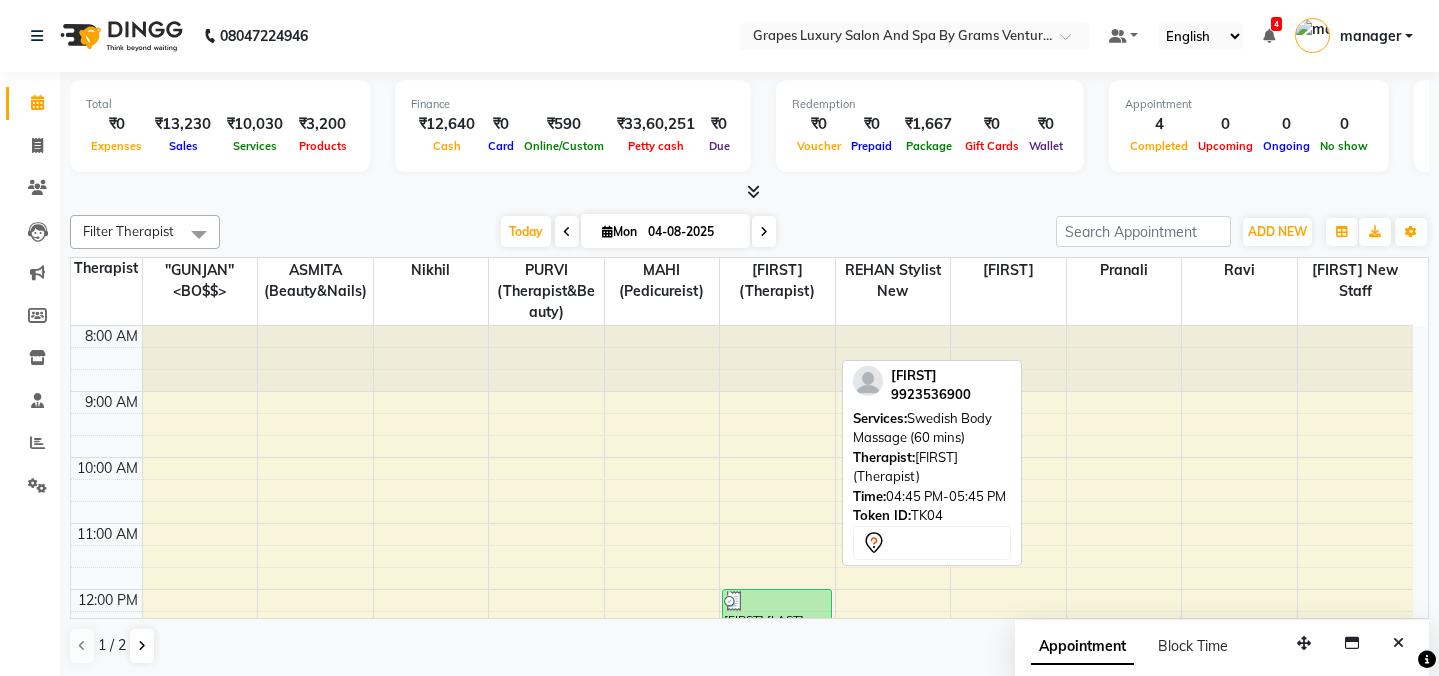 scroll, scrollTop: 0, scrollLeft: 0, axis: both 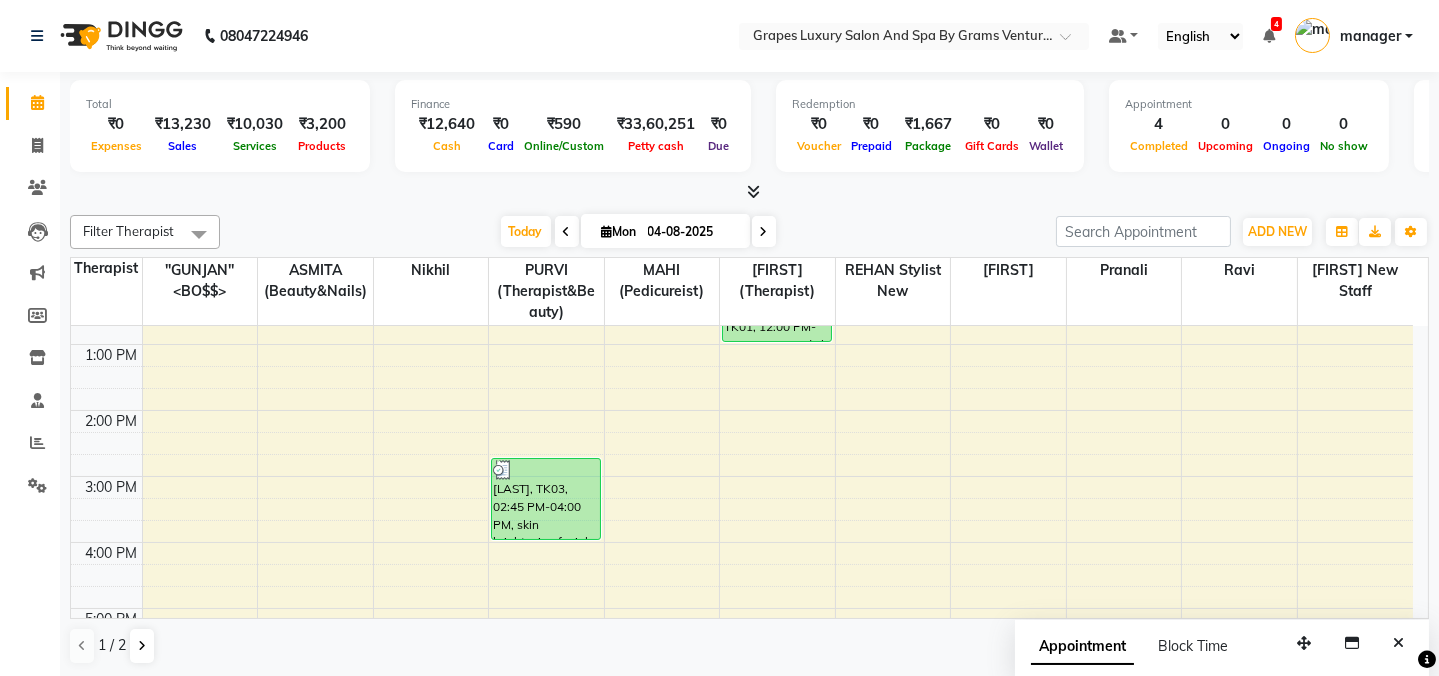 click on "1 / 2" at bounding box center [120, 646] 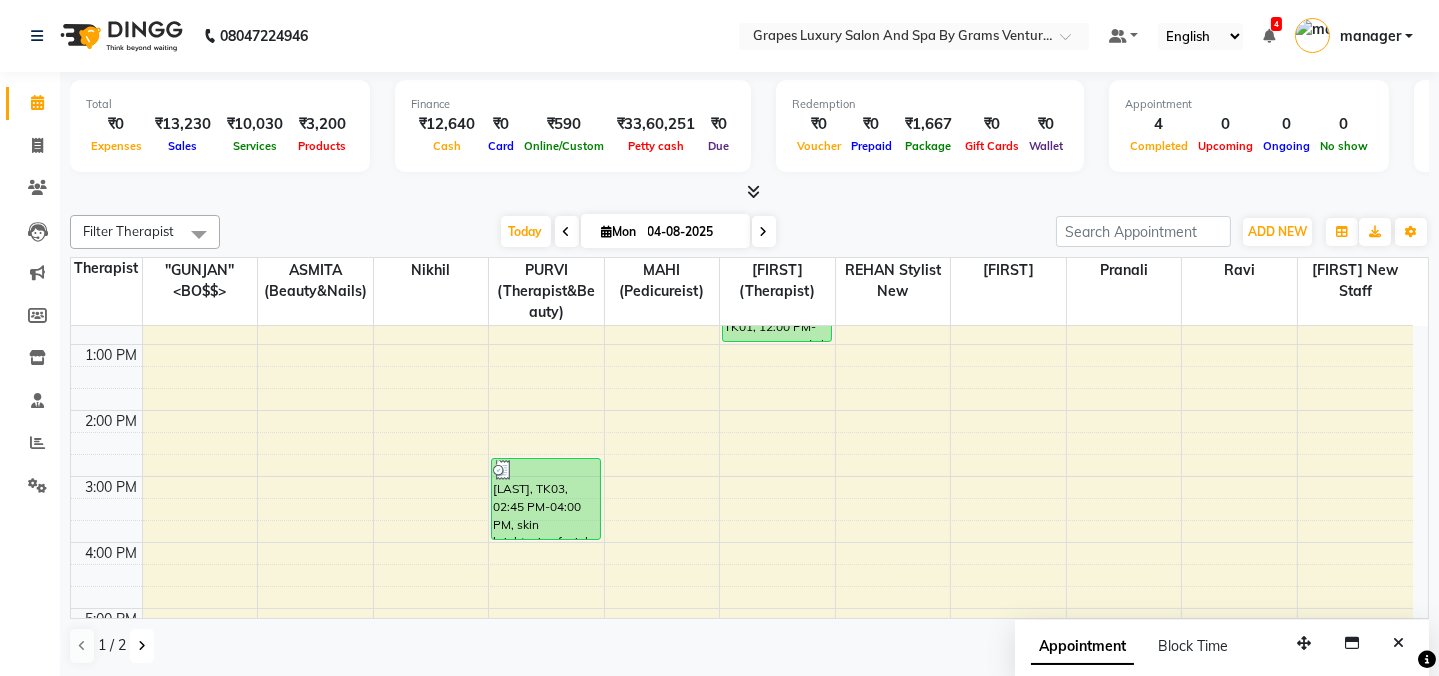click at bounding box center (142, 646) 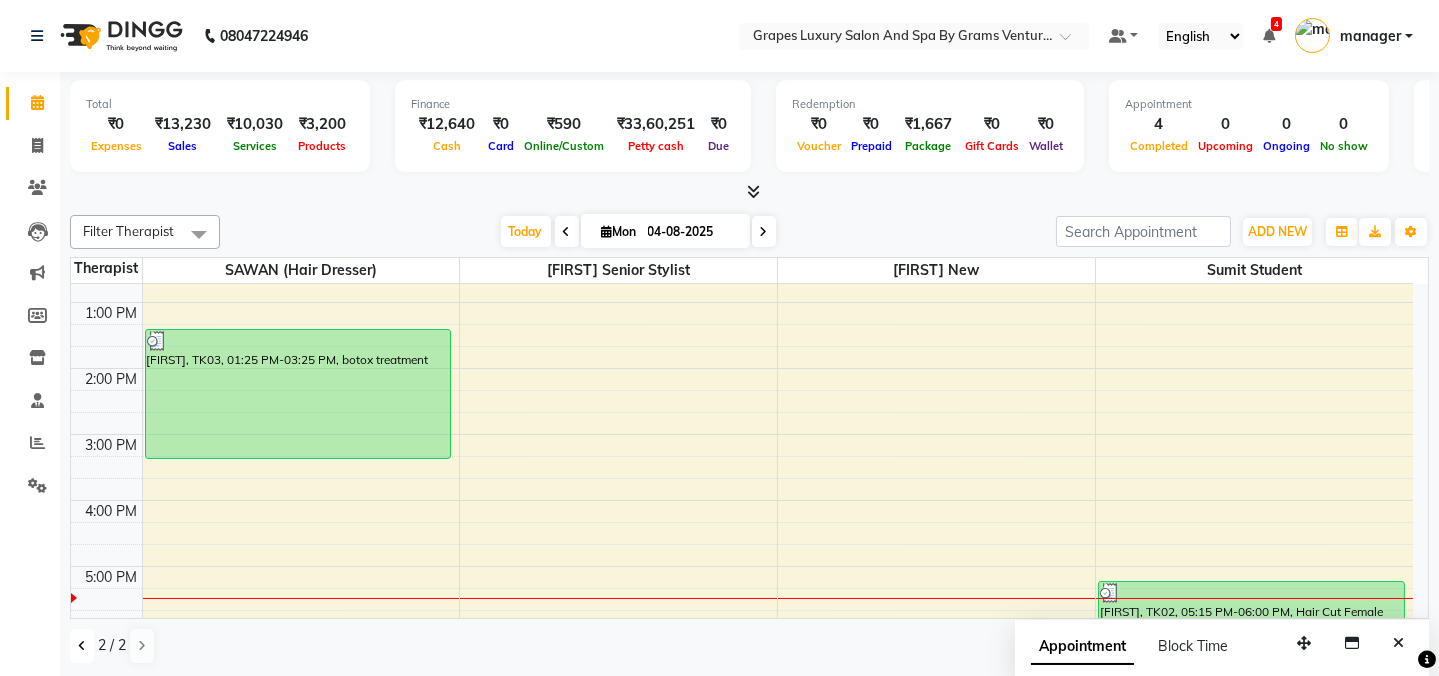 click at bounding box center (82, 646) 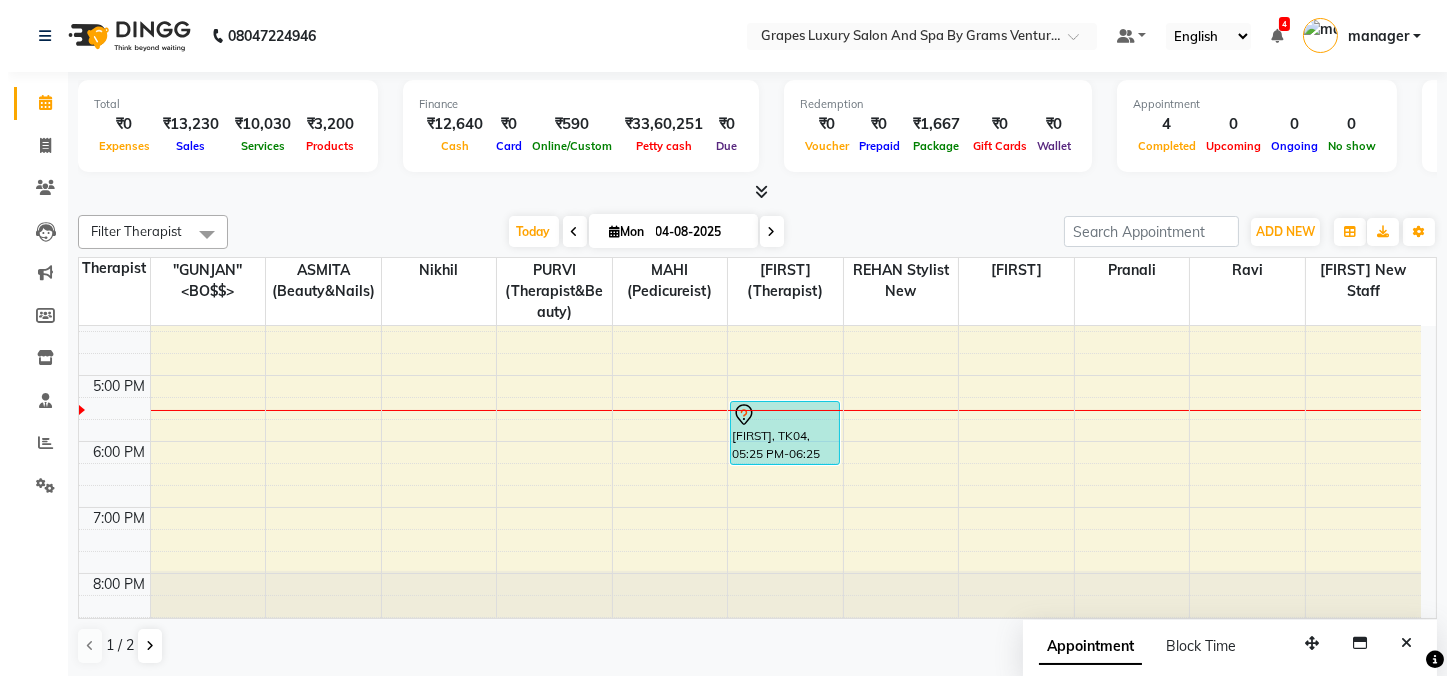 scroll, scrollTop: 561, scrollLeft: 0, axis: vertical 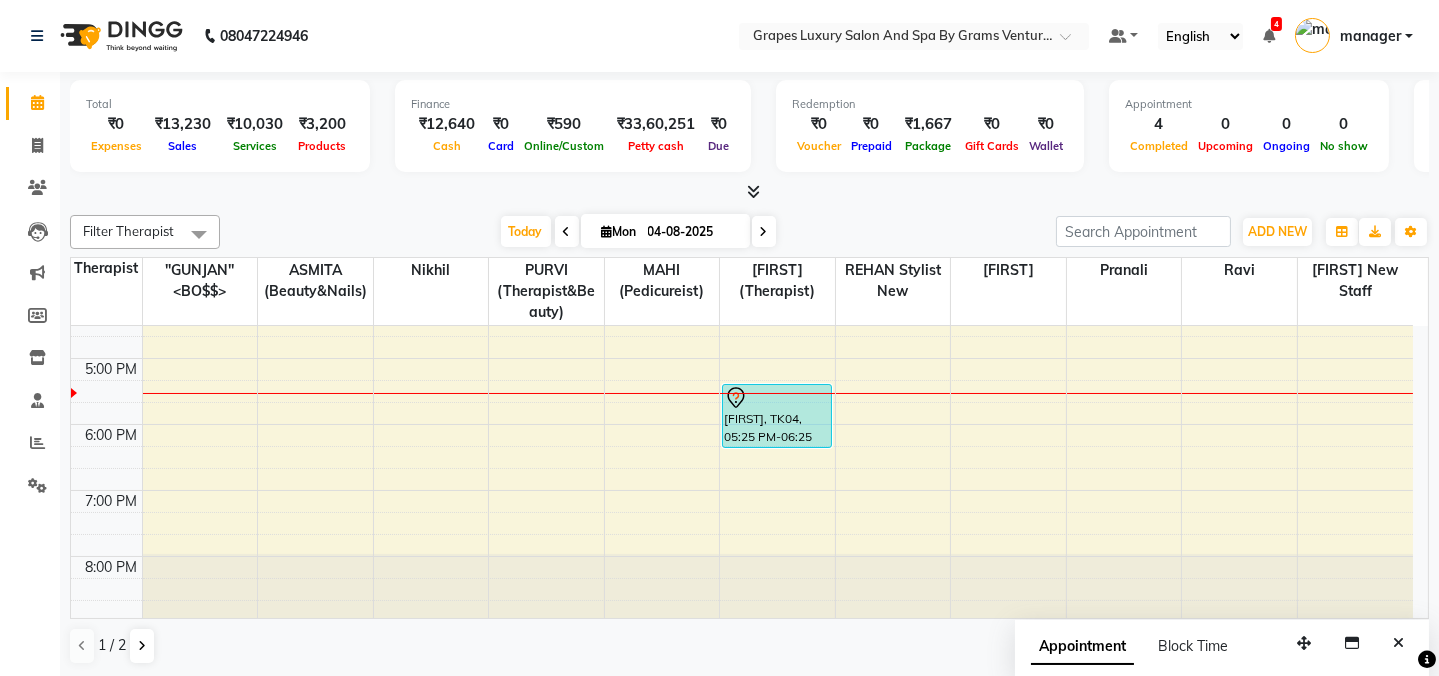 drag, startPoint x: 1421, startPoint y: 604, endPoint x: 350, endPoint y: 188, distance: 1148.9547 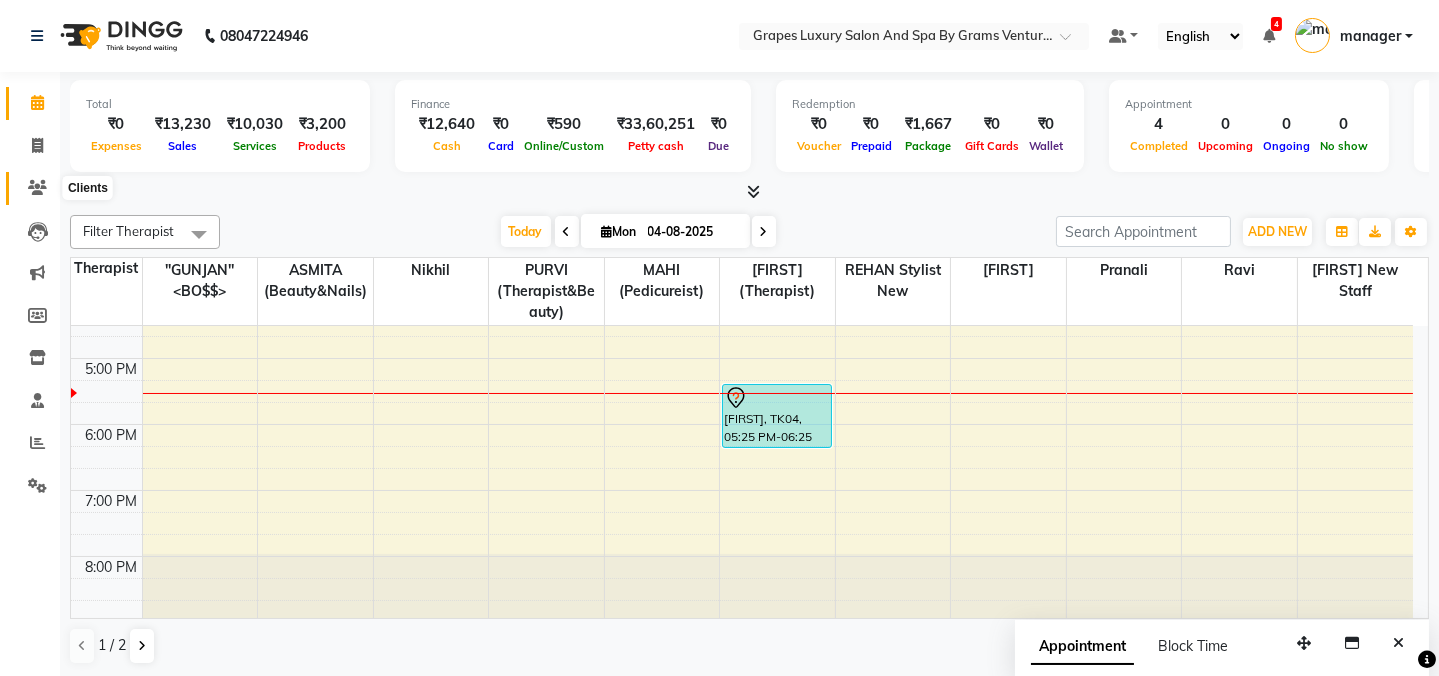 click 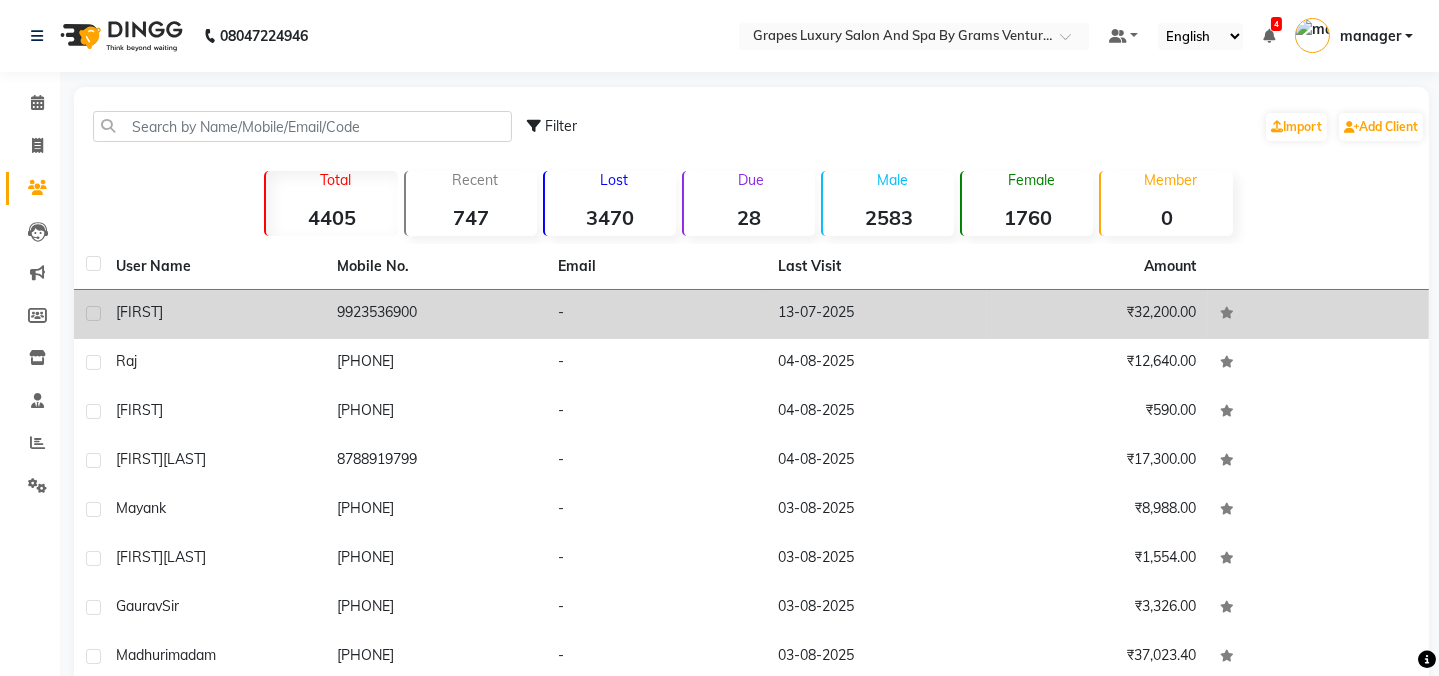 drag, startPoint x: 181, startPoint y: 295, endPoint x: 279, endPoint y: 313, distance: 99.63935 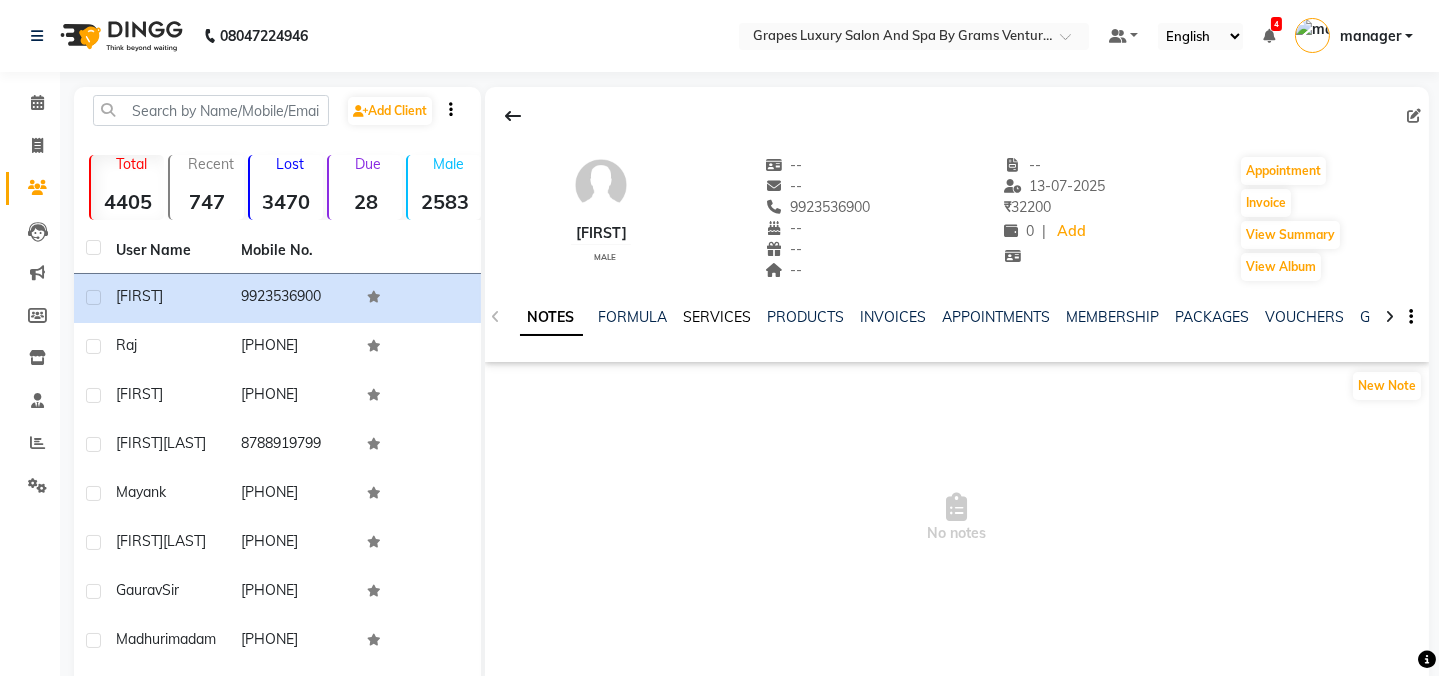 click on "SERVICES" 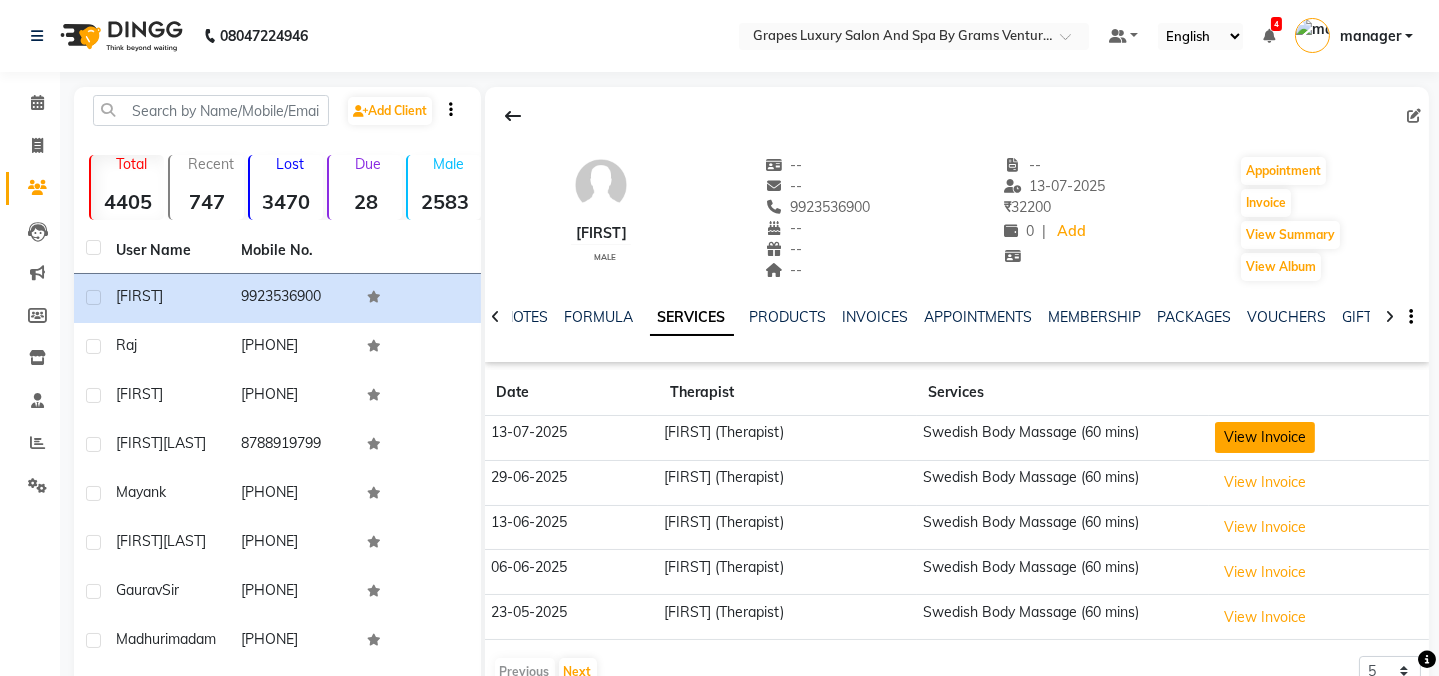 click on "View Invoice" 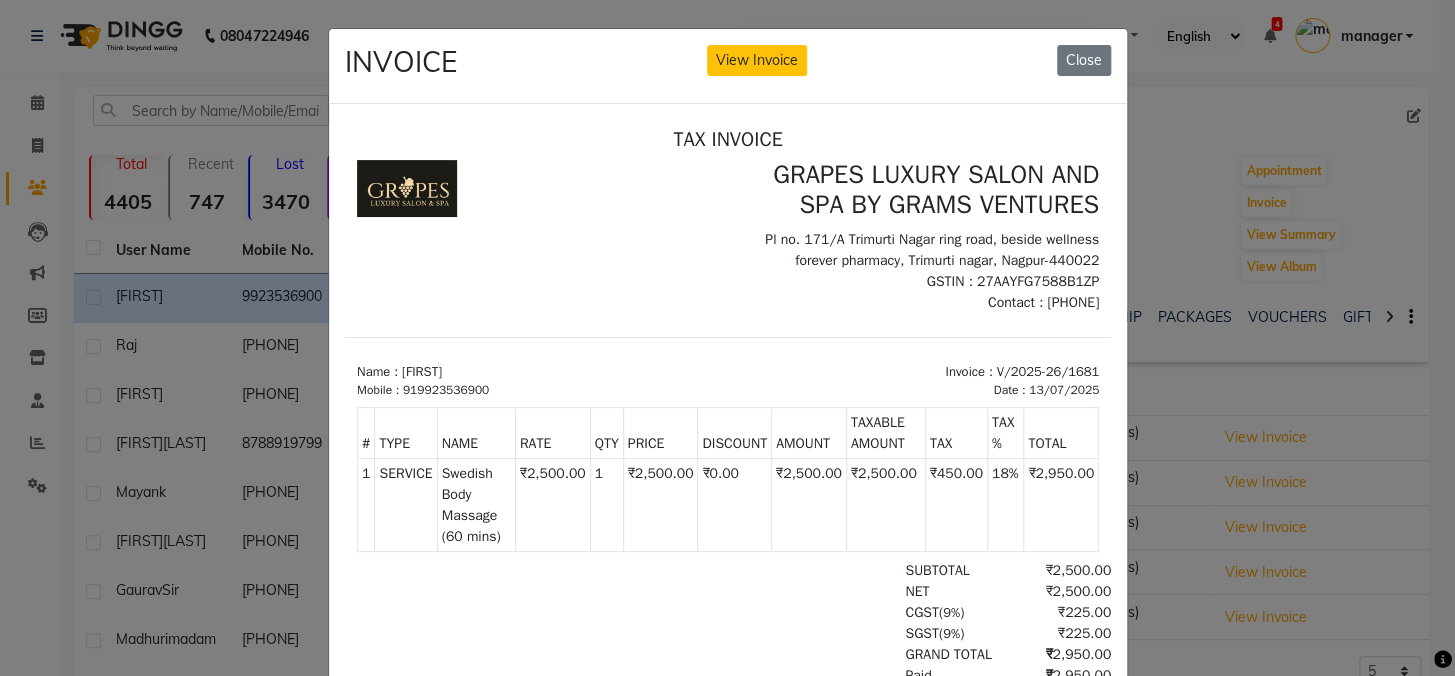 scroll, scrollTop: 0, scrollLeft: 0, axis: both 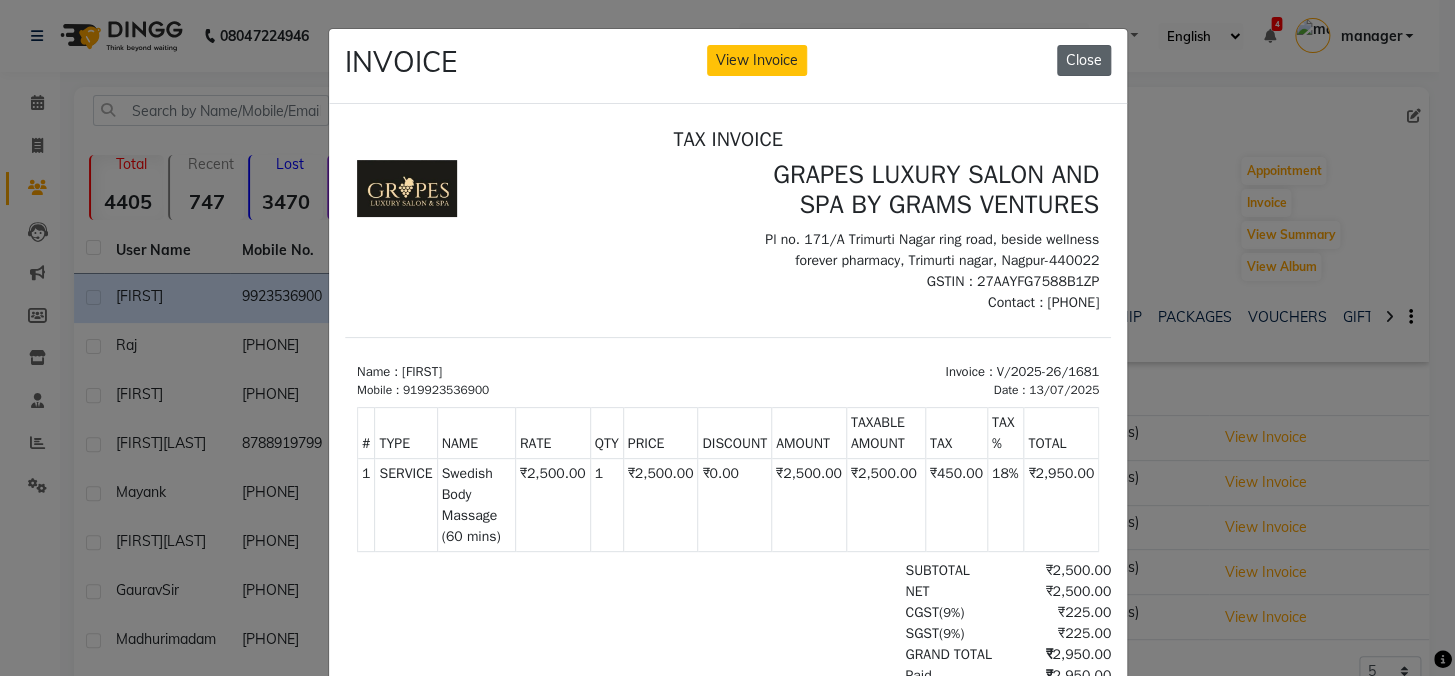 click on "Close" 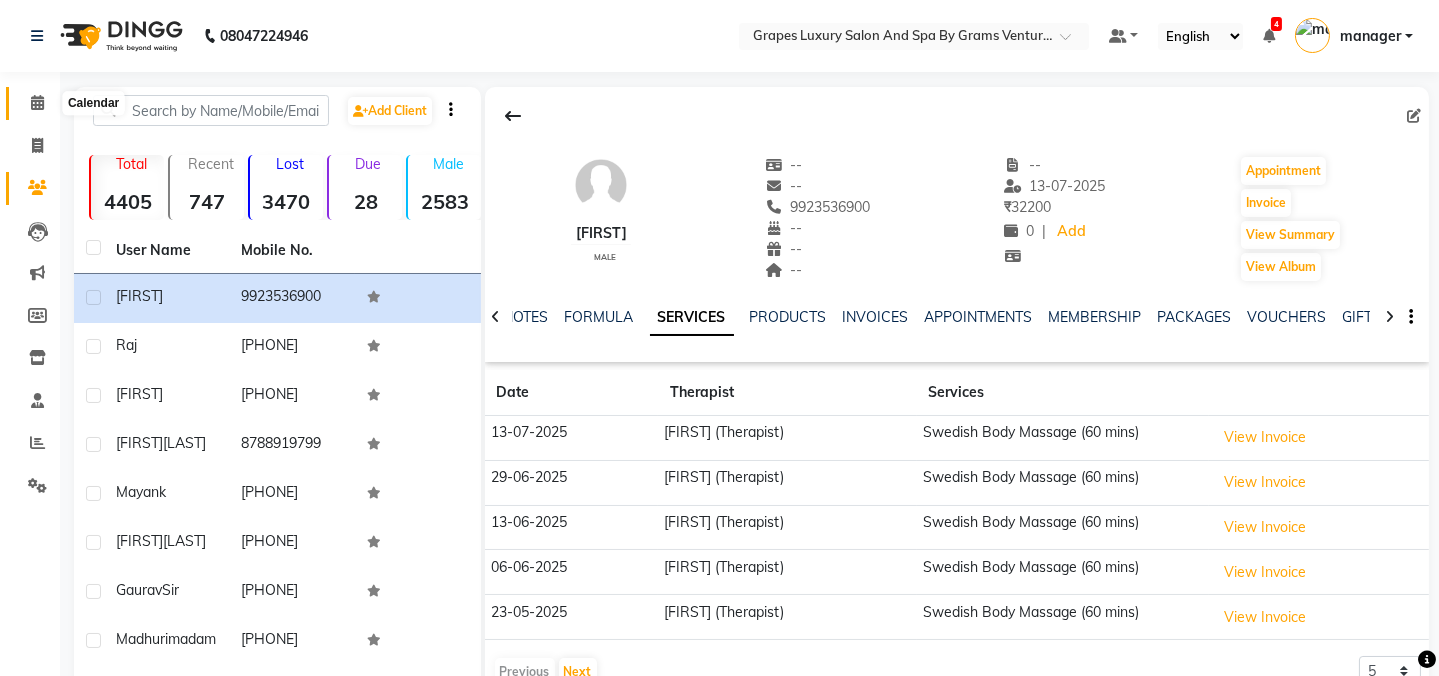 drag, startPoint x: 31, startPoint y: 101, endPoint x: 43, endPoint y: 102, distance: 12.0415945 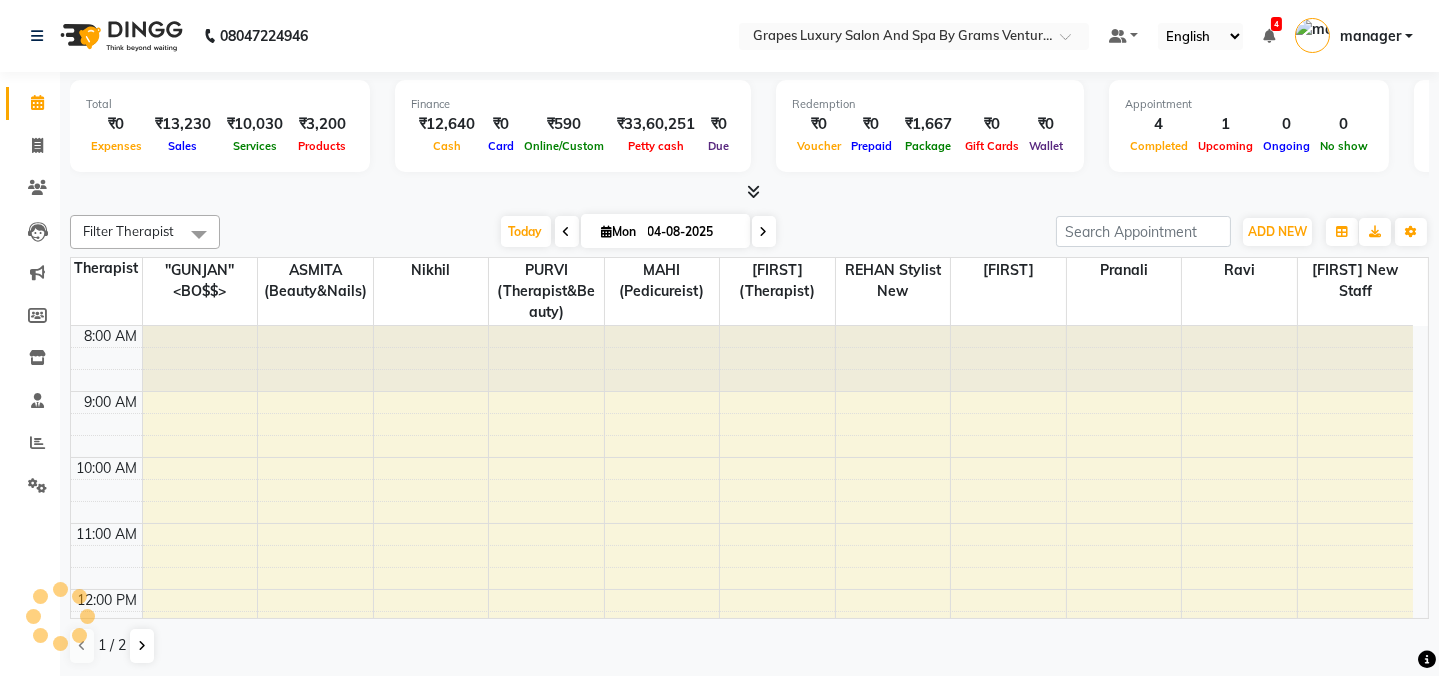 scroll, scrollTop: 0, scrollLeft: 0, axis: both 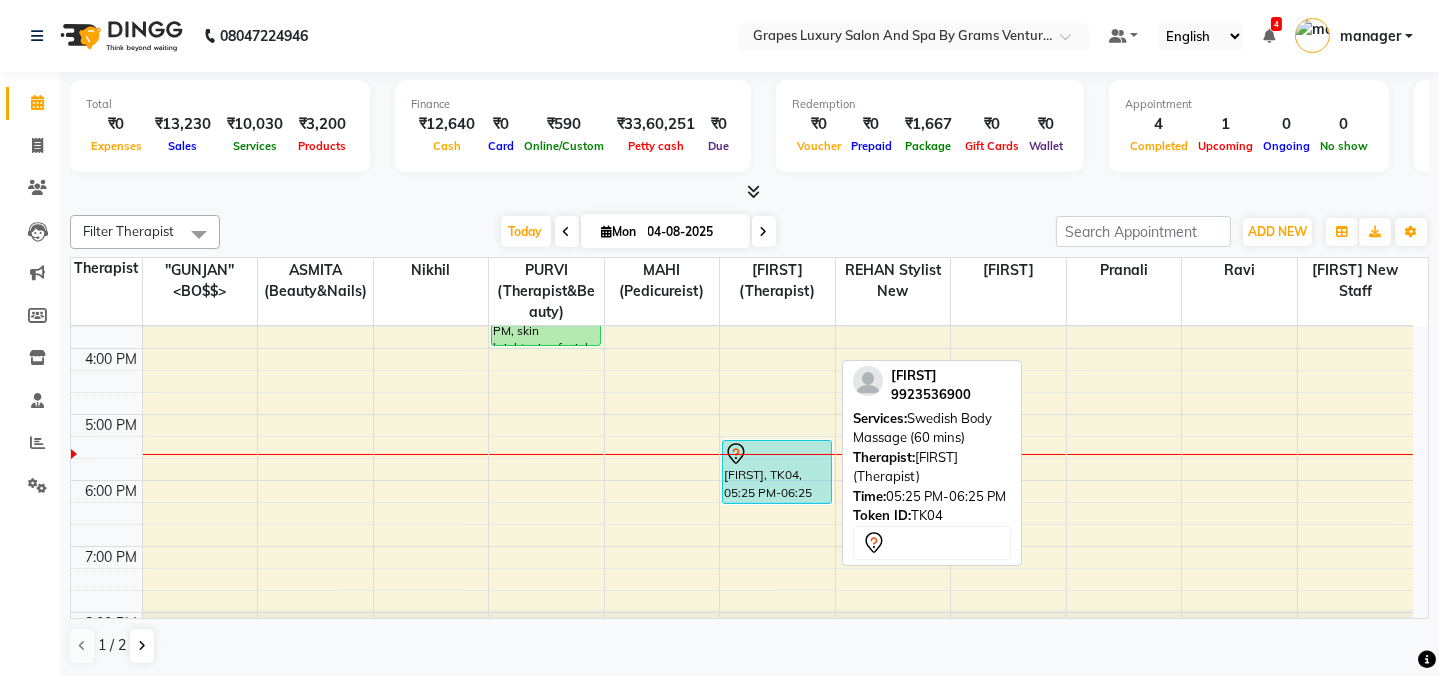 click on "[FIRST], TK04, 05:25 PM-06:25 PM, Swedish Body Massage (60 mins)" at bounding box center [777, 472] 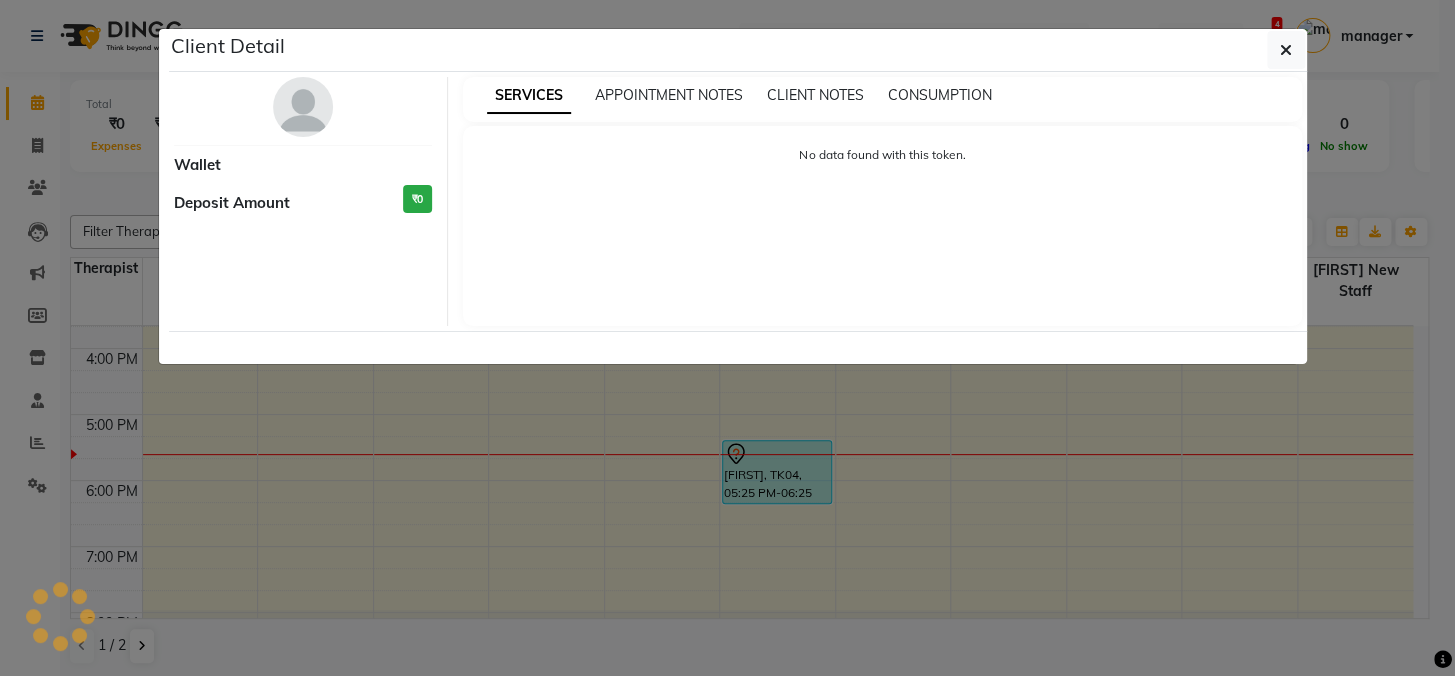 select on "7" 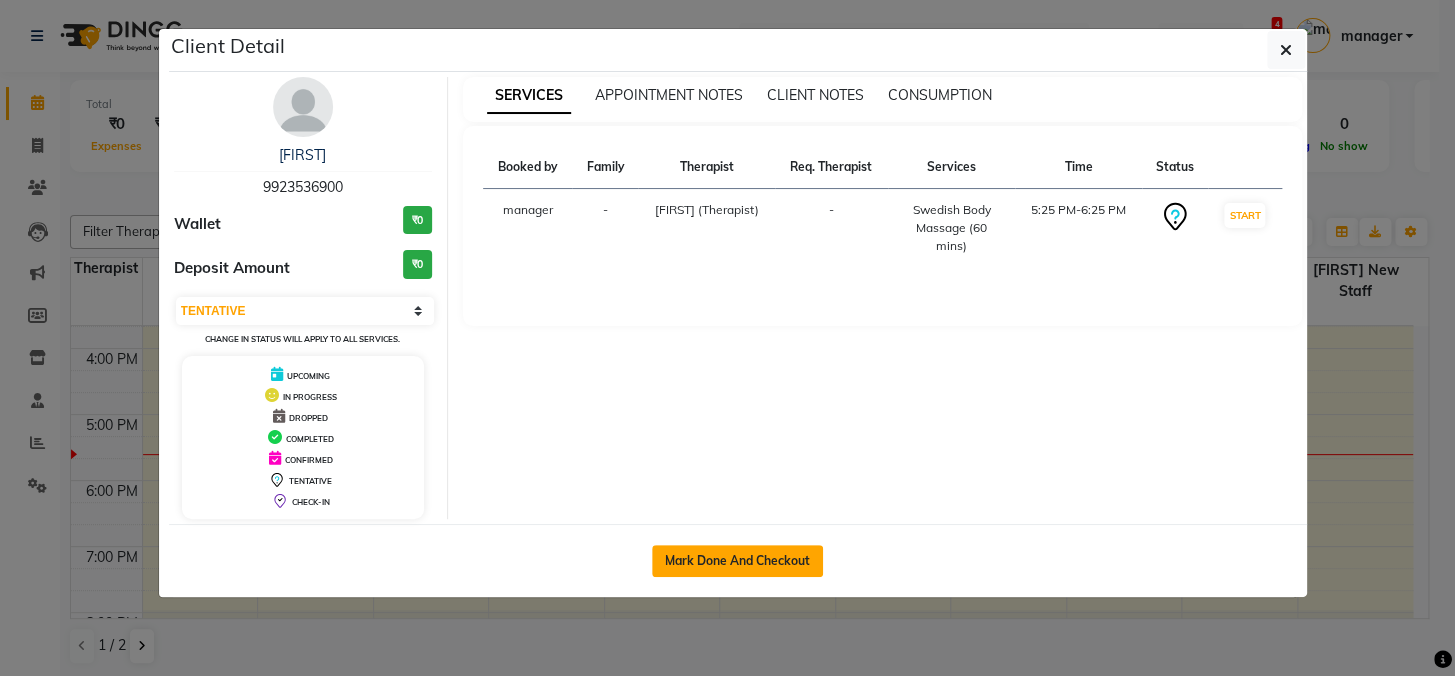 click on "Mark Done And Checkout" 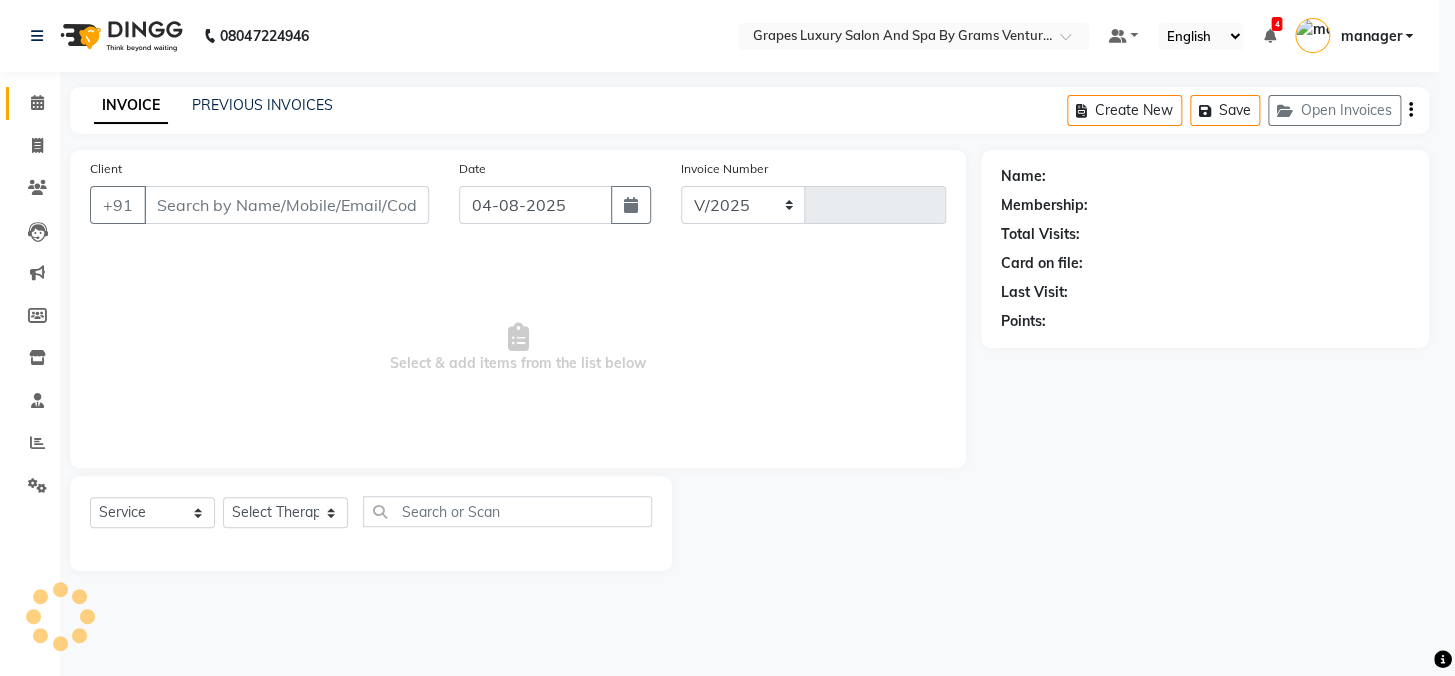 select on "3585" 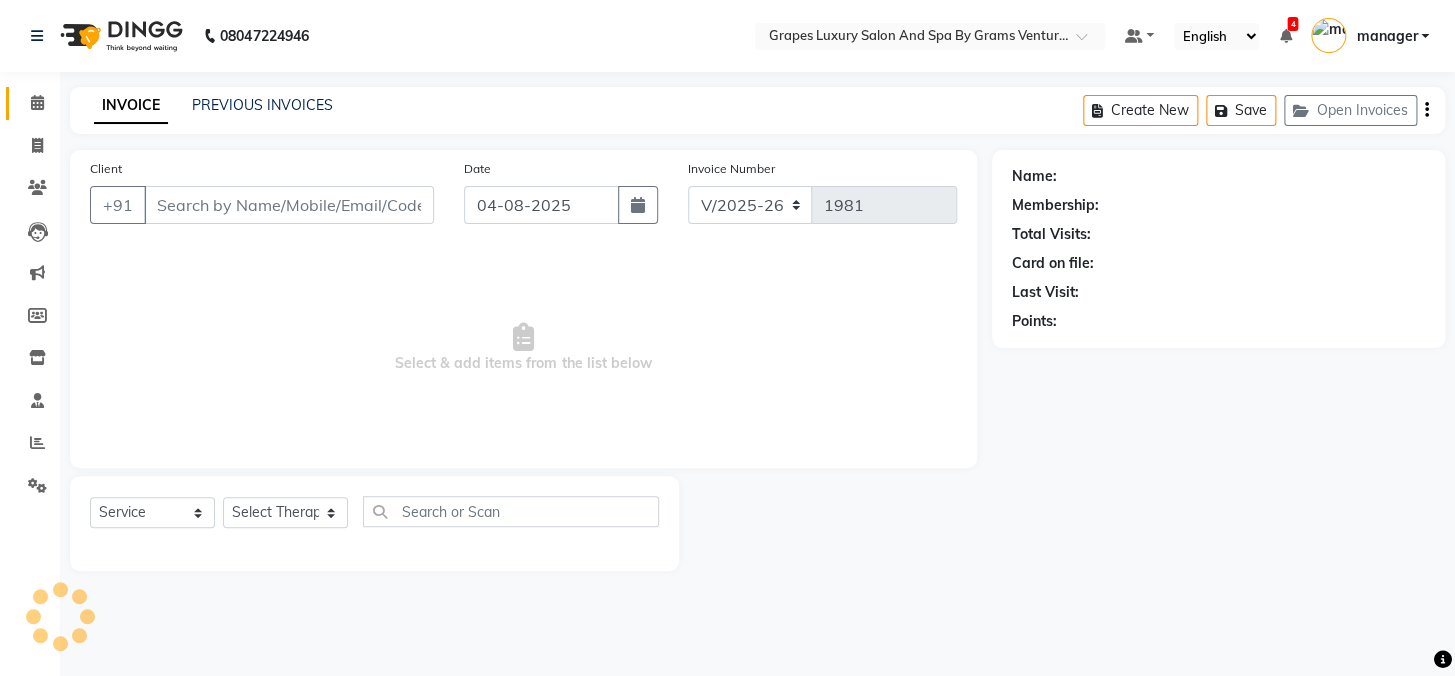 type on "9923536900" 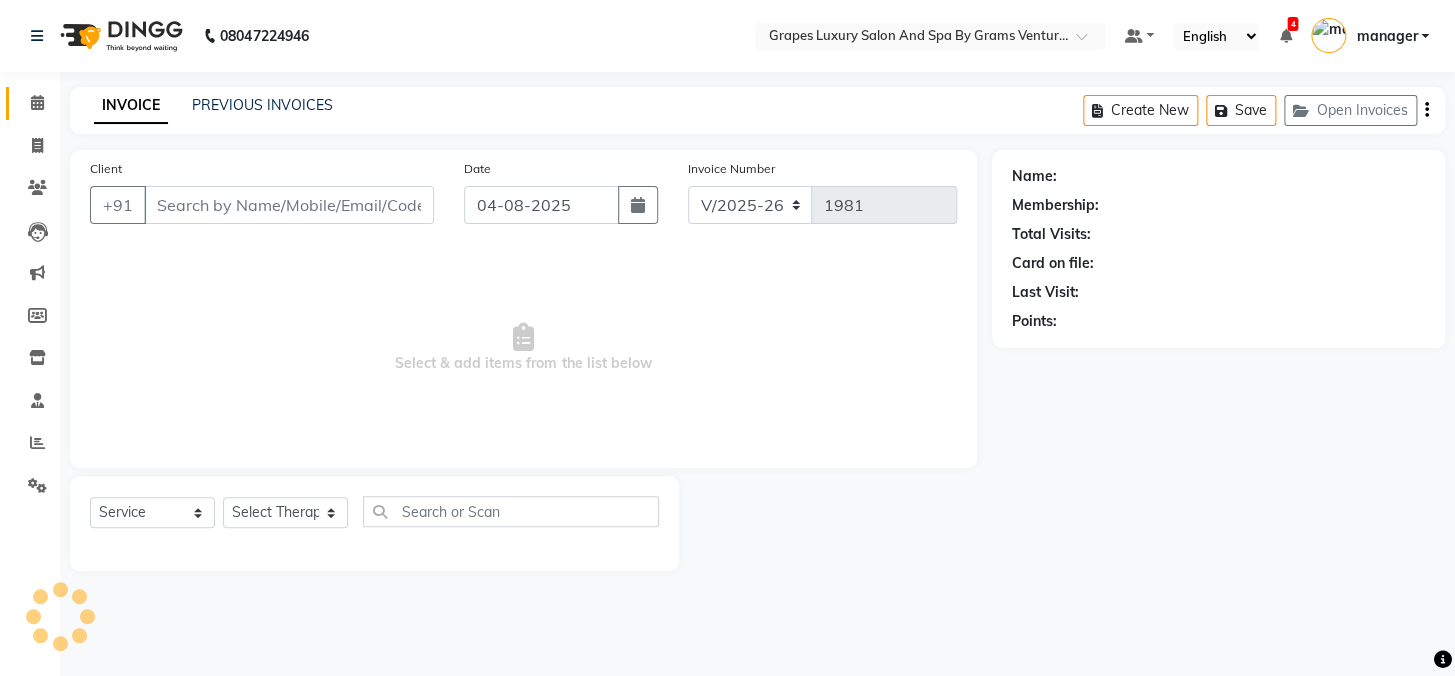 select on "[PHONE]" 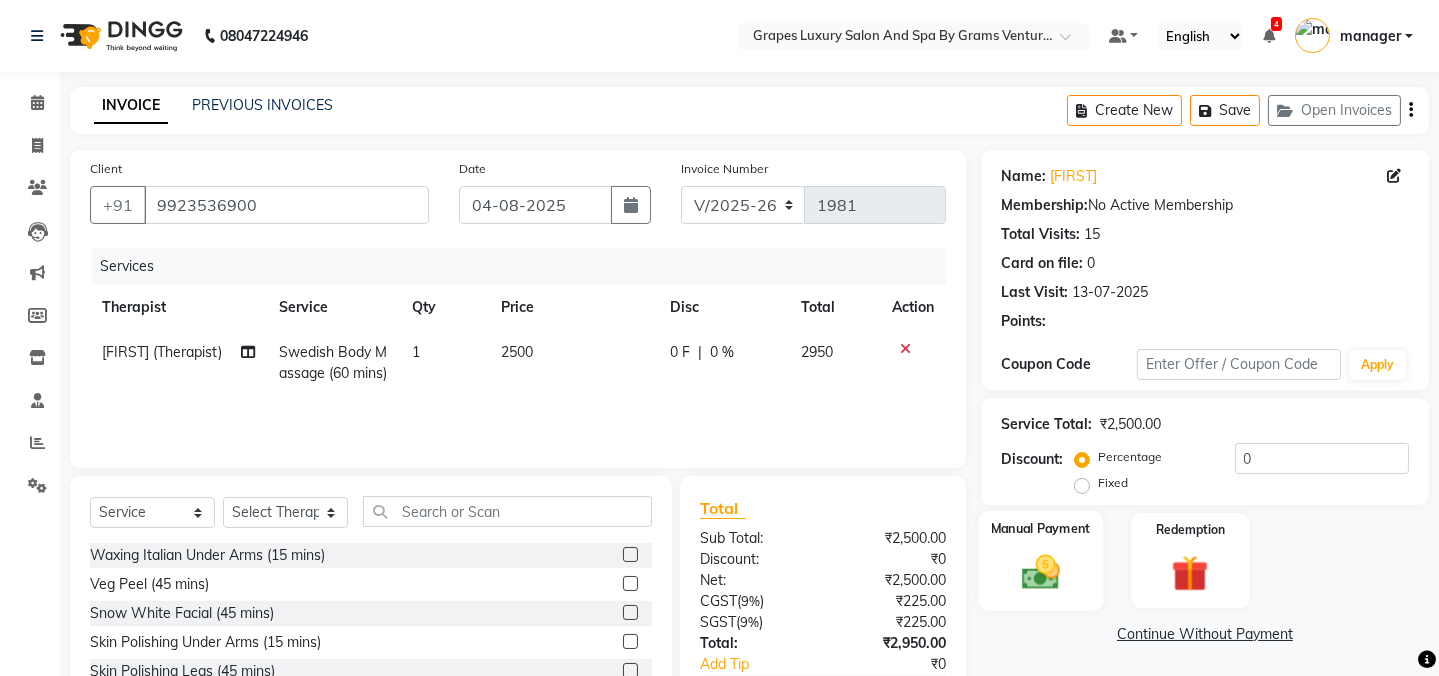 click 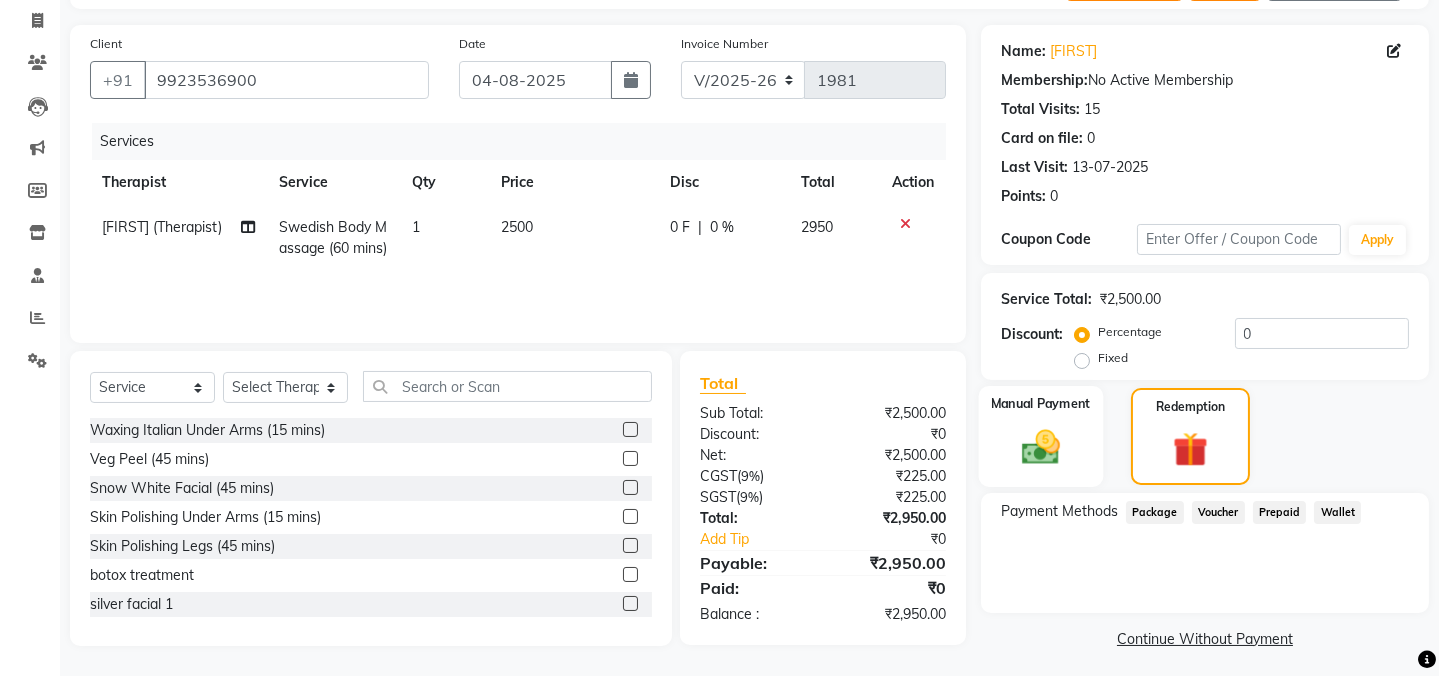 click 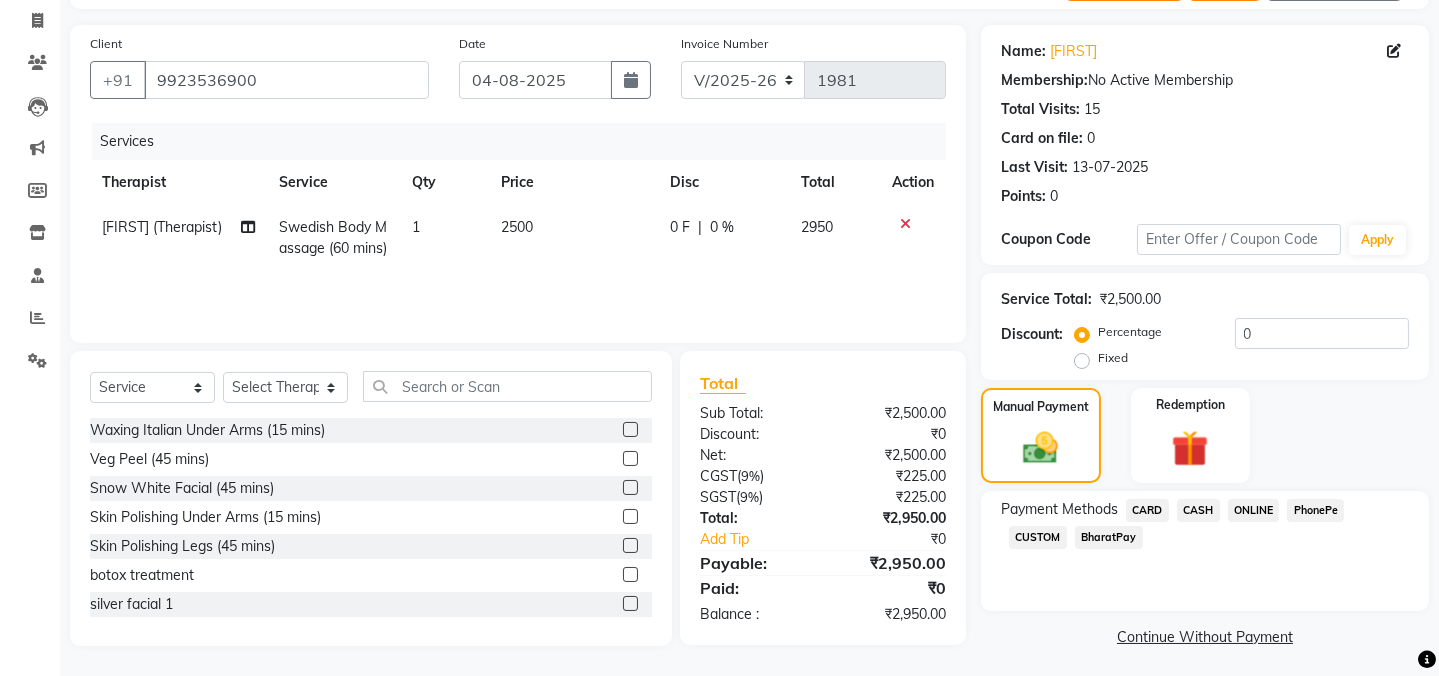 click on "CASH" 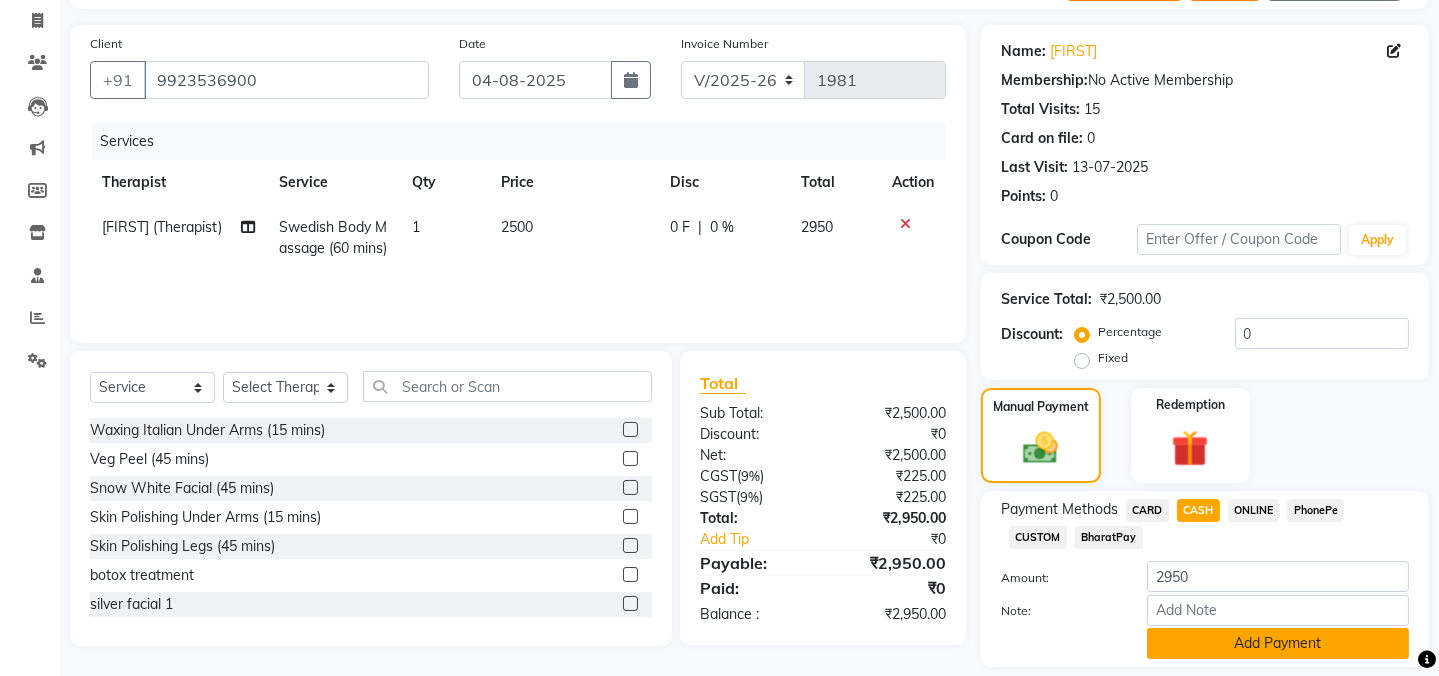 click on "Add Payment" 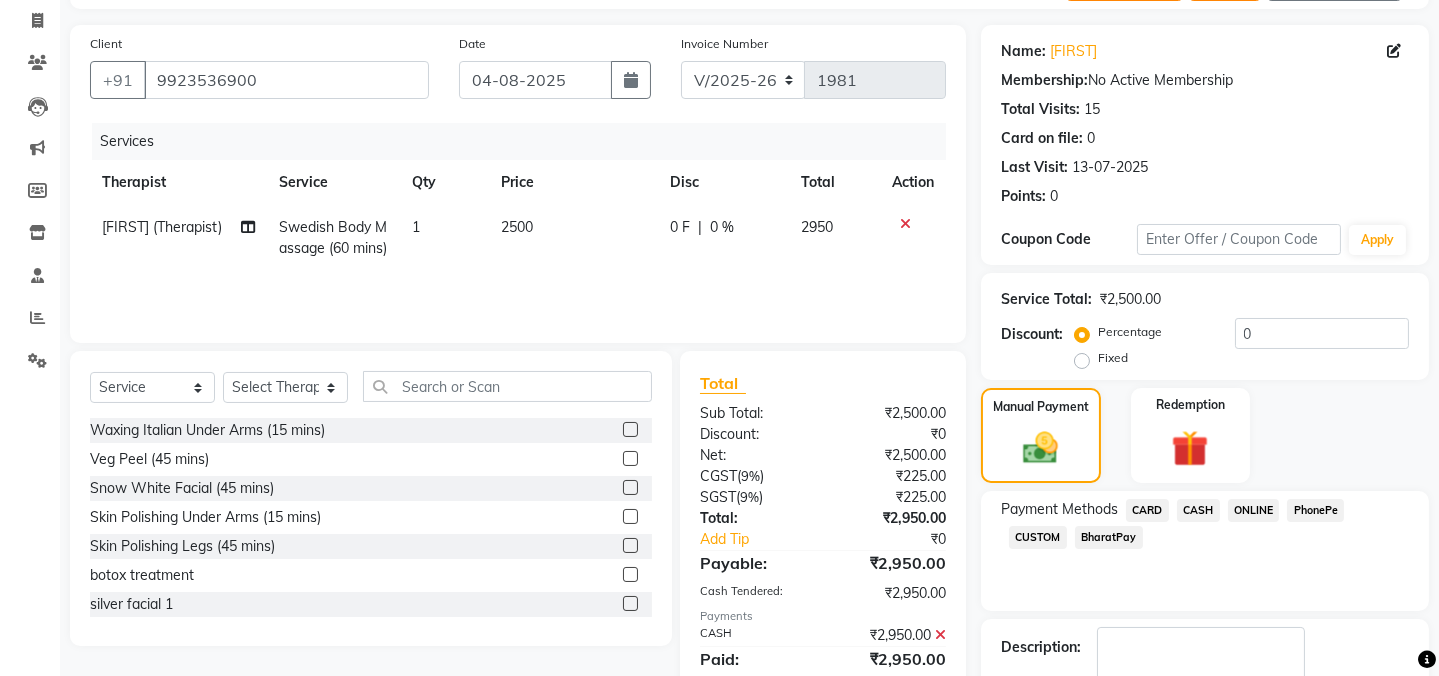 click 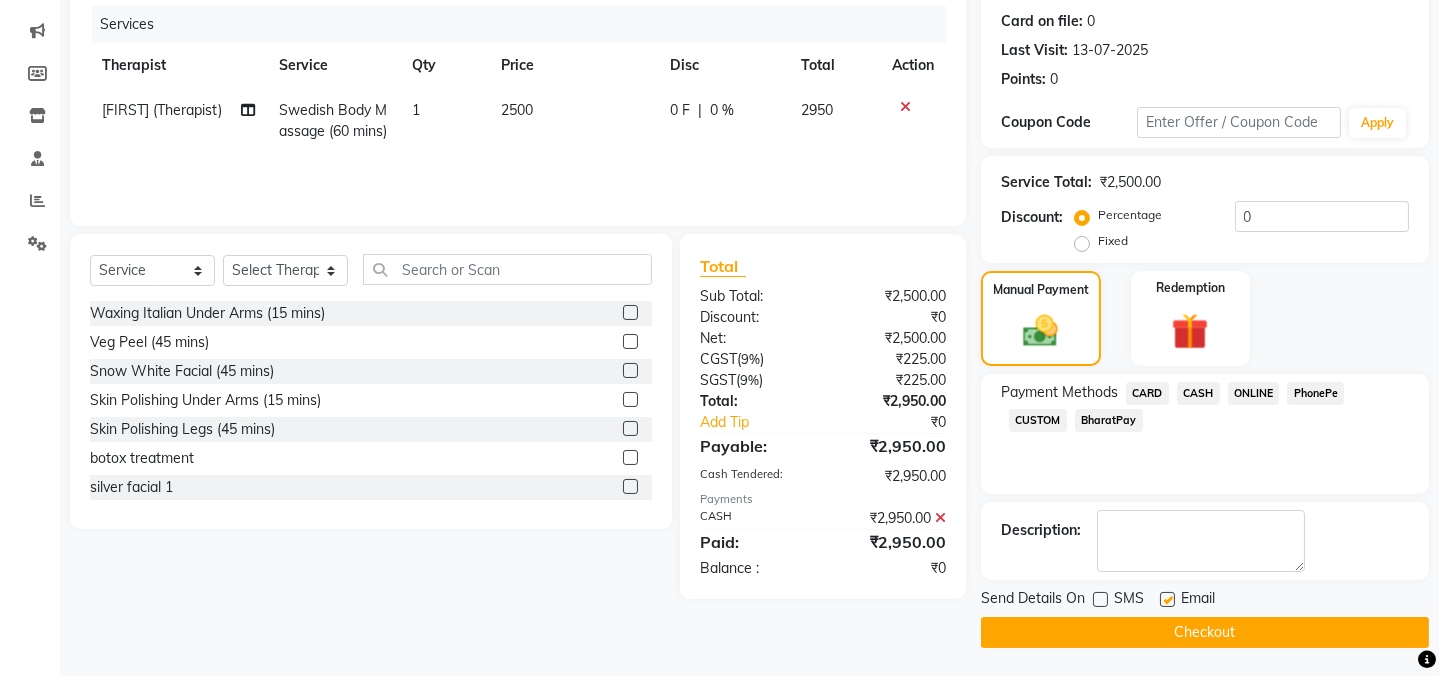 click 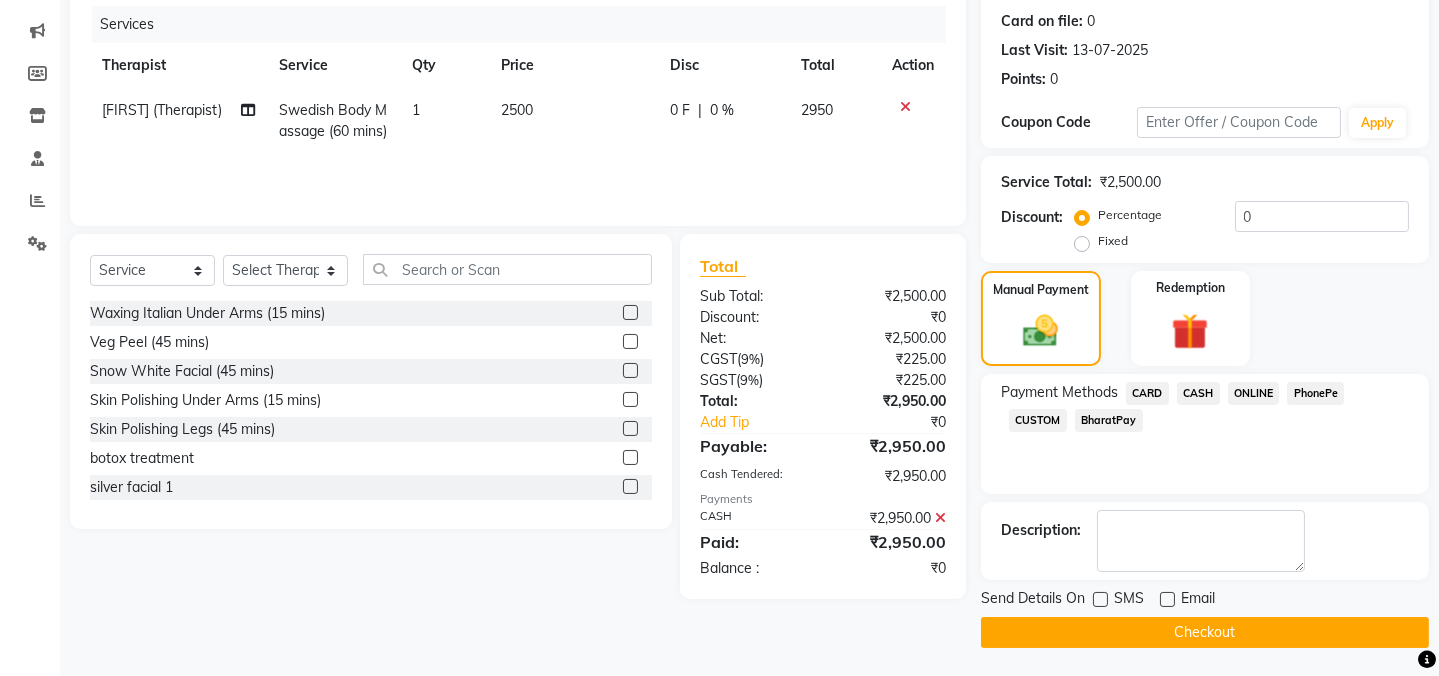 click on "Checkout" 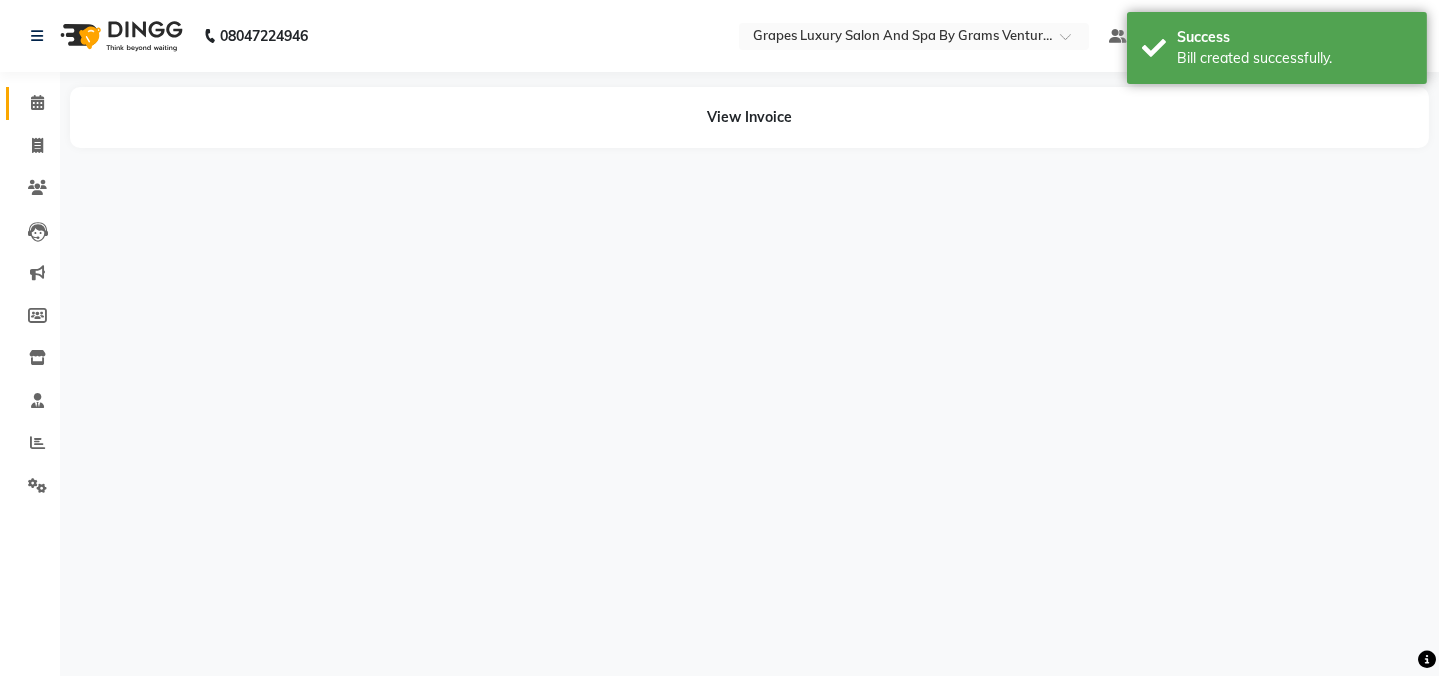scroll, scrollTop: 0, scrollLeft: 0, axis: both 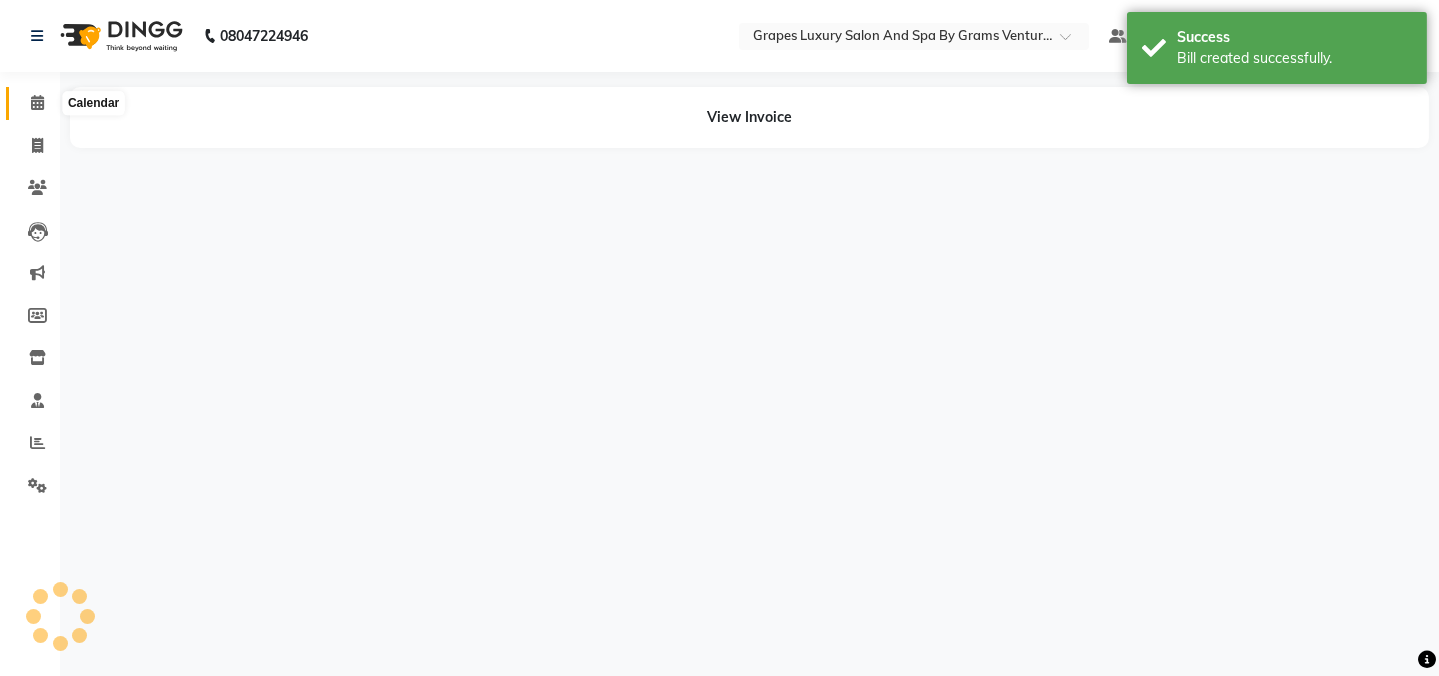 click 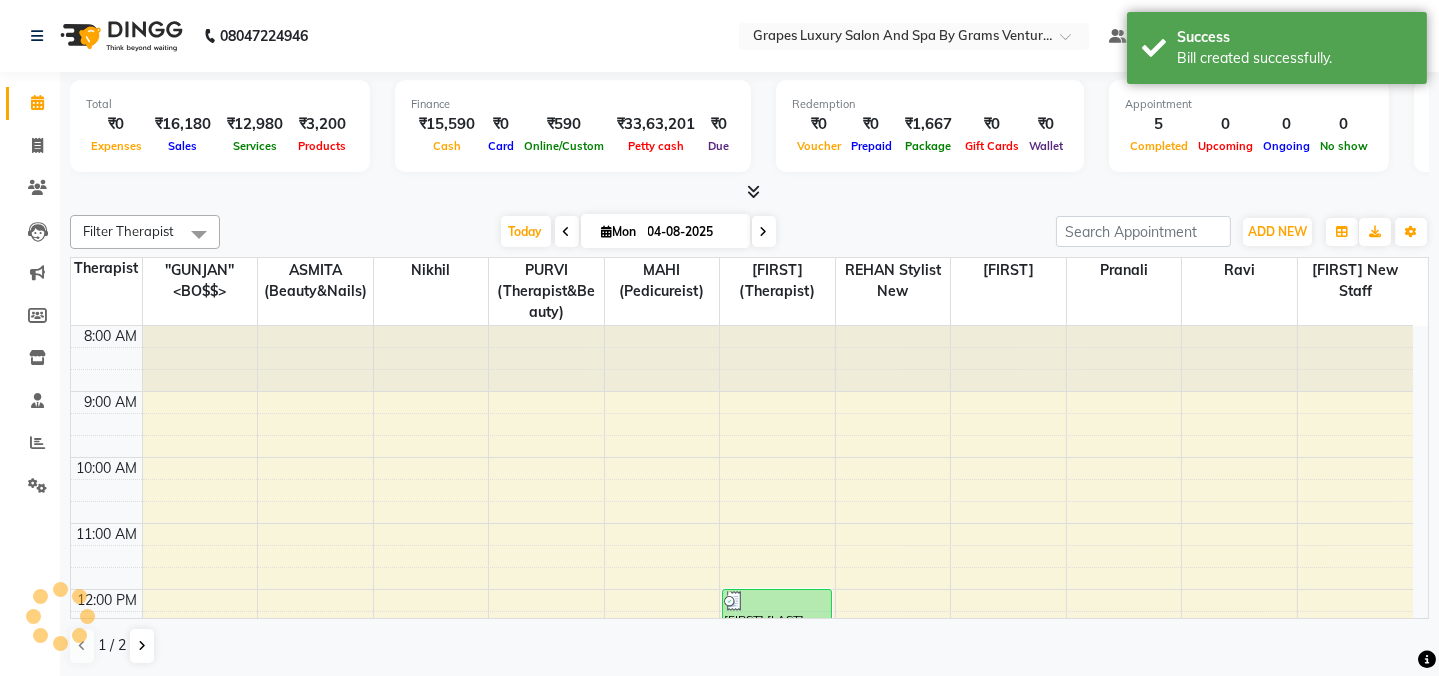 scroll, scrollTop: 0, scrollLeft: 0, axis: both 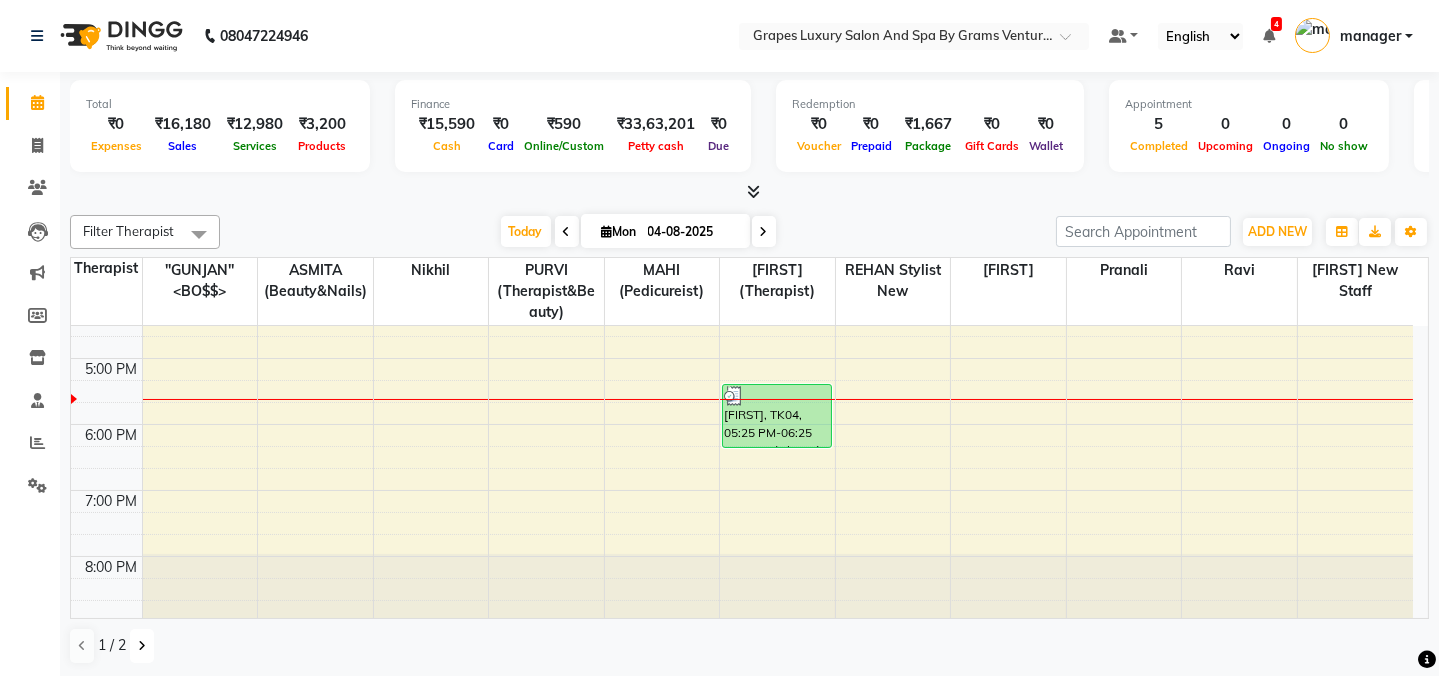 click at bounding box center (142, 646) 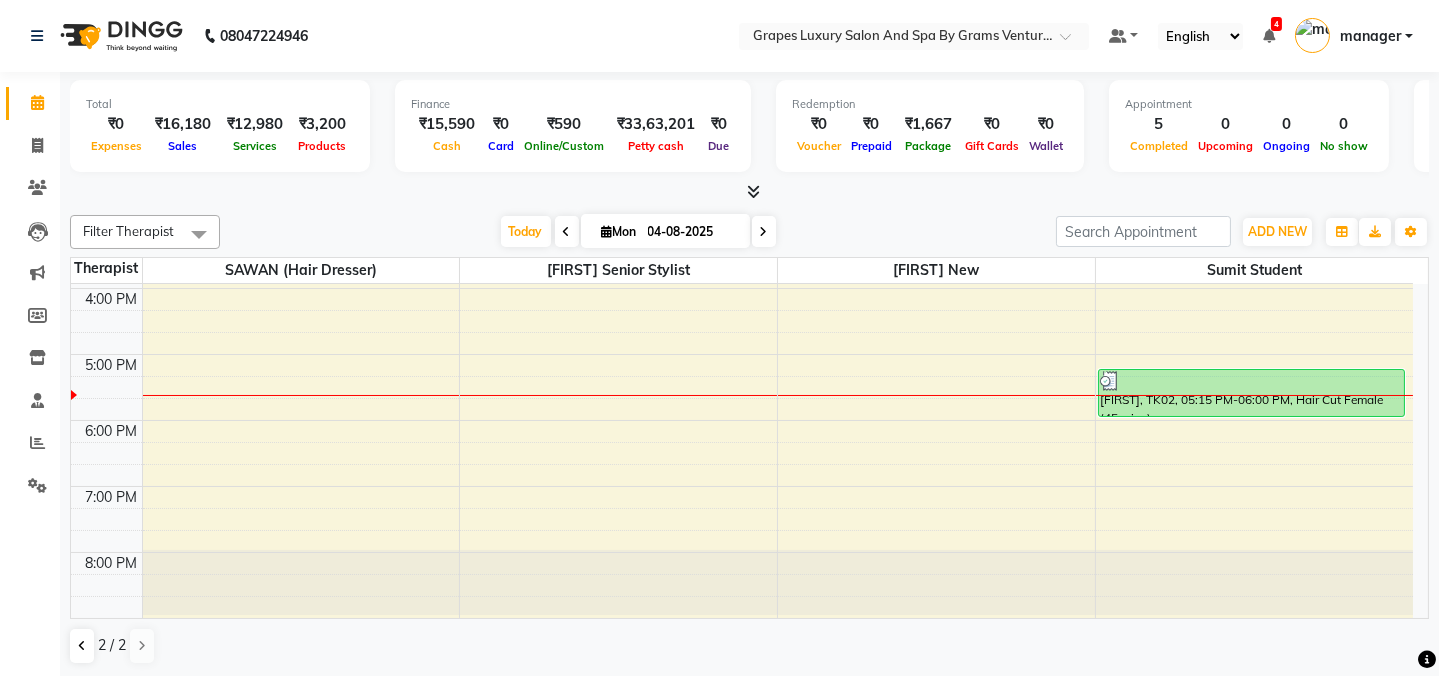 scroll, scrollTop: 519, scrollLeft: 0, axis: vertical 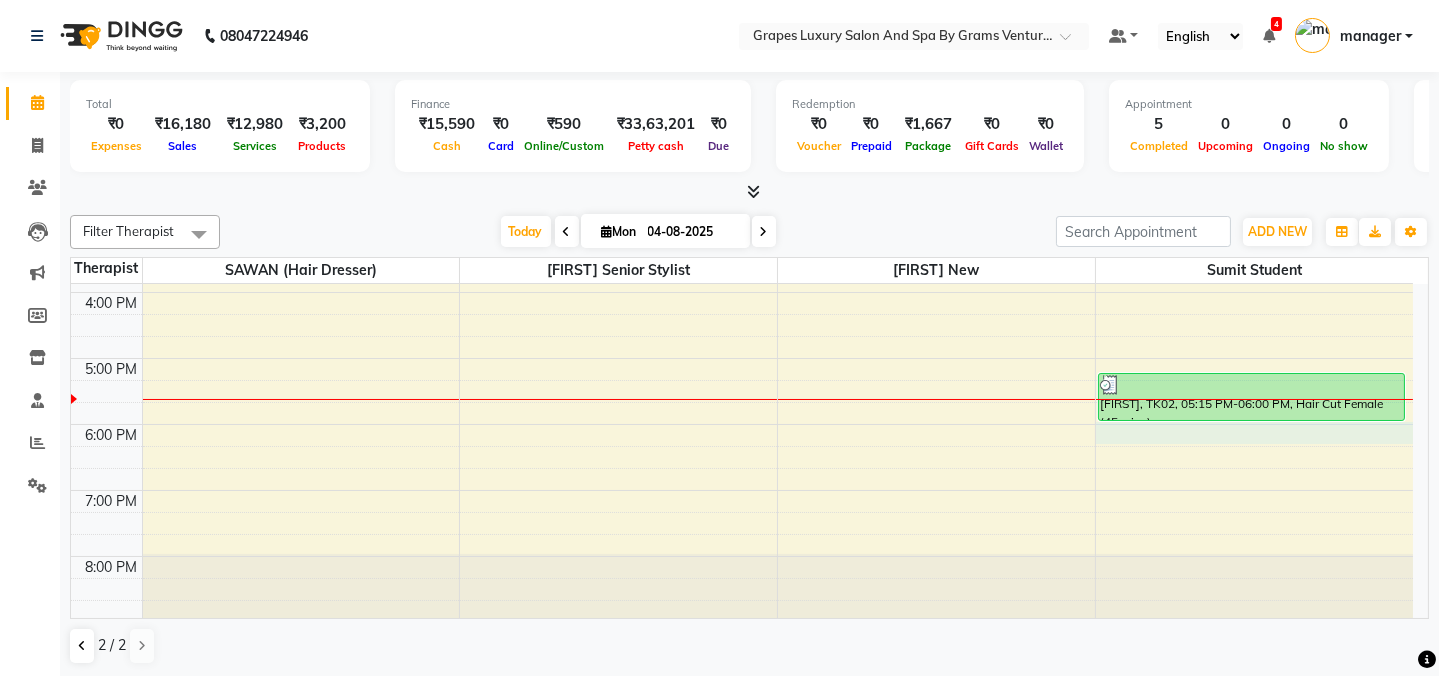drag, startPoint x: 1231, startPoint y: 440, endPoint x: 0, endPoint y: 225, distance: 1249.6344 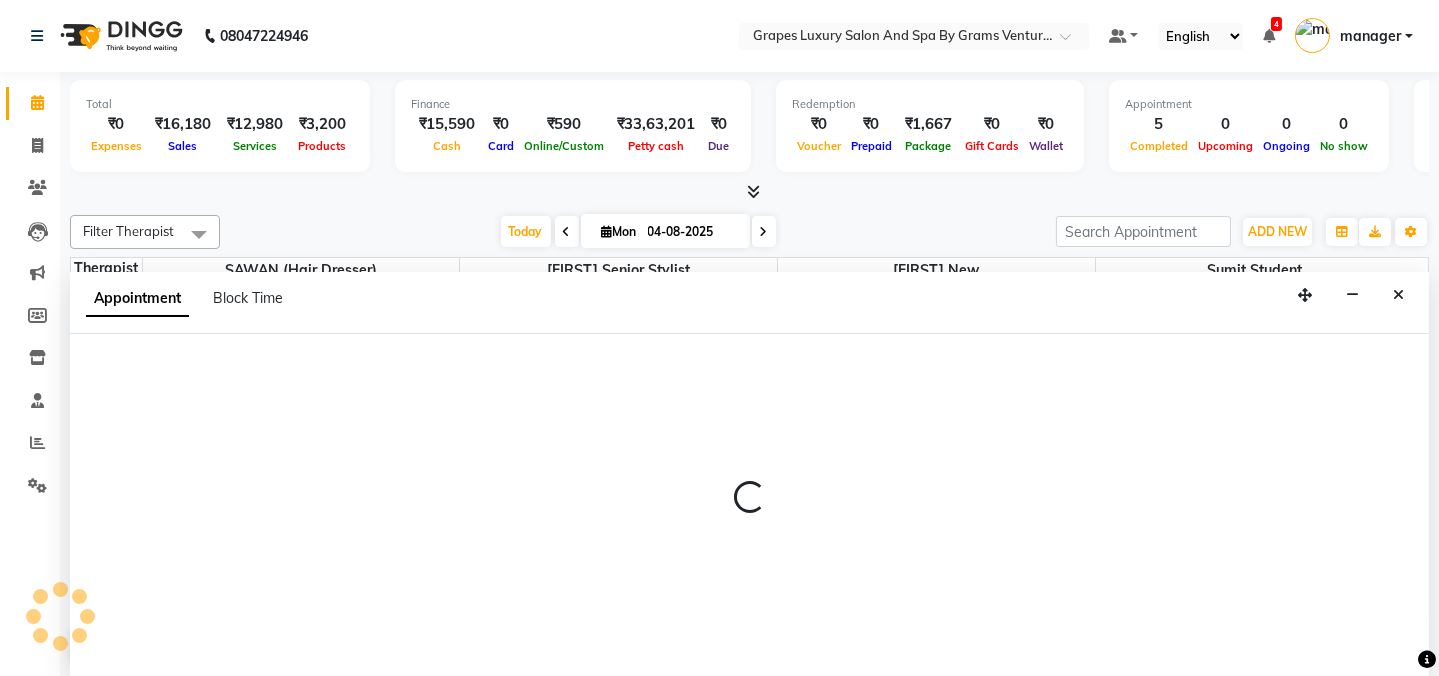 select on "79261" 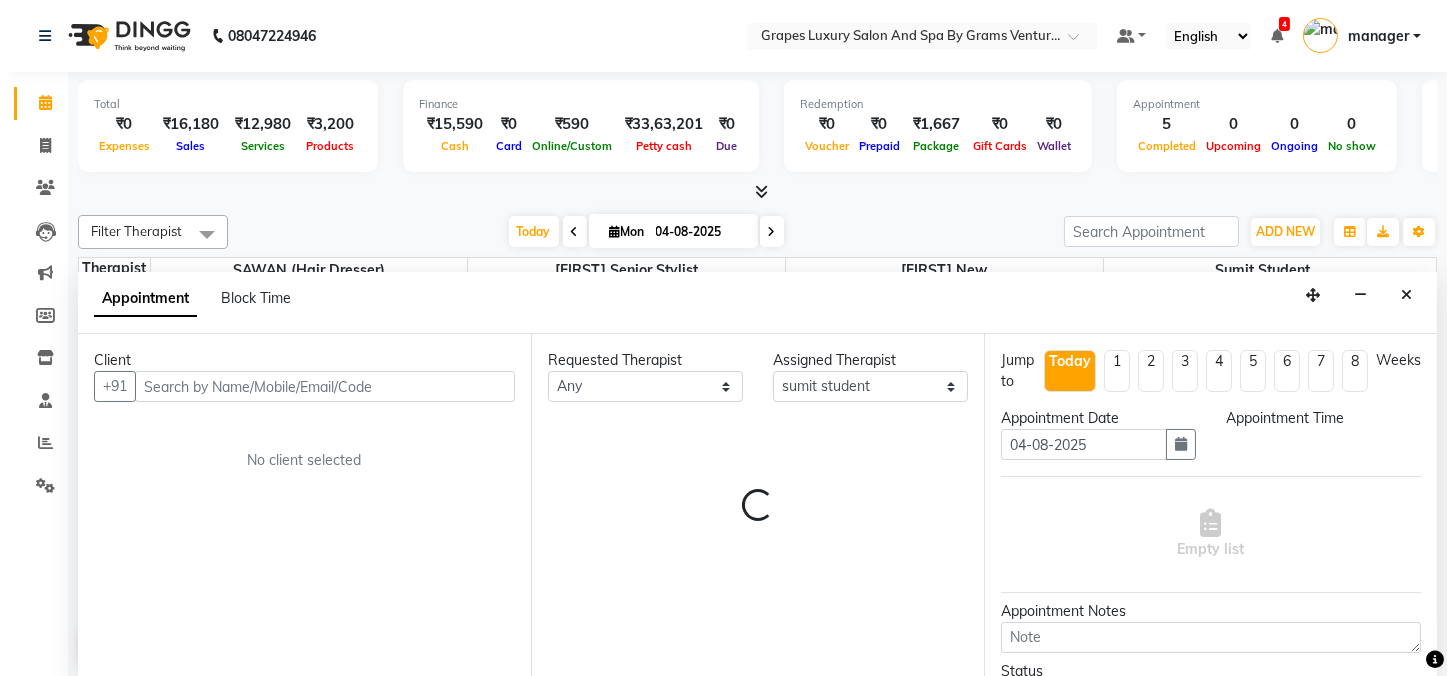scroll, scrollTop: 0, scrollLeft: 0, axis: both 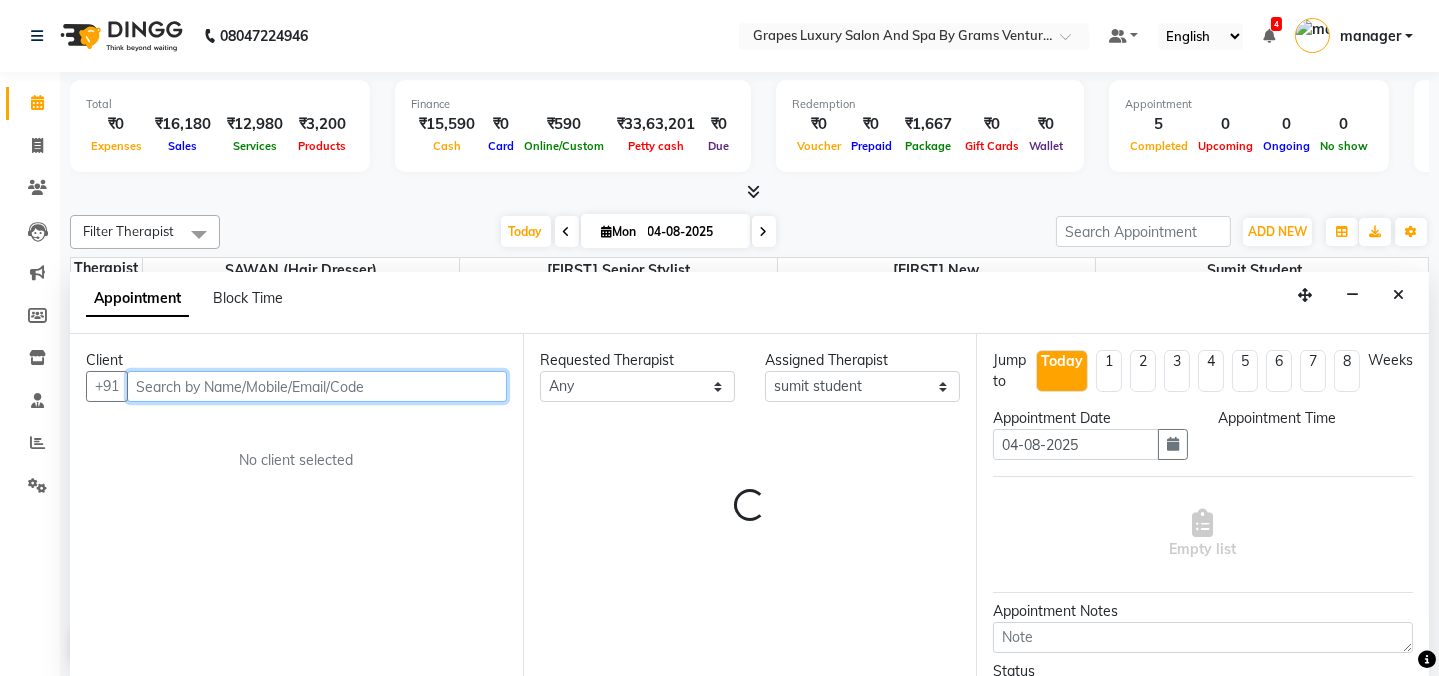 select on "1080" 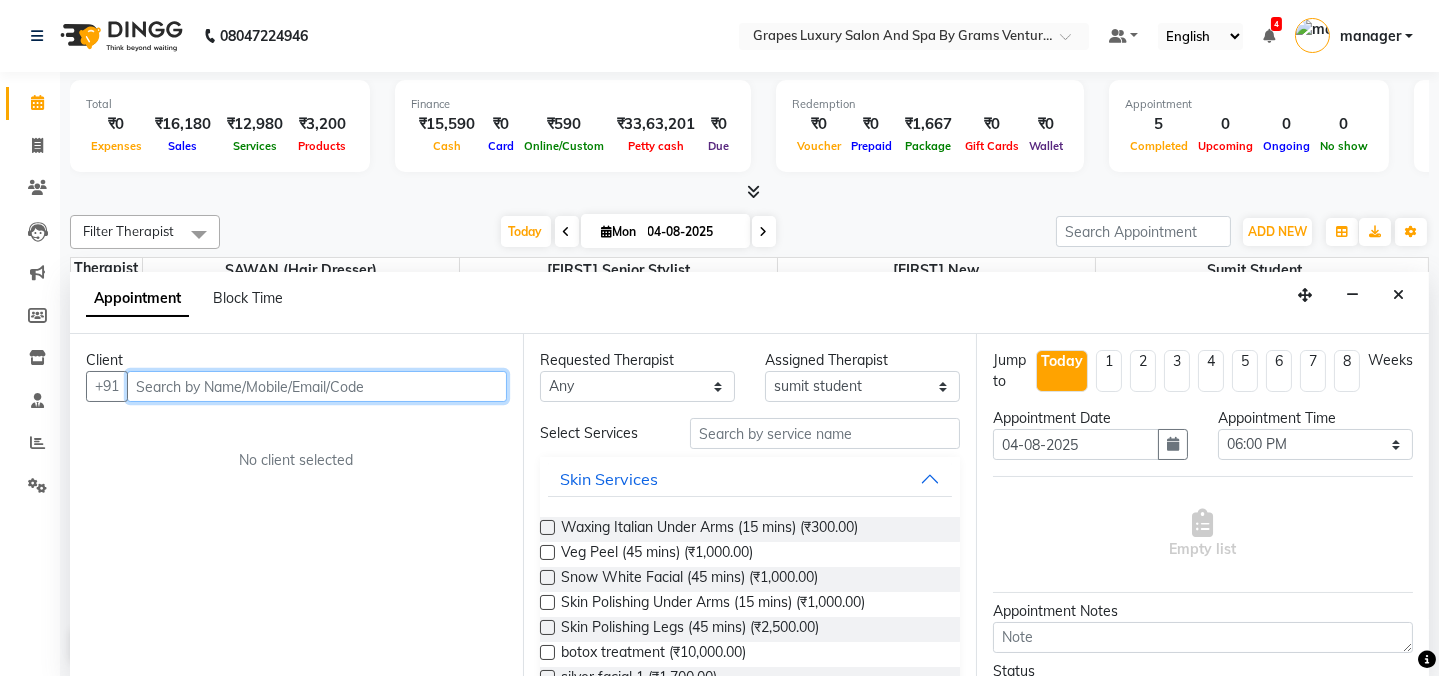 click at bounding box center (317, 386) 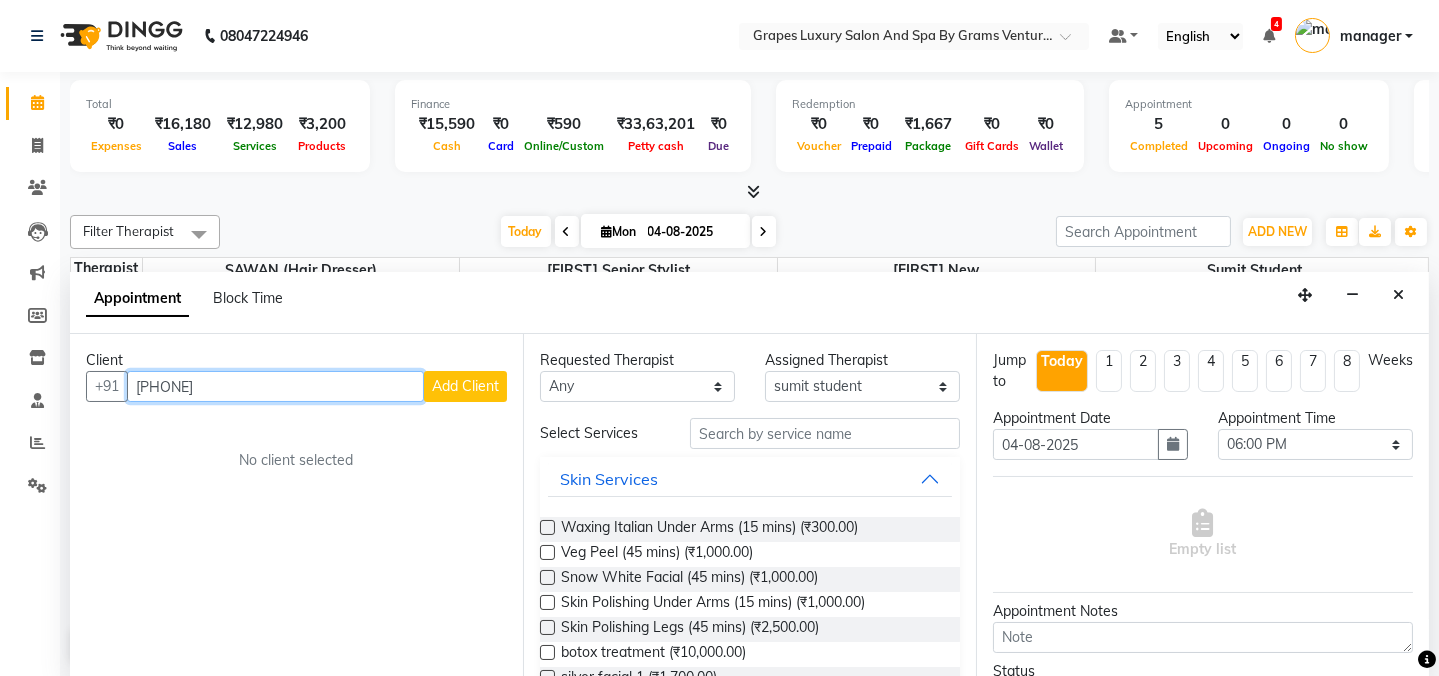 type on "[PHONE]" 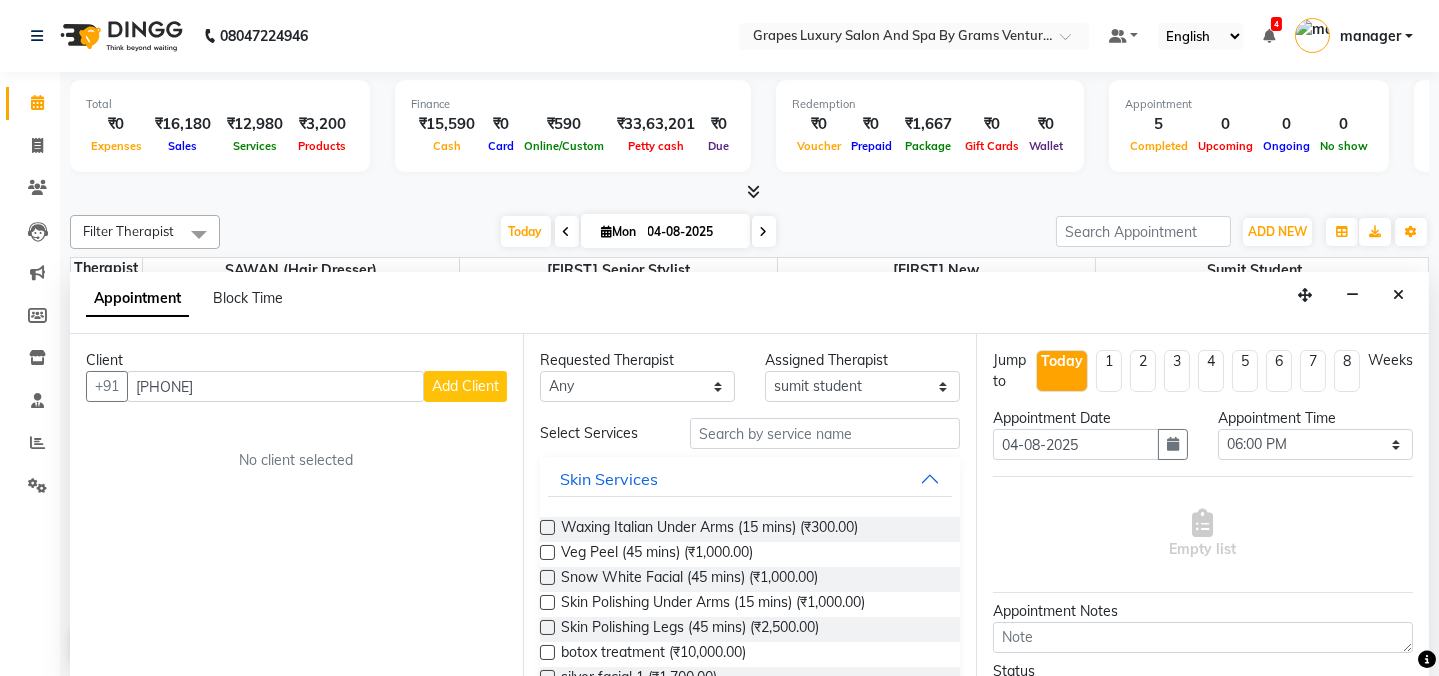 click on "Add Client" at bounding box center (465, 386) 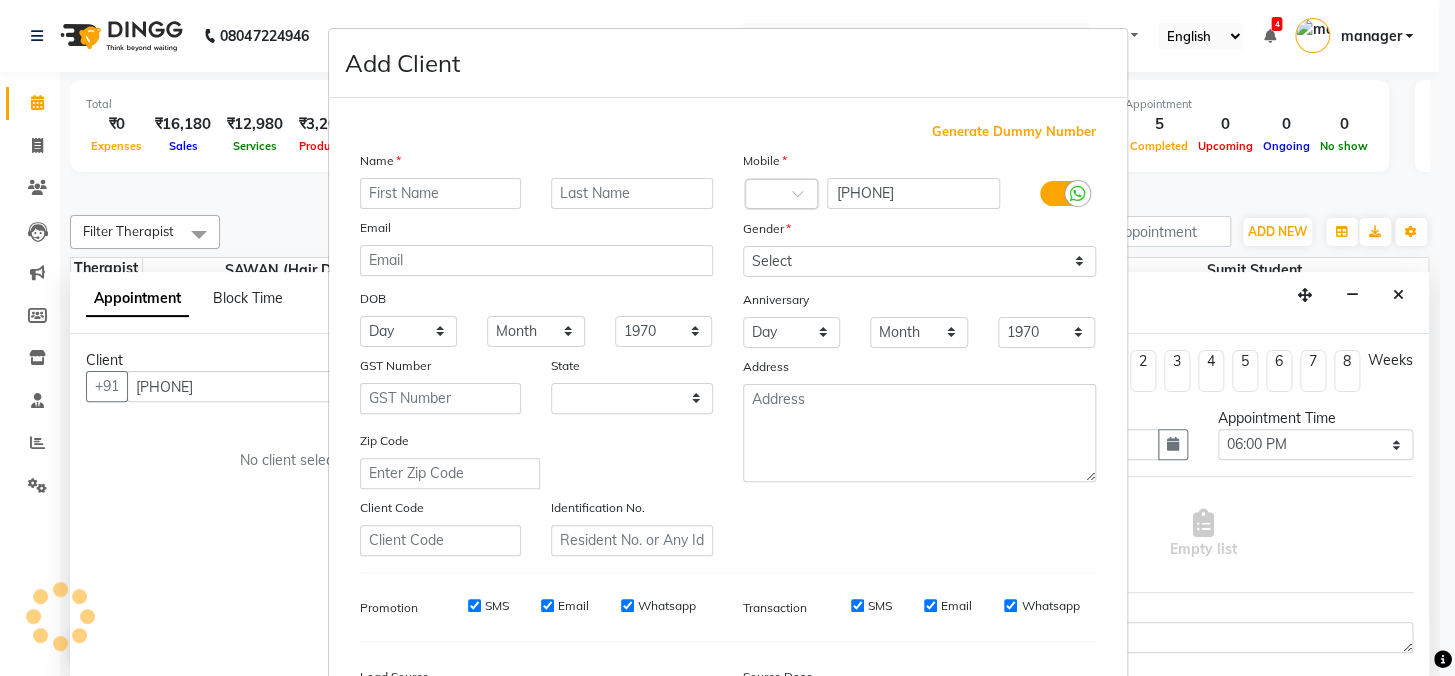select on "22" 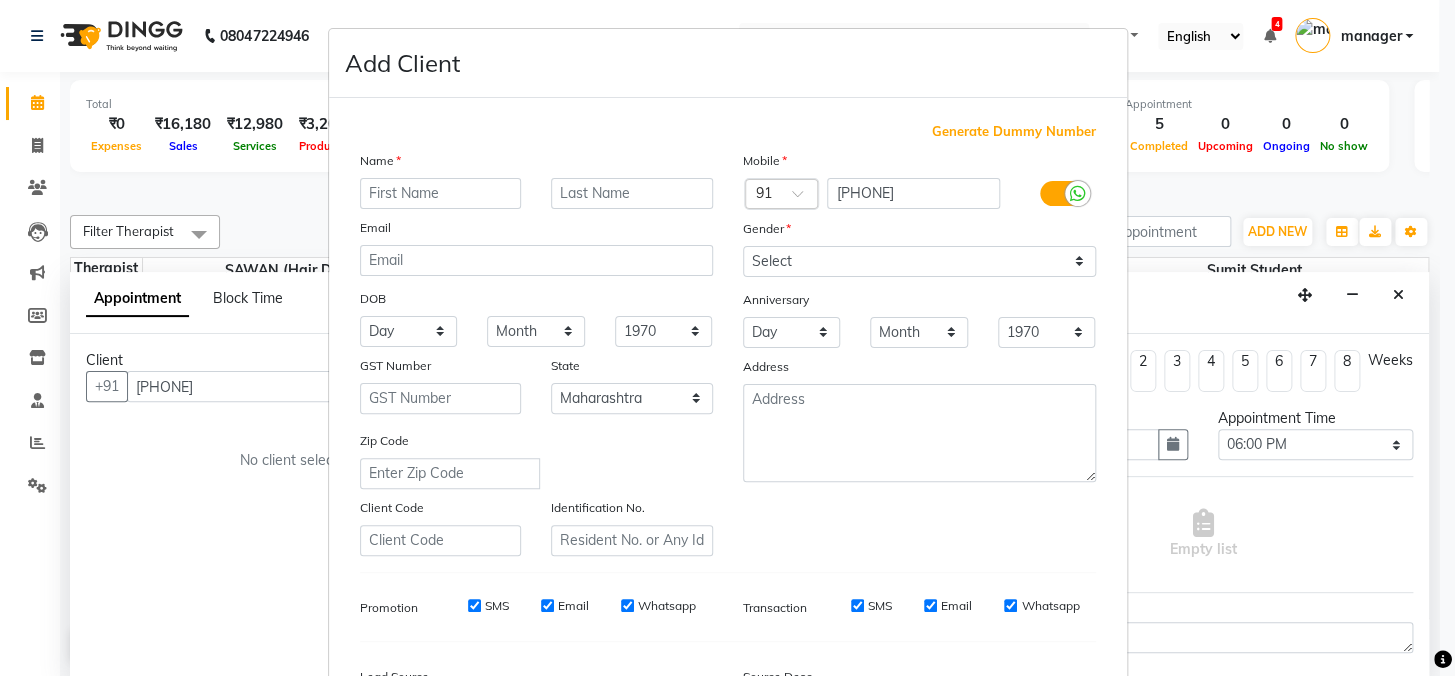 click at bounding box center (441, 193) 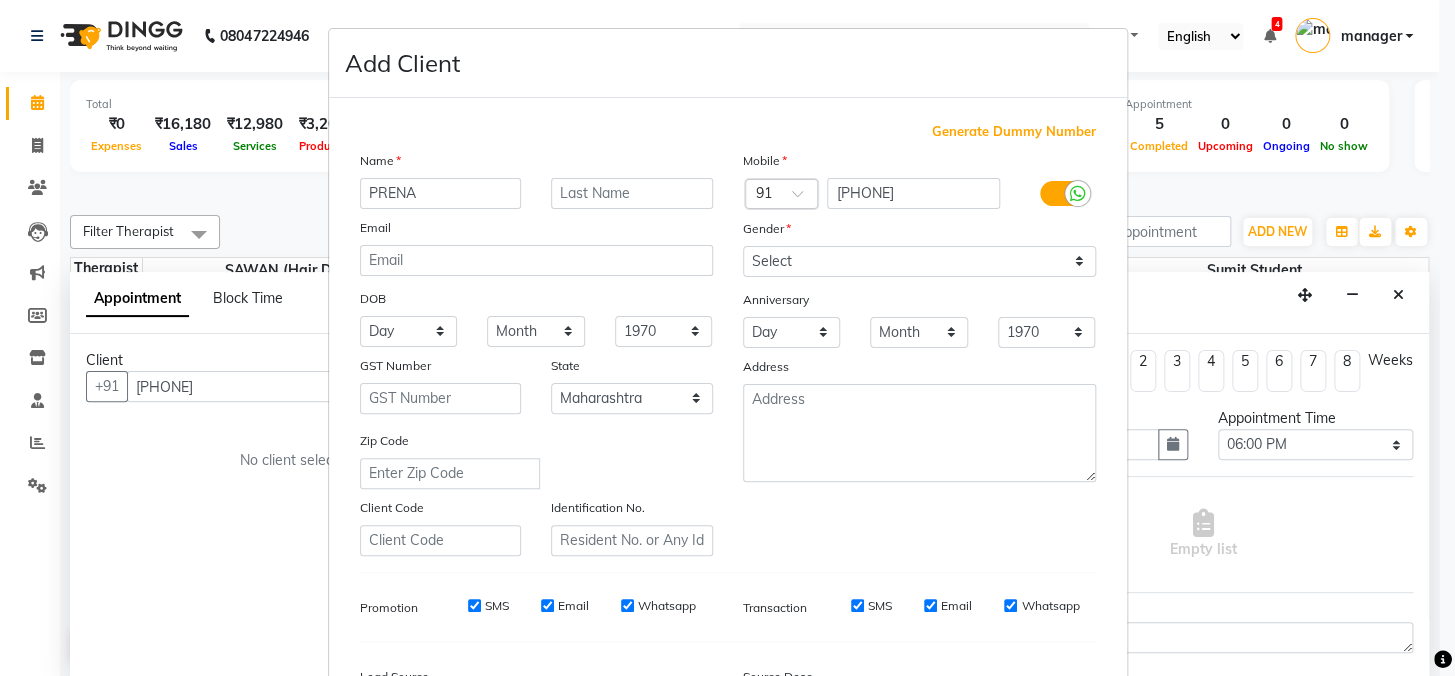 type on "PRENA" 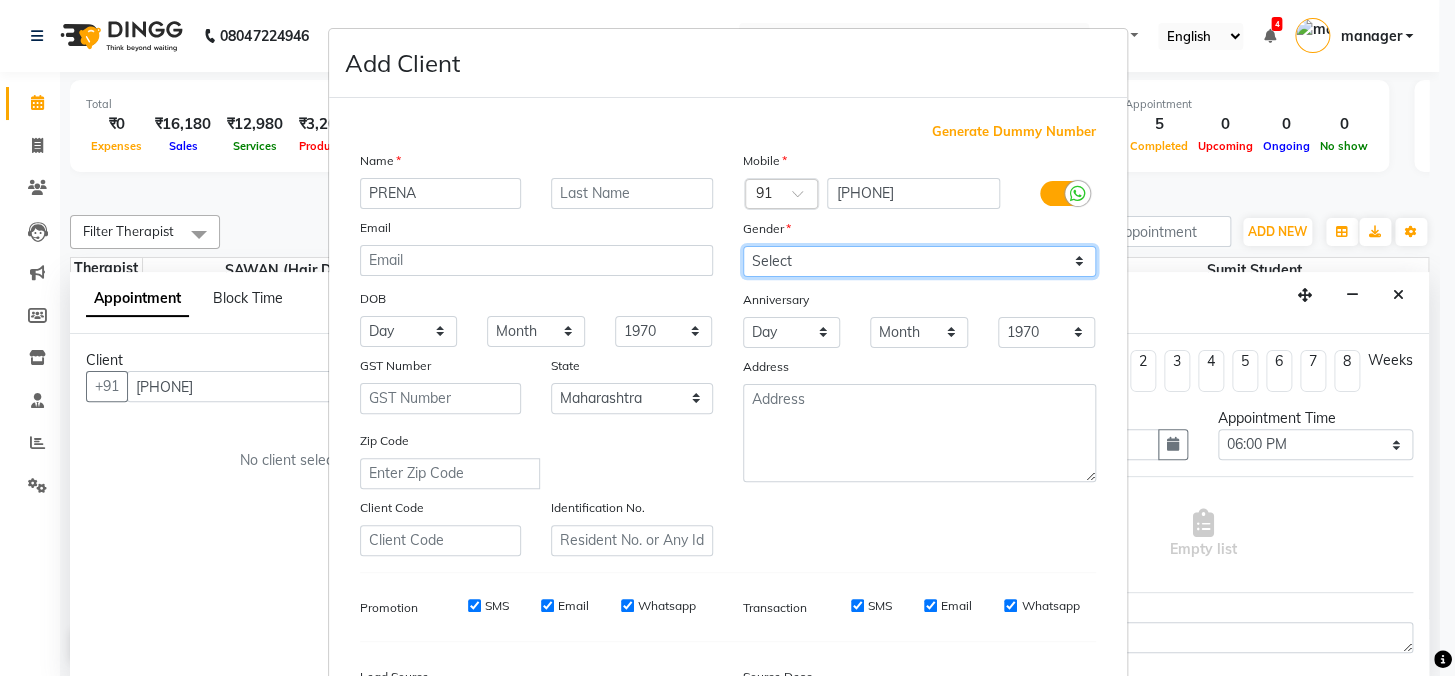 drag, startPoint x: 877, startPoint y: 263, endPoint x: 874, endPoint y: 274, distance: 11.401754 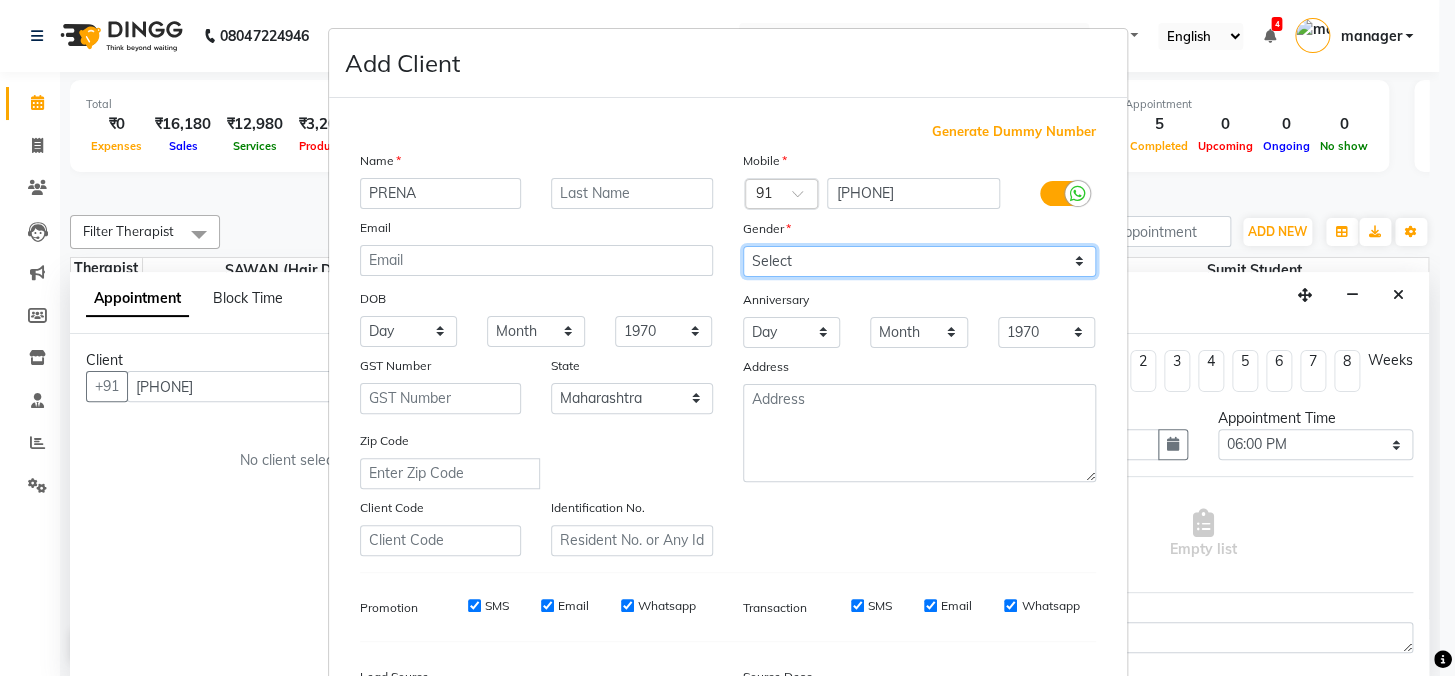 select on "female" 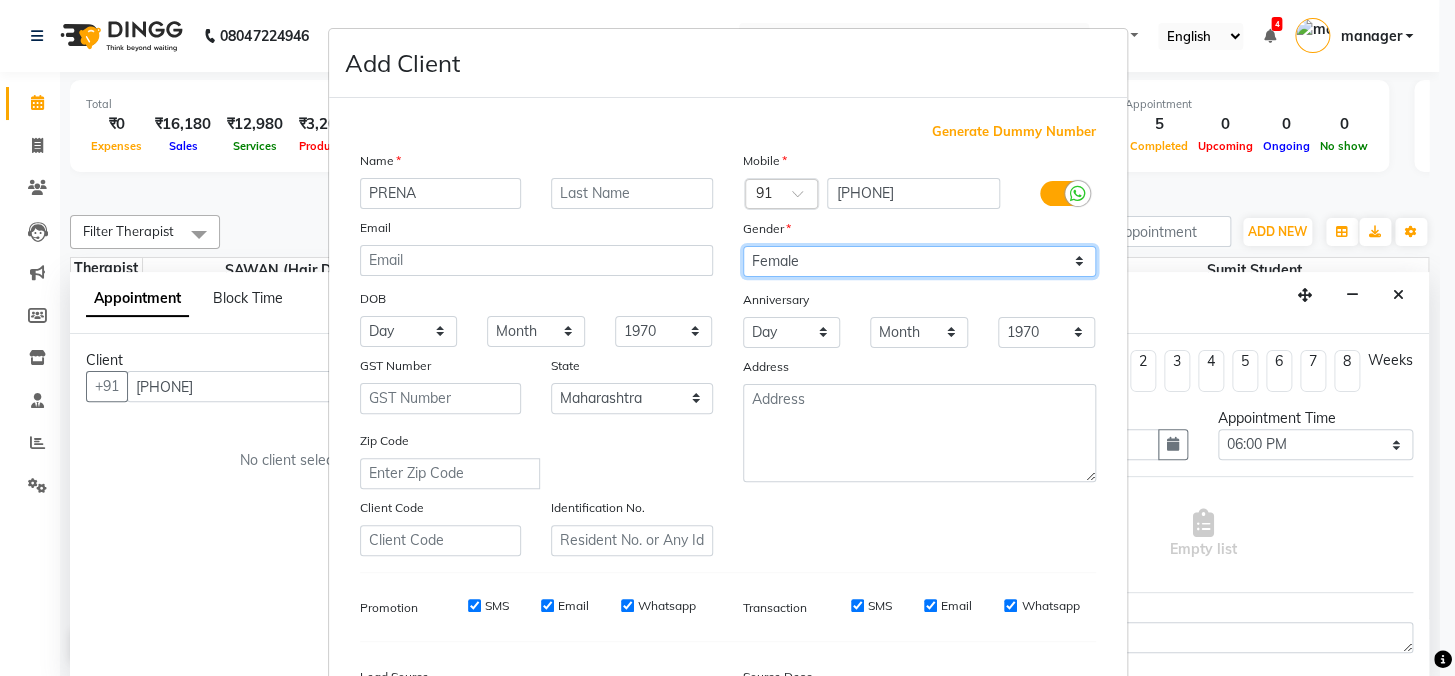 click on "Select Male Female Other Prefer Not To Say" at bounding box center (919, 261) 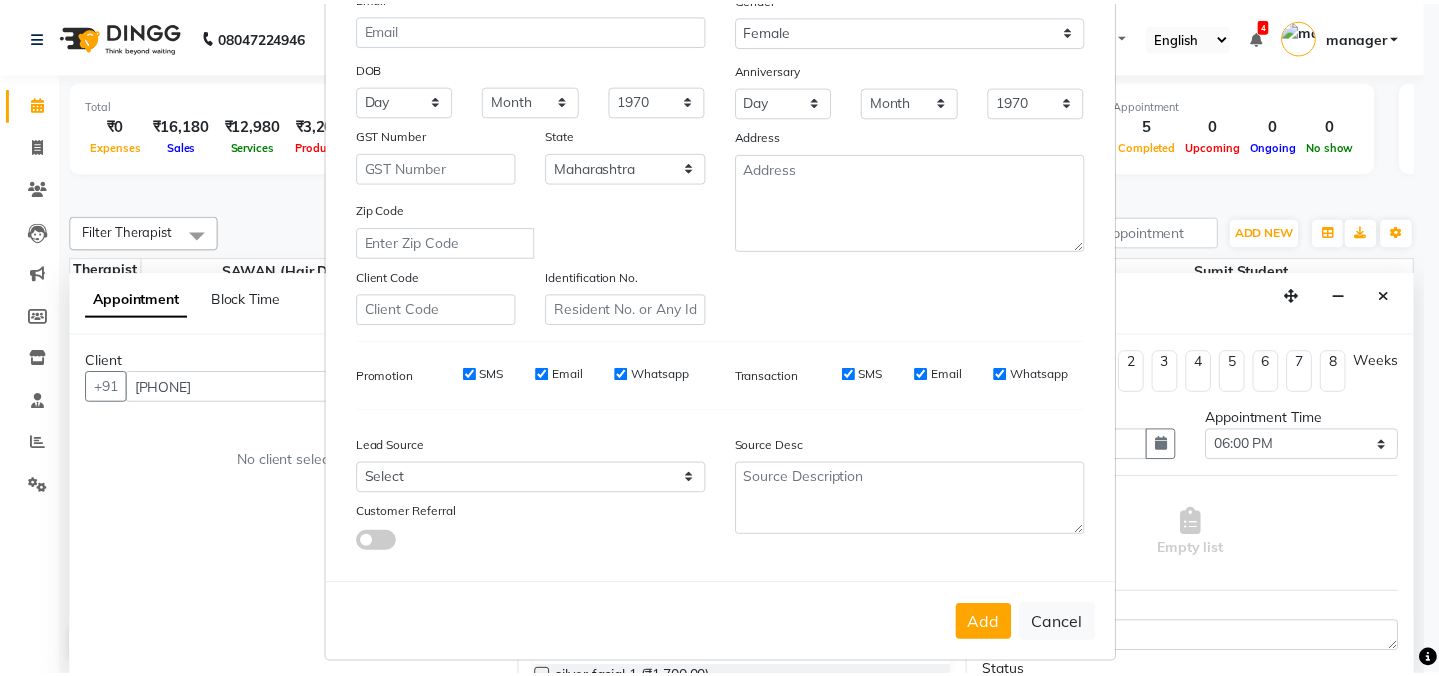 scroll, scrollTop: 240, scrollLeft: 0, axis: vertical 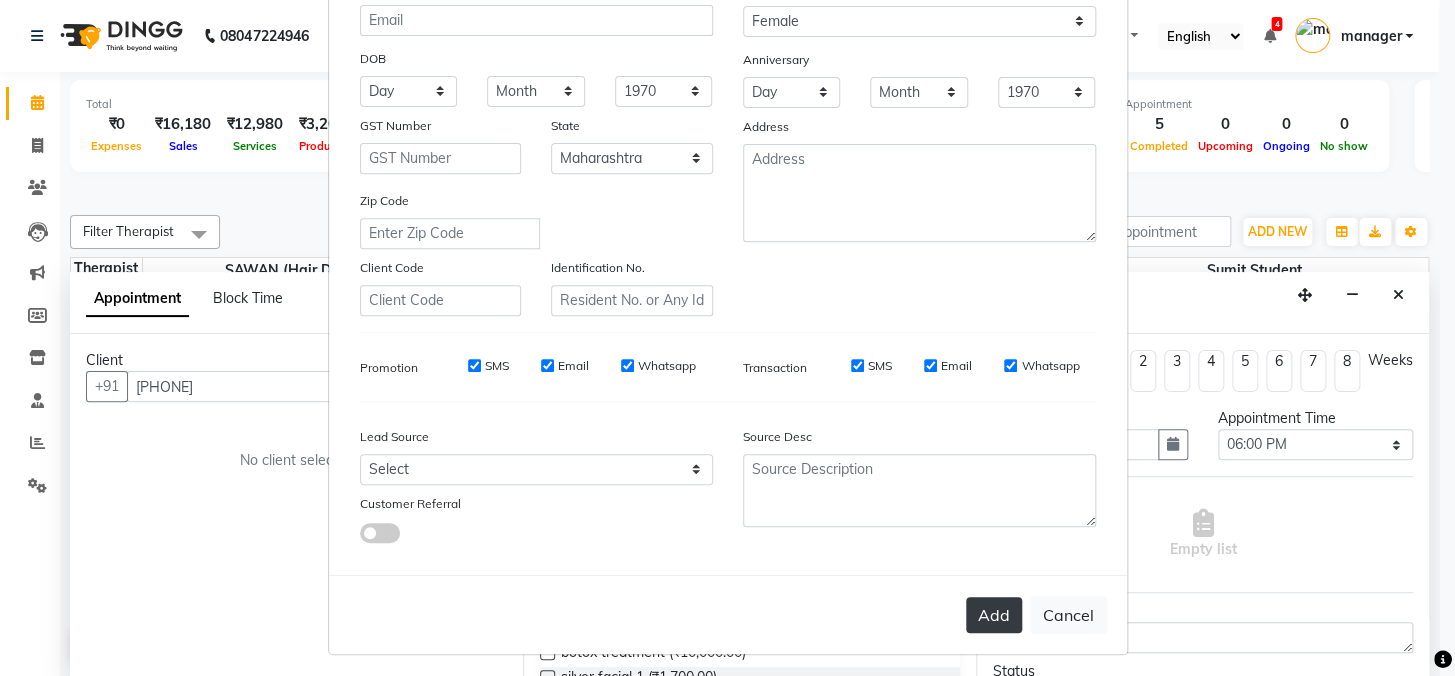 click on "Add" at bounding box center [994, 615] 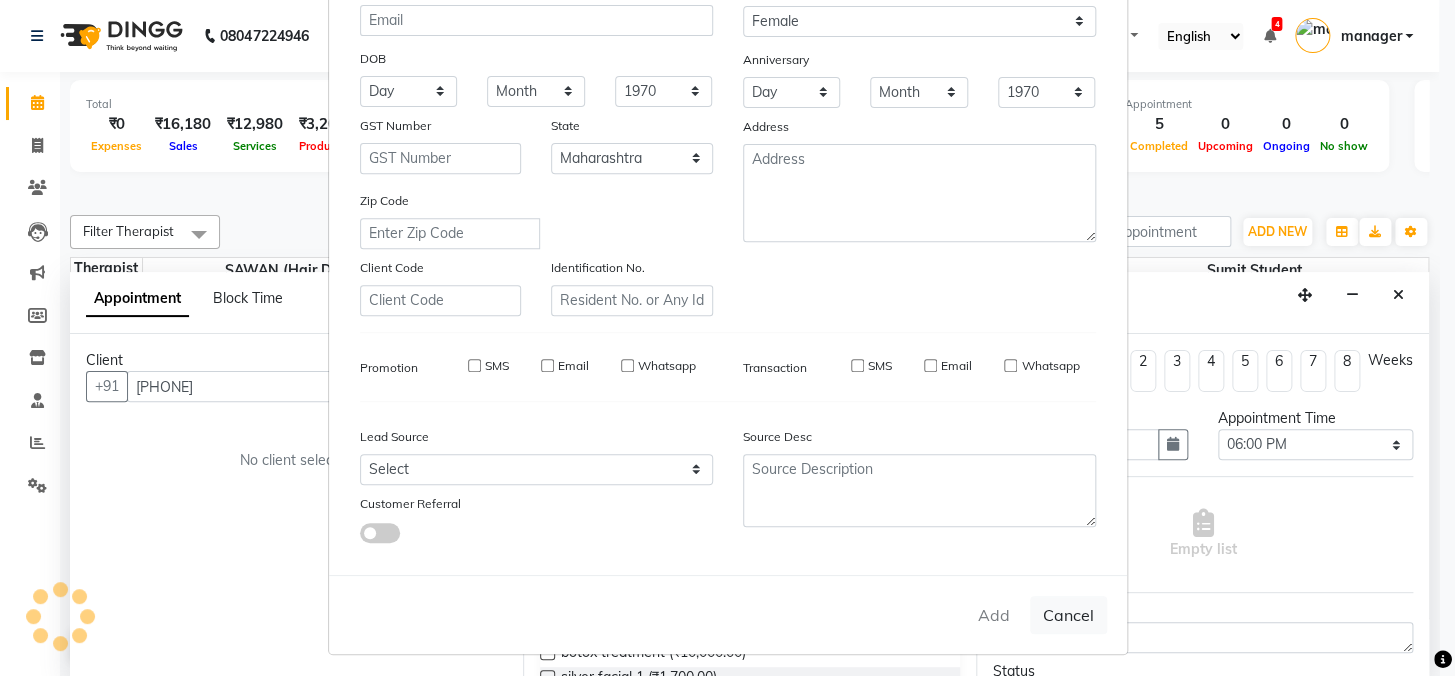 type 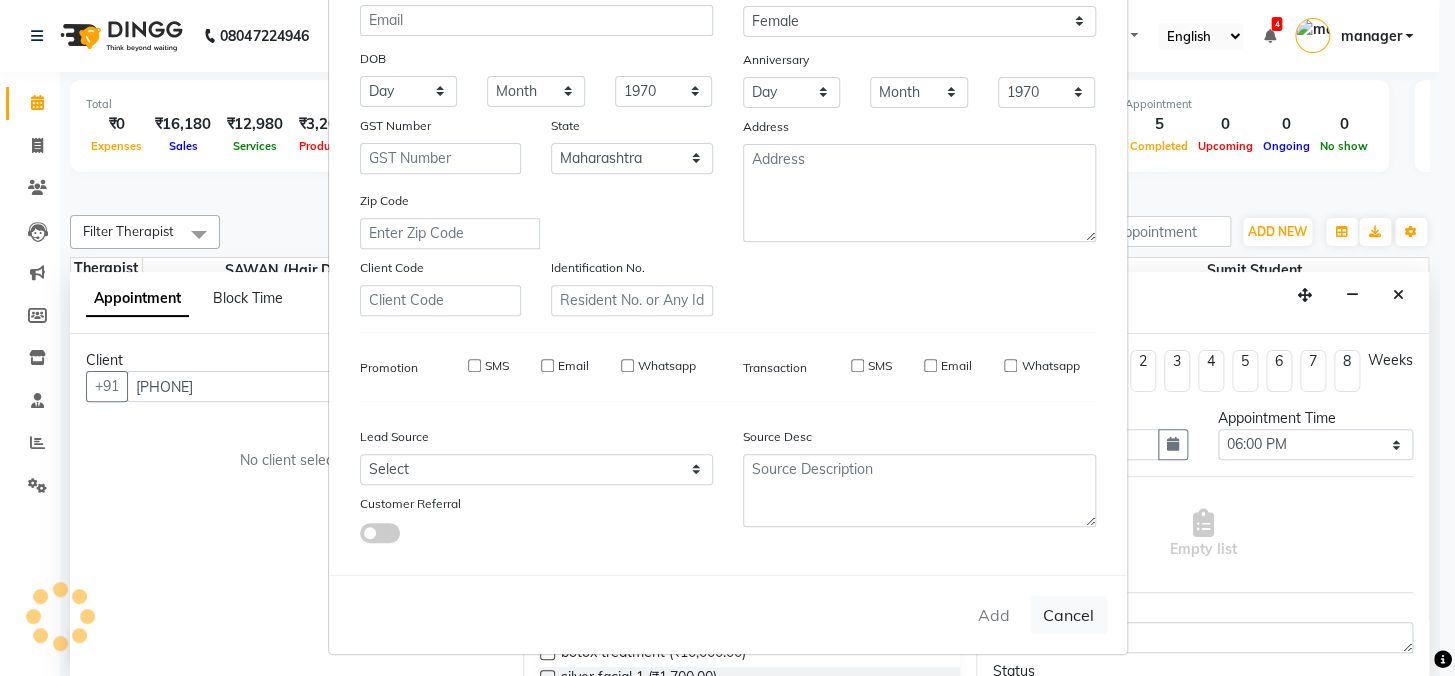 select 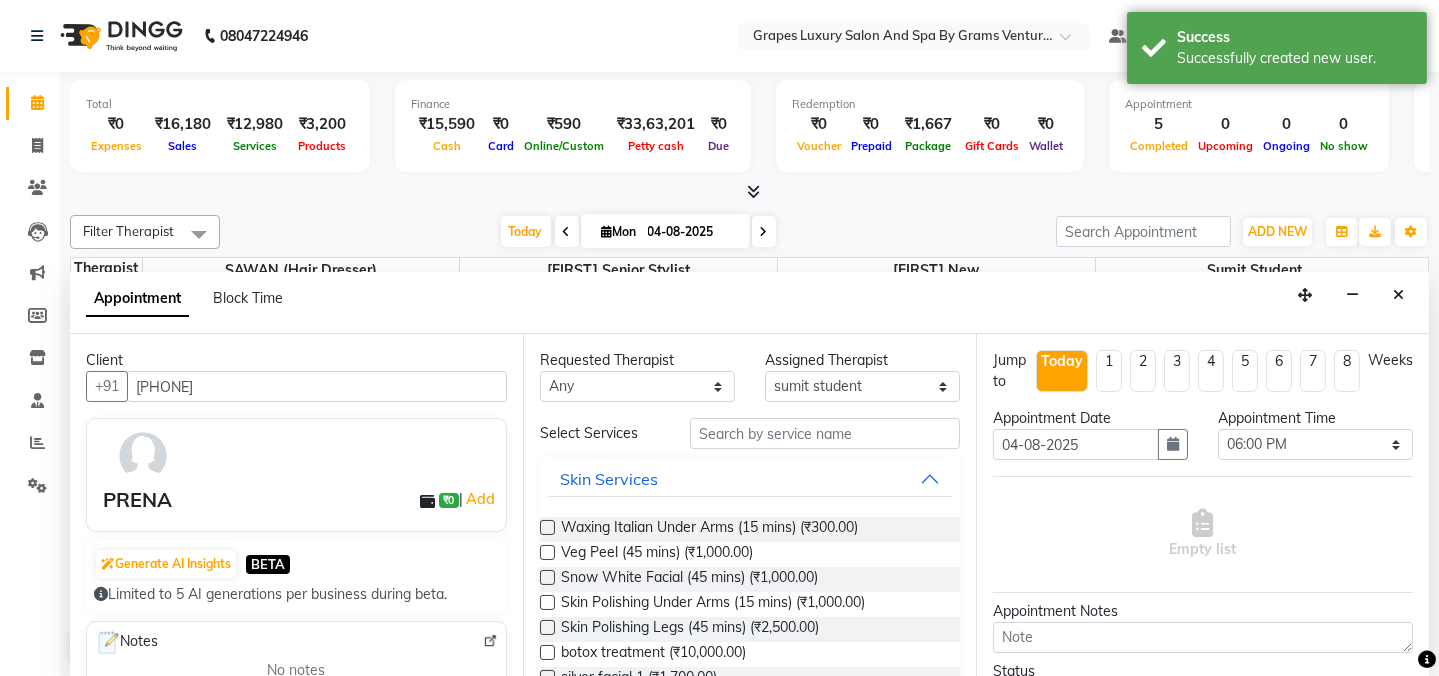 click on "Requested Therapist Any ASMITA (beauty&nails) faizaan "GUNJAN"   <BO$$> Jiya new staff MAHI (pedicureist) nikhil  Pooja (Therapist) pranali PURVI (therapist&Beauty) ravi REHAN  stylist new SAWAN (hair dresser) sejal new sumit student  viswas senior stylist Assigned Therapist Select ASMITA (beauty&nails) faizaan "GUNJAN"   <BO$$> Jiya new staff MAHI (pedicureist) nikhil  Pooja (Therapist) pranali PURVI (therapist&Beauty) ravi REHAN  stylist new SAWAN (hair dresser) sejal new sumit student  viswas senior stylist Select Services    Skin Services Waxing Italian Under Arms (15 mins) (₹300.00) Veg Peel (45 mins) (₹1,000.00) Snow White Facial (45 mins) (₹1,000.00) Skin Polishing Under Arms (15 mins) (₹1,000.00) Skin Polishing Legs (45 mins) (₹2,500.00) botox treatment (₹10,000.00) silver facial 1 (₹1,700.00) pearl facial (₹3,000.00) platinium facial (₹3,500.00) skin brightening facial (₹2,500.00) grapes signature facial (₹5,500.00) grapes super luxury facial (₹8,000.00)    Waxing" at bounding box center [749, 506] 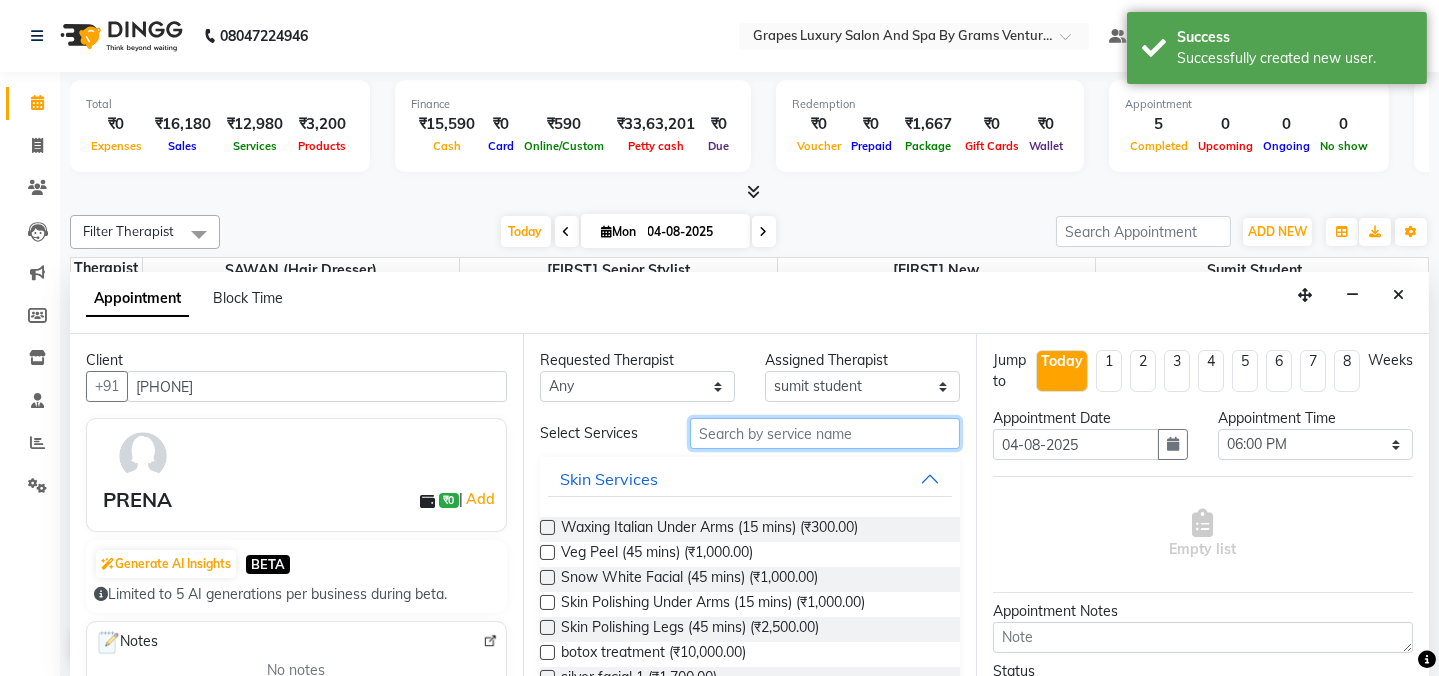 click at bounding box center (825, 433) 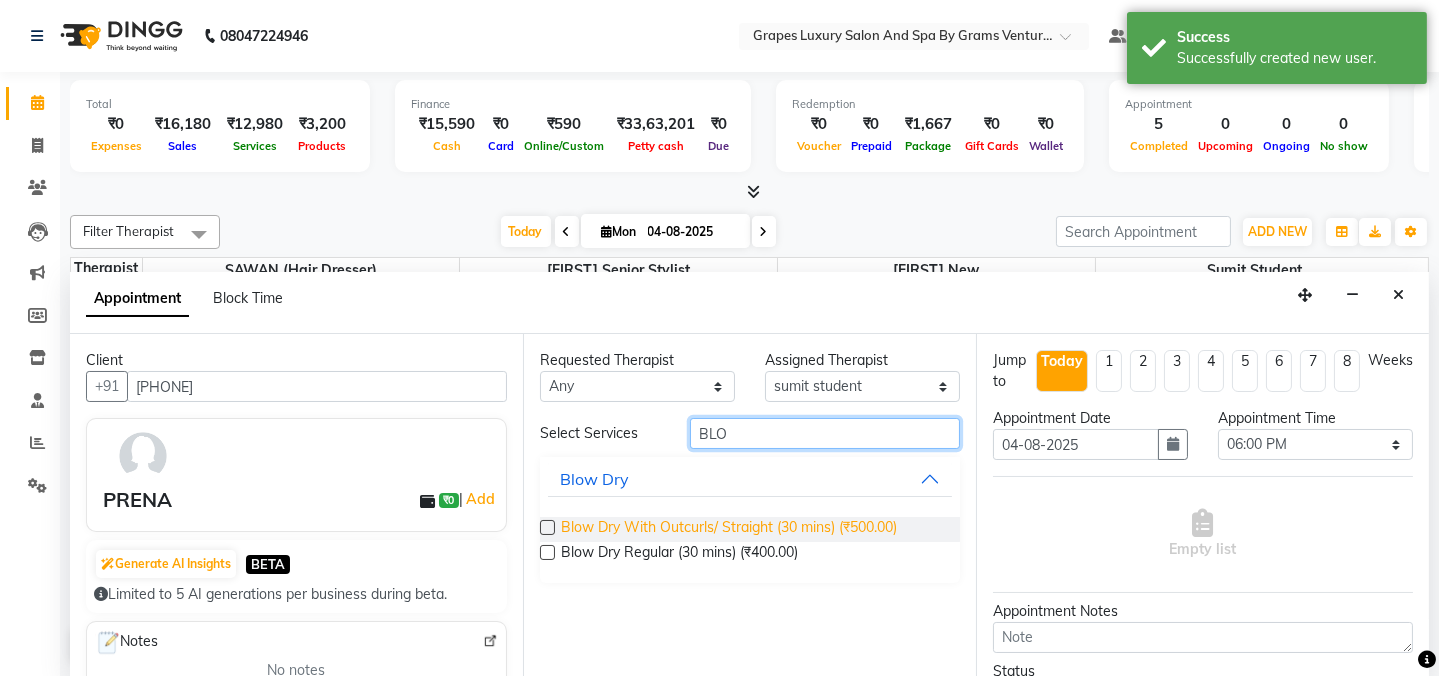 type on "BLO" 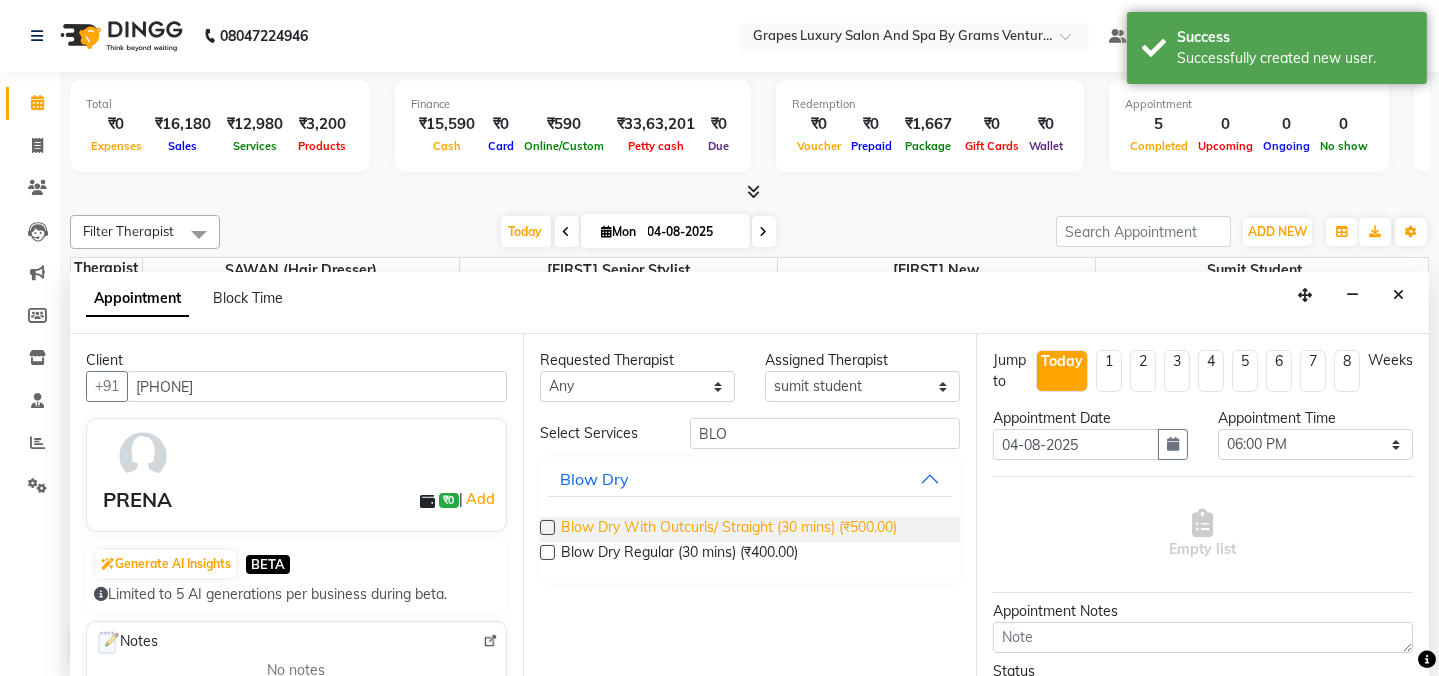 click on "Blow Dry With Outcurls/ Straight (30 mins) (₹500.00)" at bounding box center (729, 529) 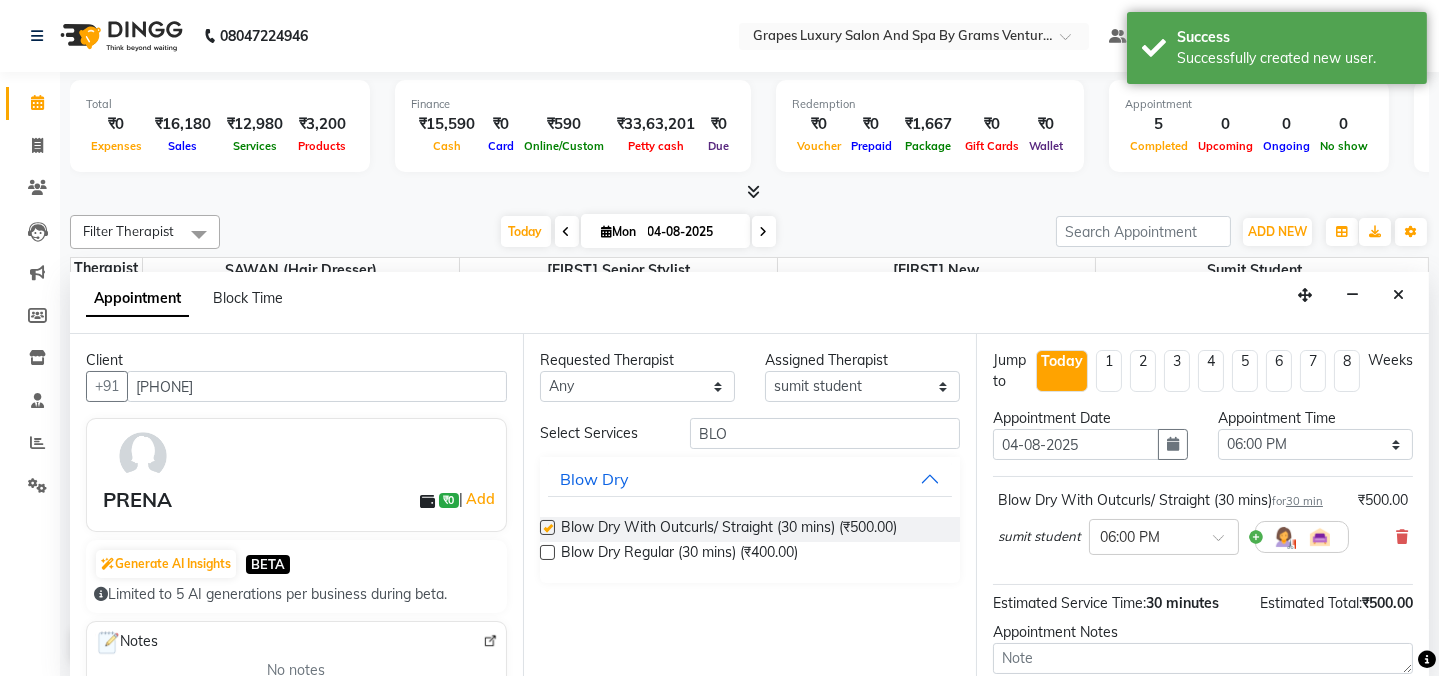 checkbox on "false" 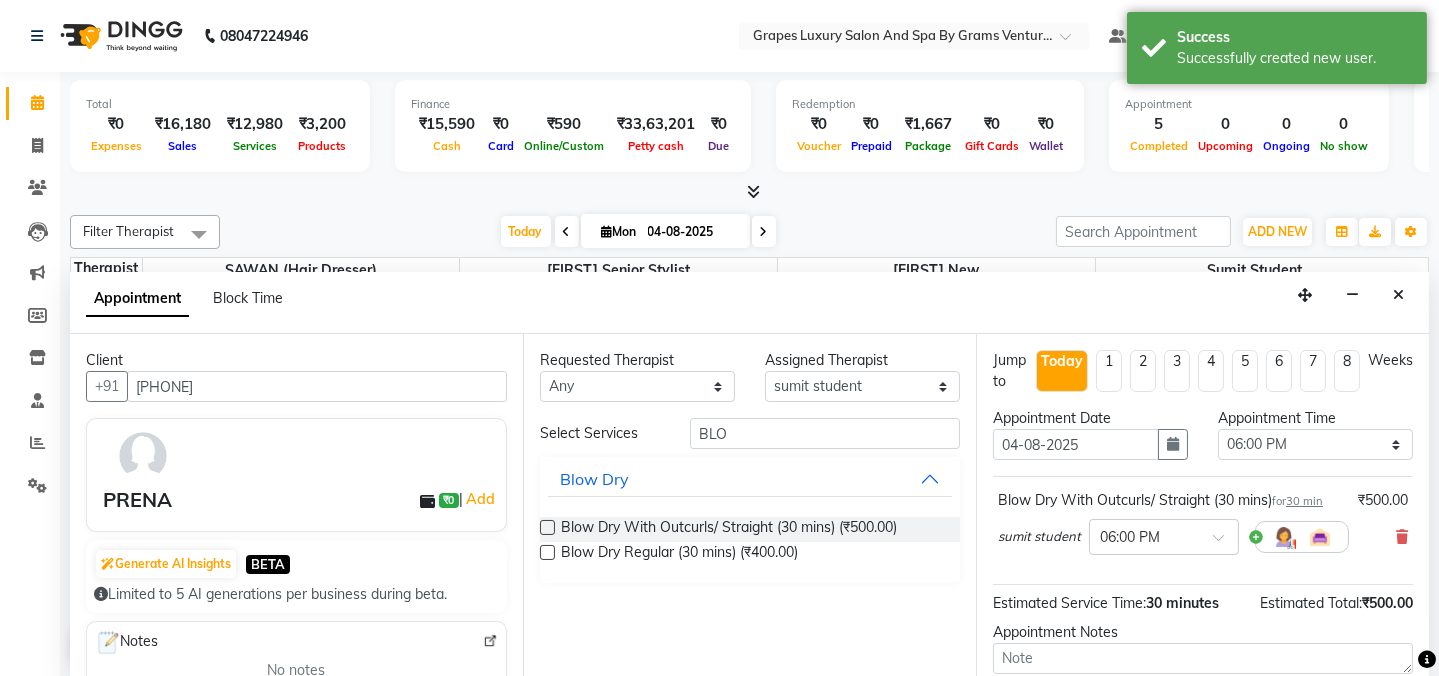 scroll, scrollTop: 181, scrollLeft: 0, axis: vertical 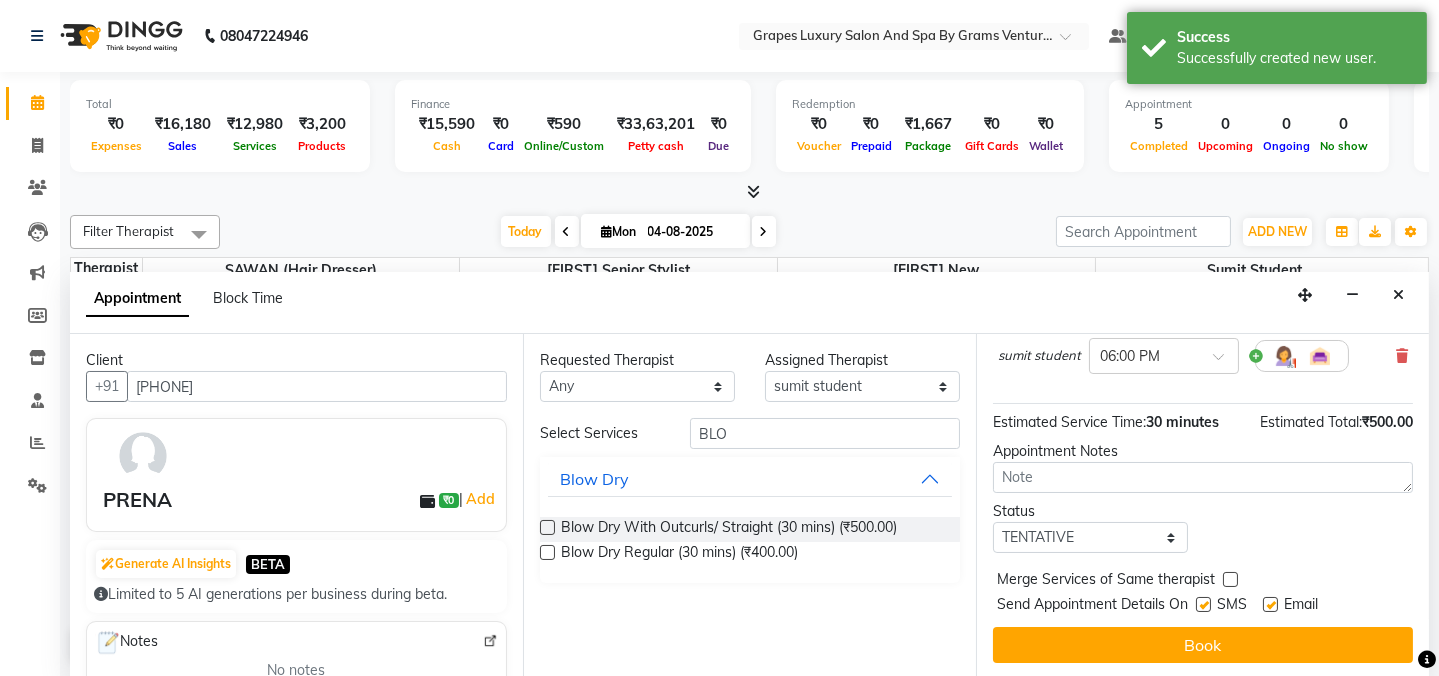 click at bounding box center (1203, 604) 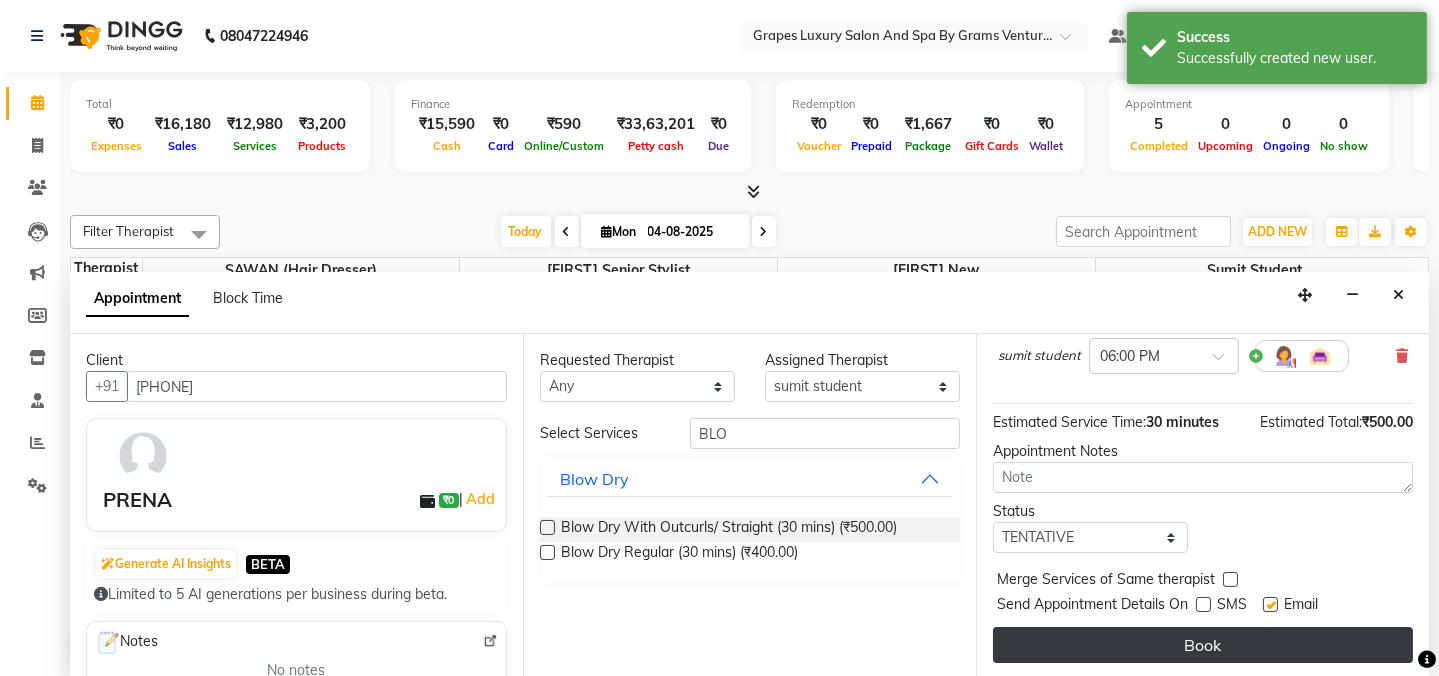 click on "Book" at bounding box center (1203, 645) 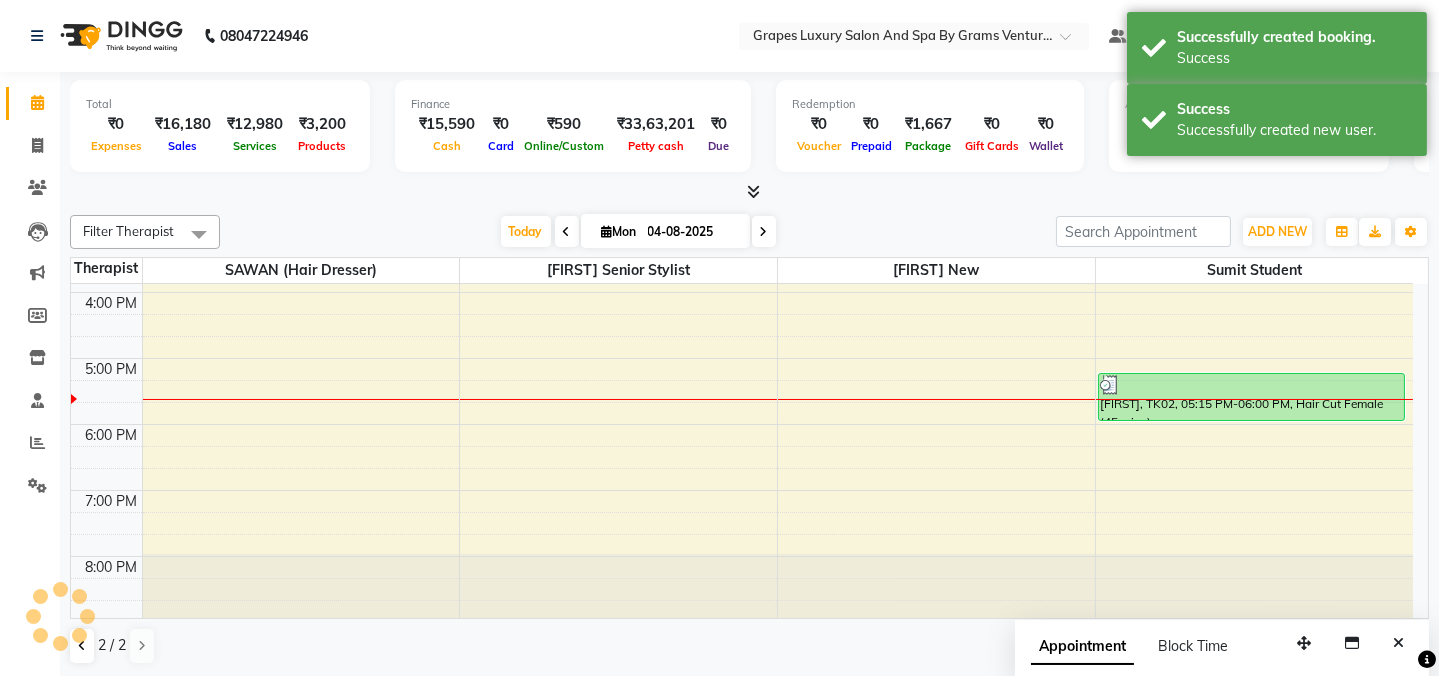 scroll, scrollTop: 0, scrollLeft: 0, axis: both 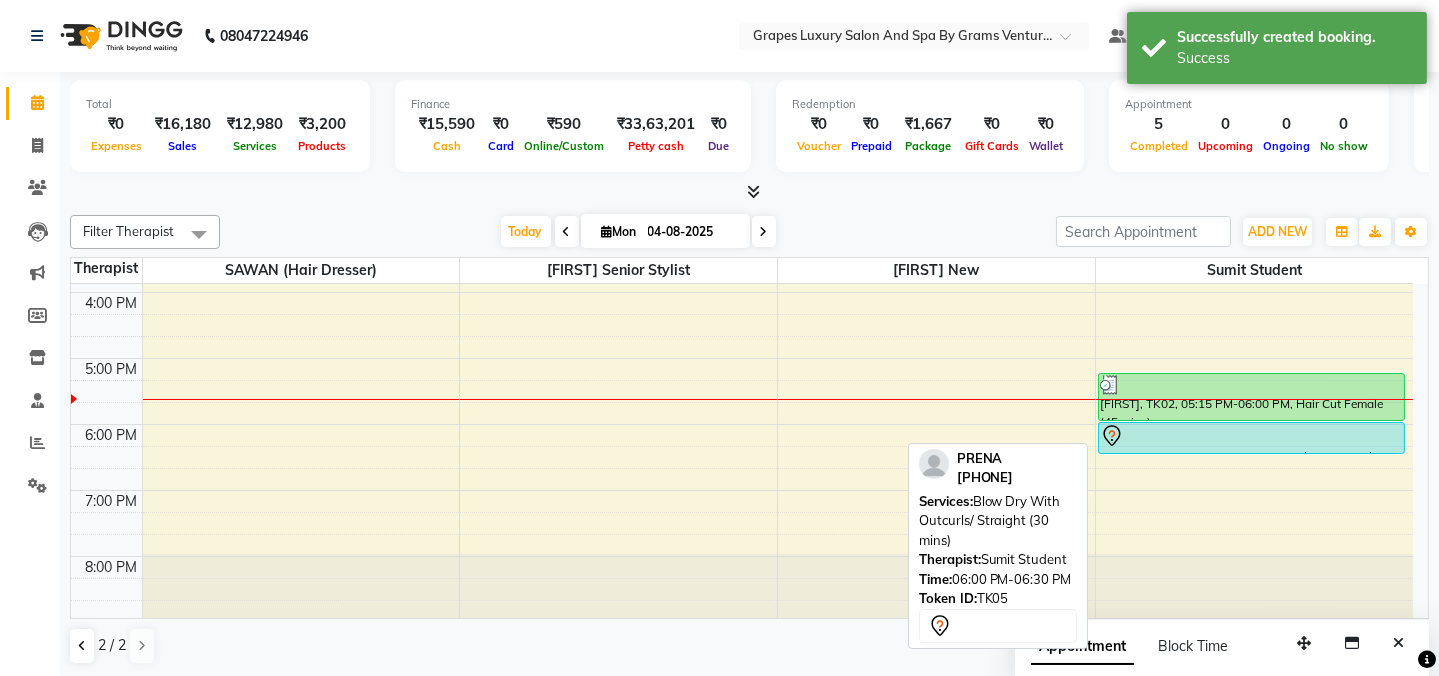 click at bounding box center [1251, 436] 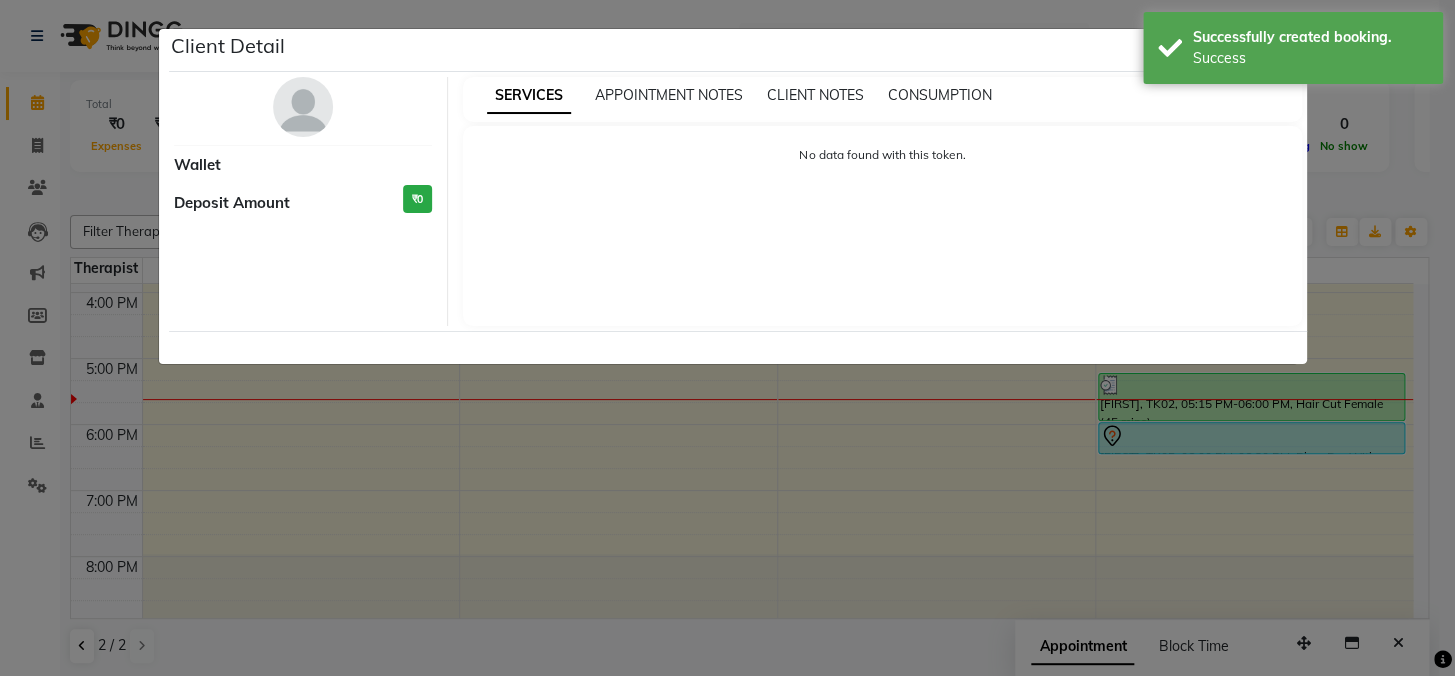 select on "7" 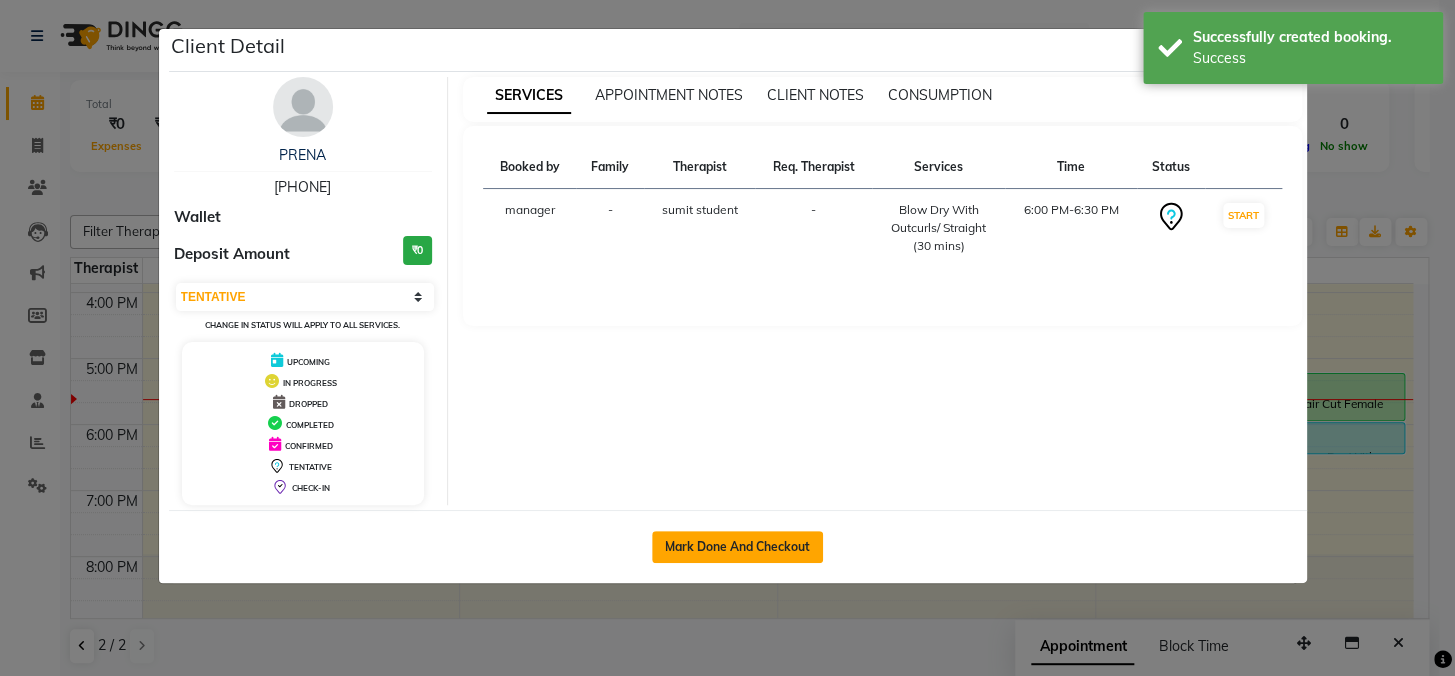 click on "Mark Done And Checkout" 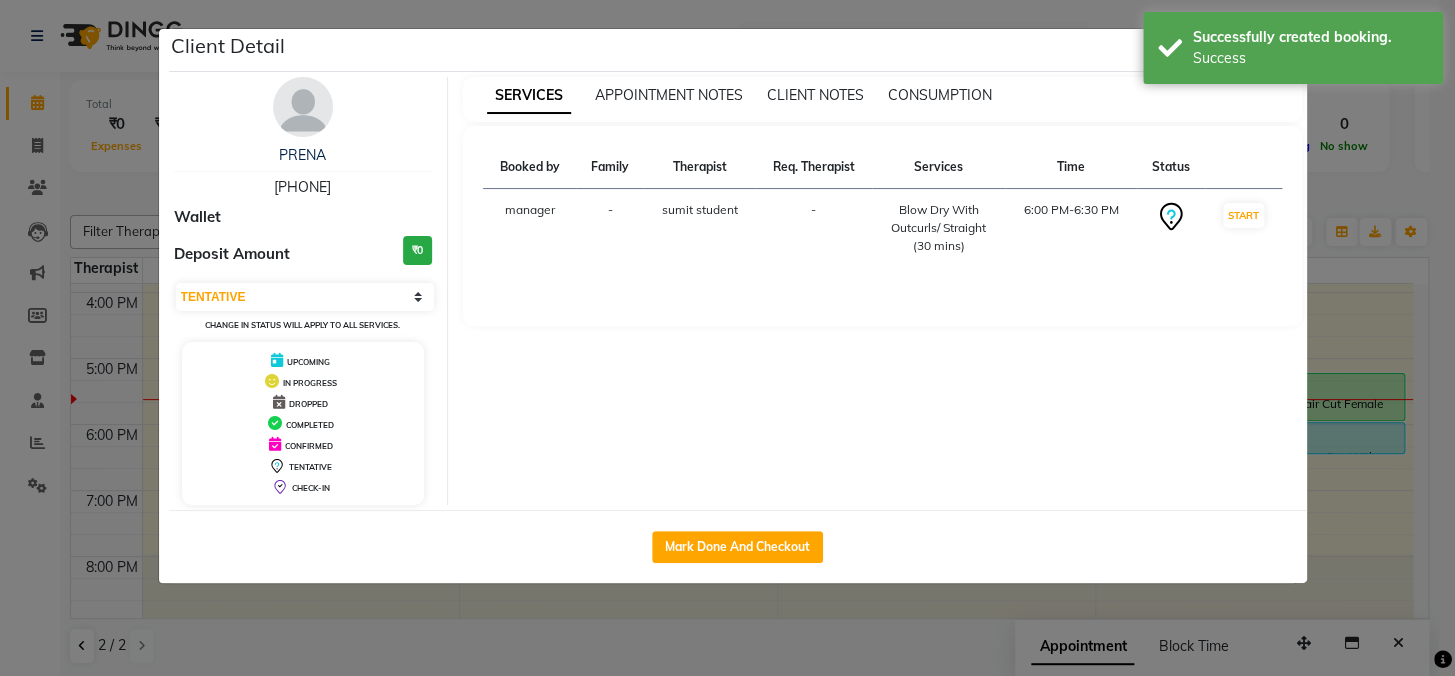 select on "service" 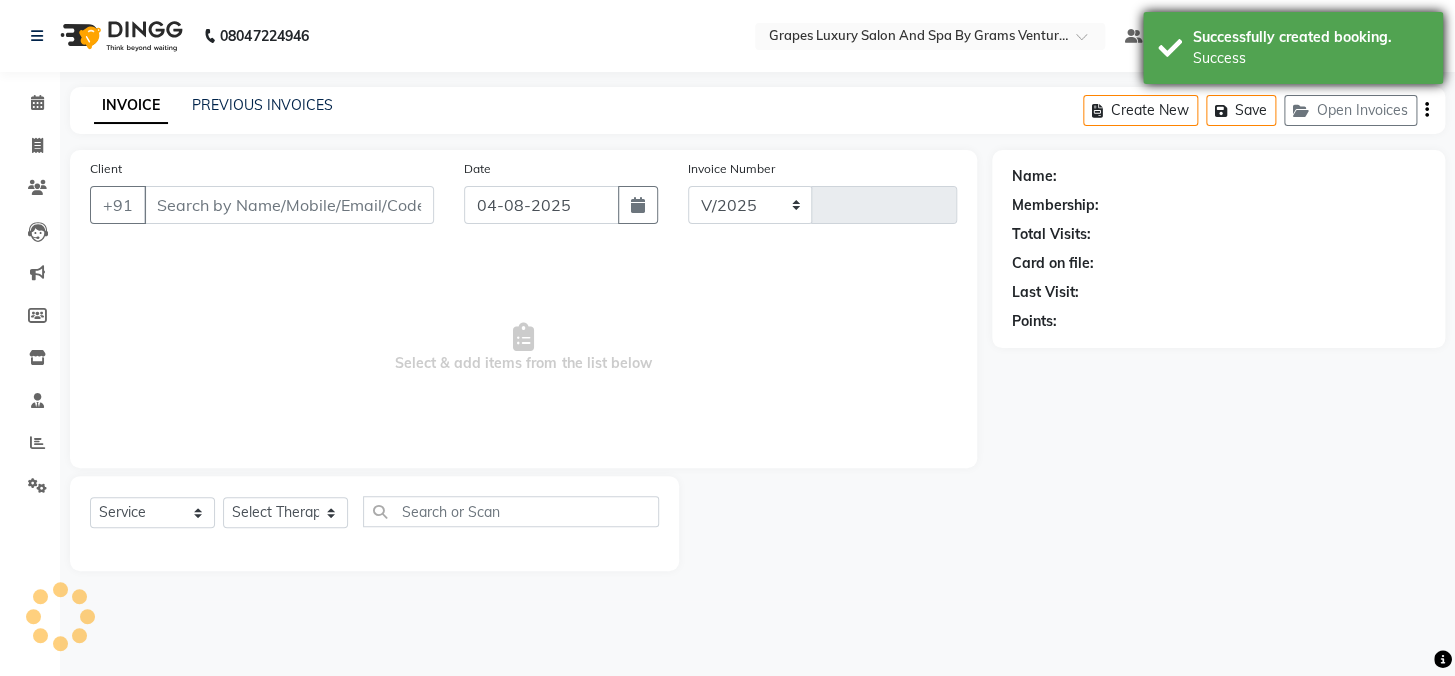 select on "3585" 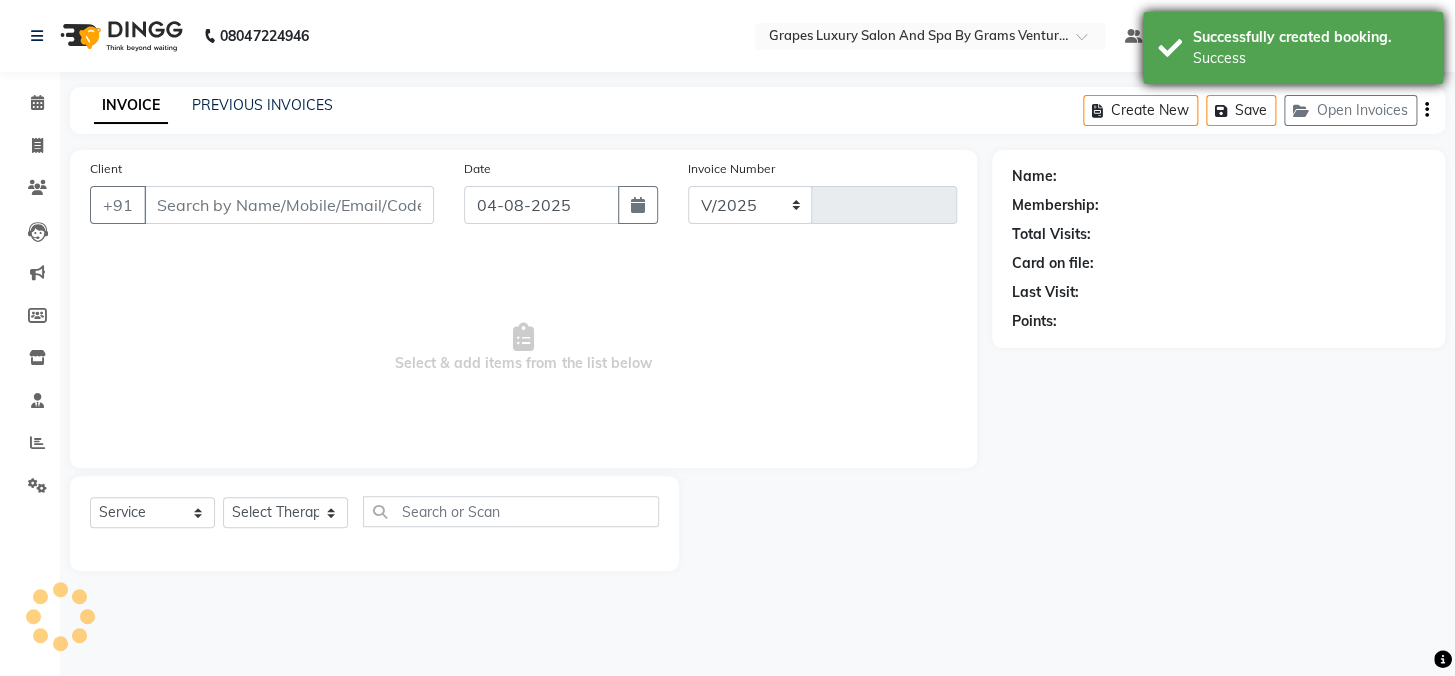 type on "1982" 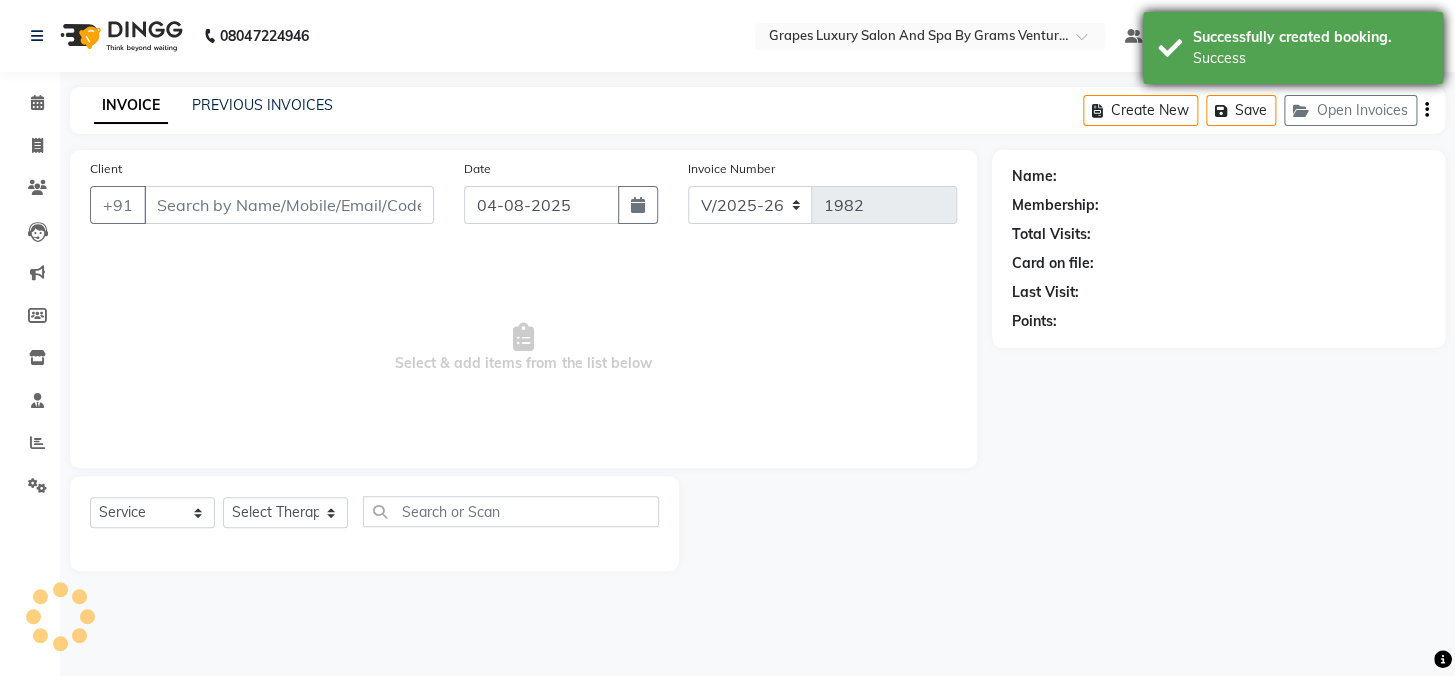 click on "Success" at bounding box center (1310, 58) 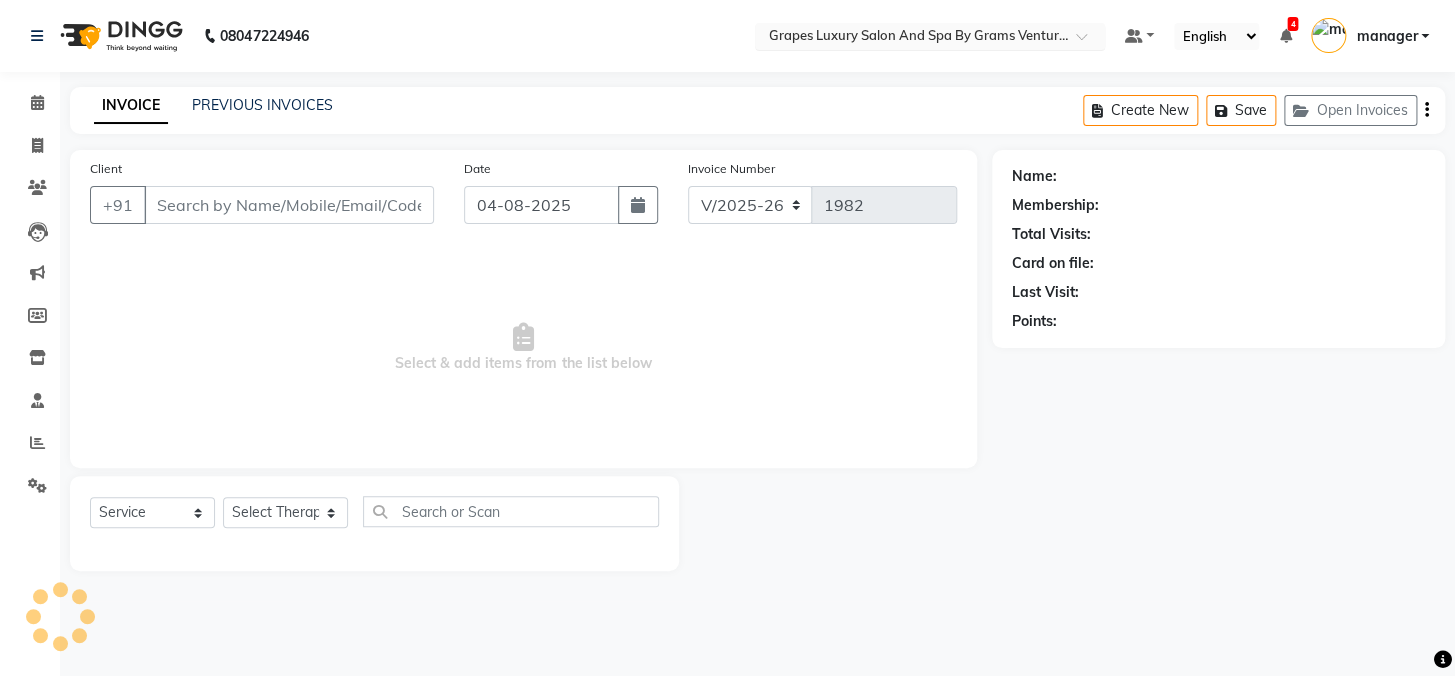type on "[PHONE]" 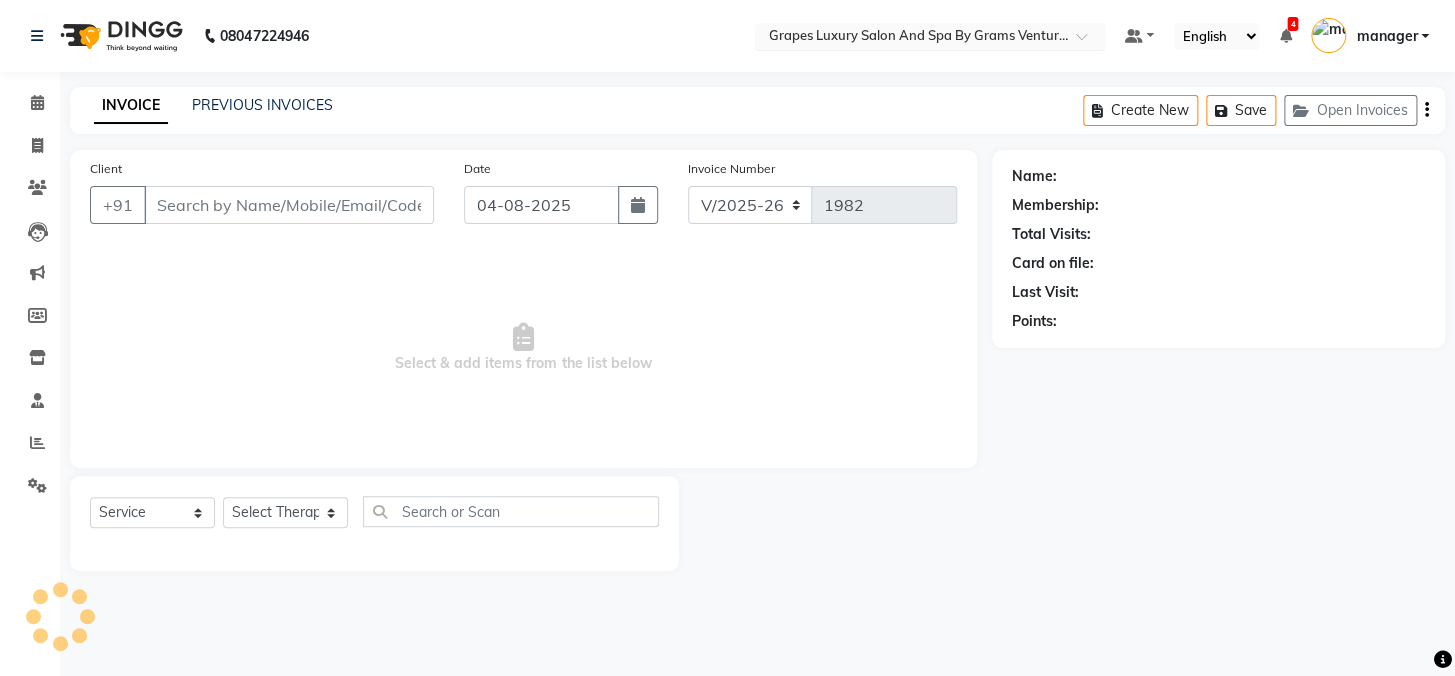 select on "79261" 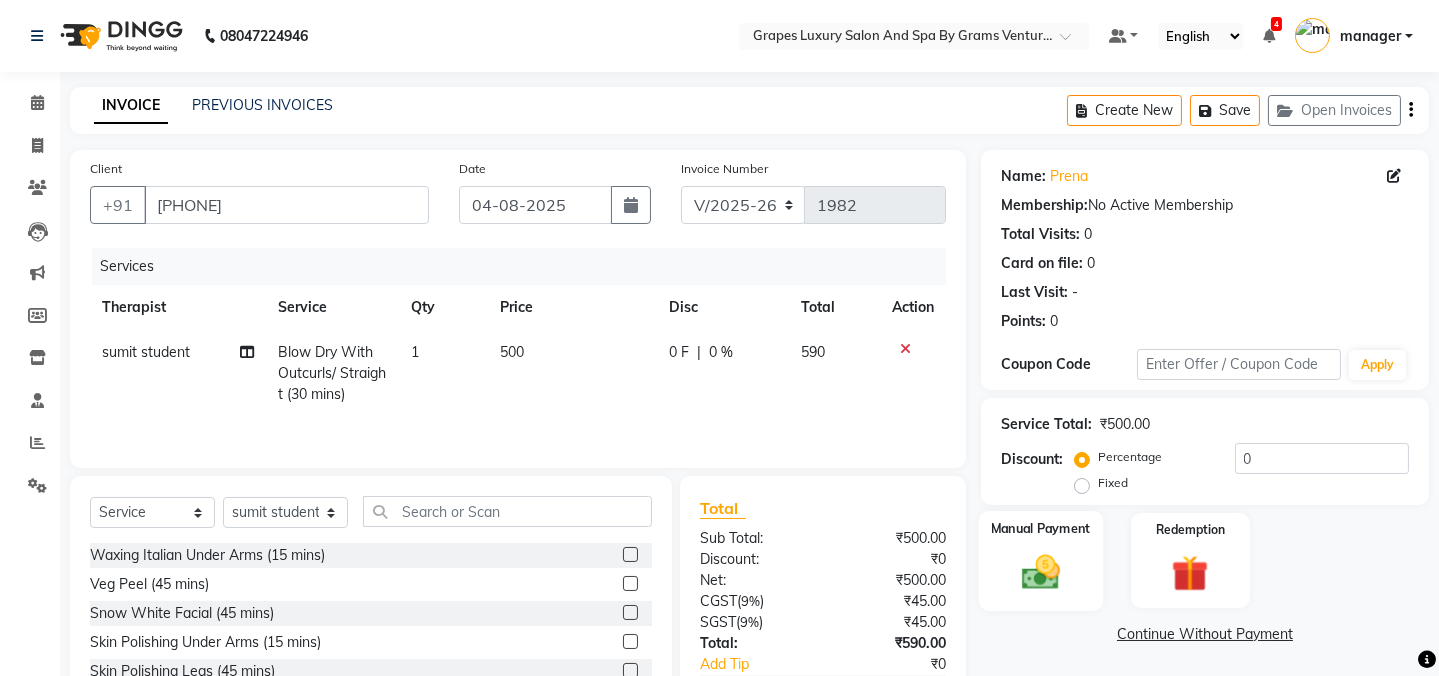 scroll, scrollTop: 125, scrollLeft: 0, axis: vertical 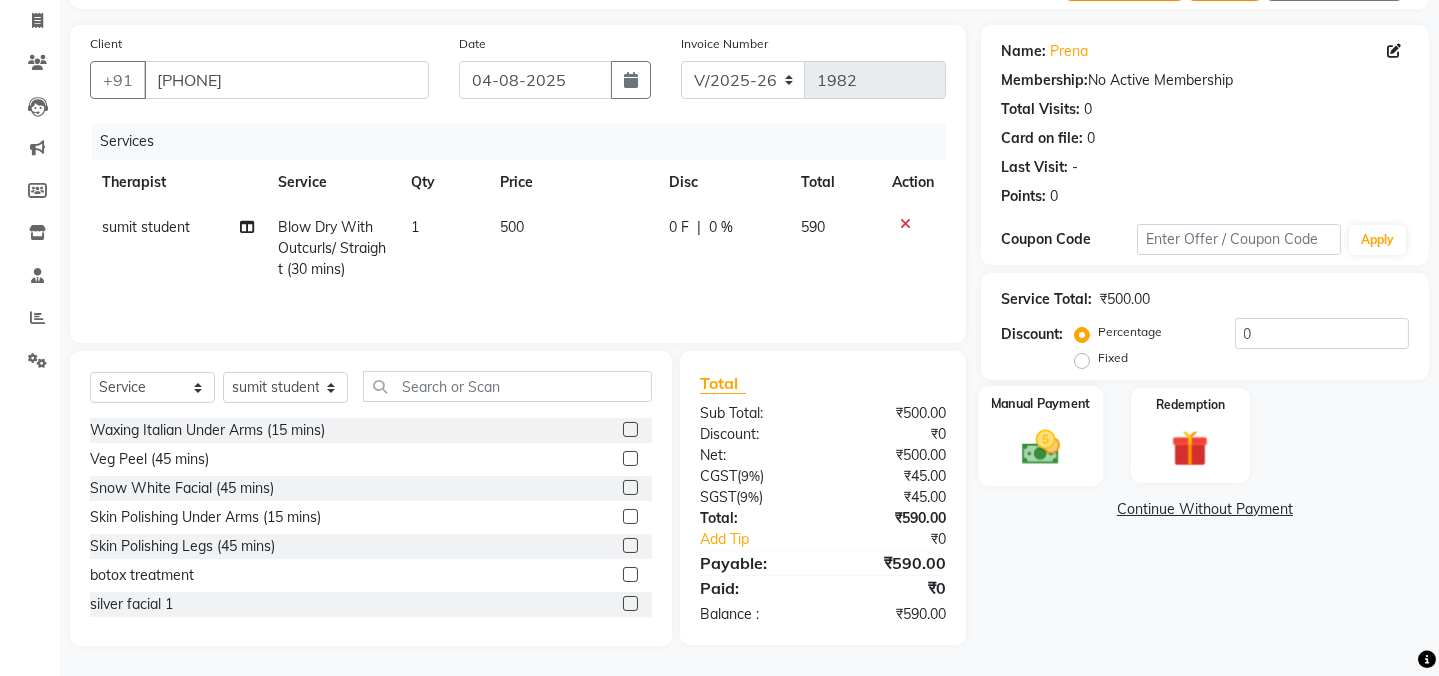 click 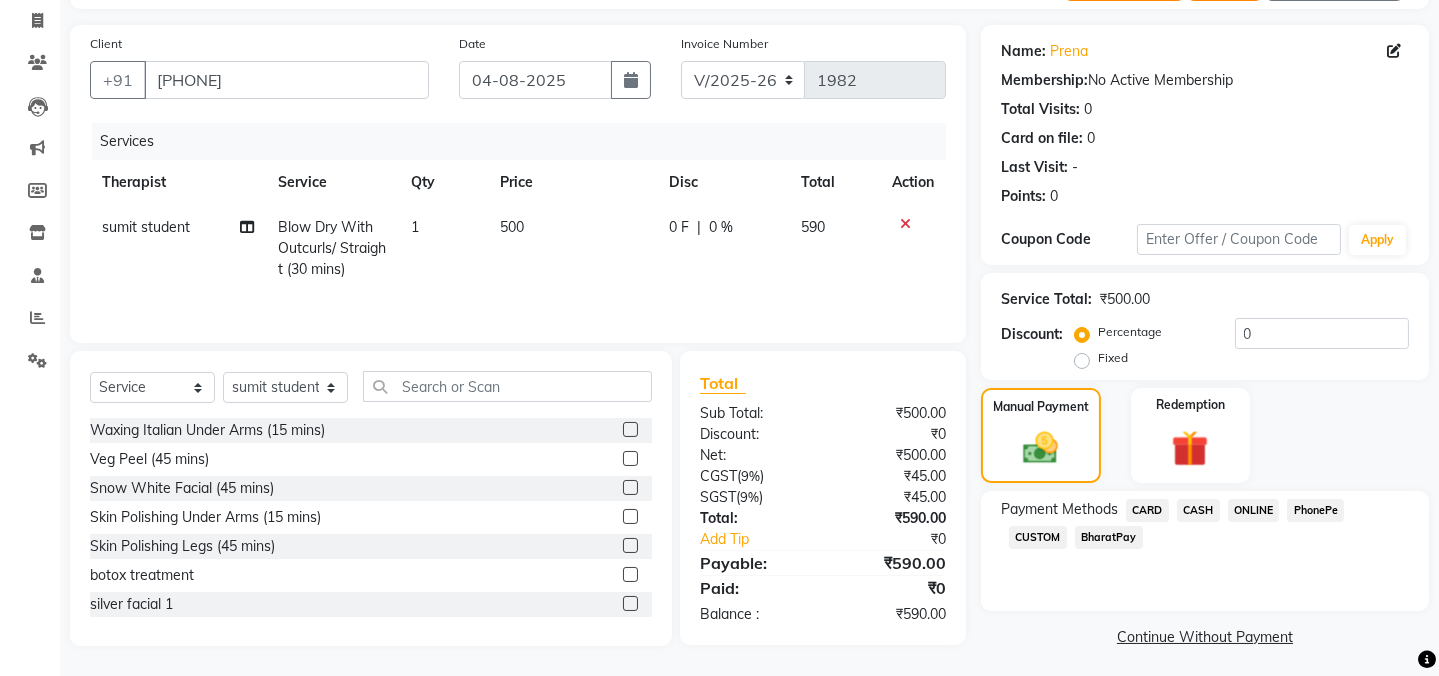 click on "ONLINE" 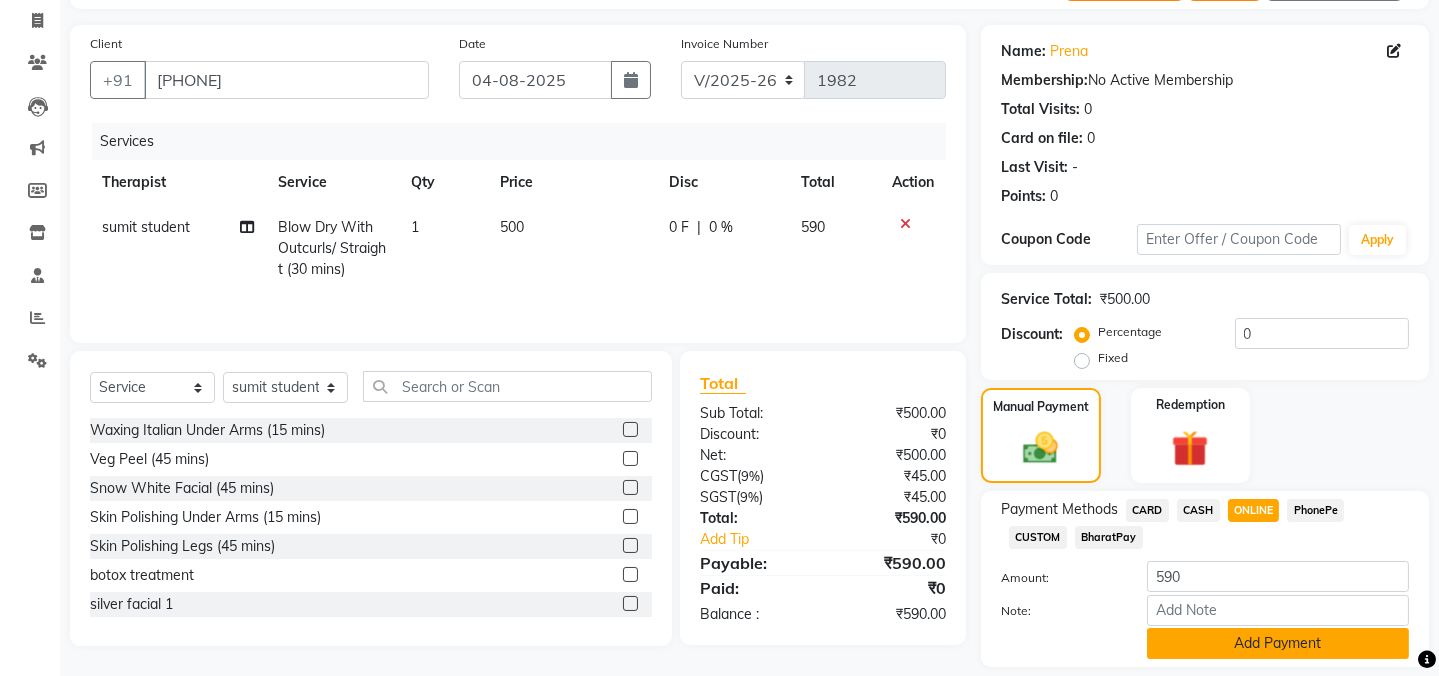 click on "Add Payment" 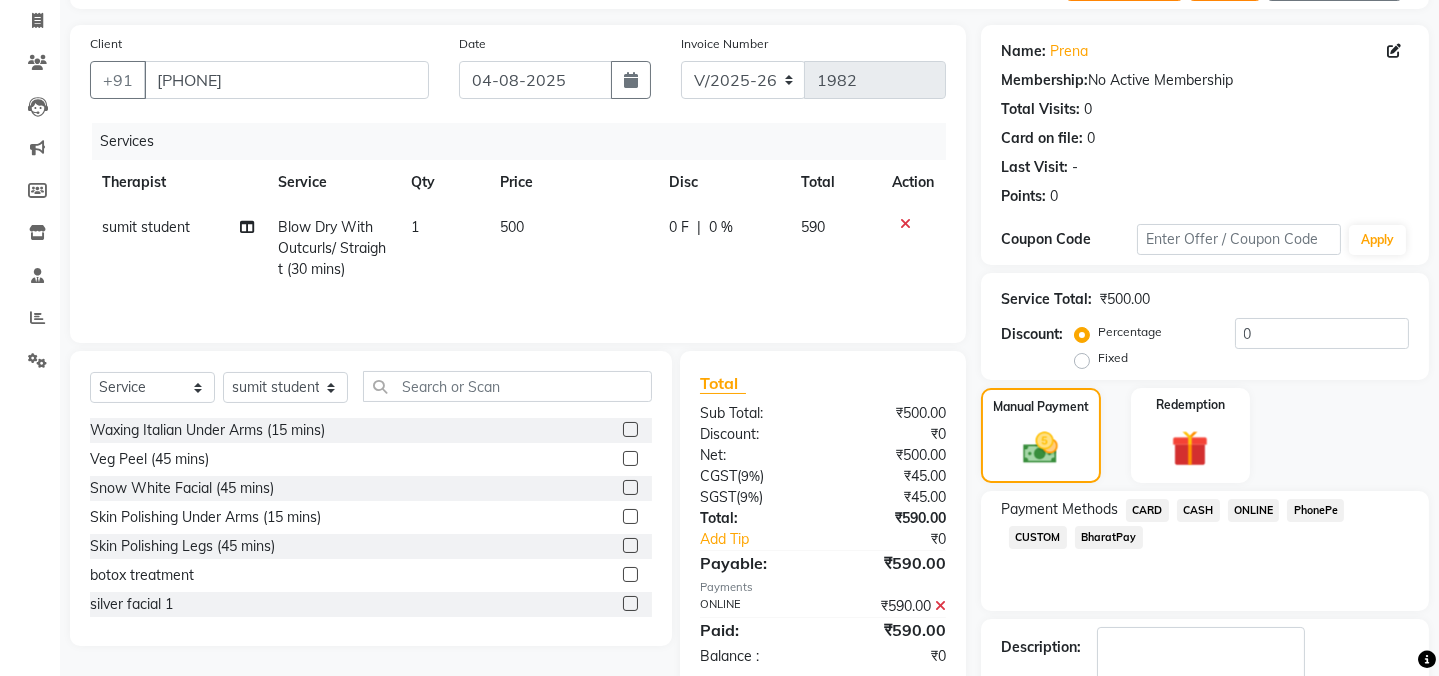 scroll, scrollTop: 242, scrollLeft: 0, axis: vertical 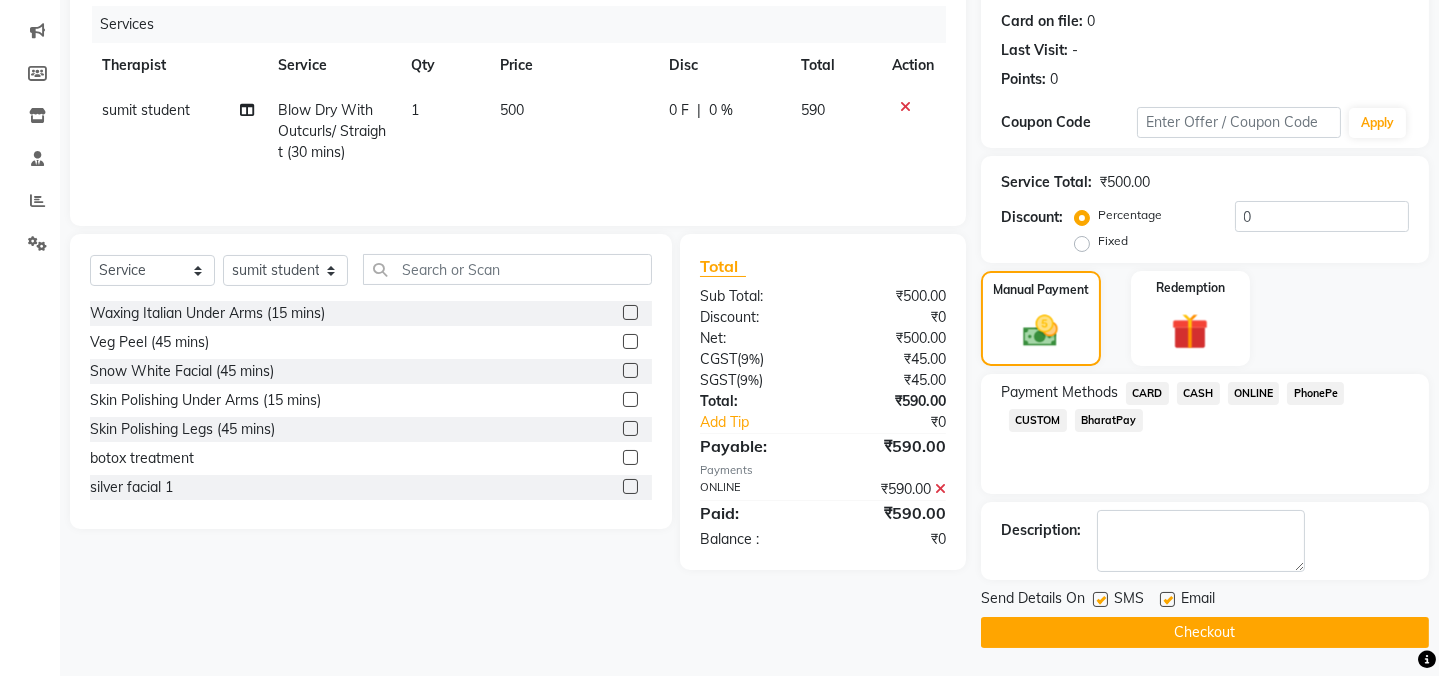 click 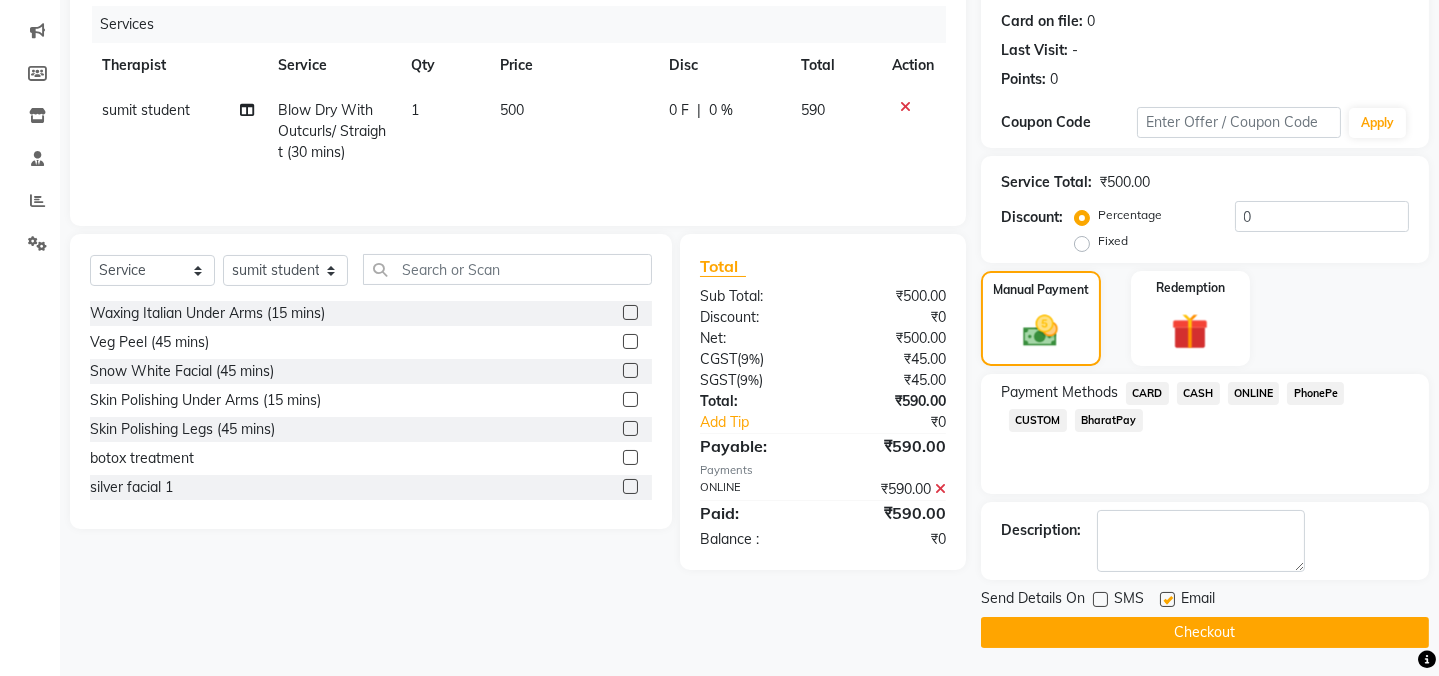click on "INVOICE PREVIOUS INVOICES Create New   Save   Open Invoices  Client +91 [PHONE] Date 04-08-2025 Invoice Number V/2025 V/2025-26 1982 Services Therapist Service Qty Price Disc Total Action sumit student  Blow Dry With Outcurls/ Straight (30 mins) 1 500 0 F | 0 % 590 Select  Service  Product  Membership  Package Voucher Prepaid Gift Card  Select Therapist Admin ANIL (stylish) ASHISH Choudhary hair dresser ASMITA (beauty&nails) avni new faizaan gokul "GUNJAN"   <BO$$> Jiya new staff khushi MAHI (pedicureist) manager MANJU (hair specialist) megha new nikhil  nisha  Pooja (Therapist) pranali PURVI (therapist&Beauty) Rani New THERAPIST ravi REHAN  stylist new ritik riya RUSHALI (hair&skin) SAWAN (hair dresser) sejal new shilpa sourabh sumit student  sunita sunita  viswas senior stylist Waxing Italian Under Arms (15 mins)  Veg Peel (45 mins)  Snow White Facial (45 mins)  Skin Polishing Under Arms (15 mins)  Skin Polishing Legs (45 mins)  botox treatment  silver facial 1  pearl facial  platinium facial  cystein" 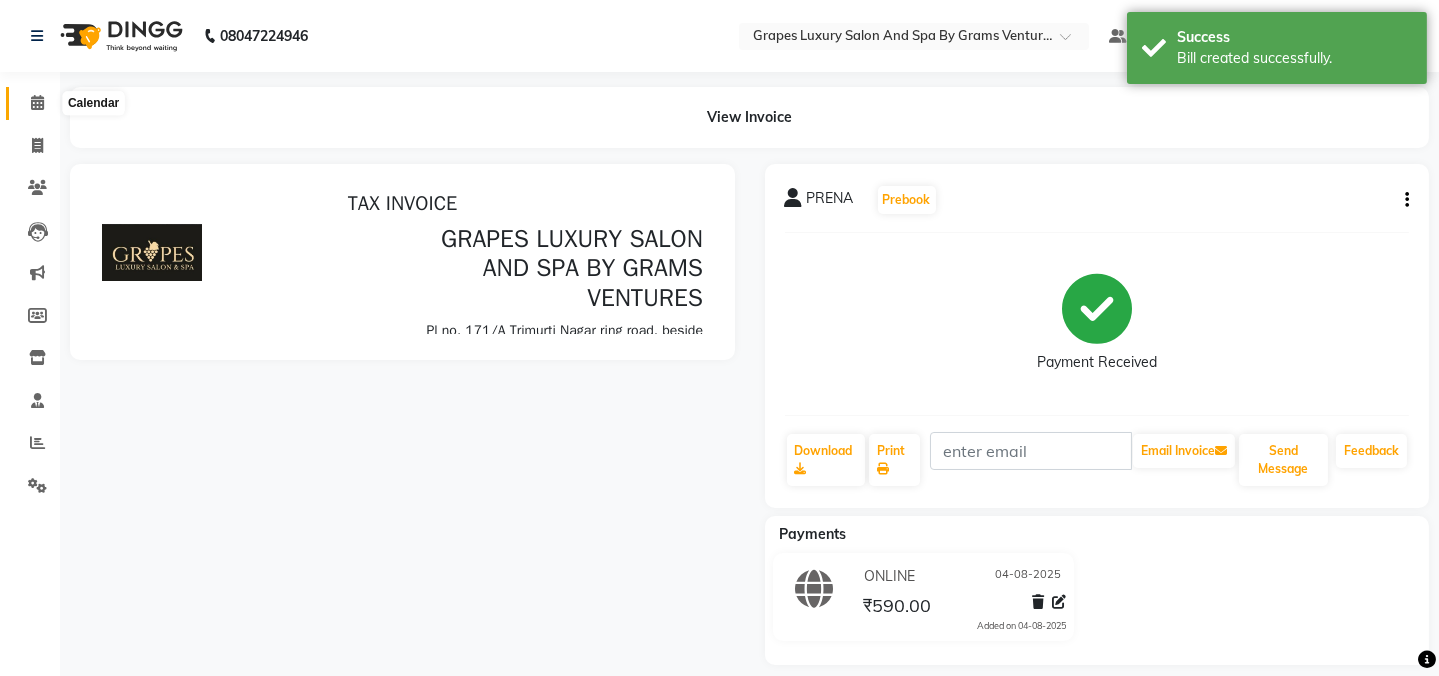 scroll, scrollTop: 0, scrollLeft: 0, axis: both 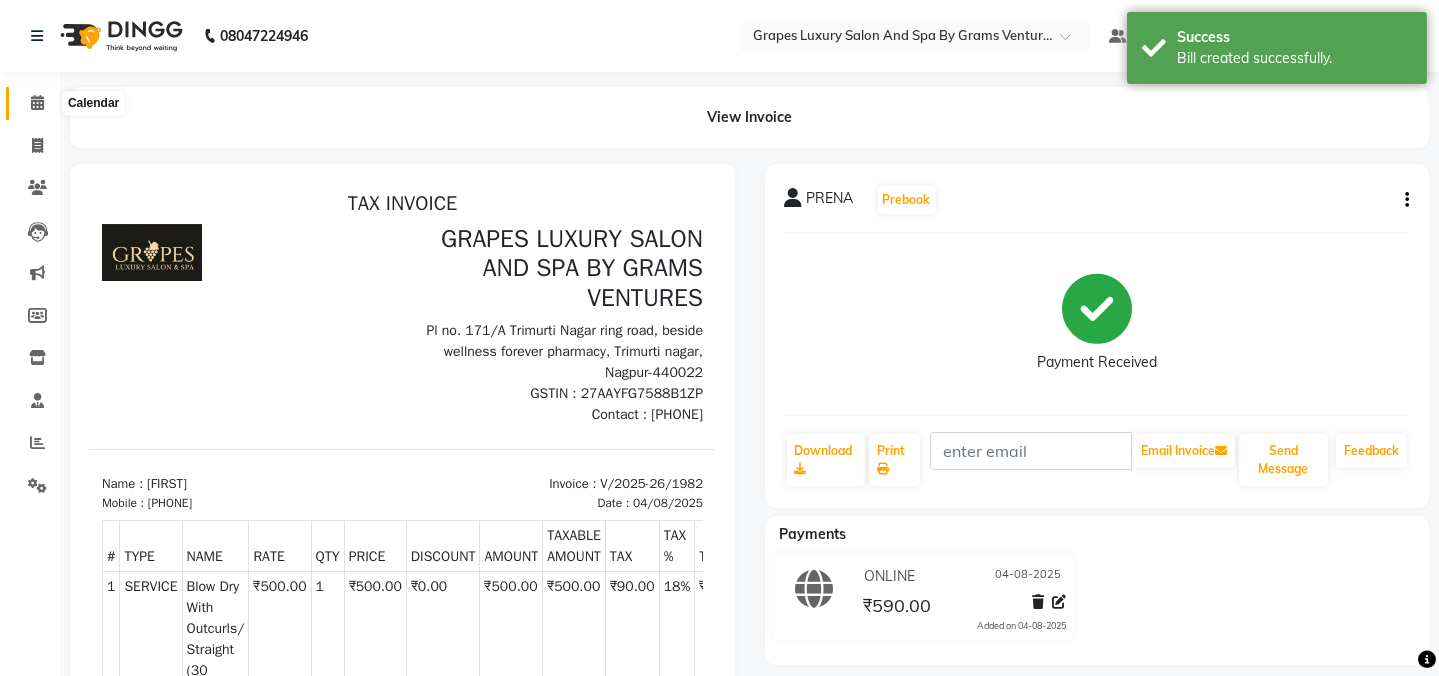click 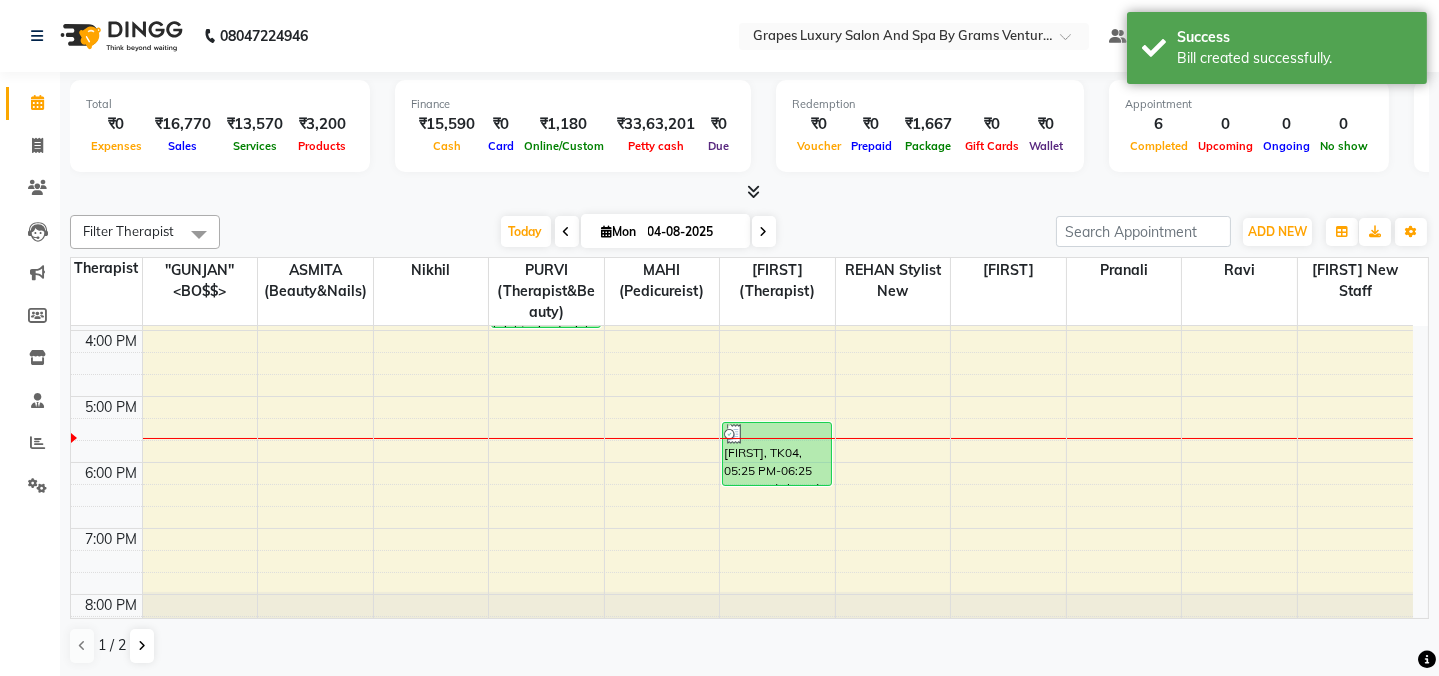scroll, scrollTop: 561, scrollLeft: 0, axis: vertical 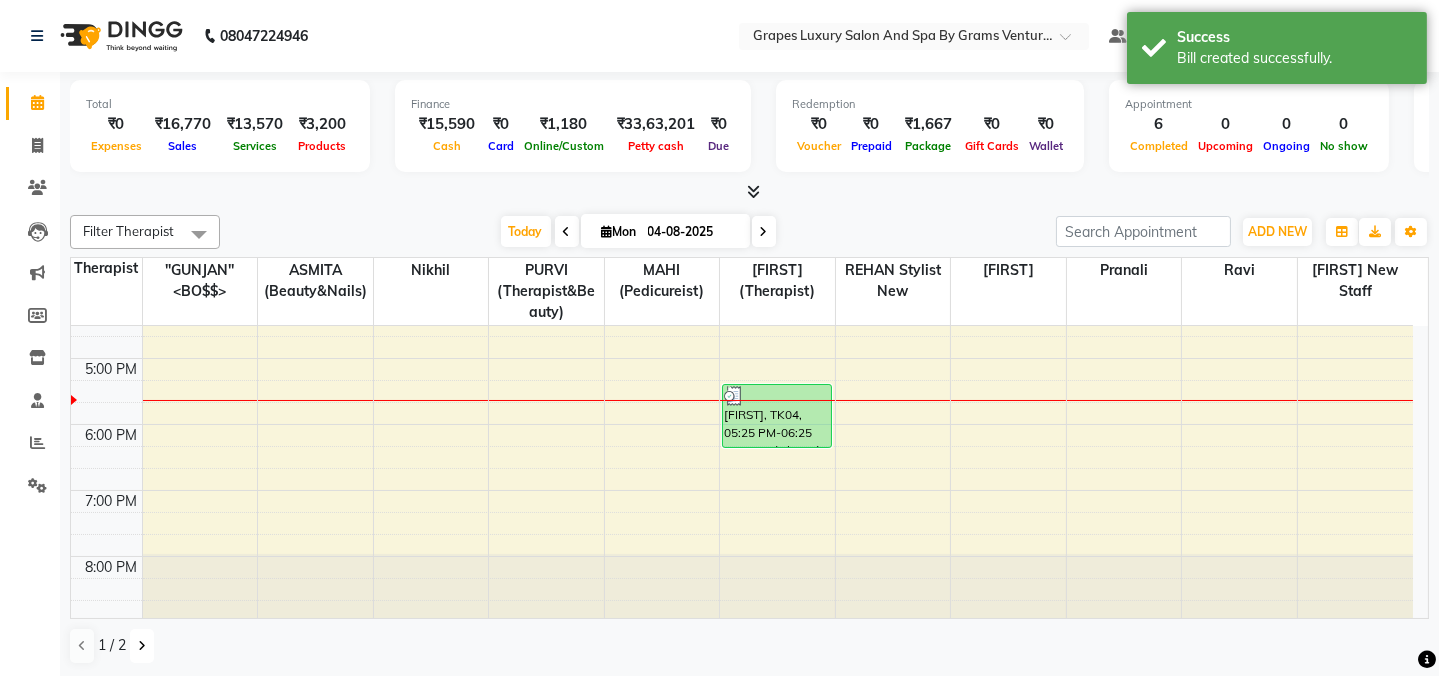 click at bounding box center [142, 646] 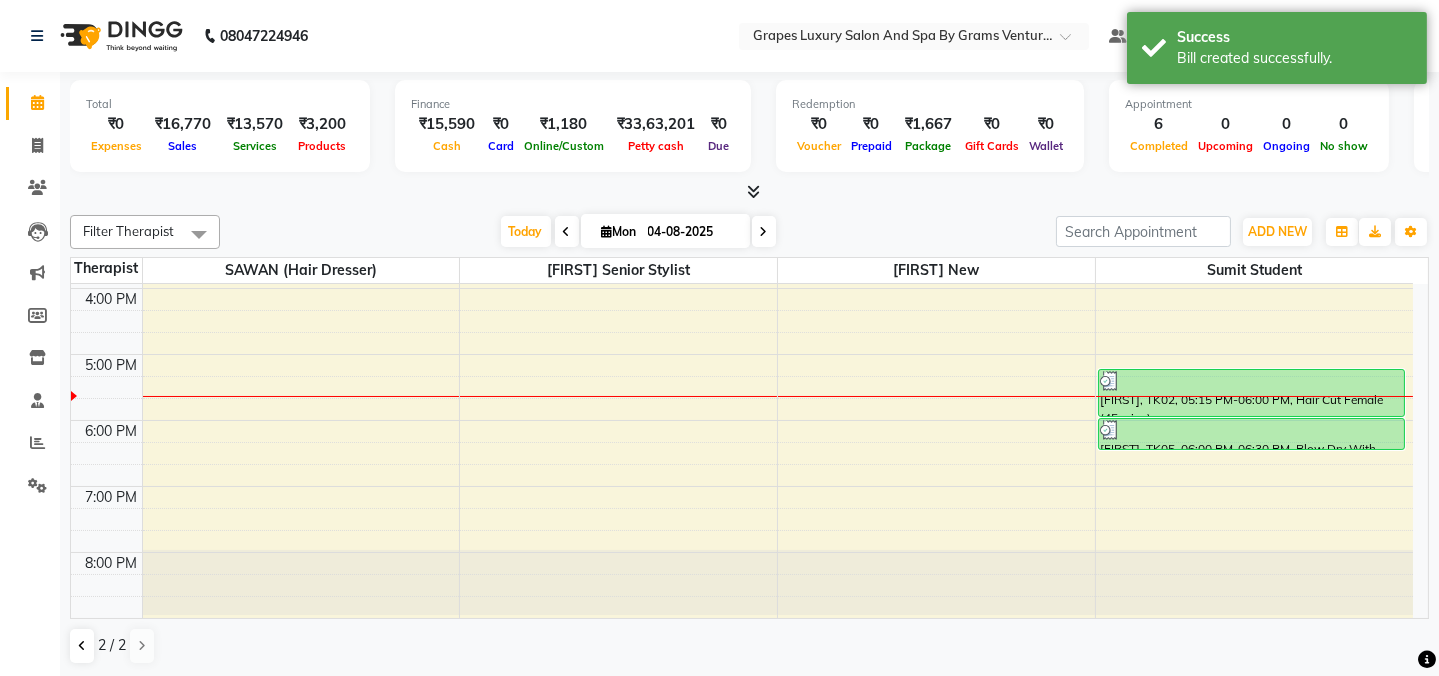 scroll, scrollTop: 519, scrollLeft: 0, axis: vertical 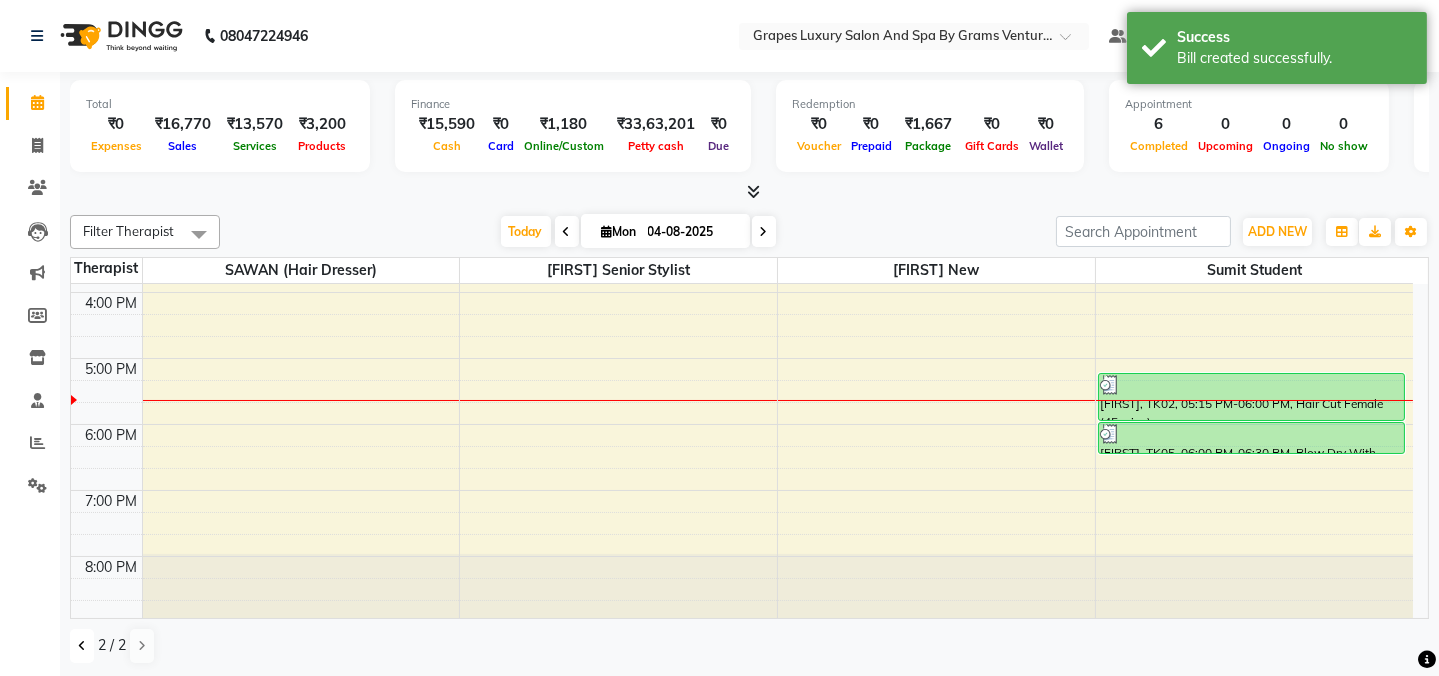 click at bounding box center (82, 646) 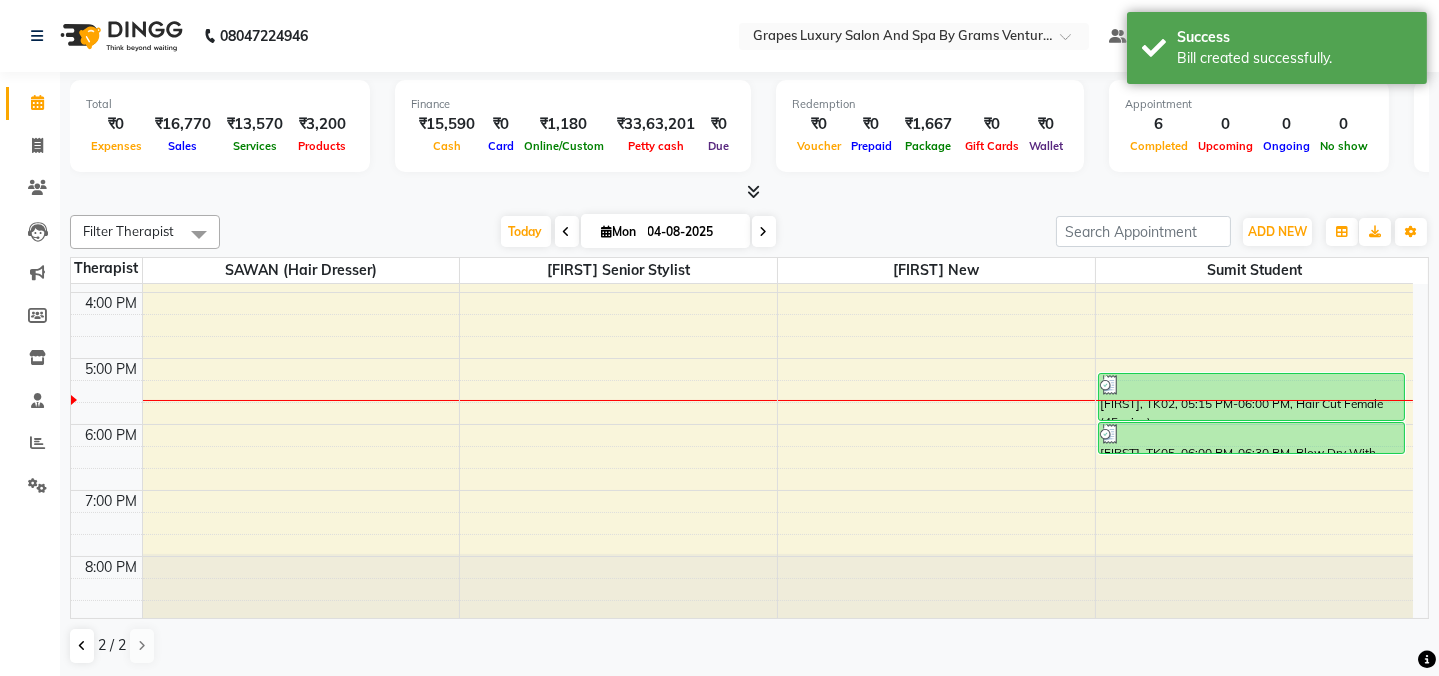 scroll, scrollTop: 561, scrollLeft: 0, axis: vertical 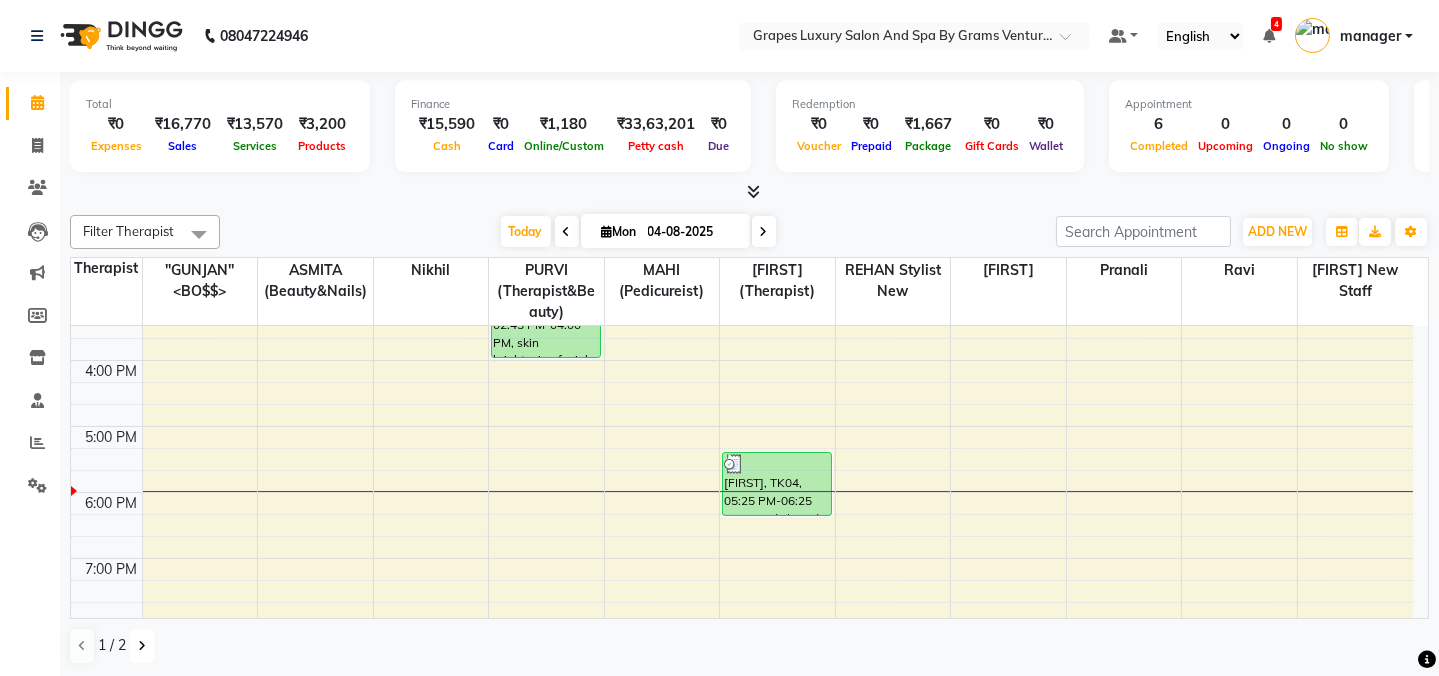 click at bounding box center (142, 646) 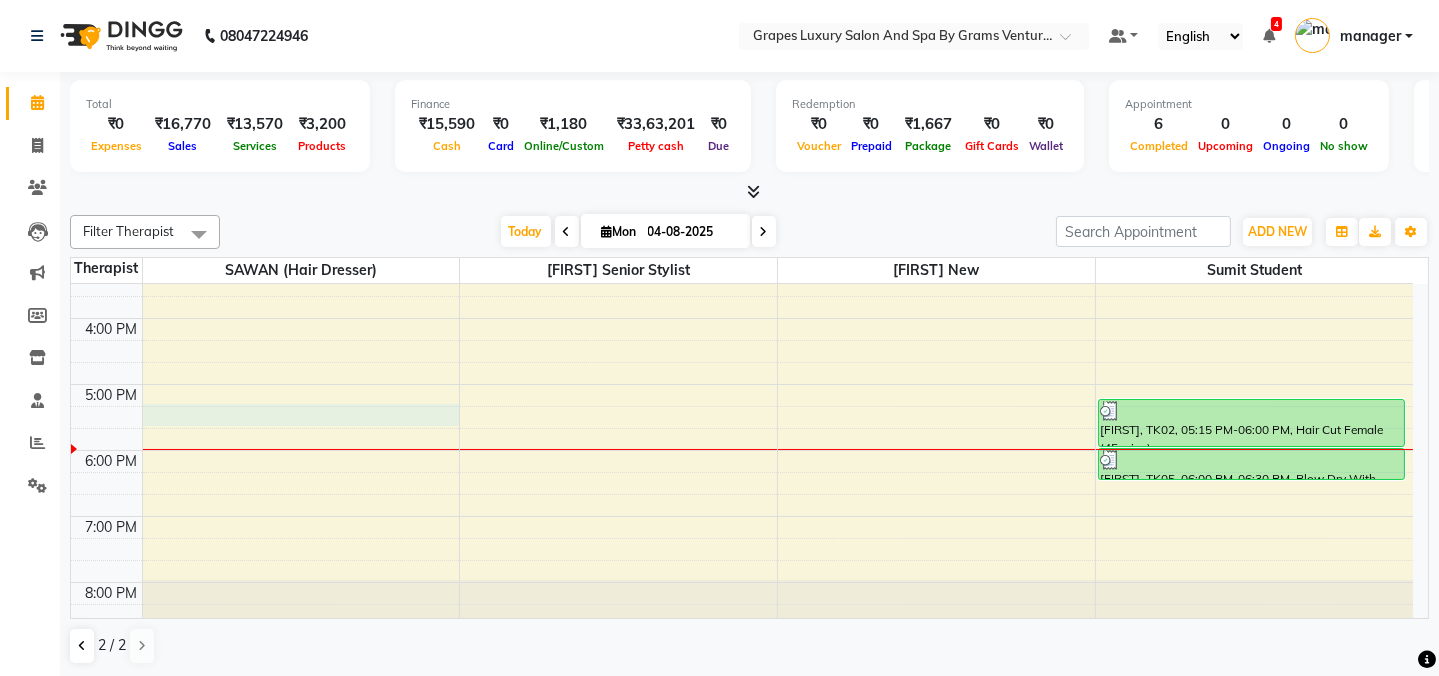 click on "8:00 AM 9:00 AM 10:00 AM 11:00 AM 12:00 PM 1:00 PM 2:00 PM 3:00 PM 4:00 PM 5:00 PM 6:00 PM 7:00 PM 8:00 PM     [FIRST], TK03, 01:25 PM-03:25 PM, botox treatment     [FIRST], TK02, 05:15 PM-06:00 PM, Hair Cut Female (45 mins)     [FIRST], TK05, 06:00 PM-06:30 PM, Blow Dry With Outcurls/ Straight (30 mins)" at bounding box center [742, 219] 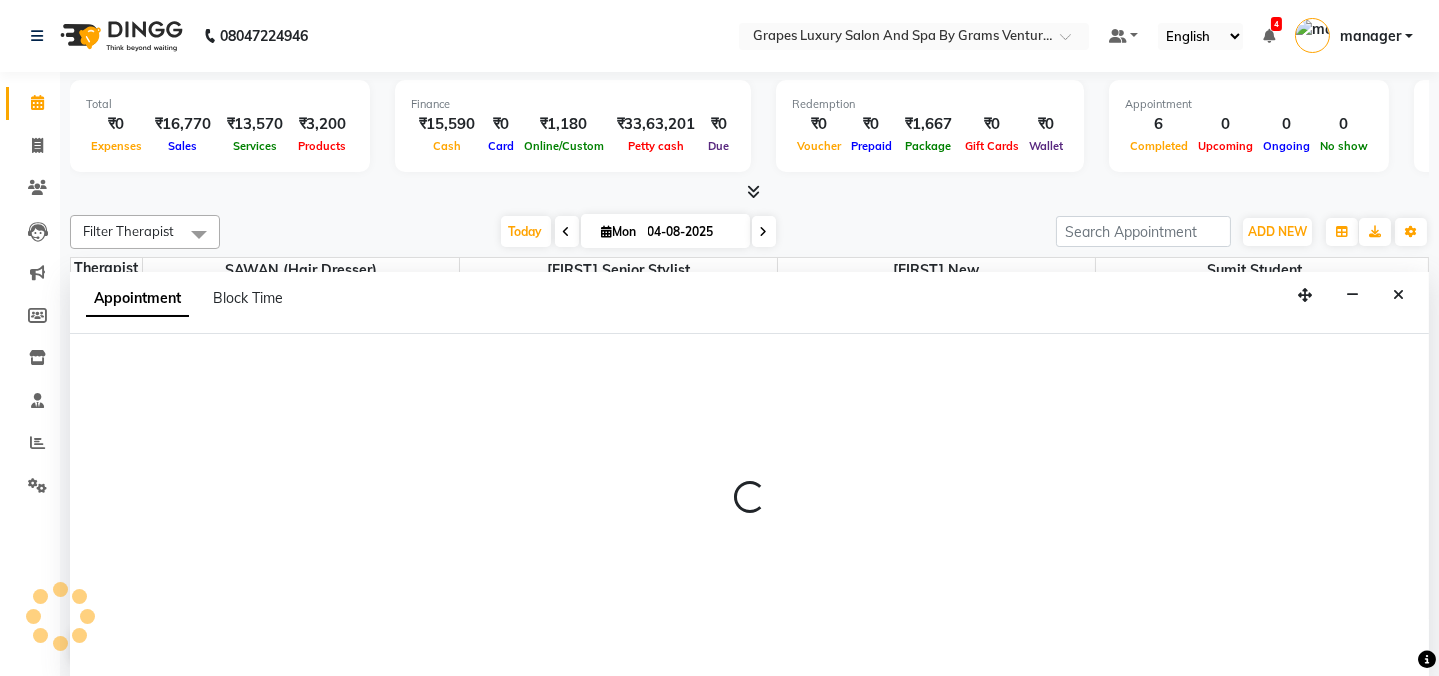 scroll, scrollTop: 0, scrollLeft: 0, axis: both 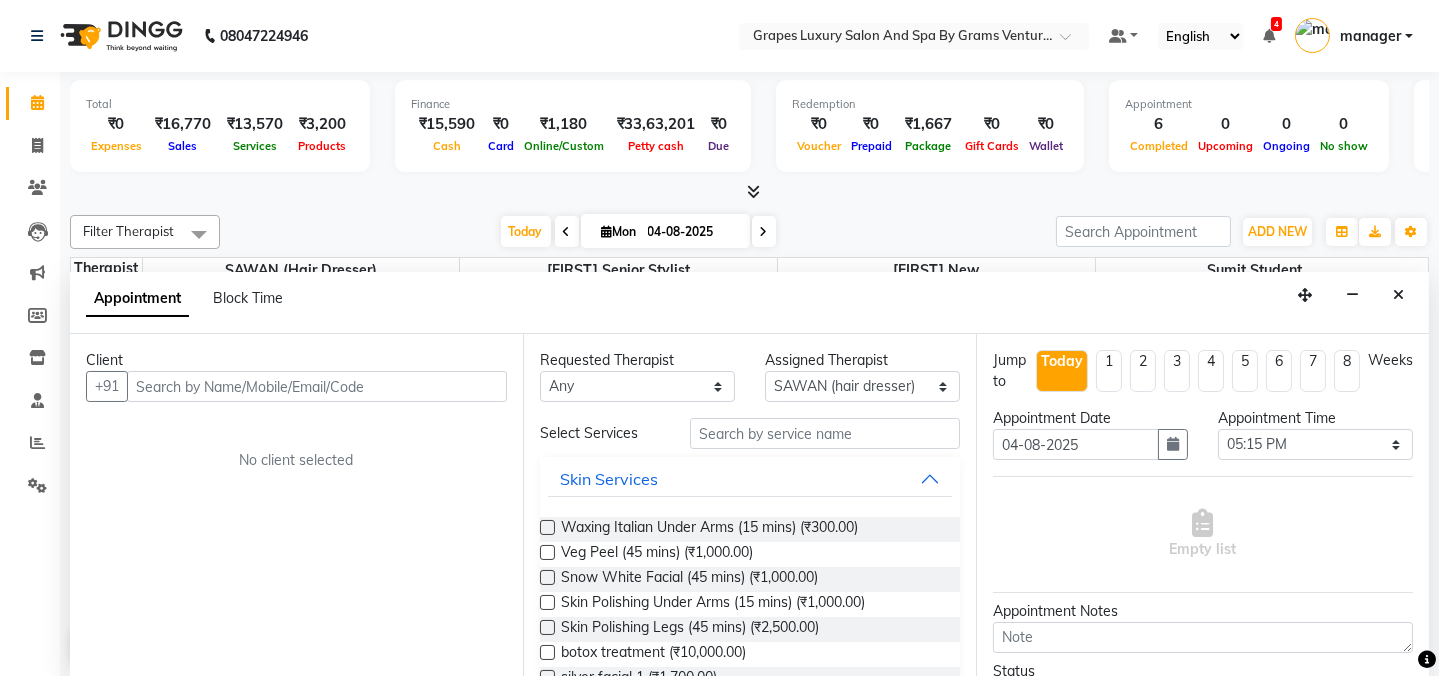 click at bounding box center (317, 386) 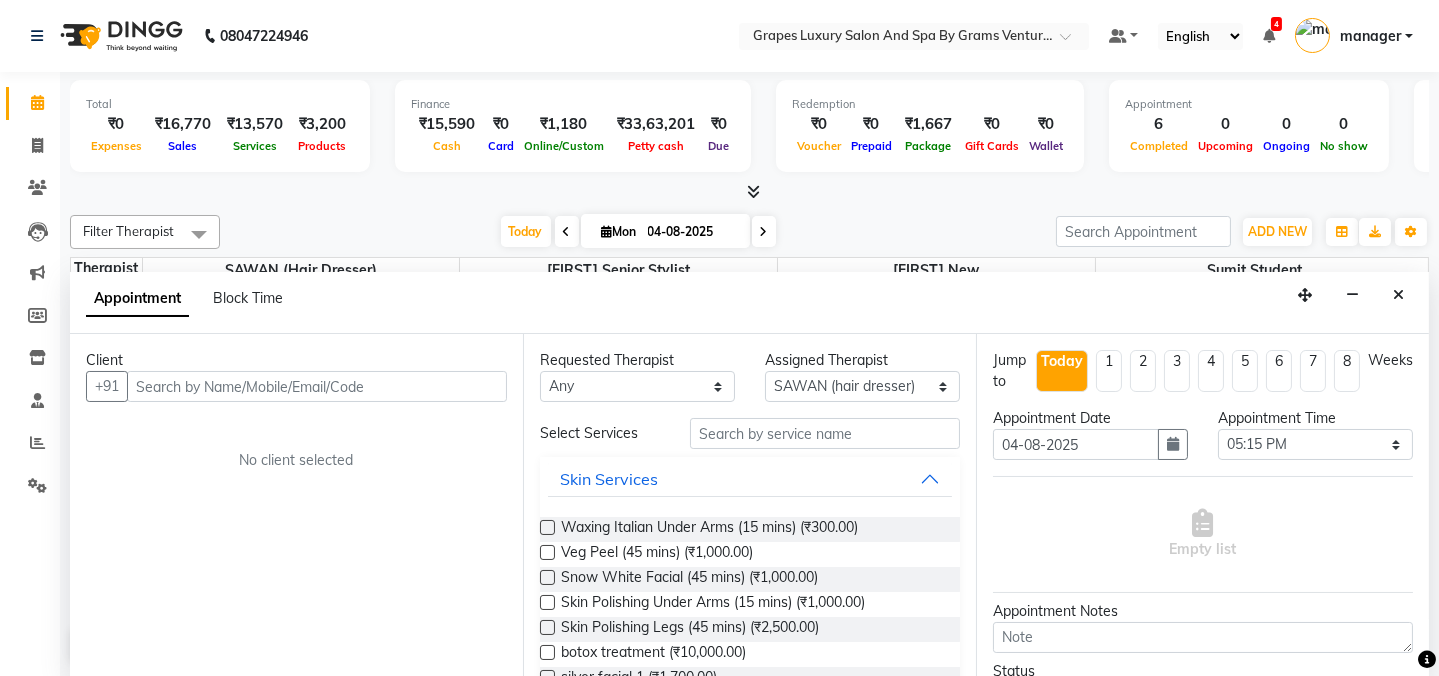 click at bounding box center (317, 386) 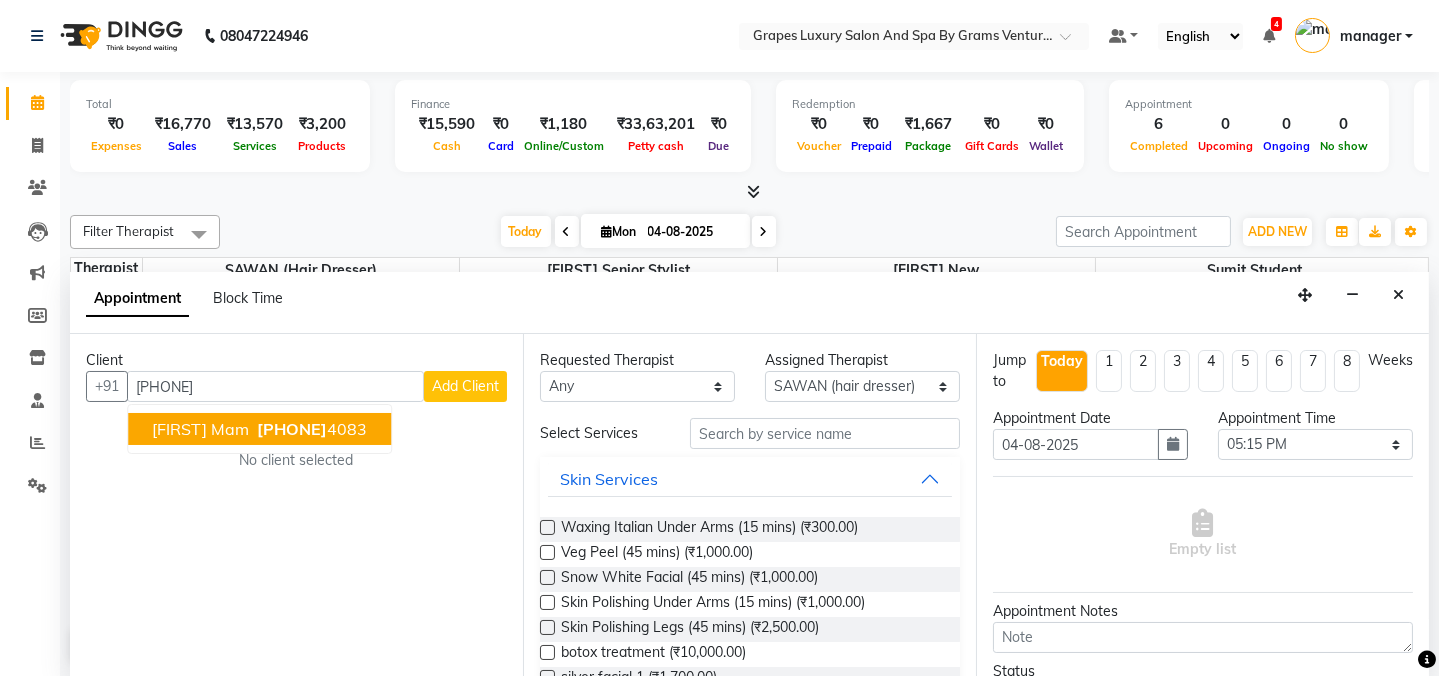drag, startPoint x: 304, startPoint y: 436, endPoint x: 449, endPoint y: 412, distance: 146.9728 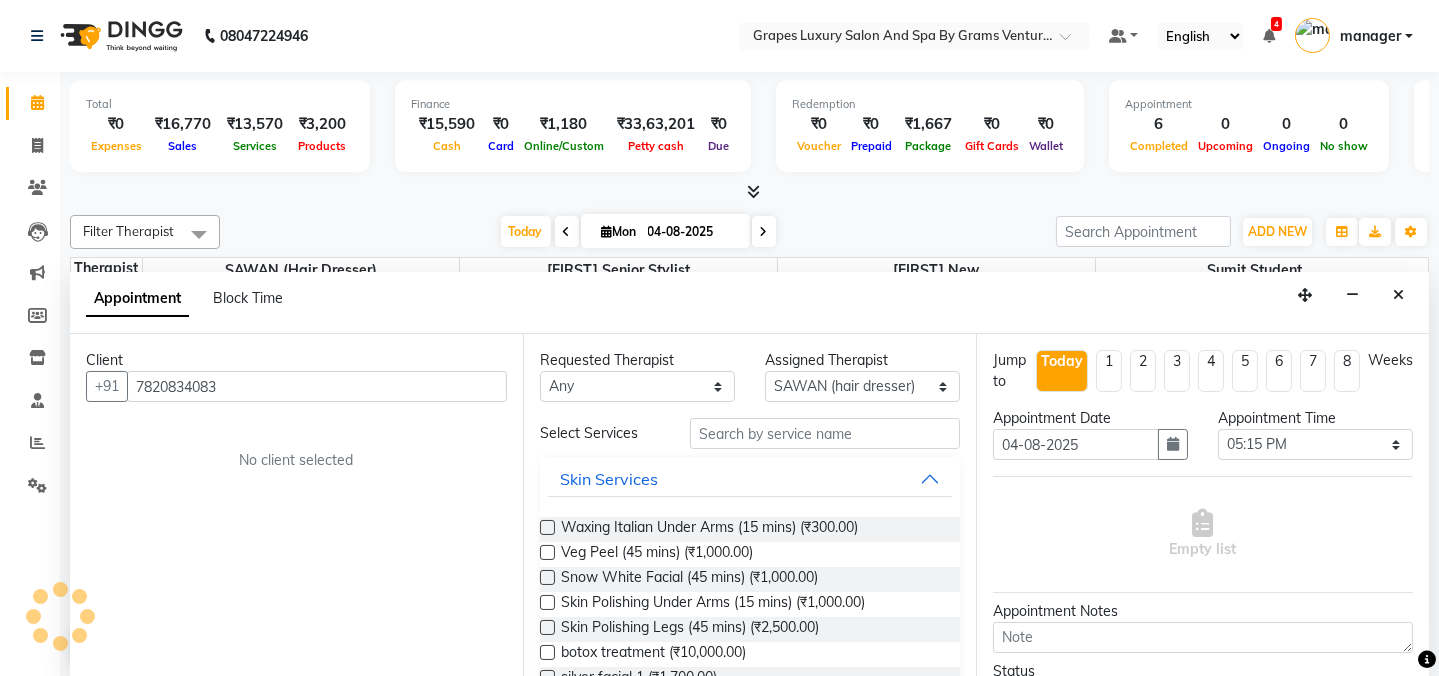 type on "7820834083" 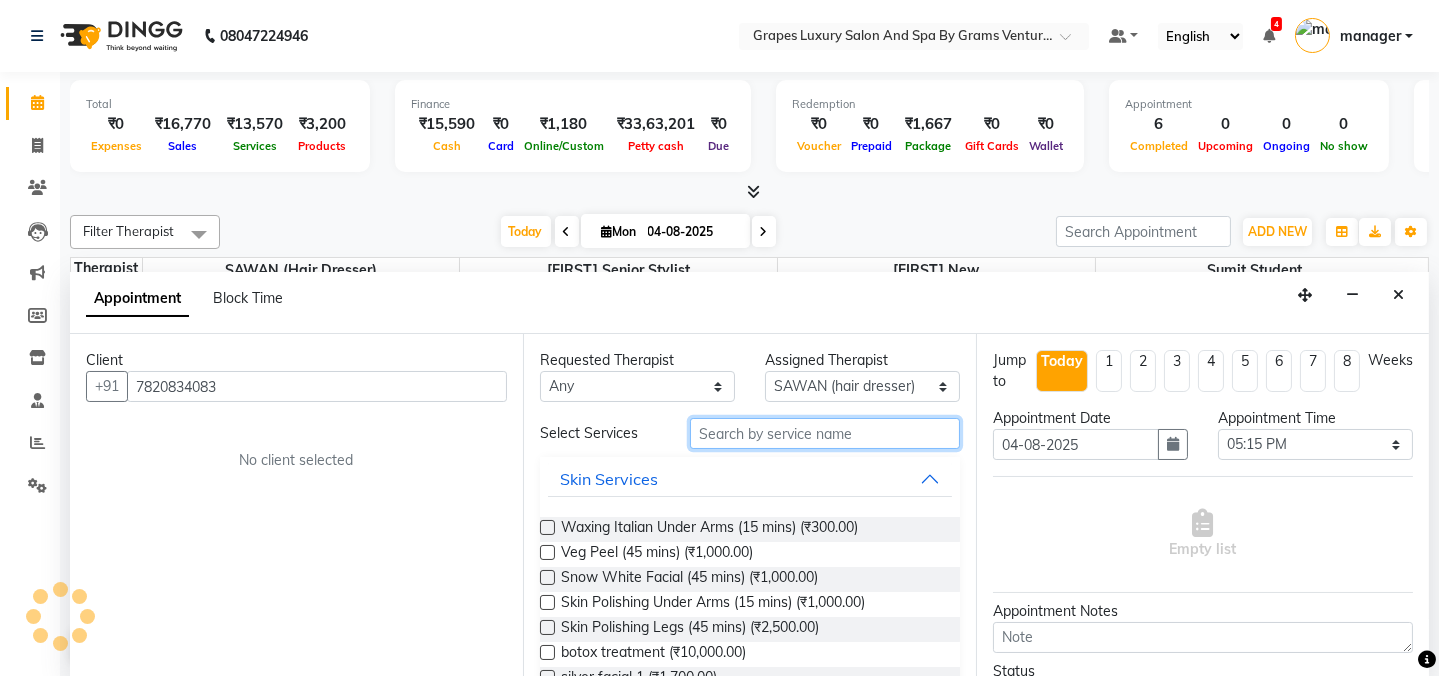drag, startPoint x: 733, startPoint y: 434, endPoint x: 732, endPoint y: 444, distance: 10.049875 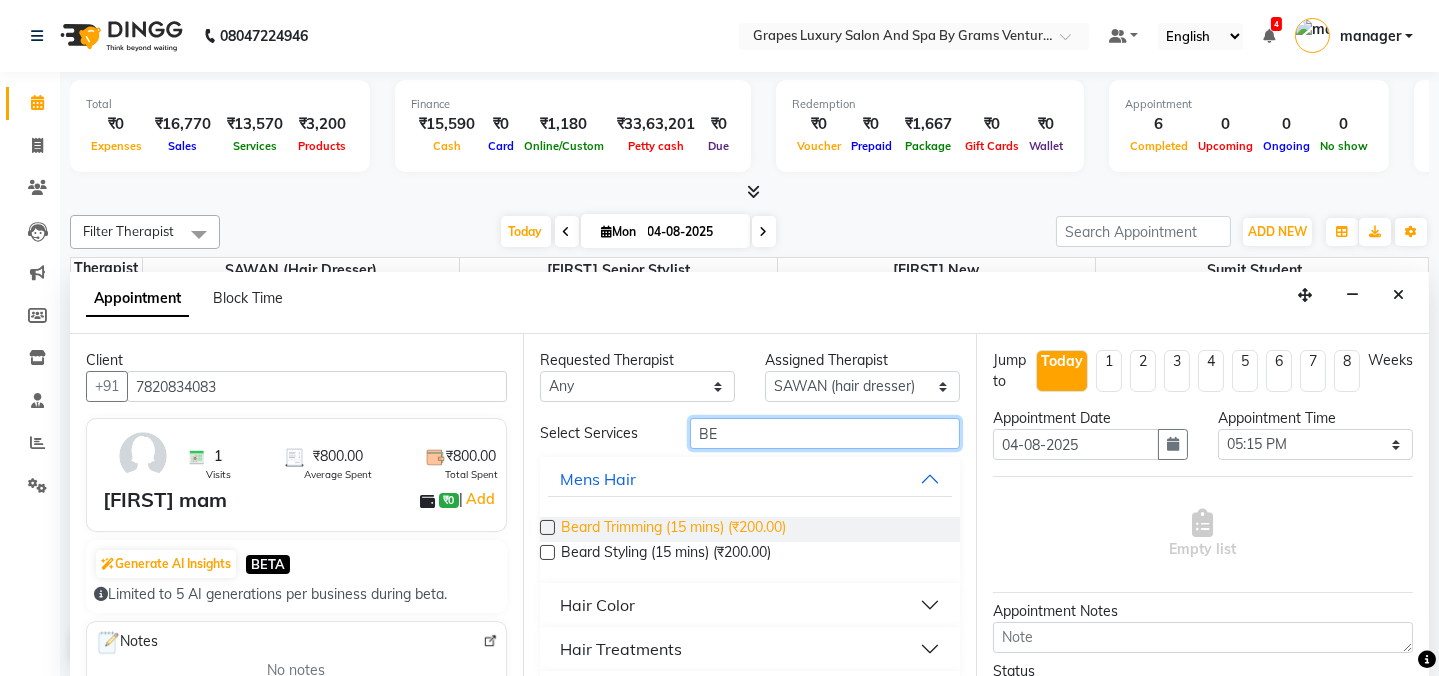 type on "BE" 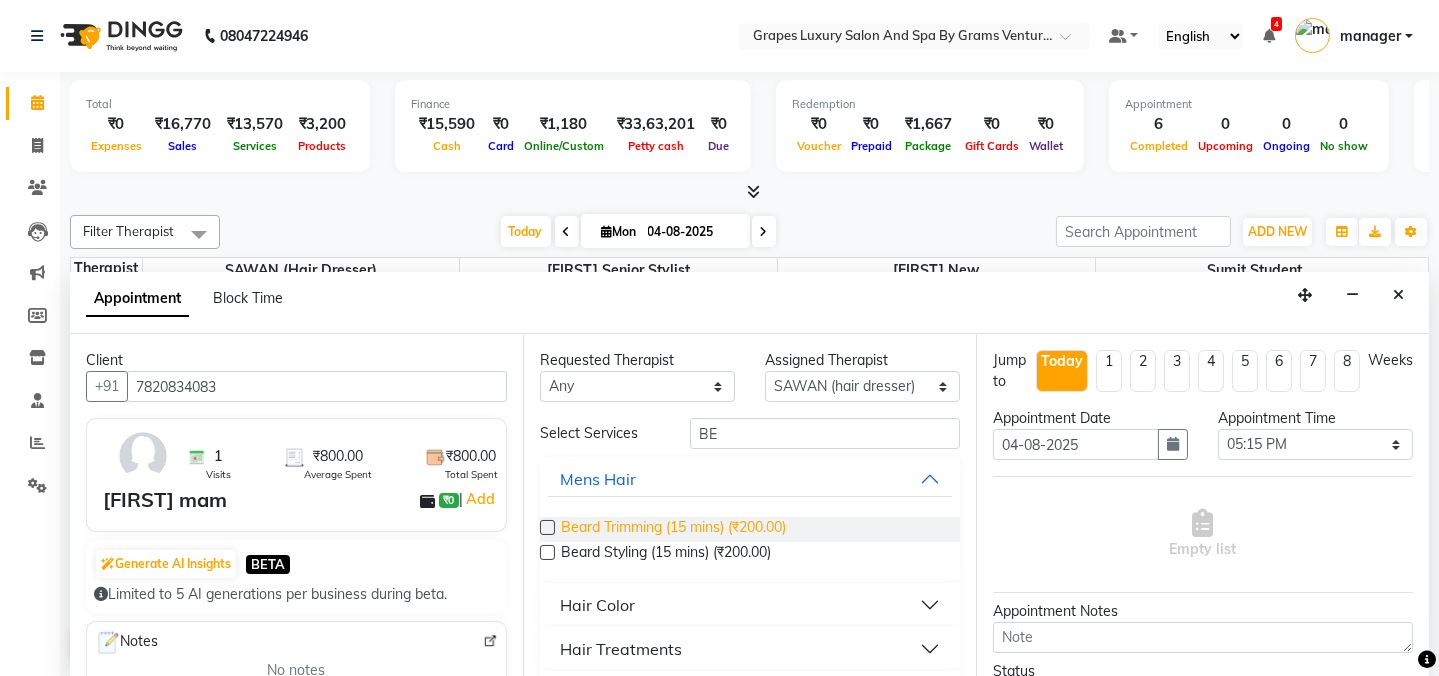 click on "Beard Trimming (15 mins) (₹200.00)" at bounding box center [673, 529] 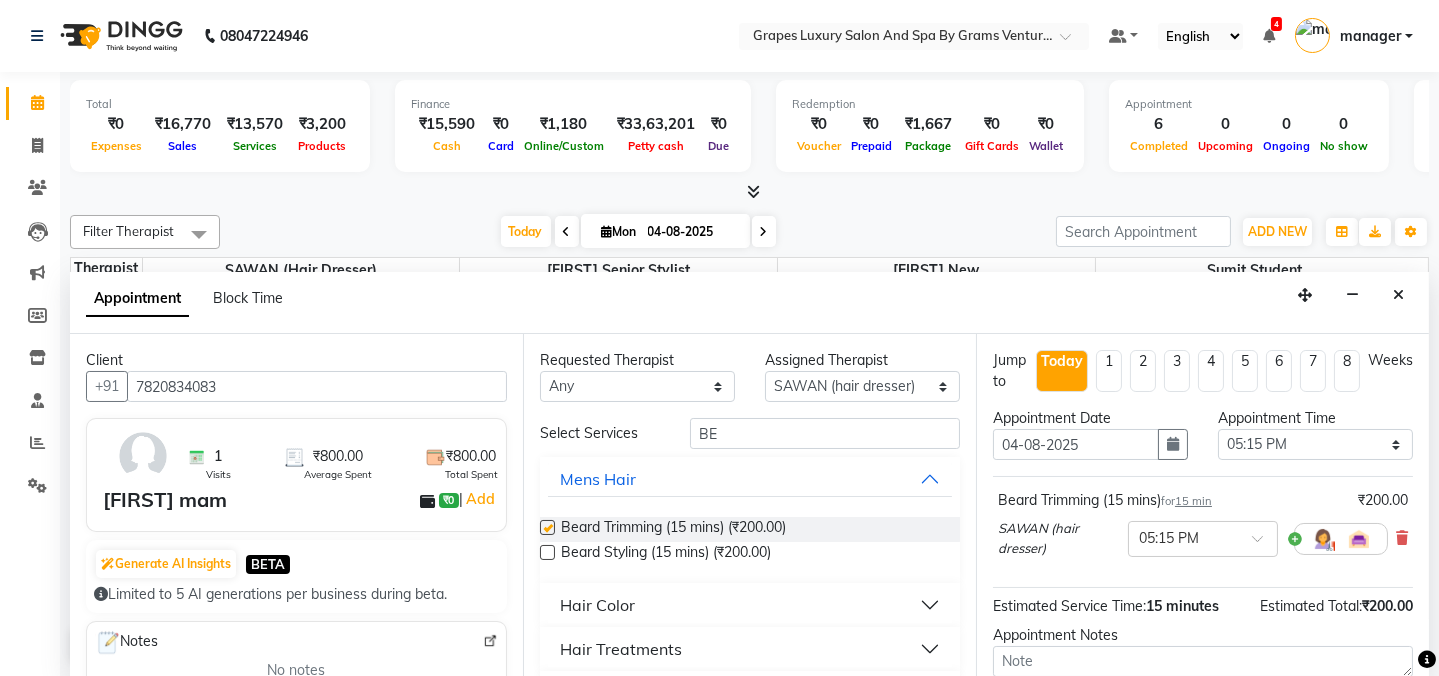 checkbox on "false" 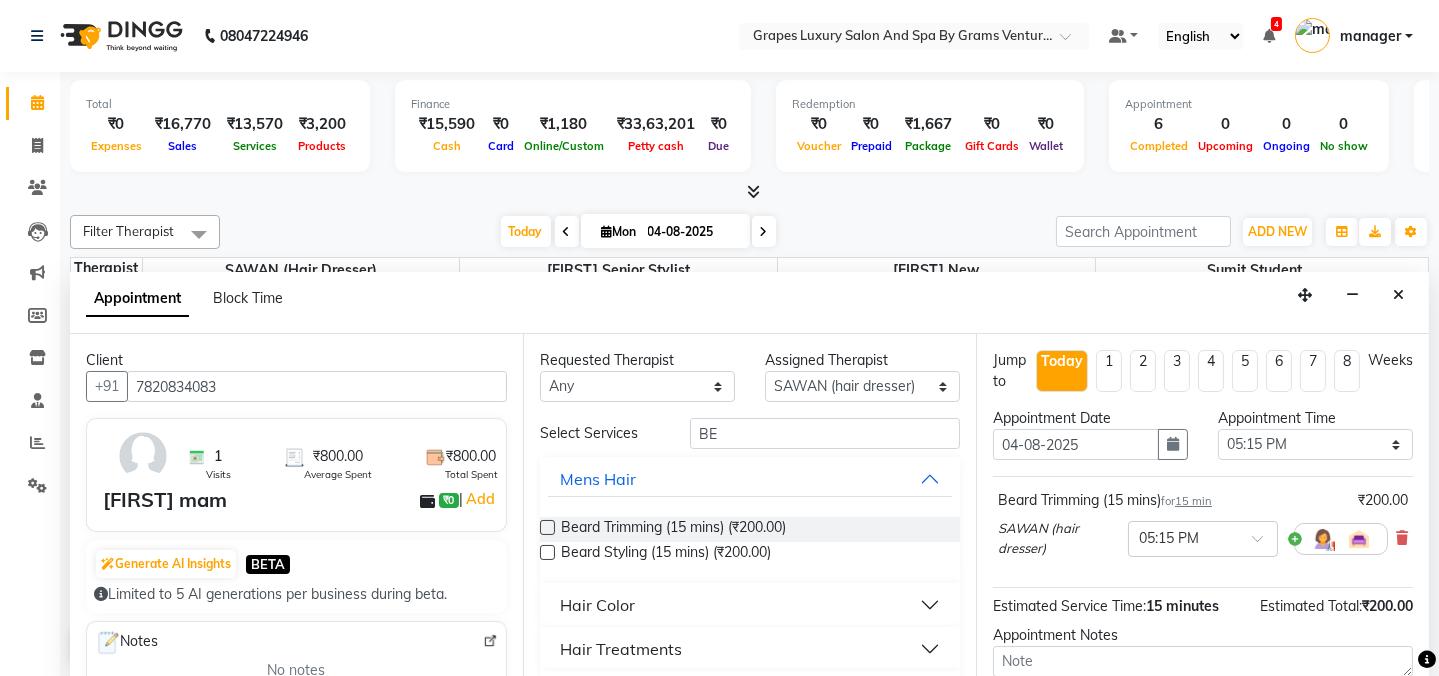 click on "Total  ₹0  Expenses ₹16,770  Sales ₹13,570  Services ₹3,200  Products Finance  ₹15,590  Cash ₹0  Card ₹1,180  Online/Custom ₹33,63,201 Petty cash ₹0 Due  Redemption  ₹0 Voucher ₹0 Prepaid ₹1,667 Package ₹0  Gift Cards ₹0  Wallet  Appointment  6 Completed 0 Upcoming 0 Ongoing 0 No show  Other sales  ₹0  Packages ₹0  Memberships ₹0  Vouchers ₹0  Prepaids ₹0  Gift Cards Filter Therapist Select All "[NAME]"   <BO$$> [NAME] (beauty&nails) [NAME] [NAME] new staff [NAME] (pedicureist) [NAME]  [NAME] (Therapist) [NAME] [NAME] (therapist&Beauty) [NAME] [NAME]  stylist new [NAME] (hair dresser) [NAME] new [NAME] student  [NAME] senior stylist Today  Mon 04-08-2025 Toggle Dropdown Add Appointment Add Invoice Add Attendance Add Client Add Transaction Toggle Dropdown Add Appointment Add Invoice Add Attendance Add Client ADD NEW Toggle Dropdown Add Appointment Add Invoice Add Attendance Add Client Add Transaction Filter Therapist Select All "[NAME]"   <BO$$> [NAME] (beauty&nails) [NAME]" 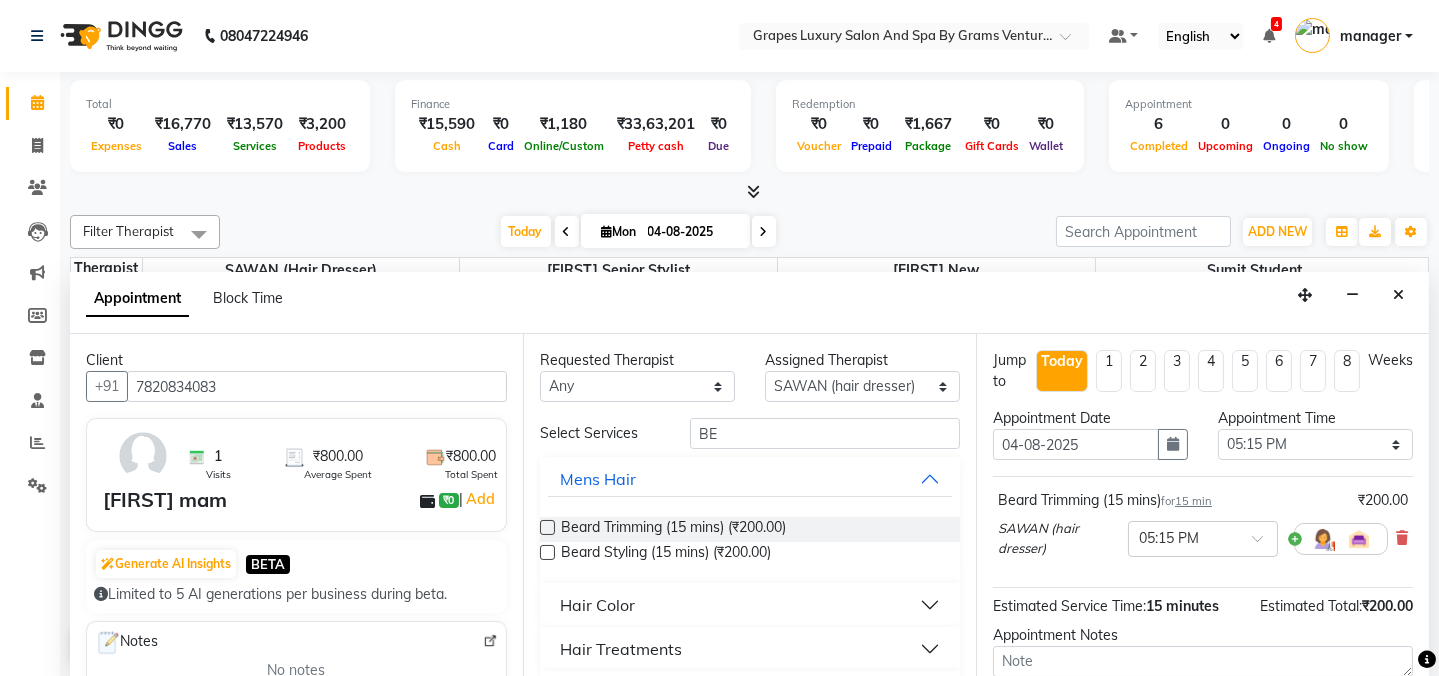 scroll, scrollTop: 184, scrollLeft: 0, axis: vertical 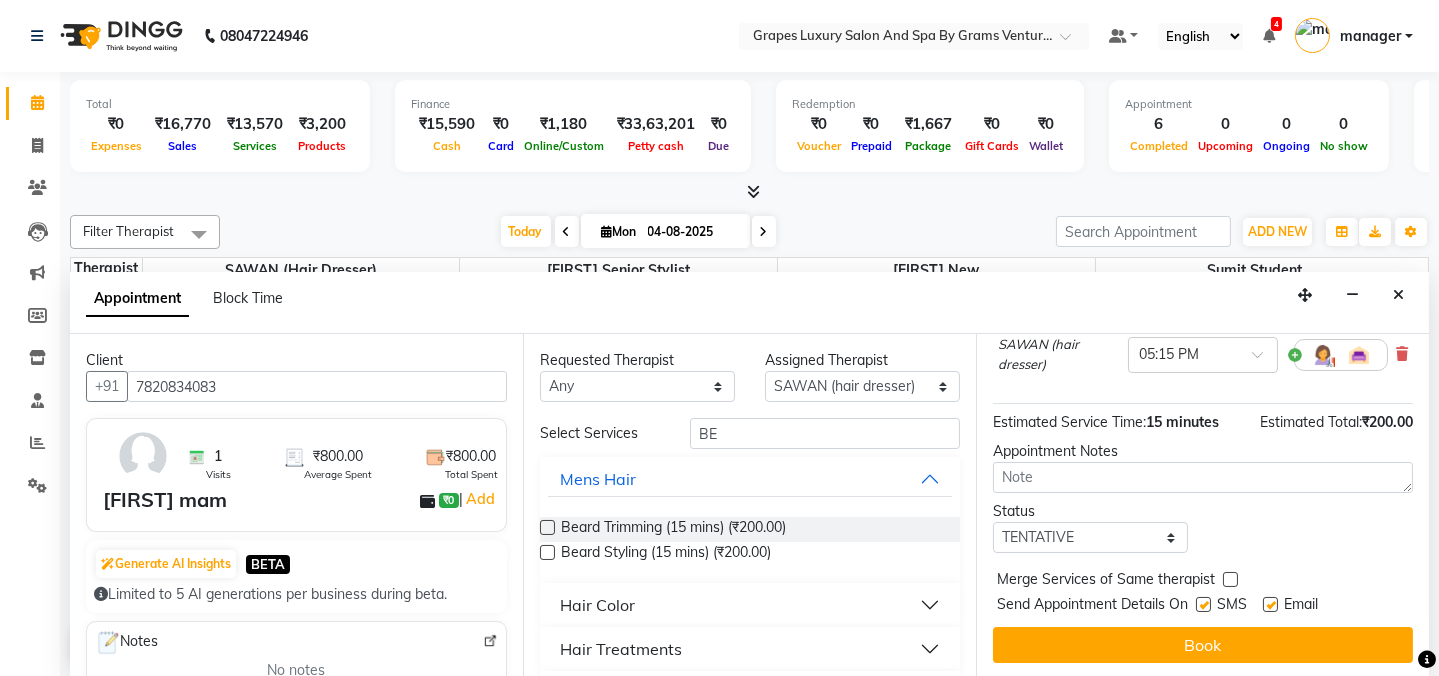 click at bounding box center [1203, 604] 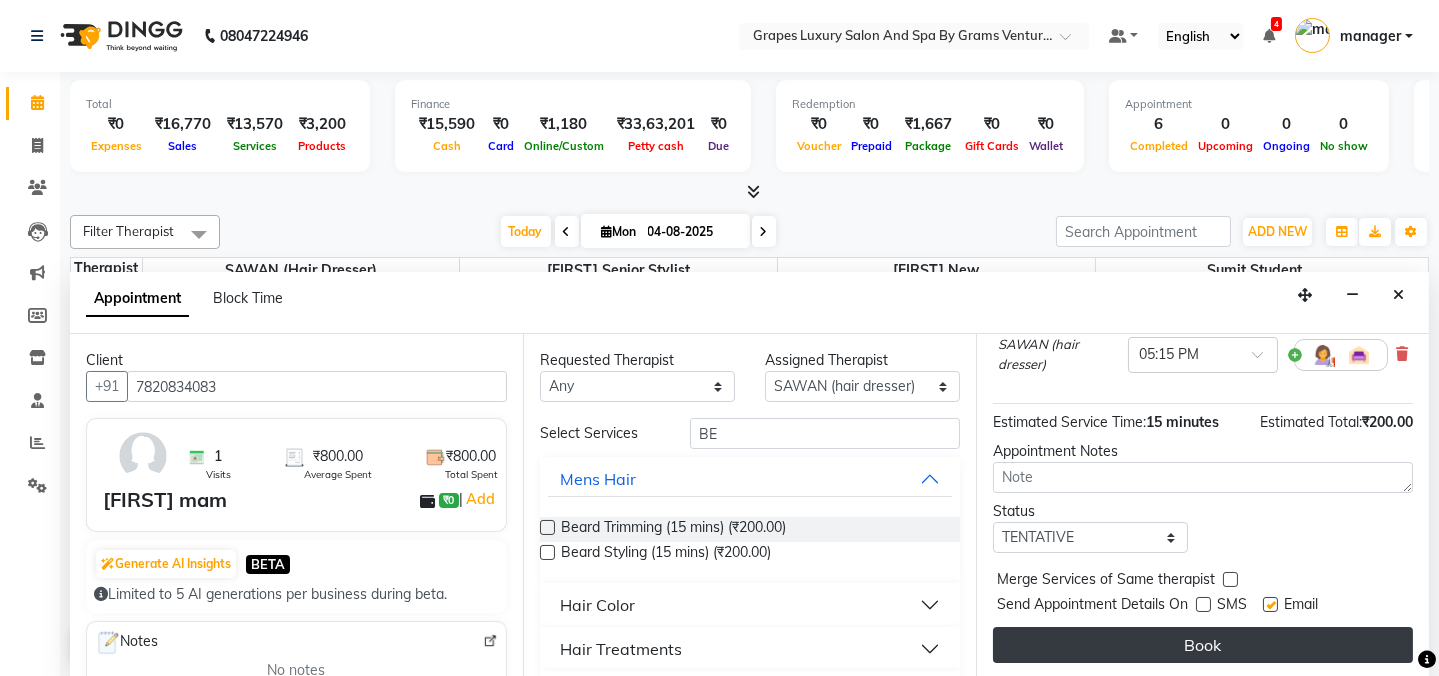 click on "Book" at bounding box center [1203, 645] 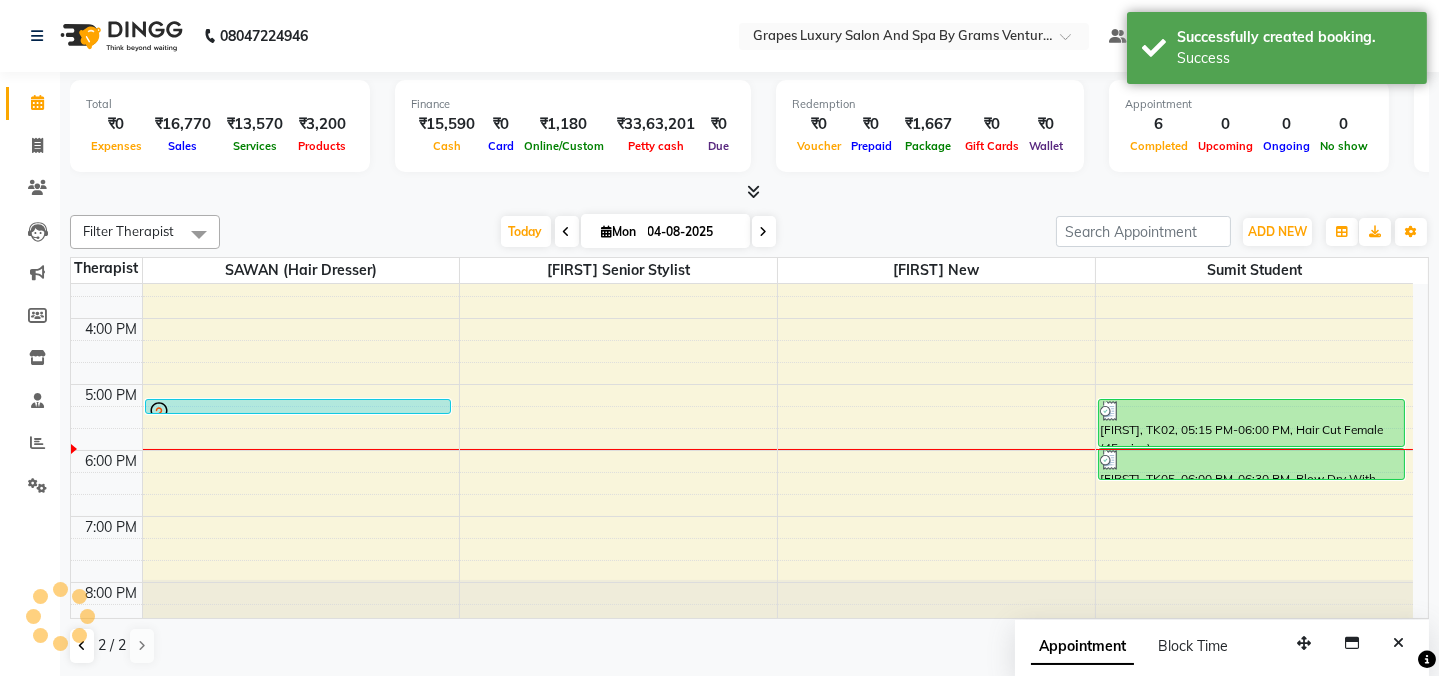scroll, scrollTop: 0, scrollLeft: 0, axis: both 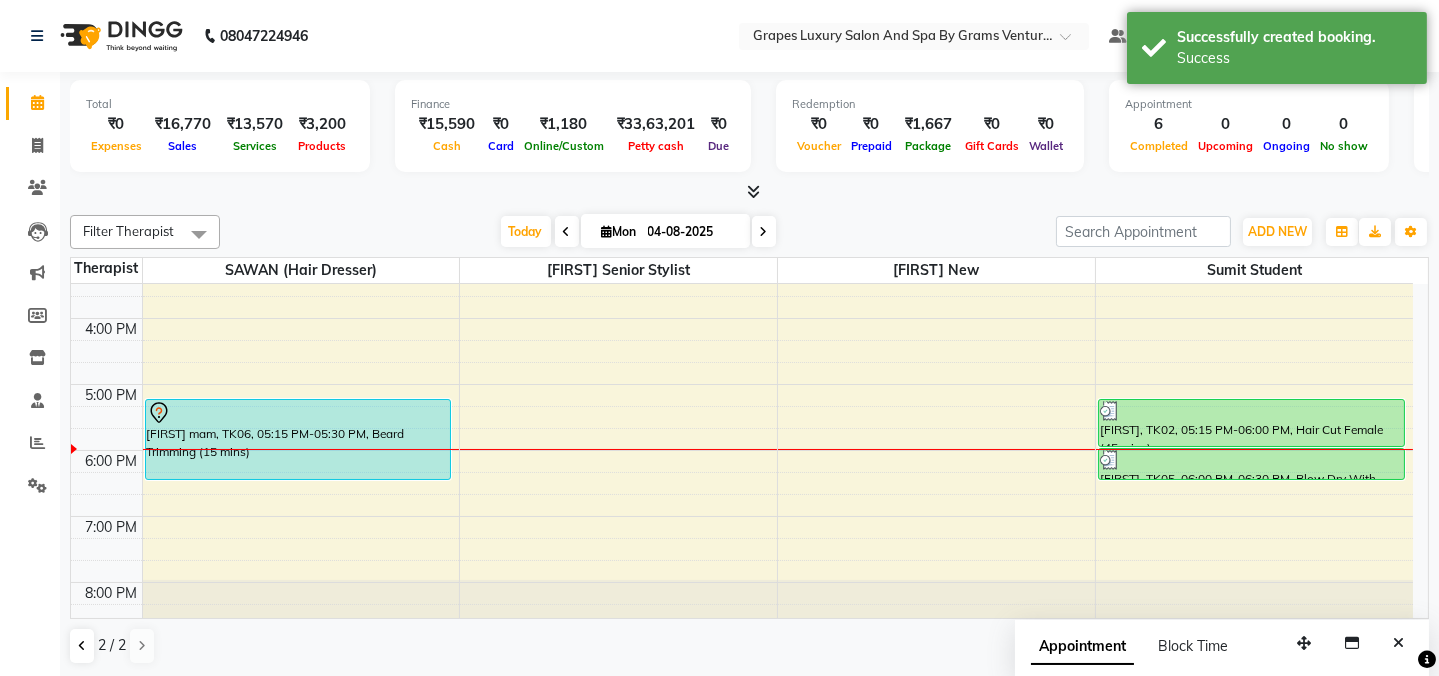 drag, startPoint x: 252, startPoint y: 408, endPoint x: 260, endPoint y: 474, distance: 66.48308 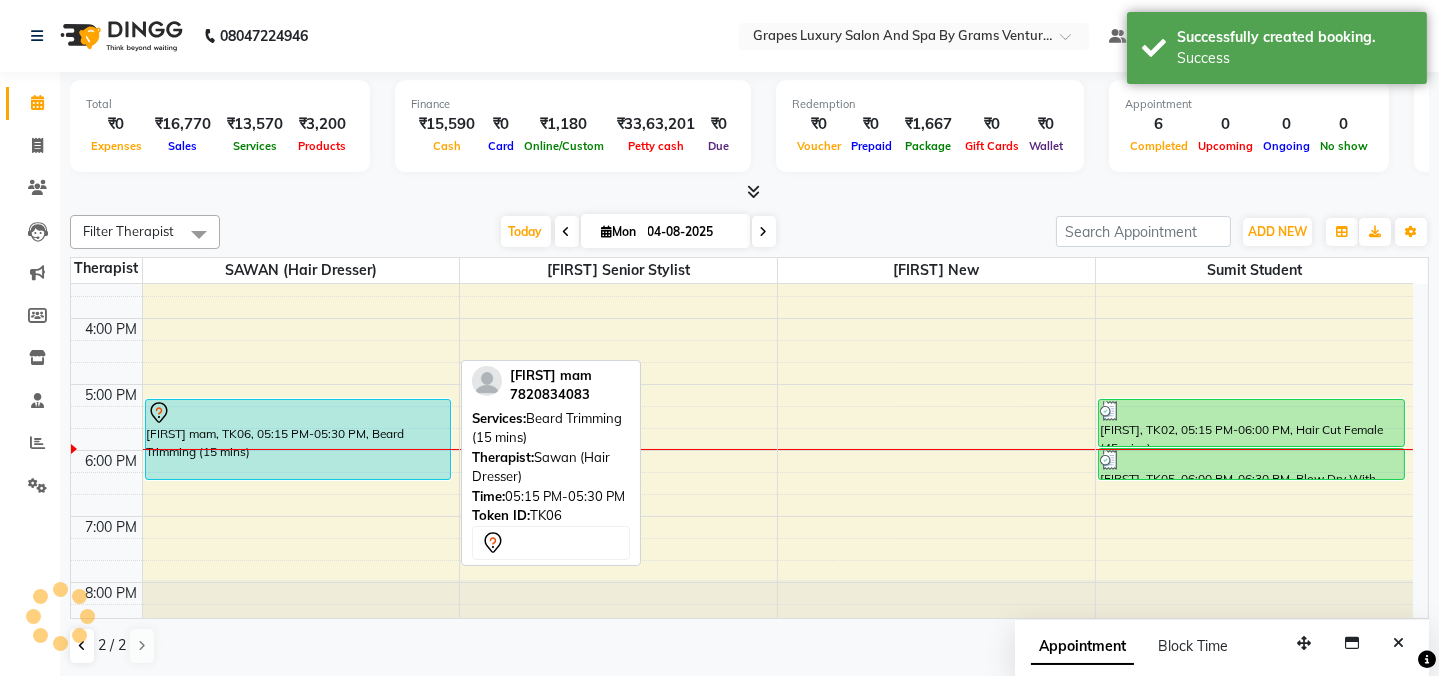 click on "[FIRST] mam, TK06, 05:15 PM-05:30 PM, Beard Trimming (15 mins)" at bounding box center [298, 439] 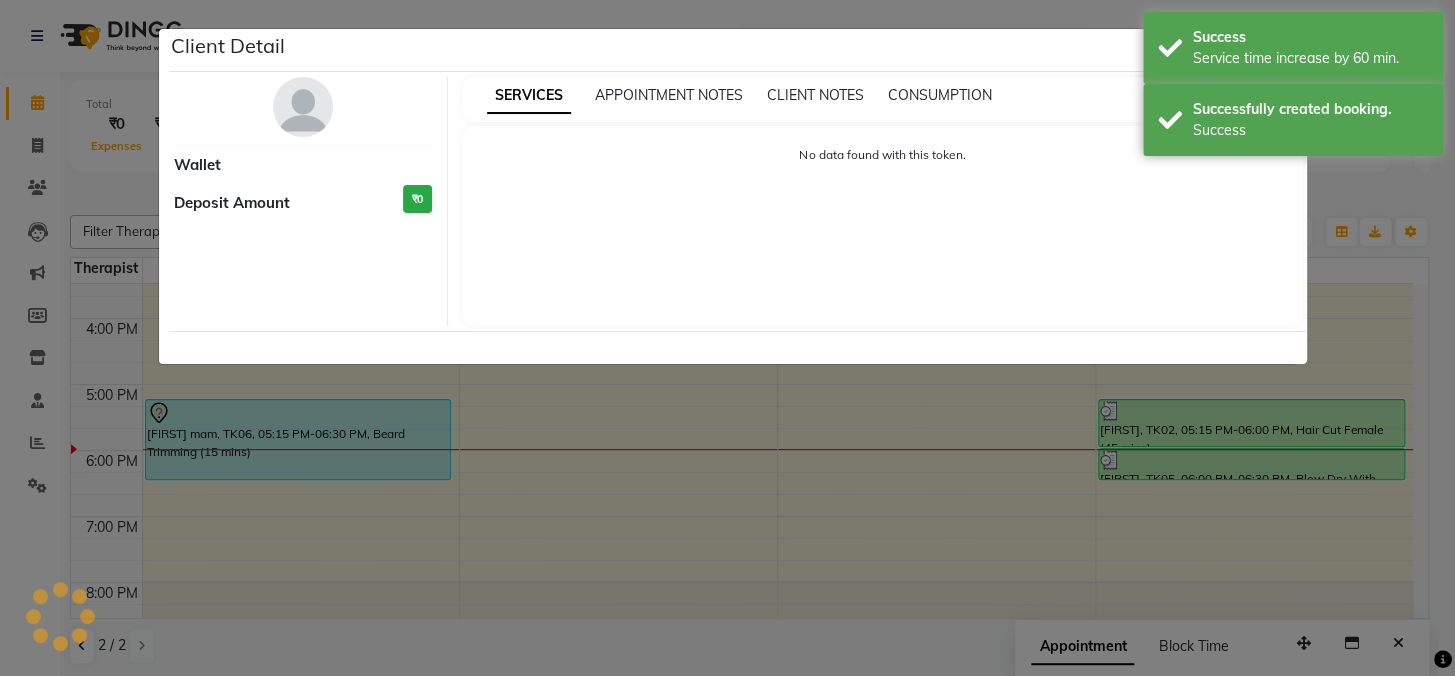 select on "7" 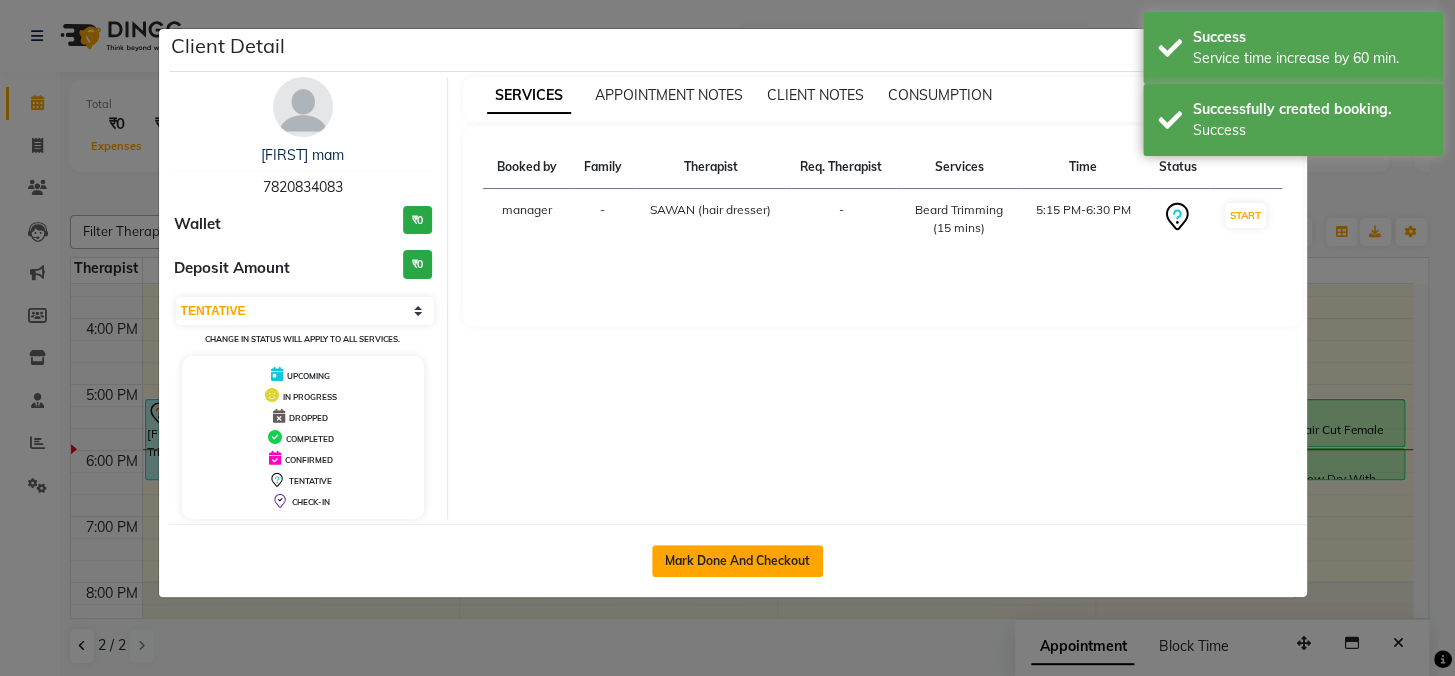 click on "Mark Done And Checkout" 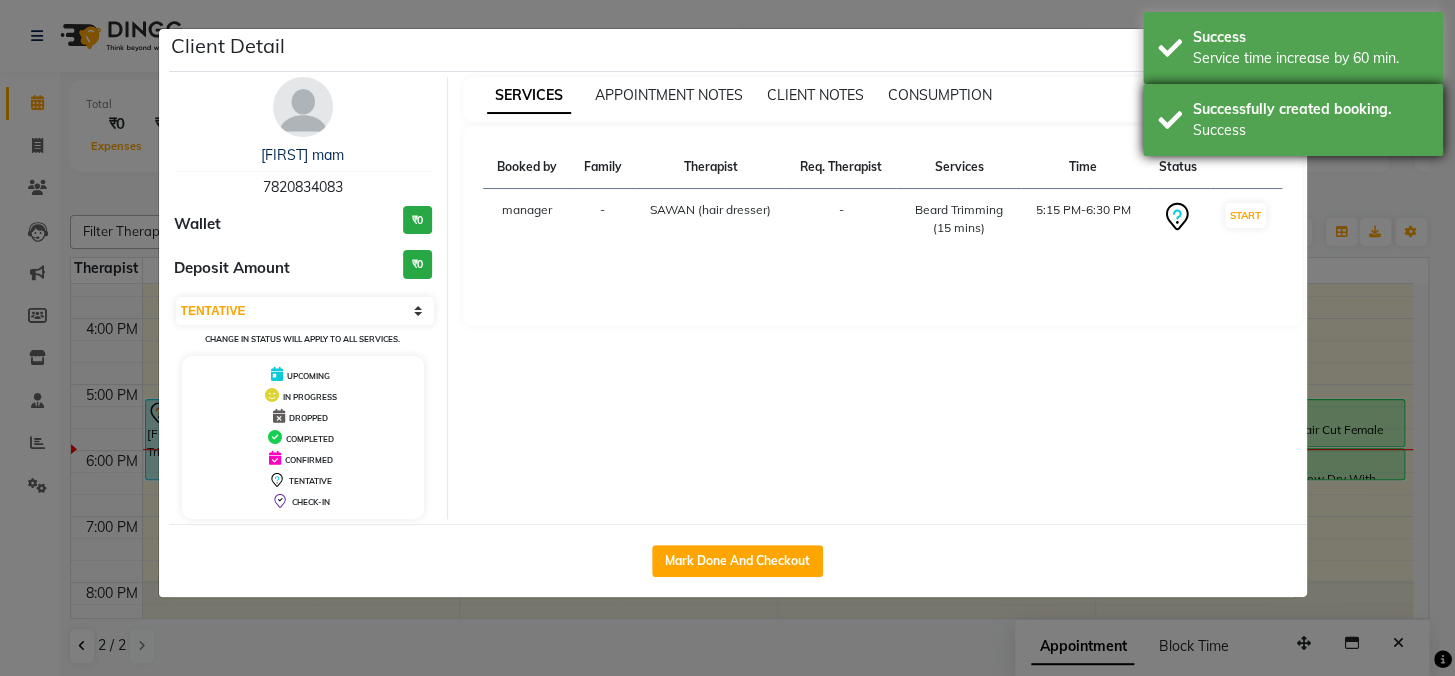 select on "service" 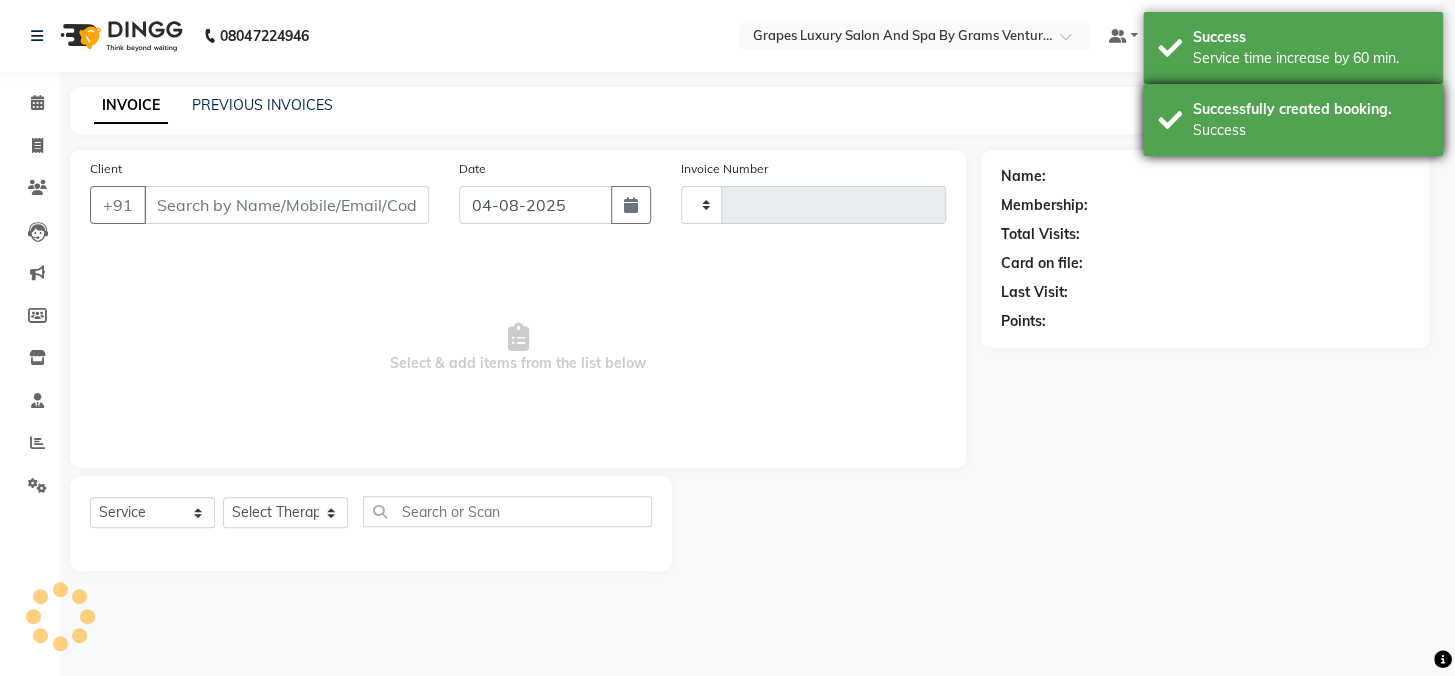click on "Successfully created booking." at bounding box center (1310, 109) 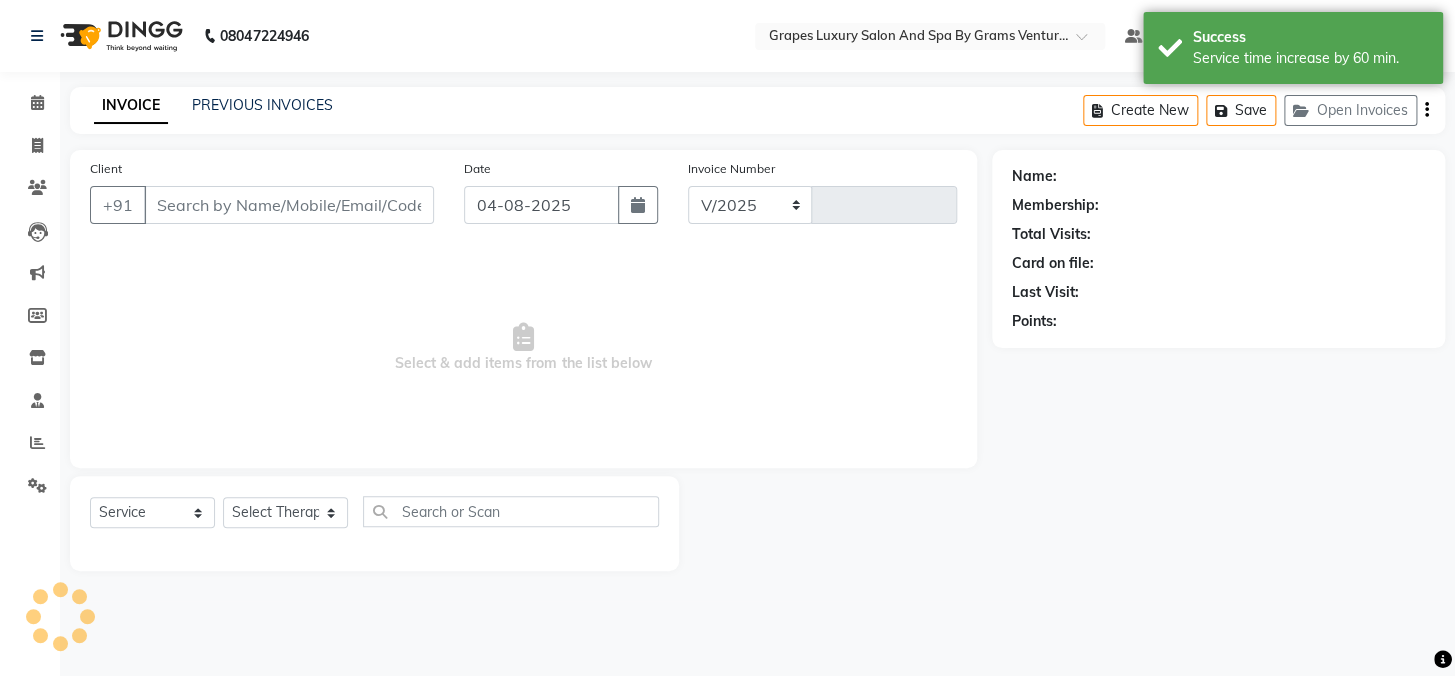 select on "3585" 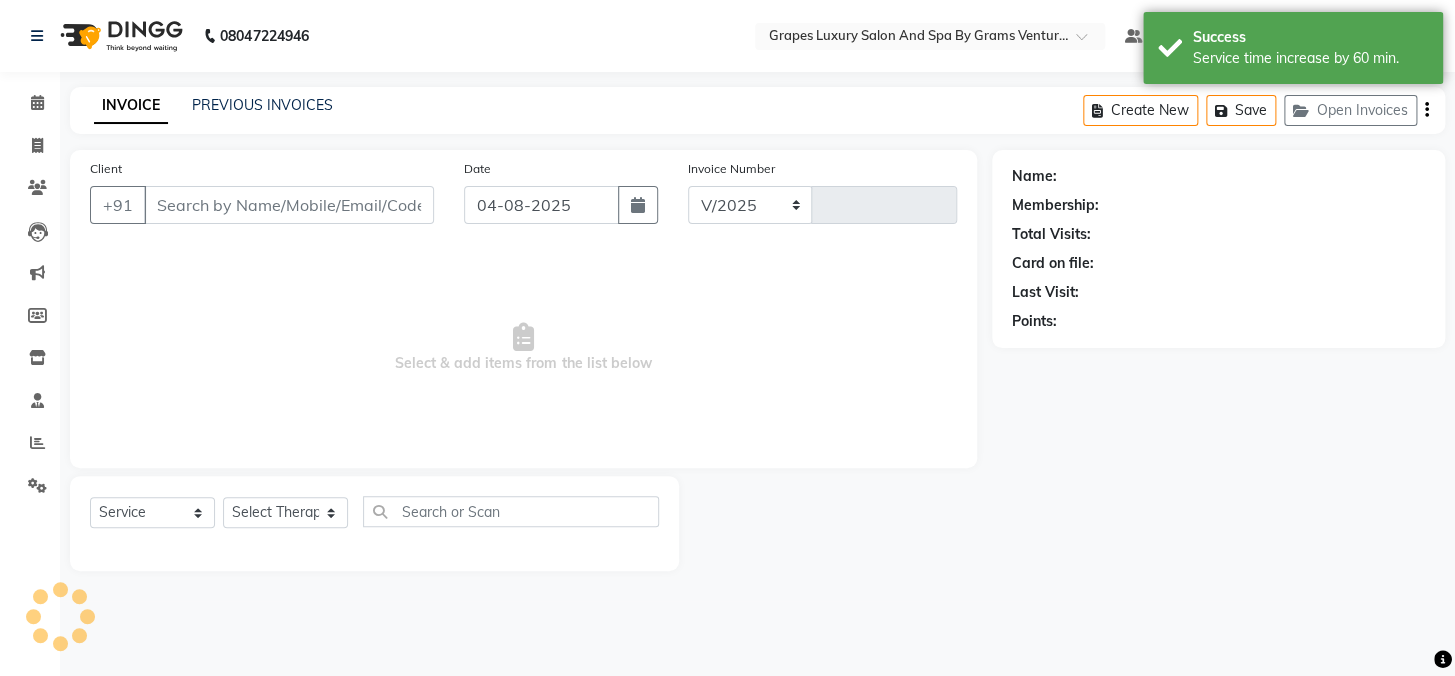 type on "1983" 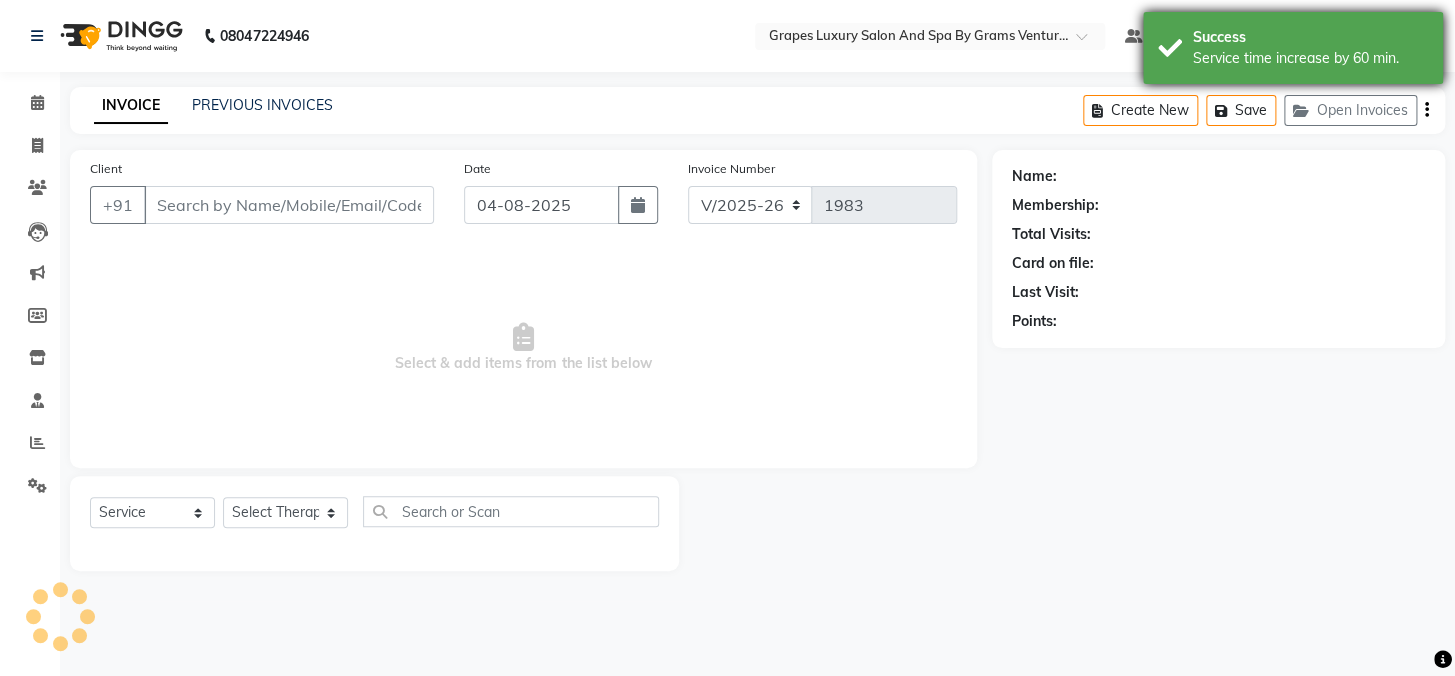 click on "Success" at bounding box center [1310, 37] 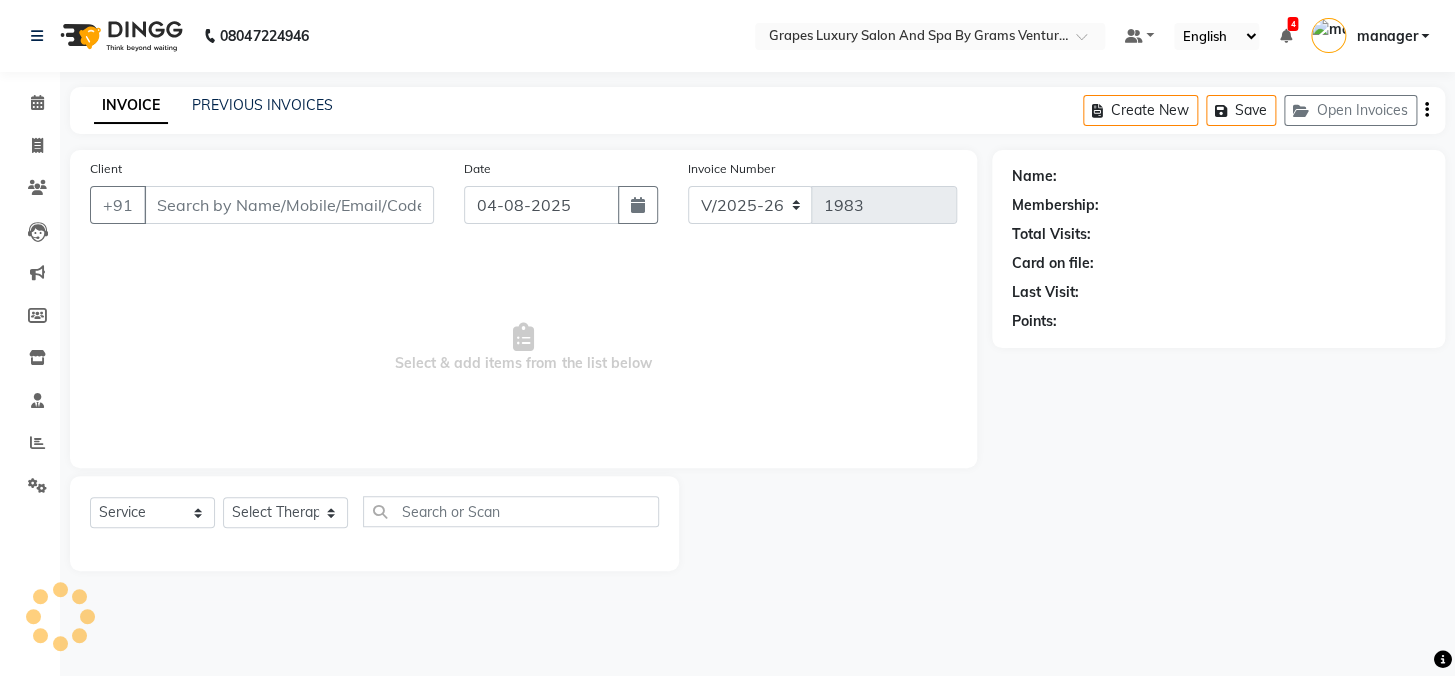 type on "7820834083" 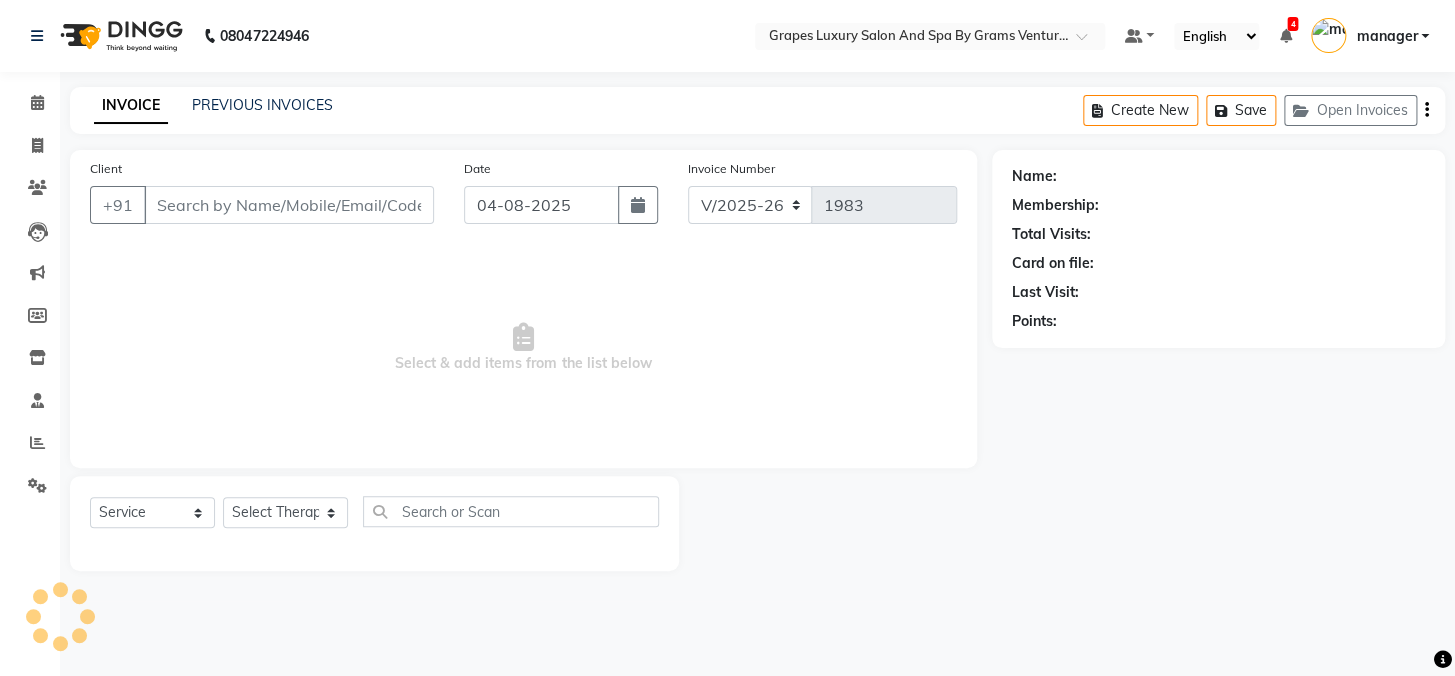 select on "41130" 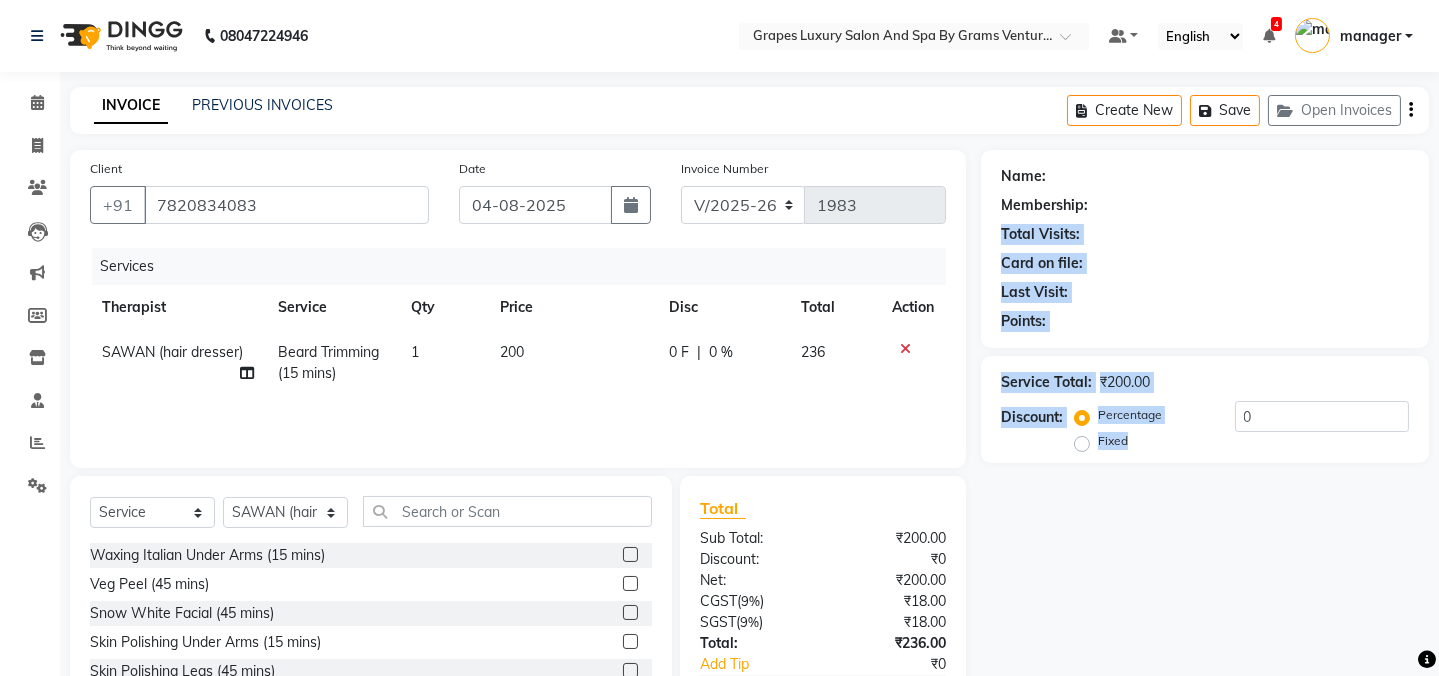 drag, startPoint x: 1453, startPoint y: 195, endPoint x: 1453, endPoint y: 414, distance: 219 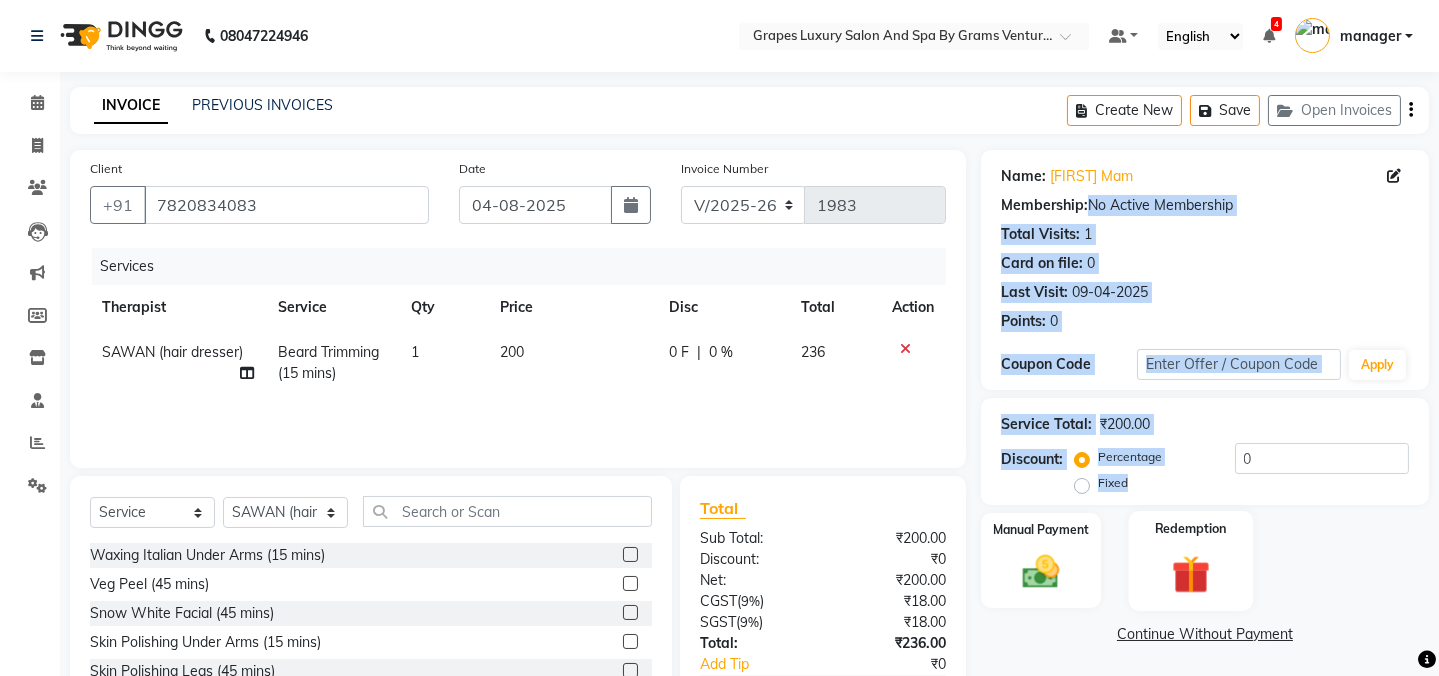click on "Name: [FIRST] Mam Membership:  No Active Membership  Total Visits:  1 Card on file:  0 Last Visit:   09-04-2025 Points:   0  Coupon Code Apply Service Total:  ₹200.00  Discount:  Percentage   Fixed  0 Manual Payment Redemption  Continue Without Payment" 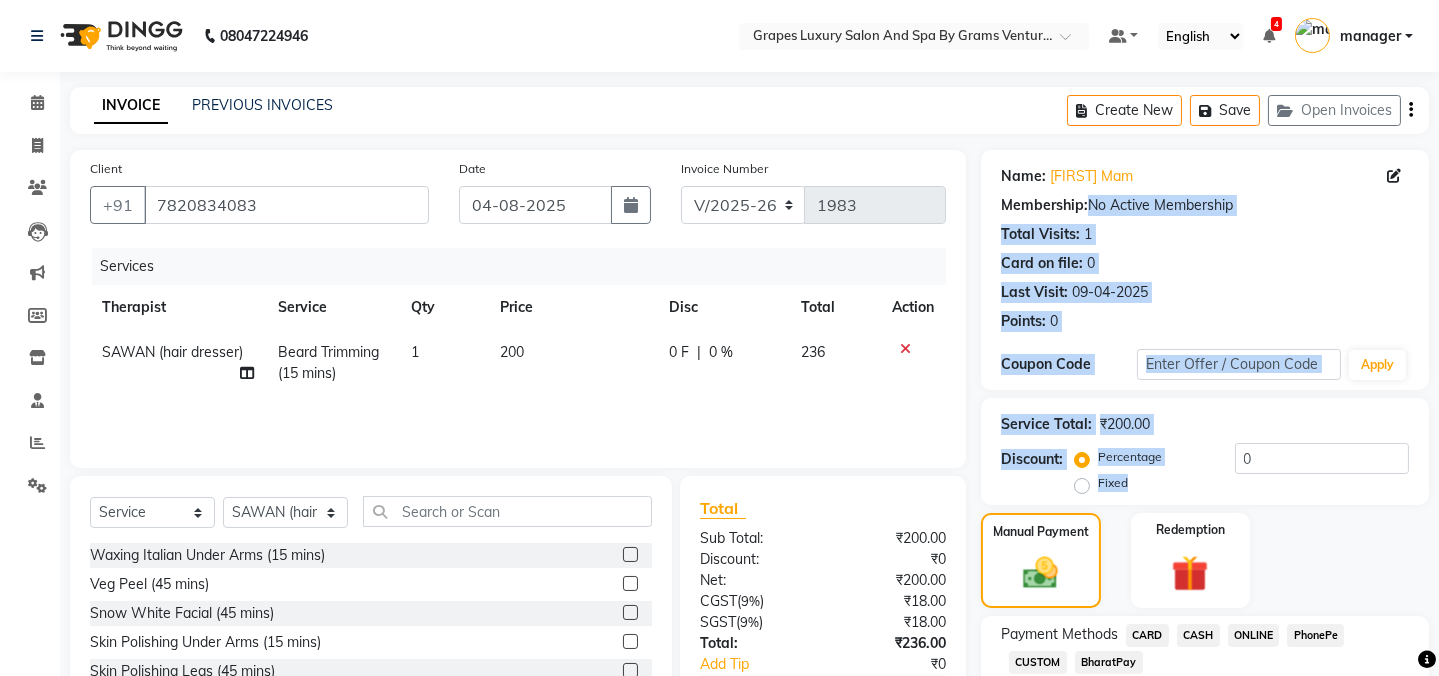 click on "CASH" 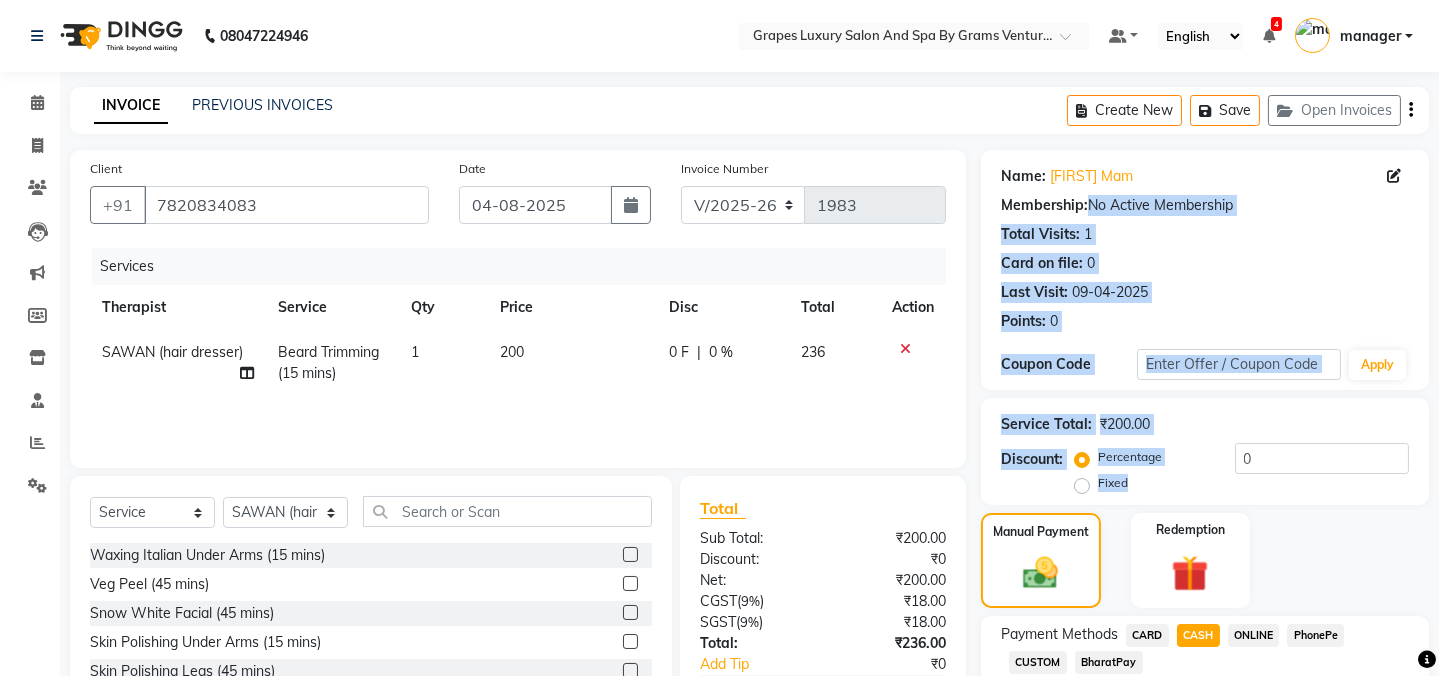 scroll, scrollTop: 125, scrollLeft: 0, axis: vertical 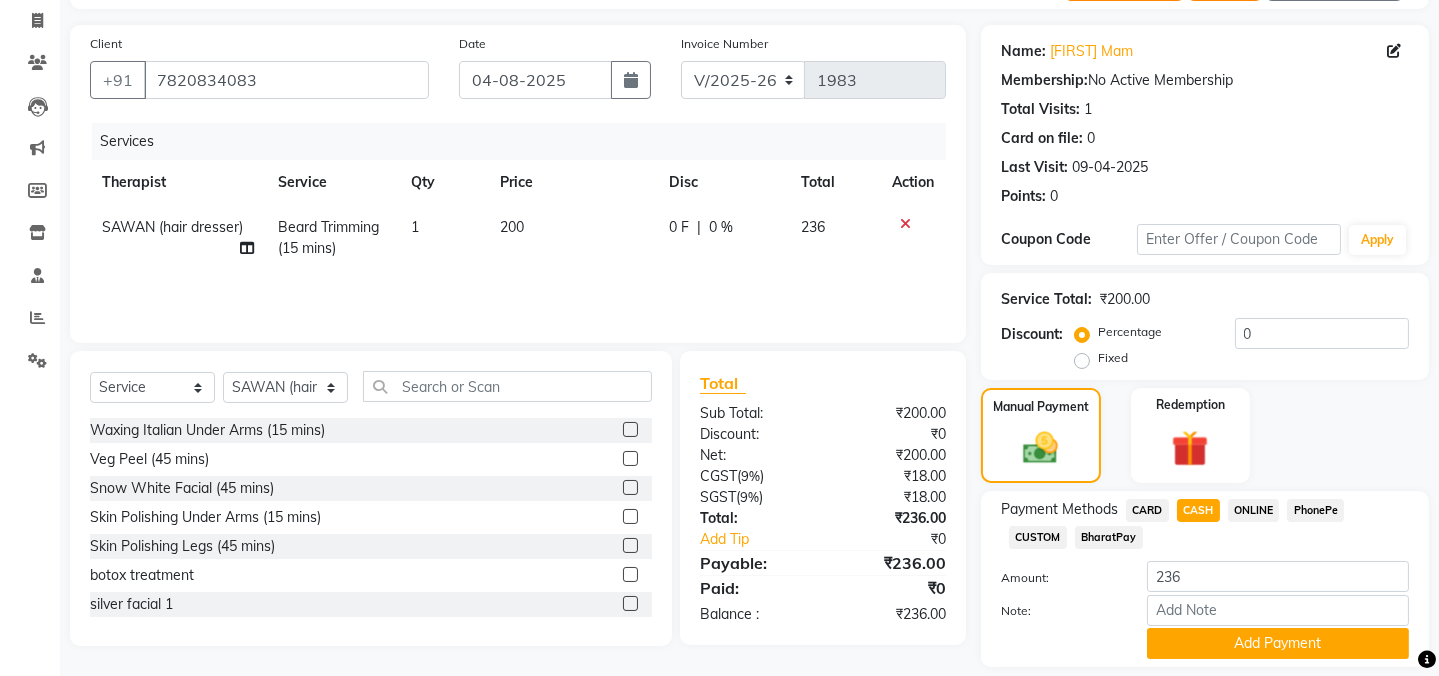 click on "ONLINE" 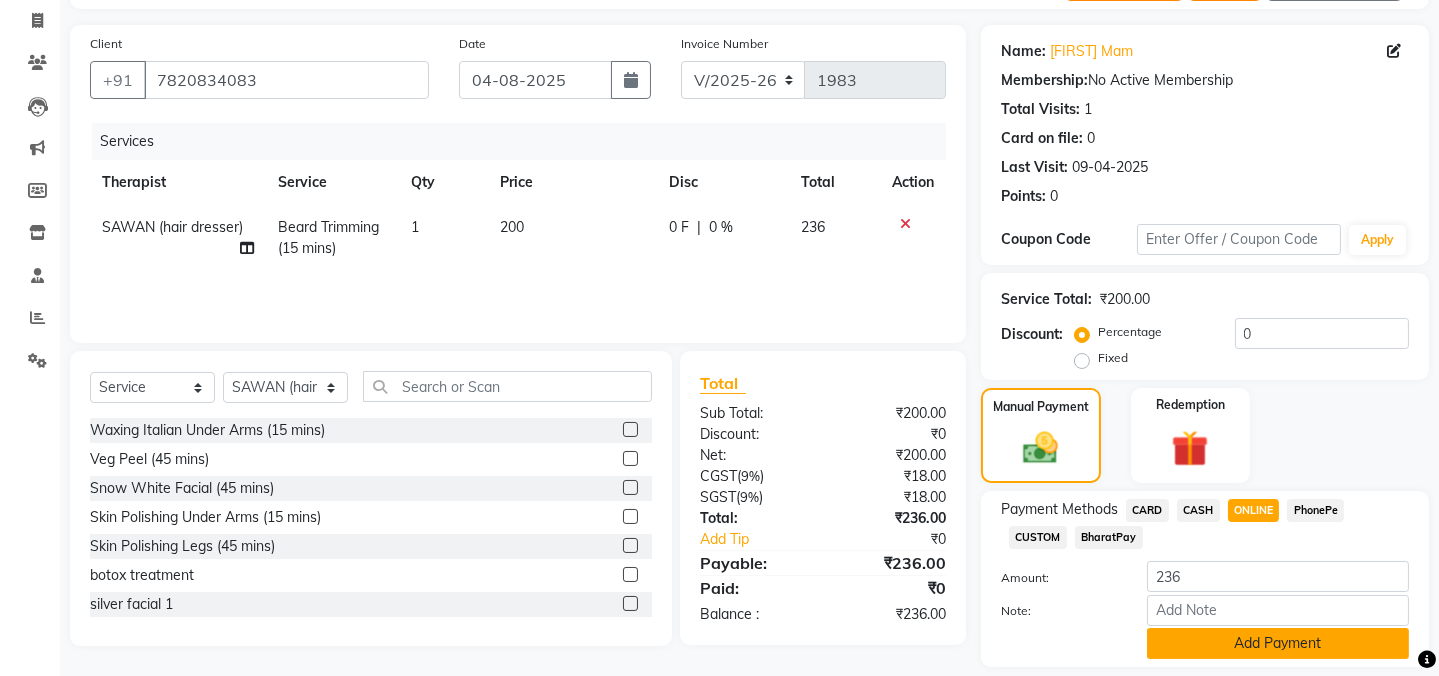 click on "Add Payment" 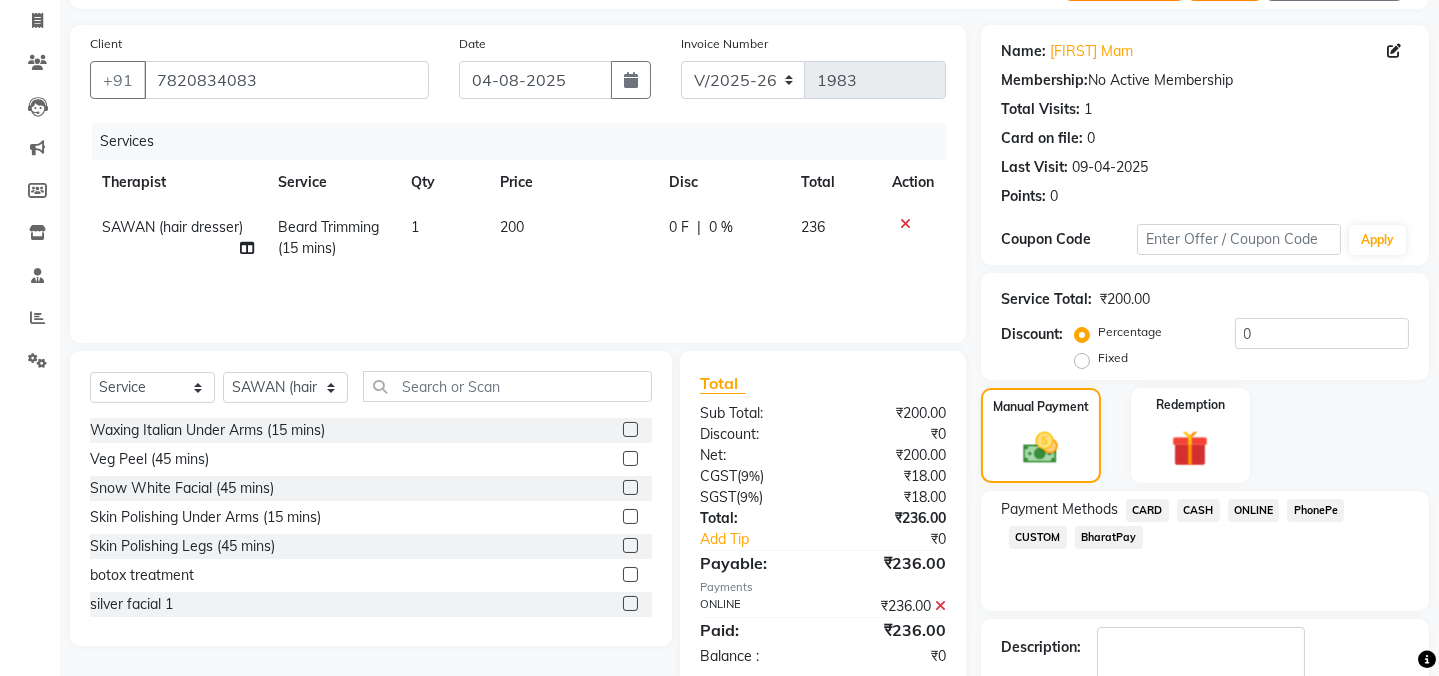 click 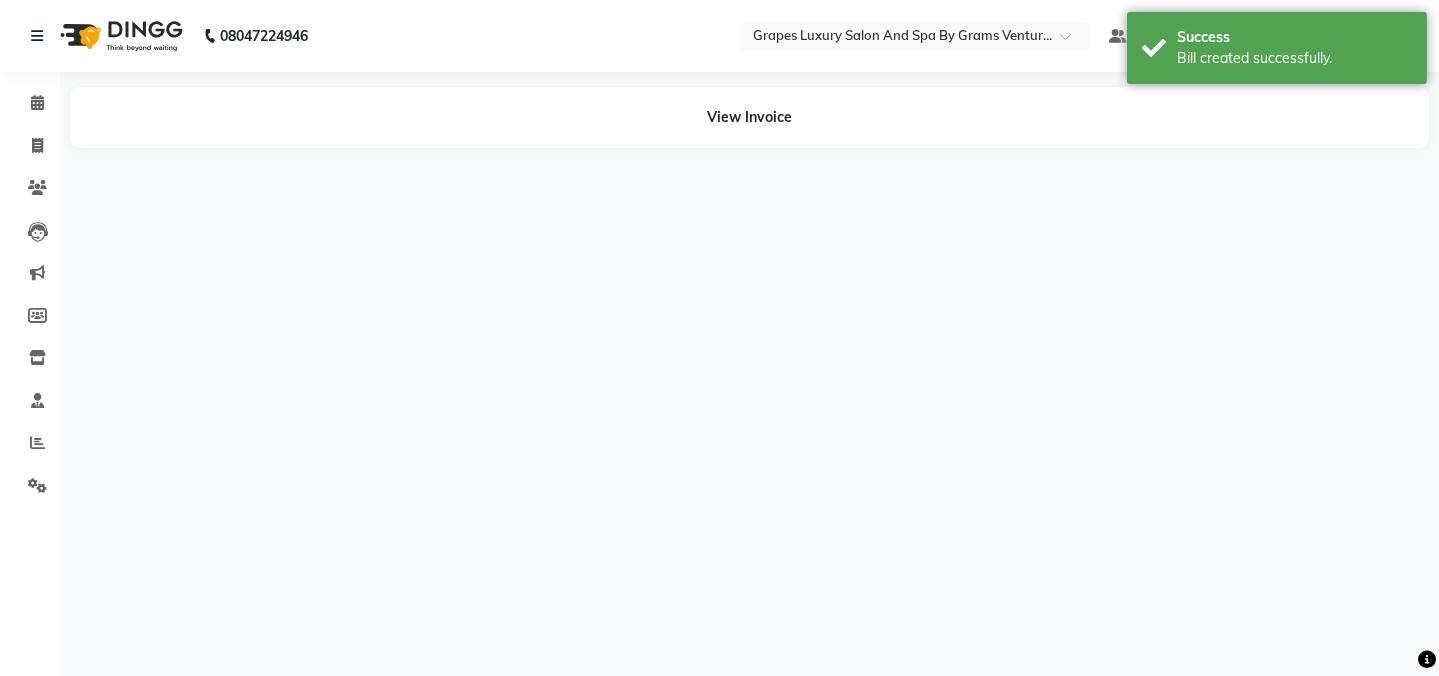 scroll, scrollTop: 0, scrollLeft: 0, axis: both 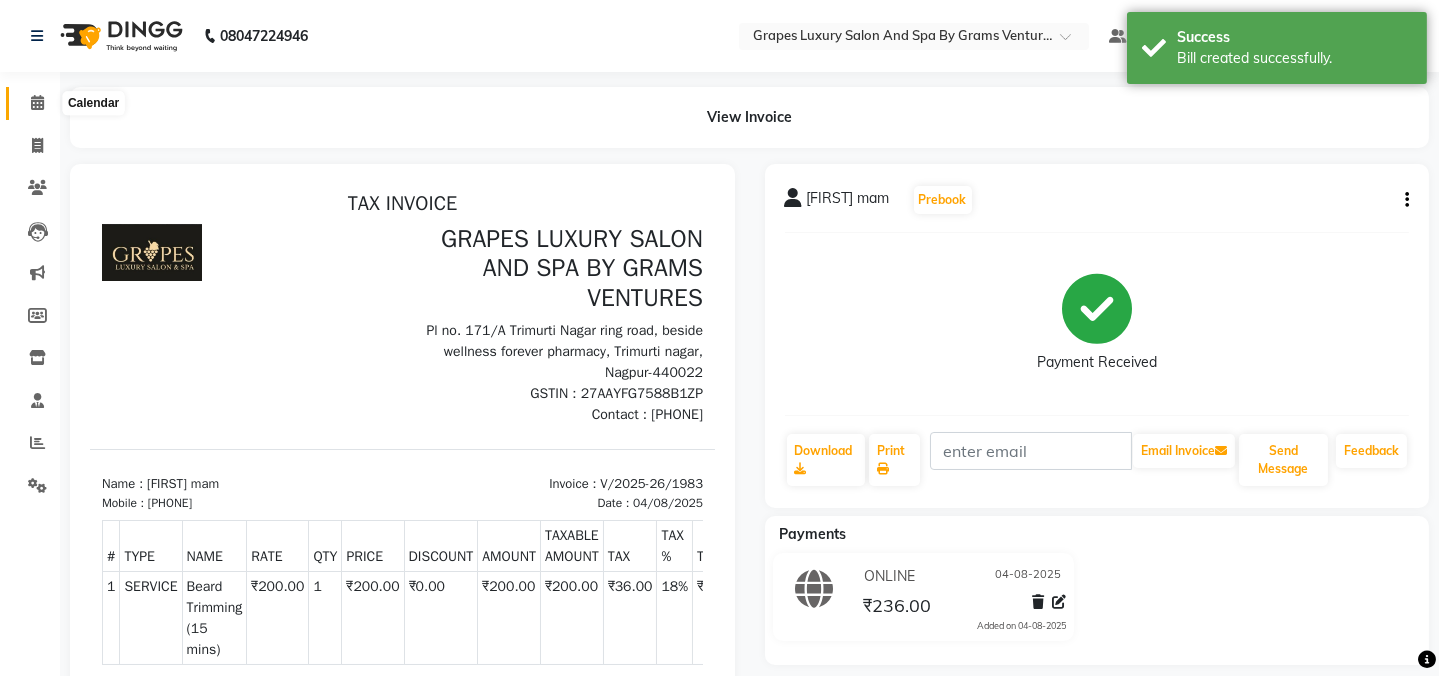 click 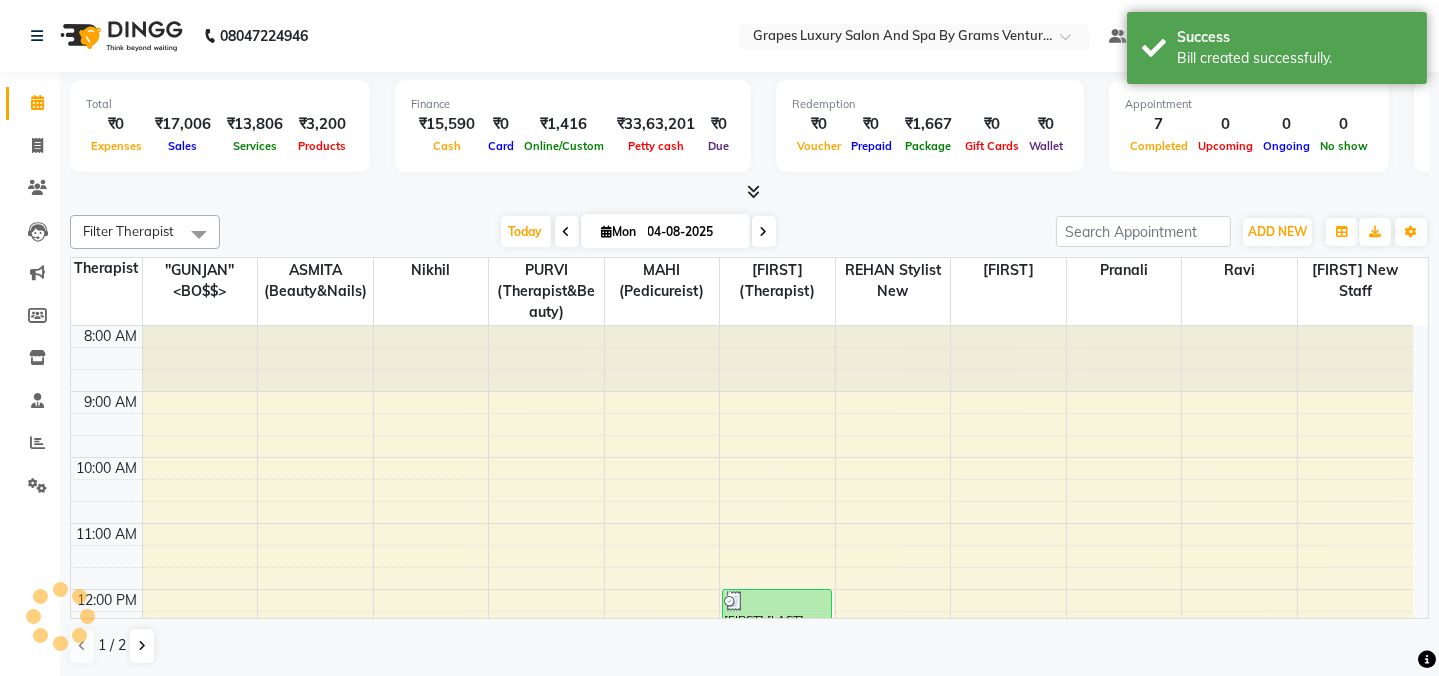 scroll, scrollTop: 0, scrollLeft: 0, axis: both 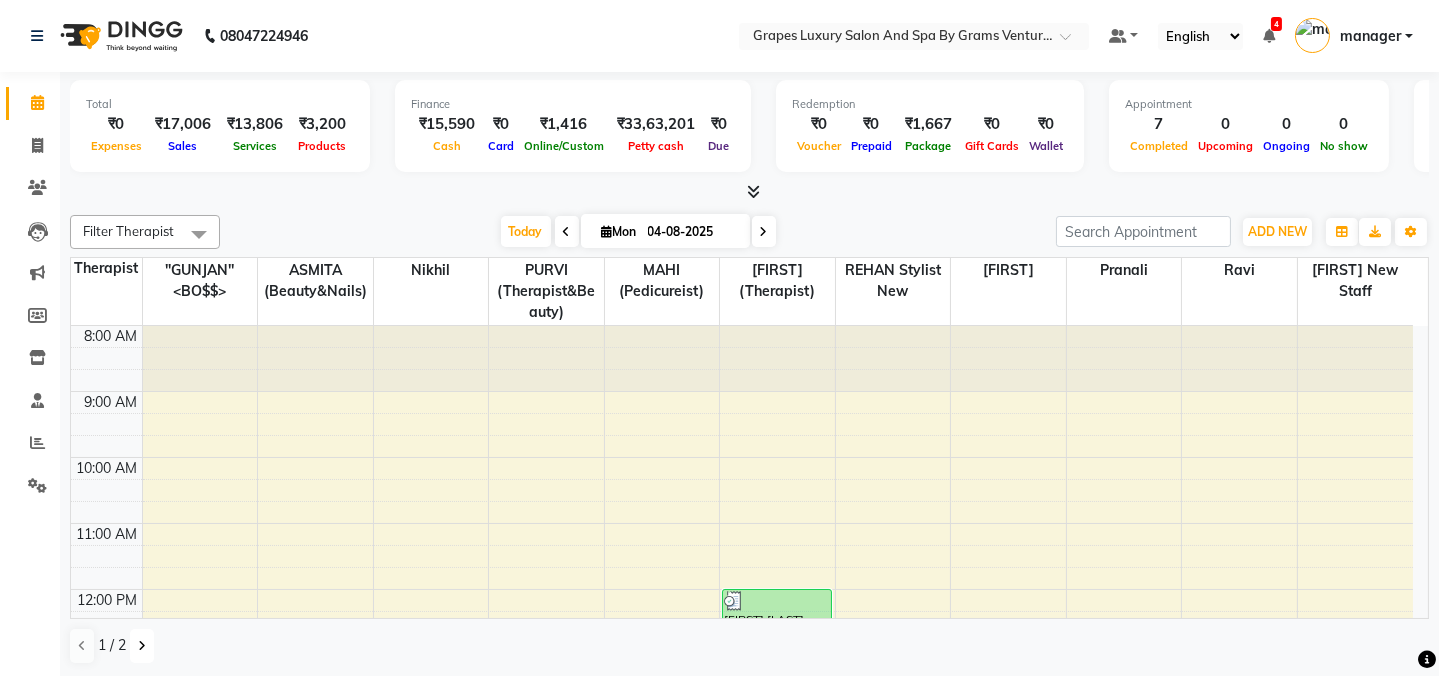 click at bounding box center [142, 646] 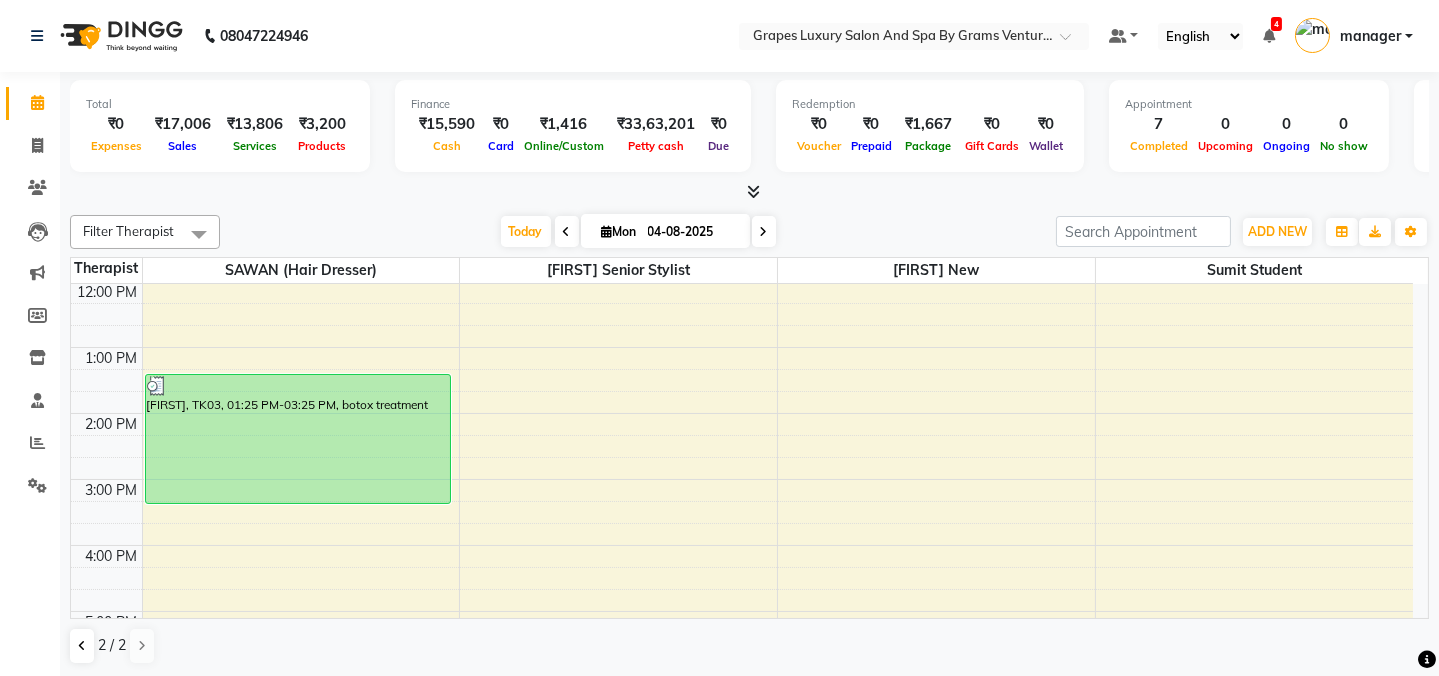 scroll, scrollTop: 519, scrollLeft: 0, axis: vertical 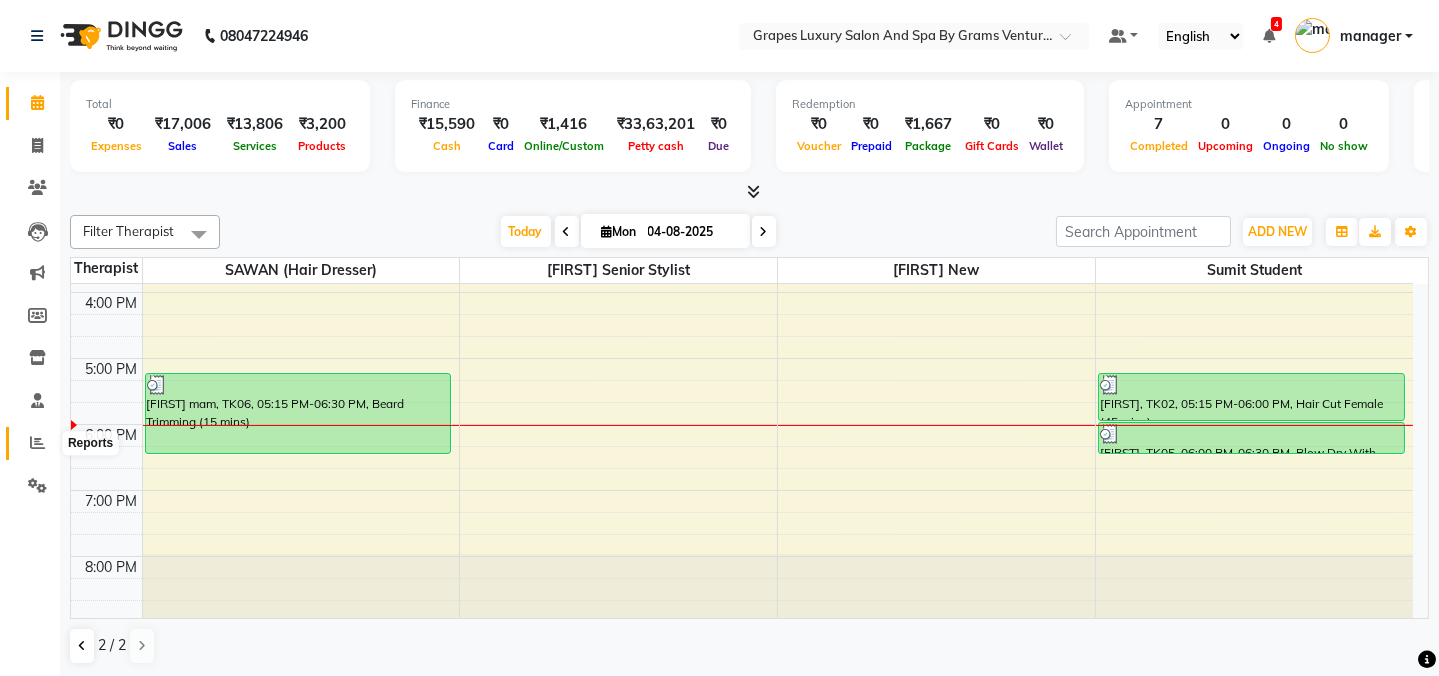 click 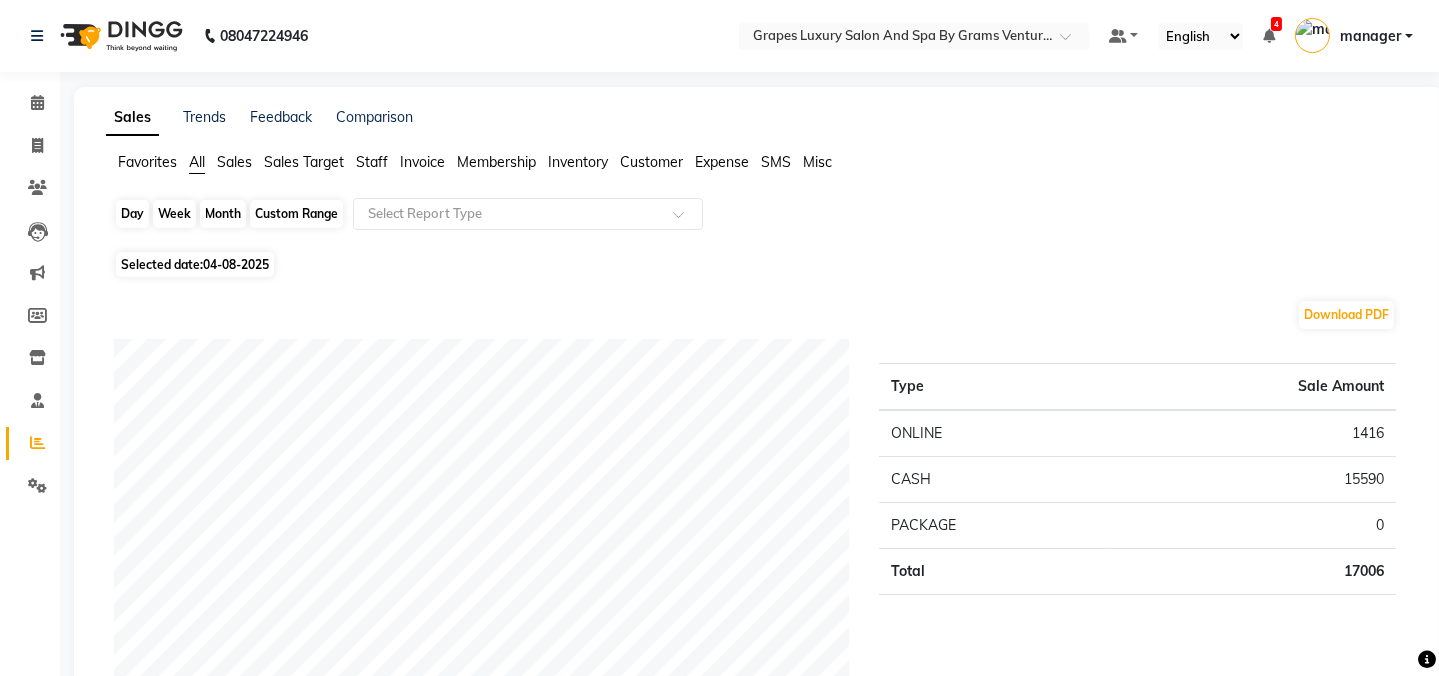 click on "Day" 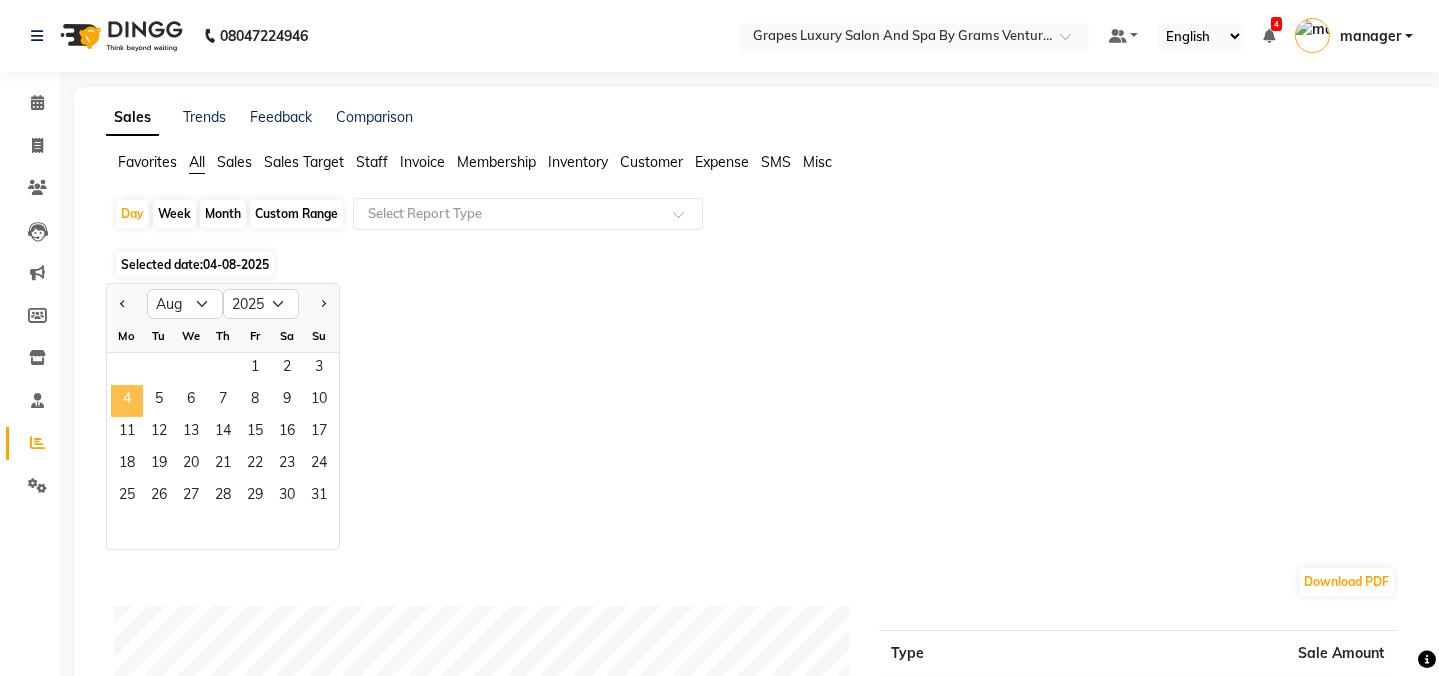 click on "4" 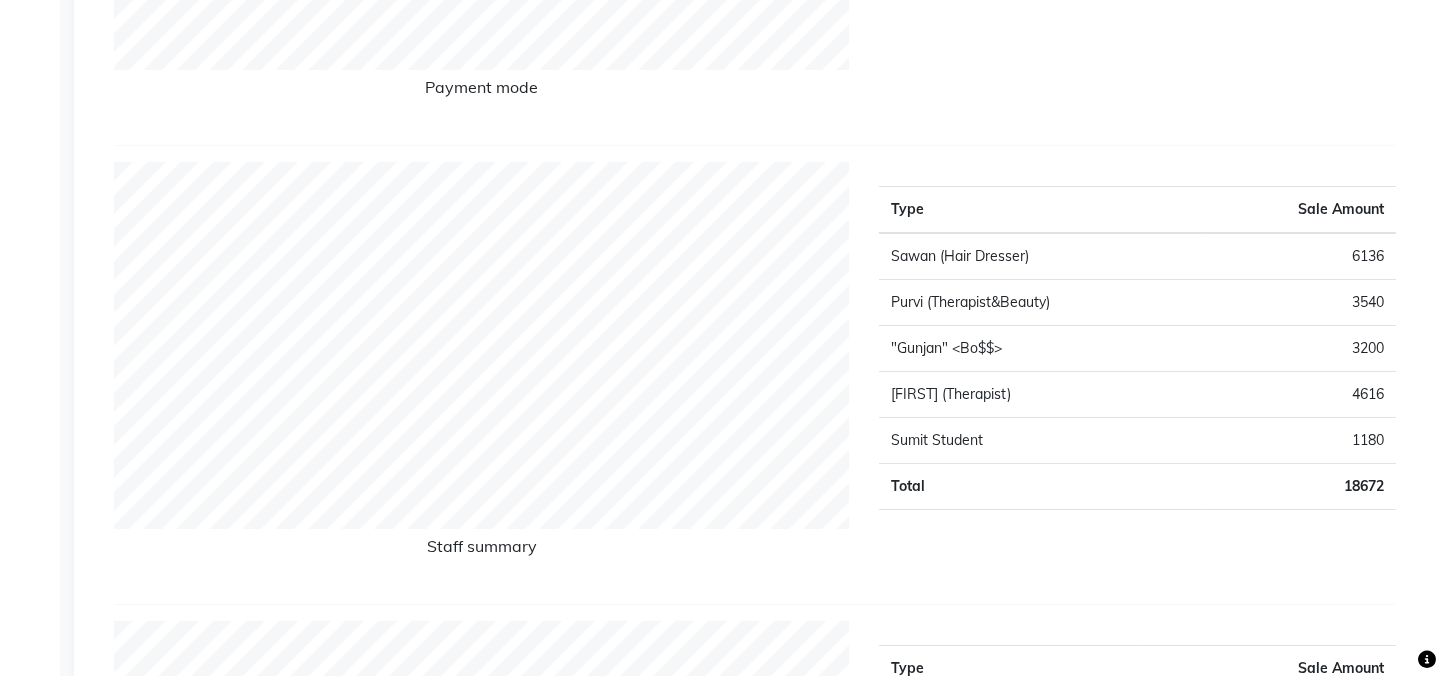 scroll, scrollTop: 90, scrollLeft: 0, axis: vertical 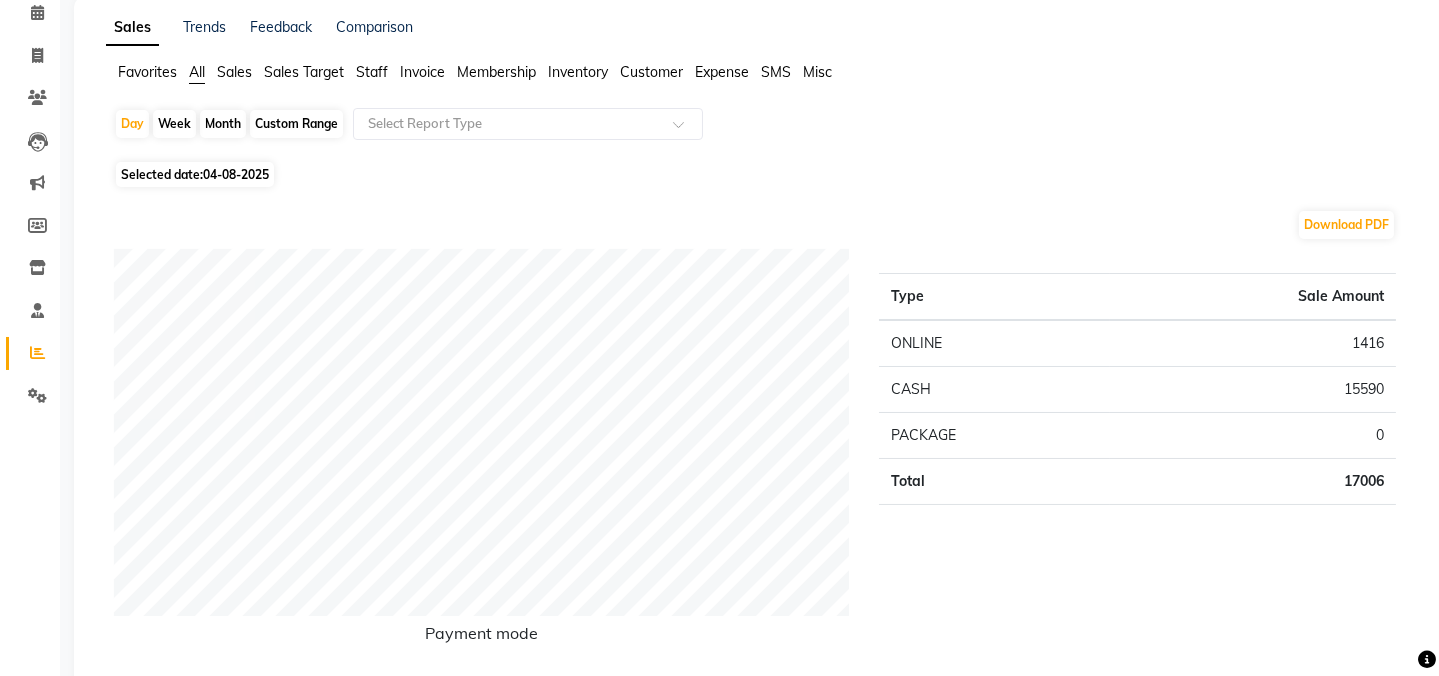 click on "Month" 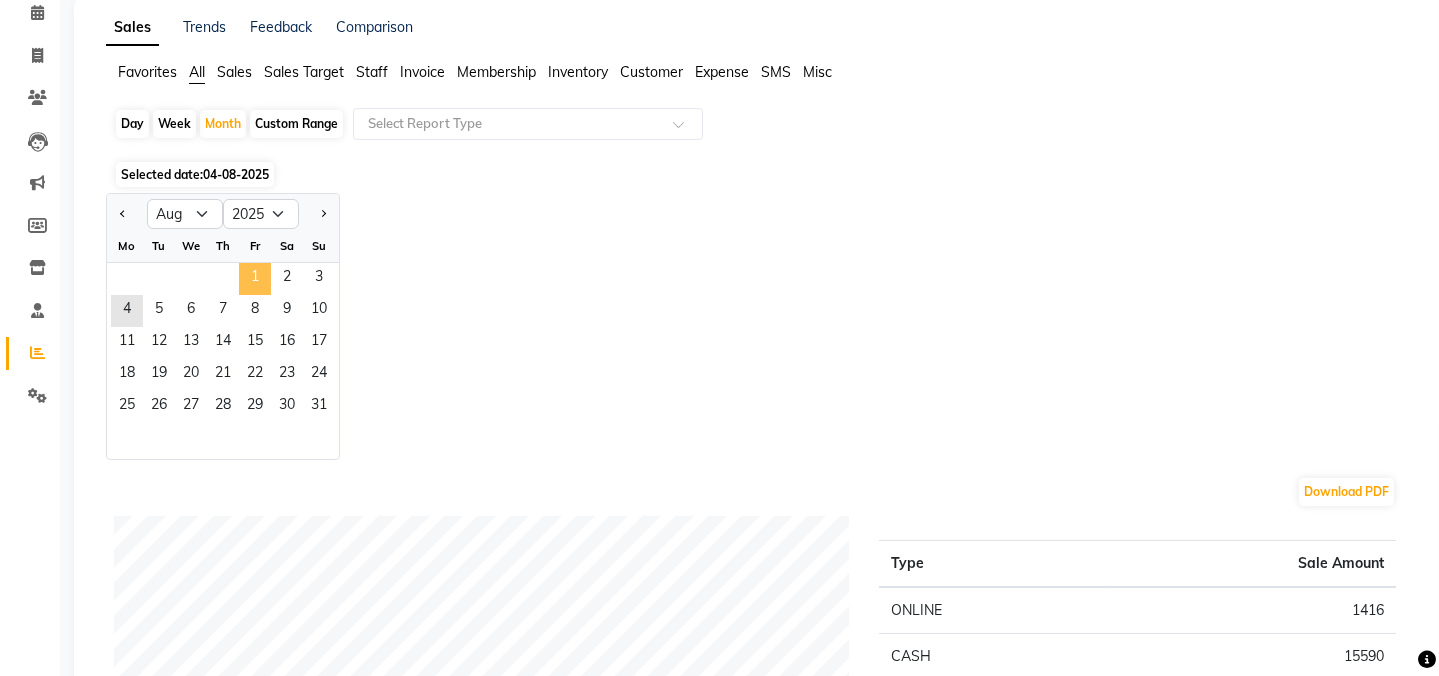 click on "1" 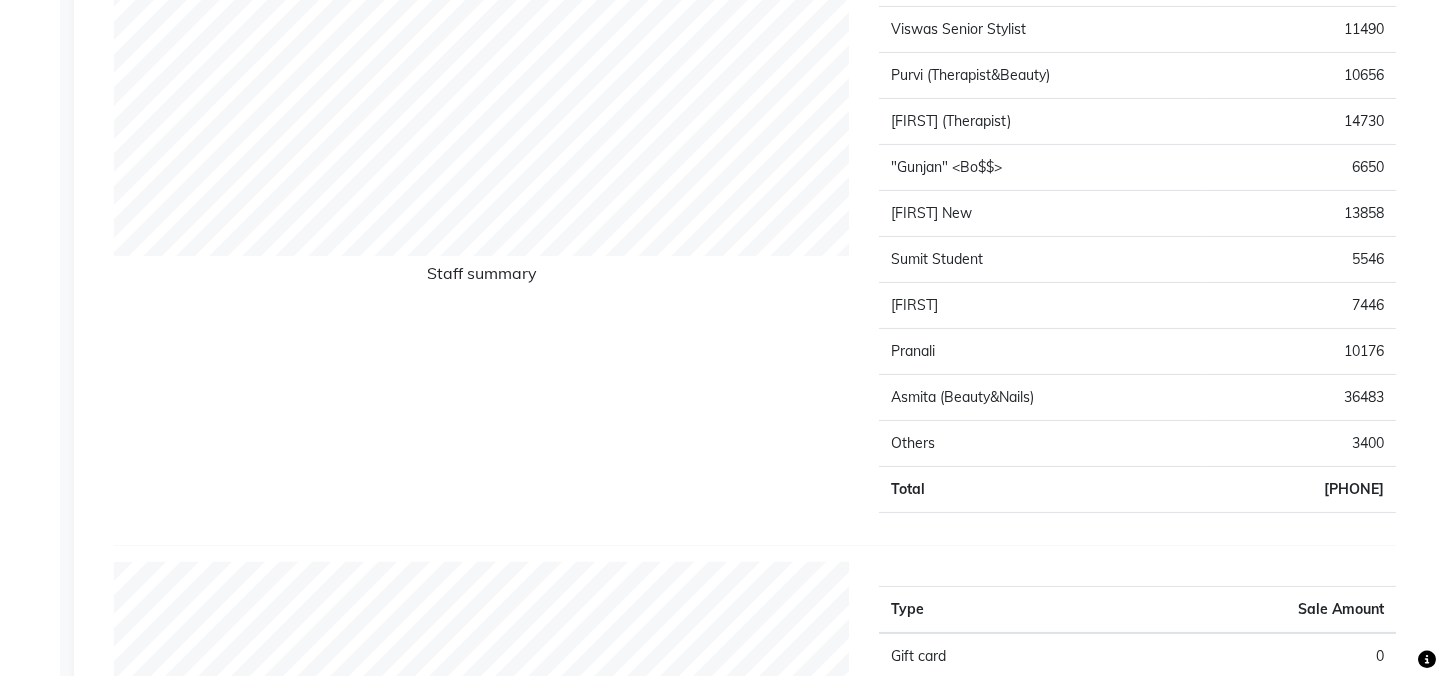 scroll, scrollTop: 727, scrollLeft: 0, axis: vertical 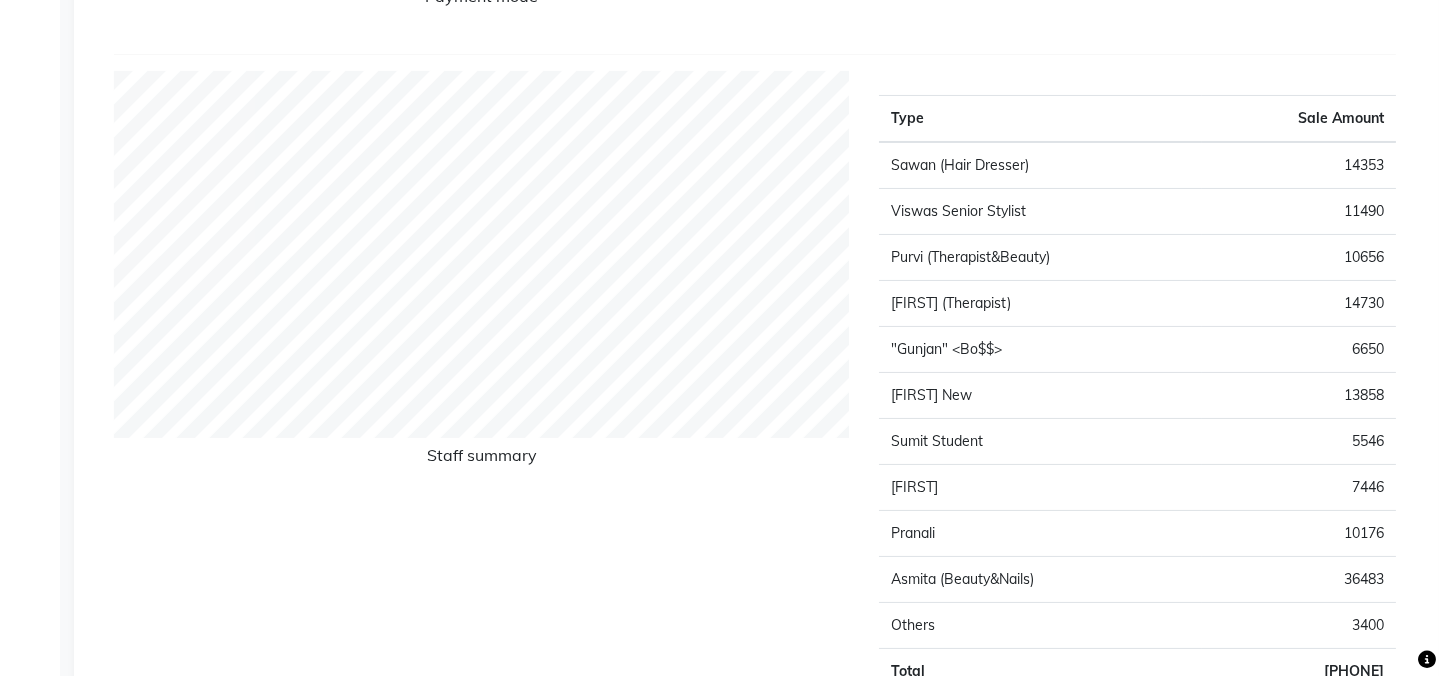 click 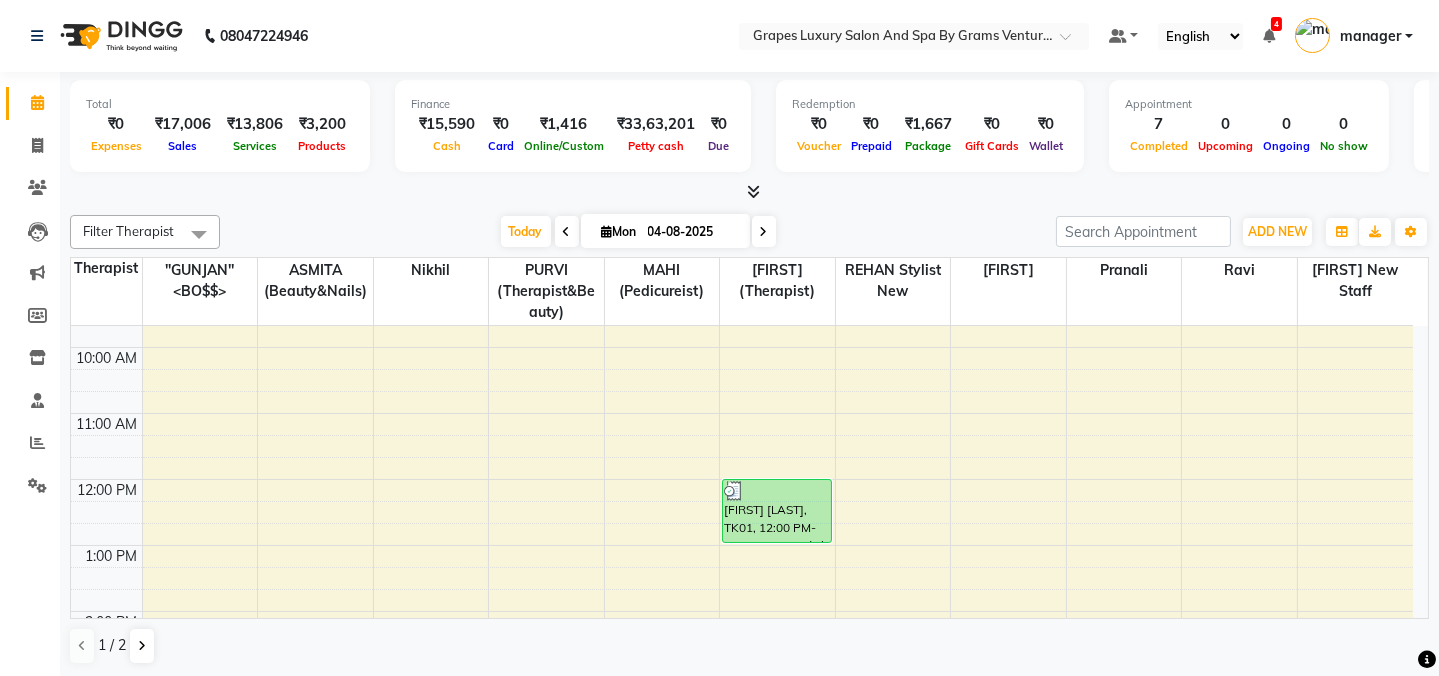 scroll, scrollTop: 107, scrollLeft: 0, axis: vertical 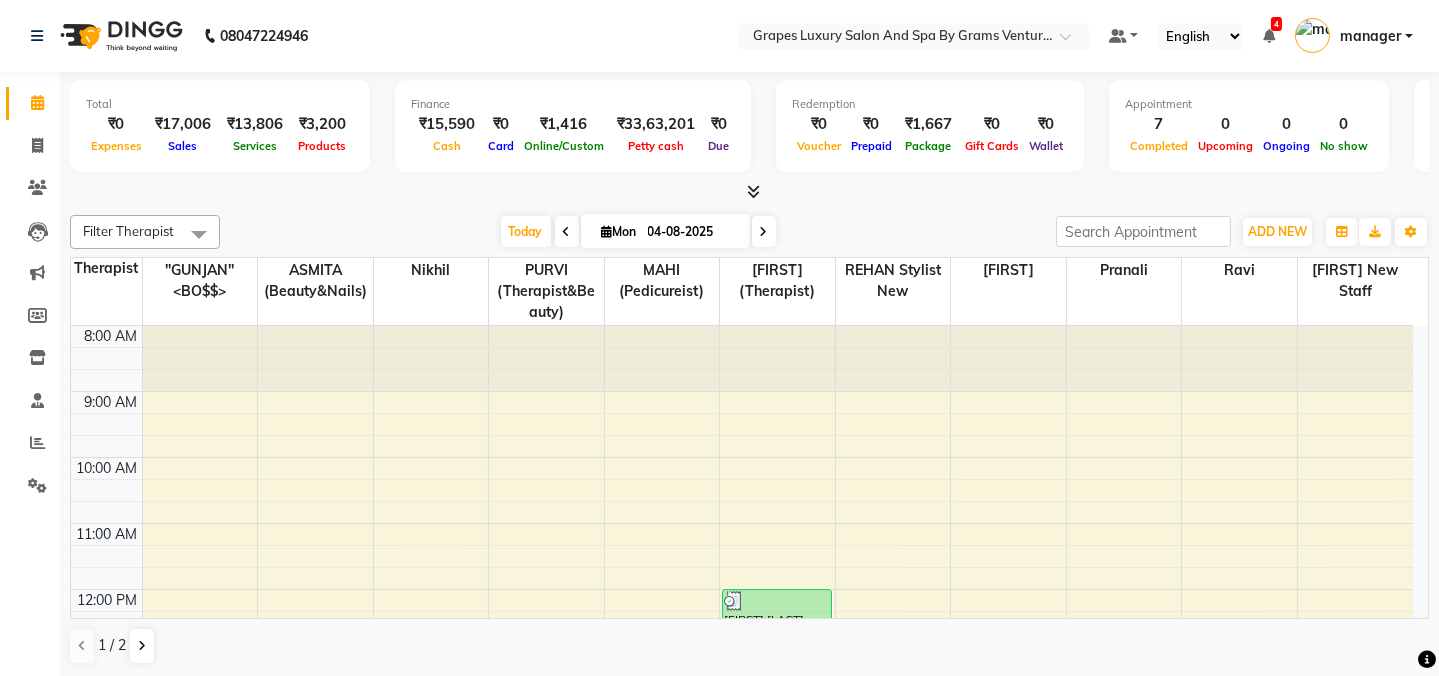 click on "Filter Therapist Select All "GUNJAN"   <BO$$> ASMITA (beauty&nails) faizaan Jiya new staff MAHI (pedicureist) nikhil  Pooja (Therapist) pranali PURVI (therapist&Beauty) ravi REHAN  stylist new SAWAN (hair dresser) sejal new sumit student  viswas senior stylist Today  Mon 04-08-2025 Toggle Dropdown Add Appointment Add Invoice Add Attendance Add Client Add Transaction Toggle Dropdown Add Appointment Add Invoice Add Attendance Add Client ADD NEW Toggle Dropdown Add Appointment Add Invoice Add Attendance Add Client Add Transaction Filter Therapist Select All "GUNJAN"   <BO$$> ASMITA (beauty&nails) faizaan Jiya new staff MAHI (pedicureist) nikhil  Pooja (Therapist) pranali PURVI (therapist&Beauty) ravi REHAN  stylist new SAWAN (hair dresser) sejal new sumit student  viswas senior stylist Group By  Staff View   Room View  View as Vertical  Vertical - Week View  Horizontal  Horizontal - Week View  List  Toggle Dropdown Calendar Settings Manage Tags   Arrange Therapists   Reset Therapists  Full Screen Zoom 75% 11" 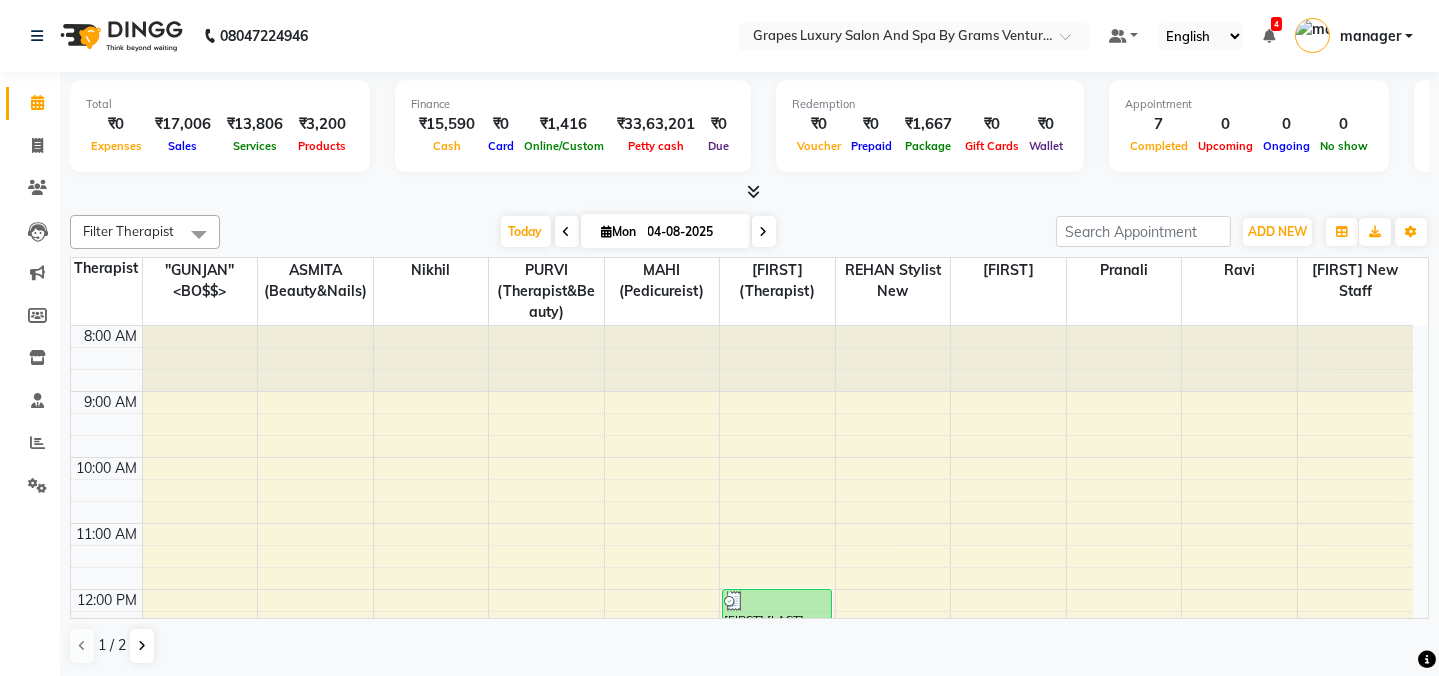 drag, startPoint x: 900, startPoint y: 202, endPoint x: 947, endPoint y: 275, distance: 86.821655 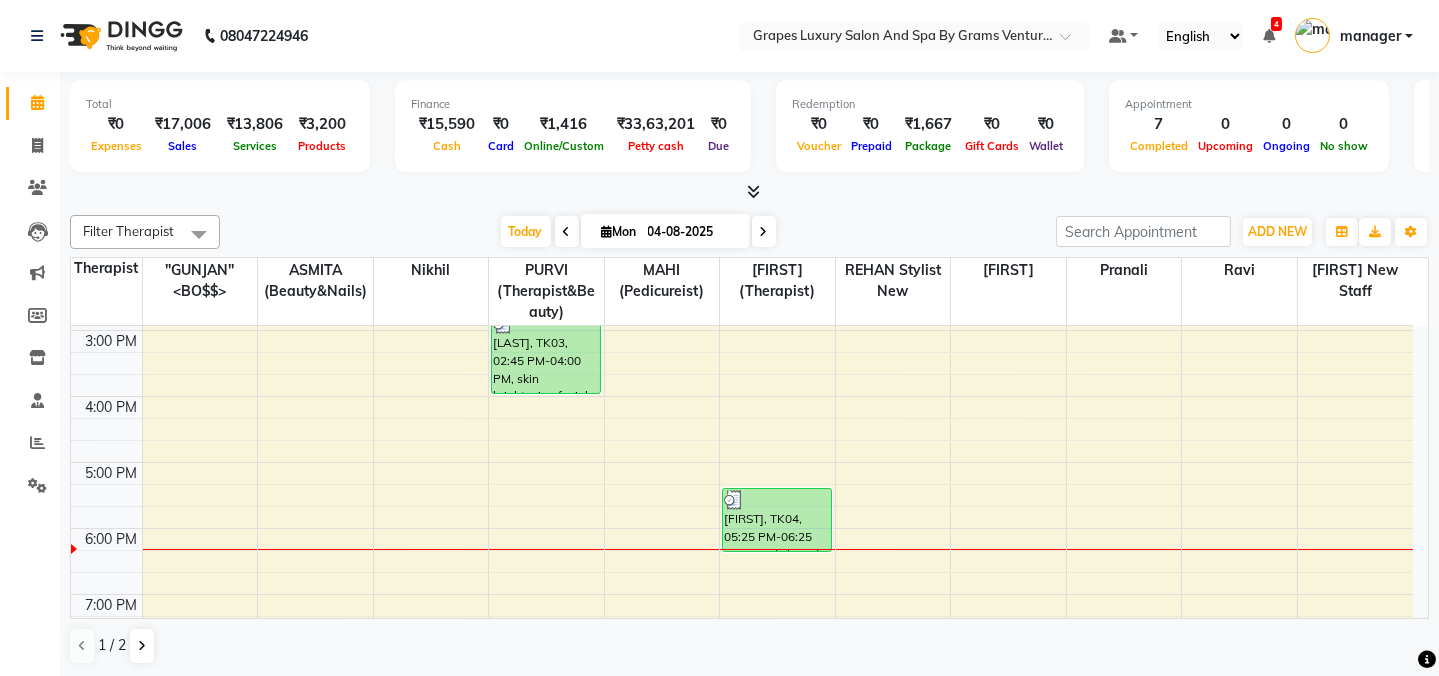 scroll, scrollTop: 460, scrollLeft: 0, axis: vertical 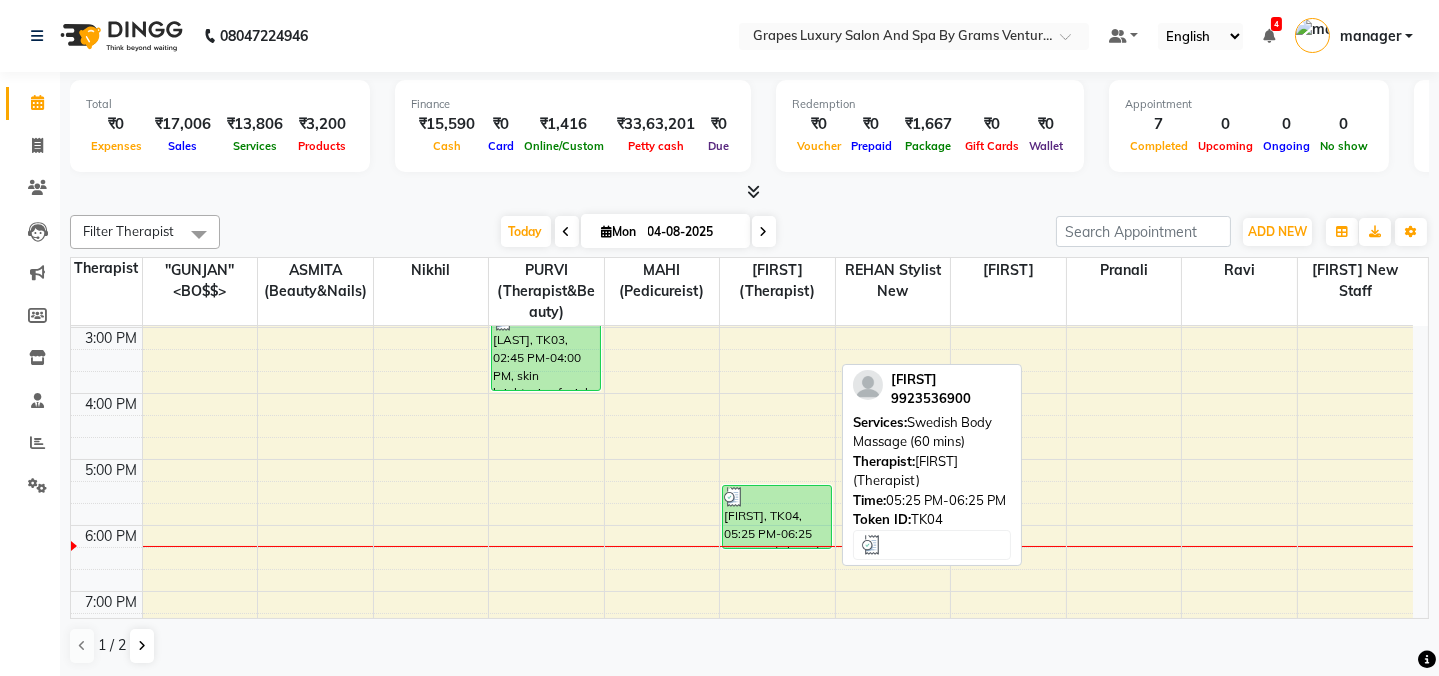 click on "[FIRST], TK04, 05:25 PM-06:25 PM, Swedish Body Massage (60 mins)" at bounding box center [777, 517] 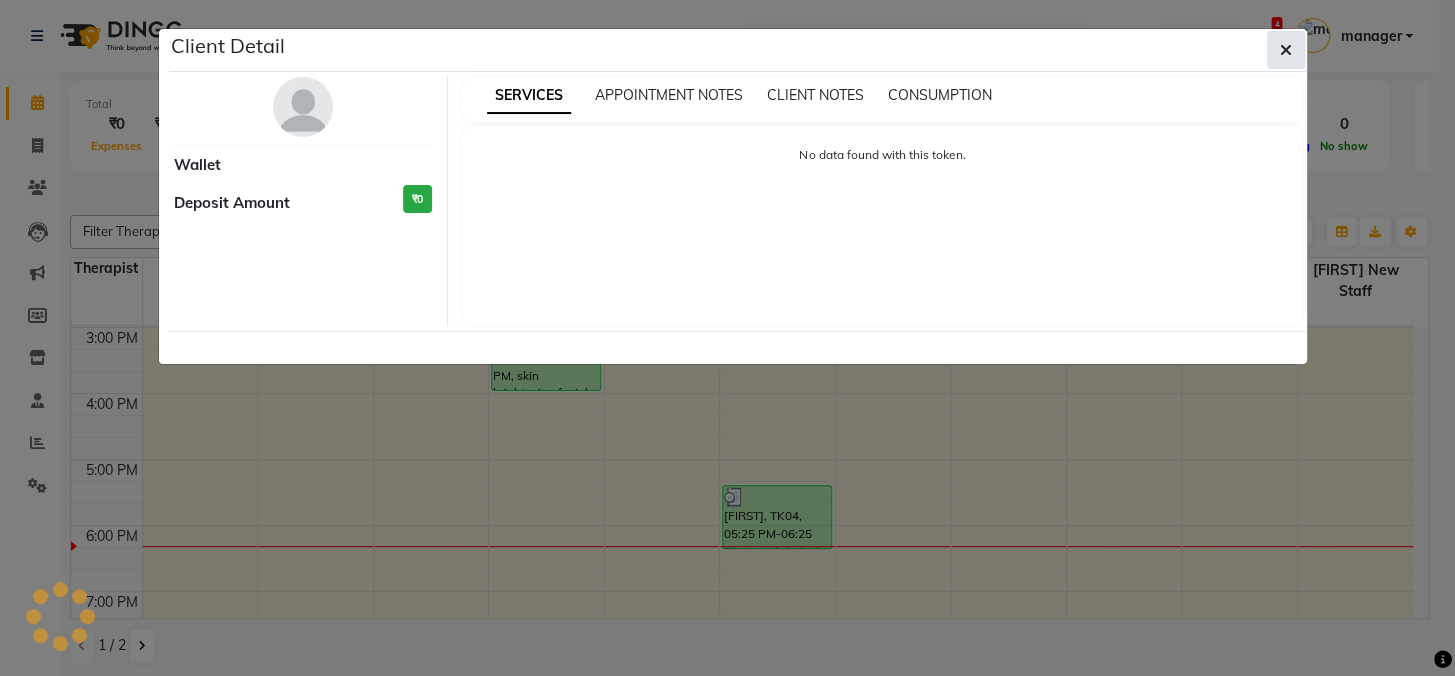 click 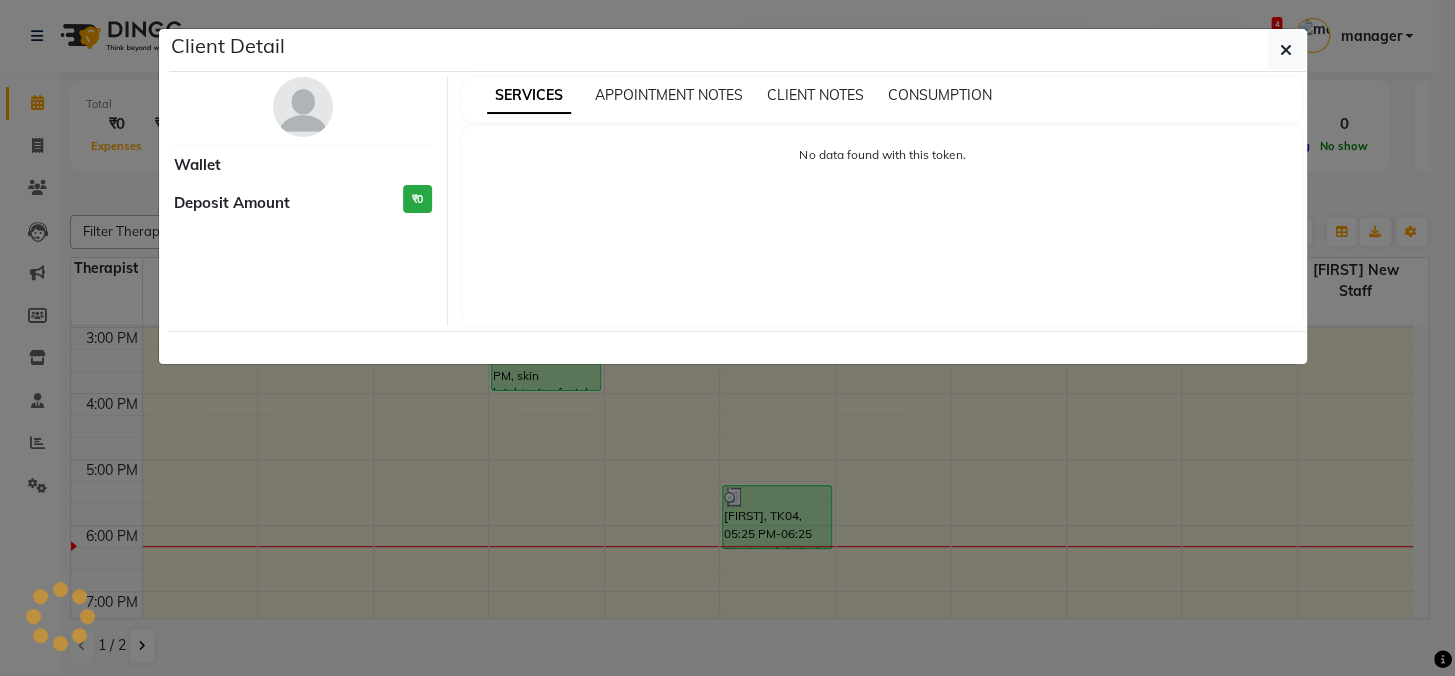select on "3" 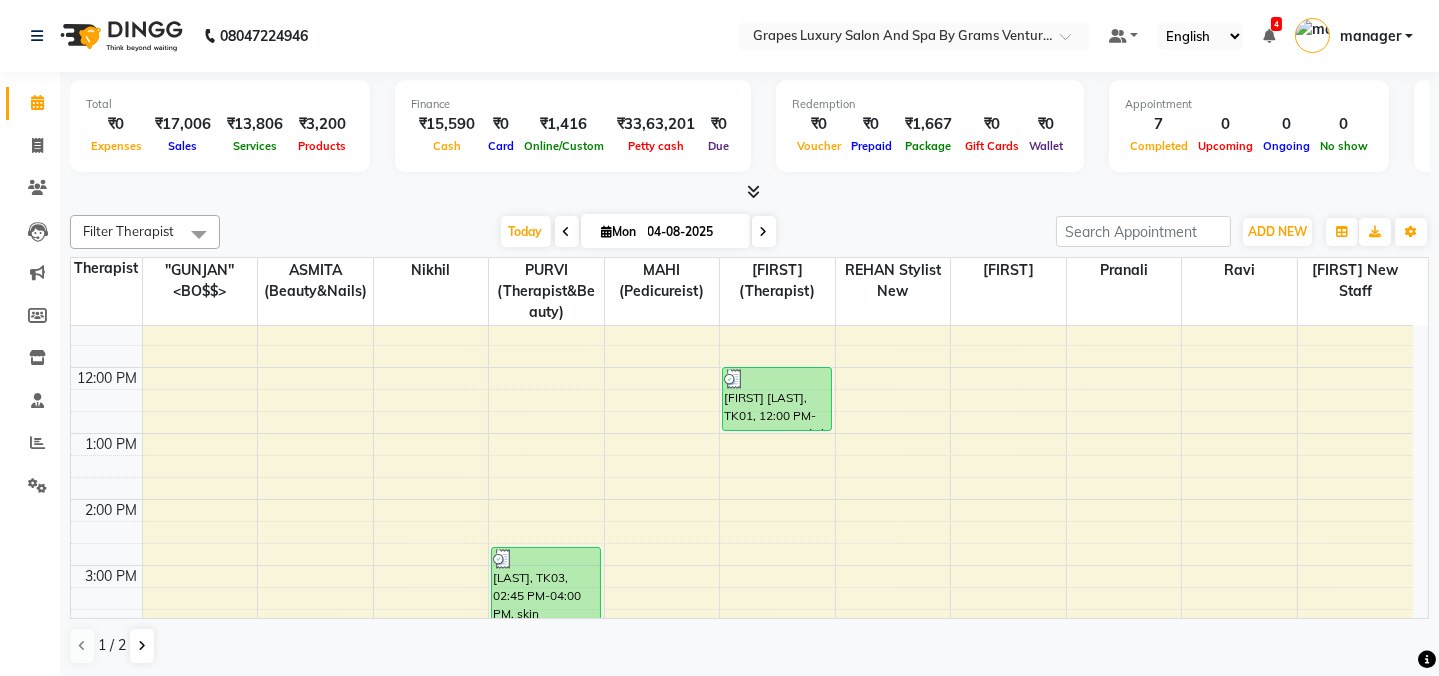 scroll, scrollTop: 217, scrollLeft: 0, axis: vertical 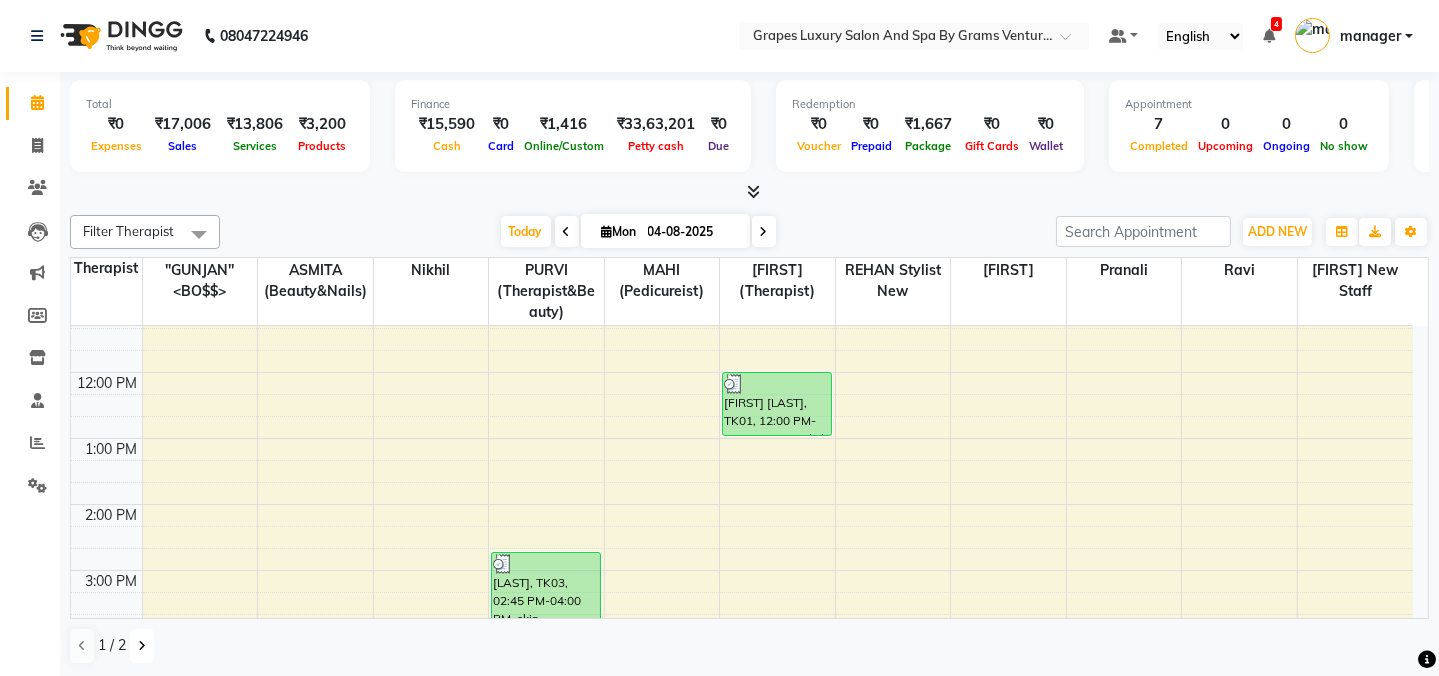 click at bounding box center [142, 646] 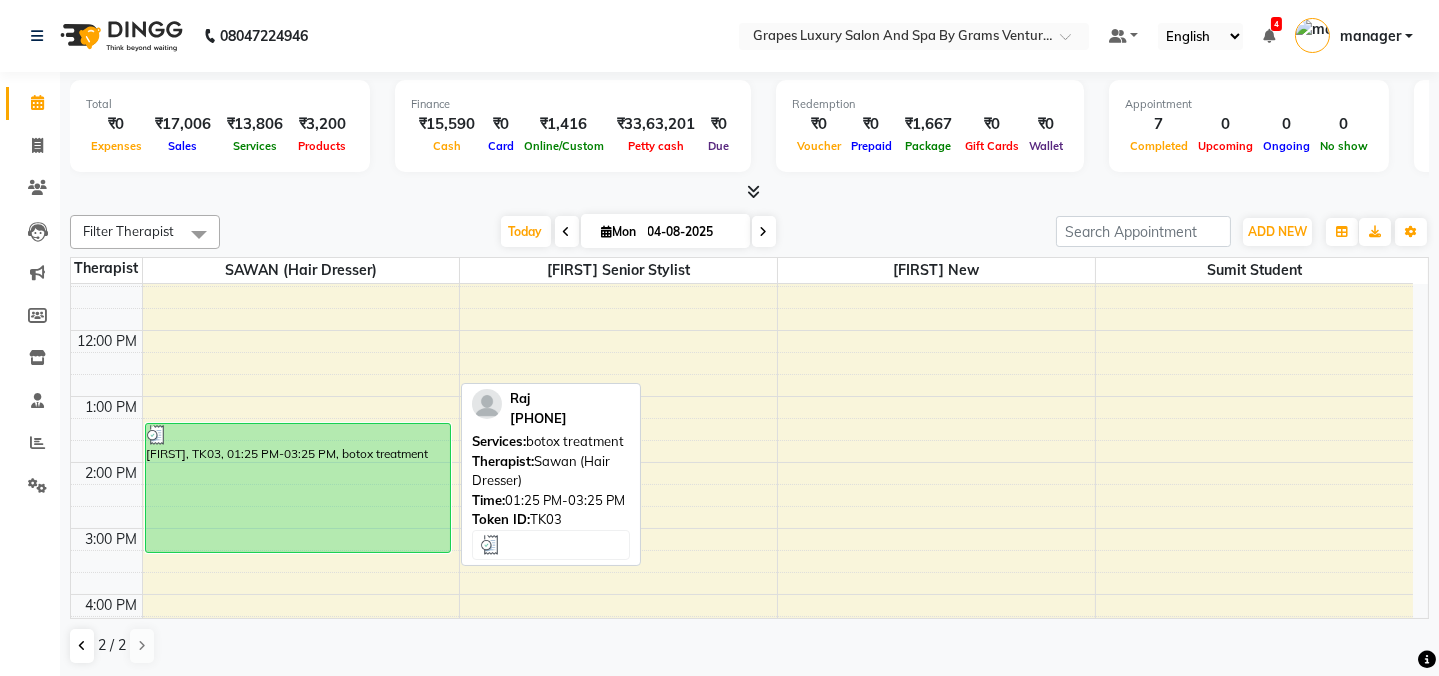 click on "[FIRST], TK03, 01:25 PM-03:25 PM, botox treatment" at bounding box center (298, 488) 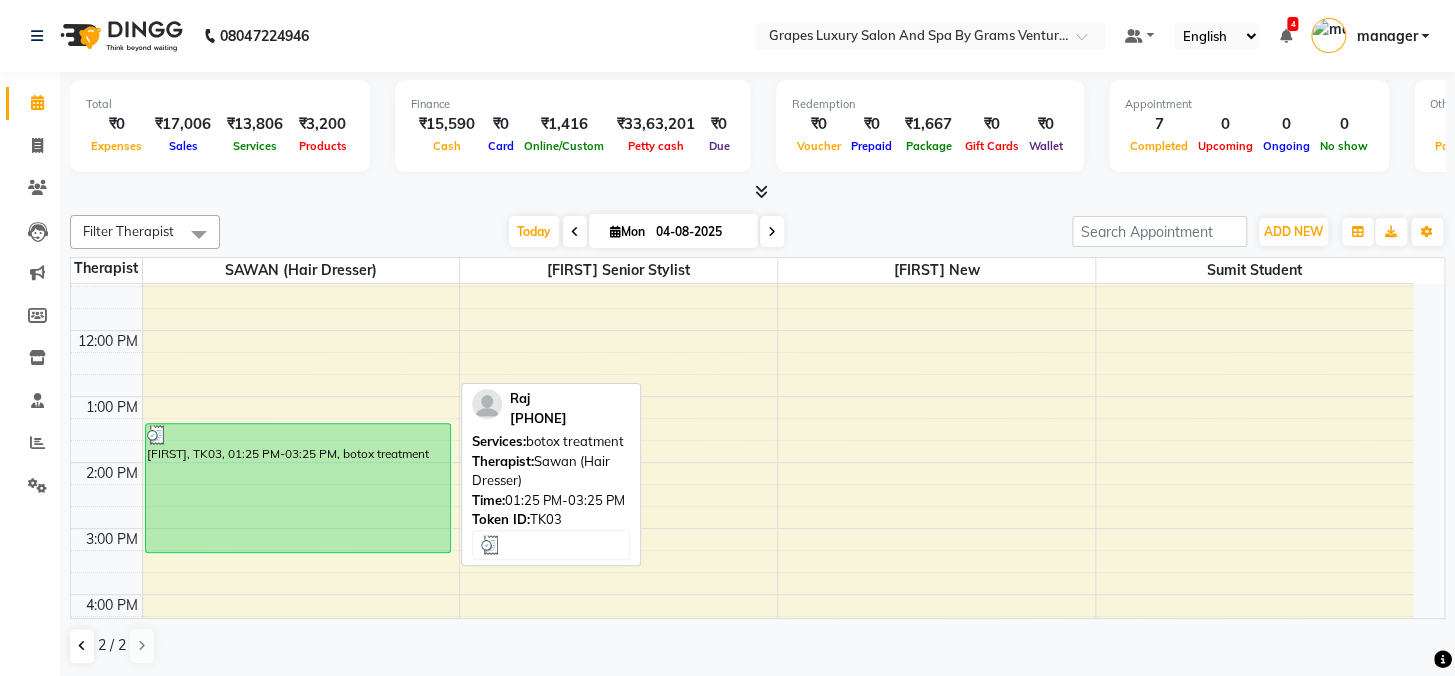 select on "3" 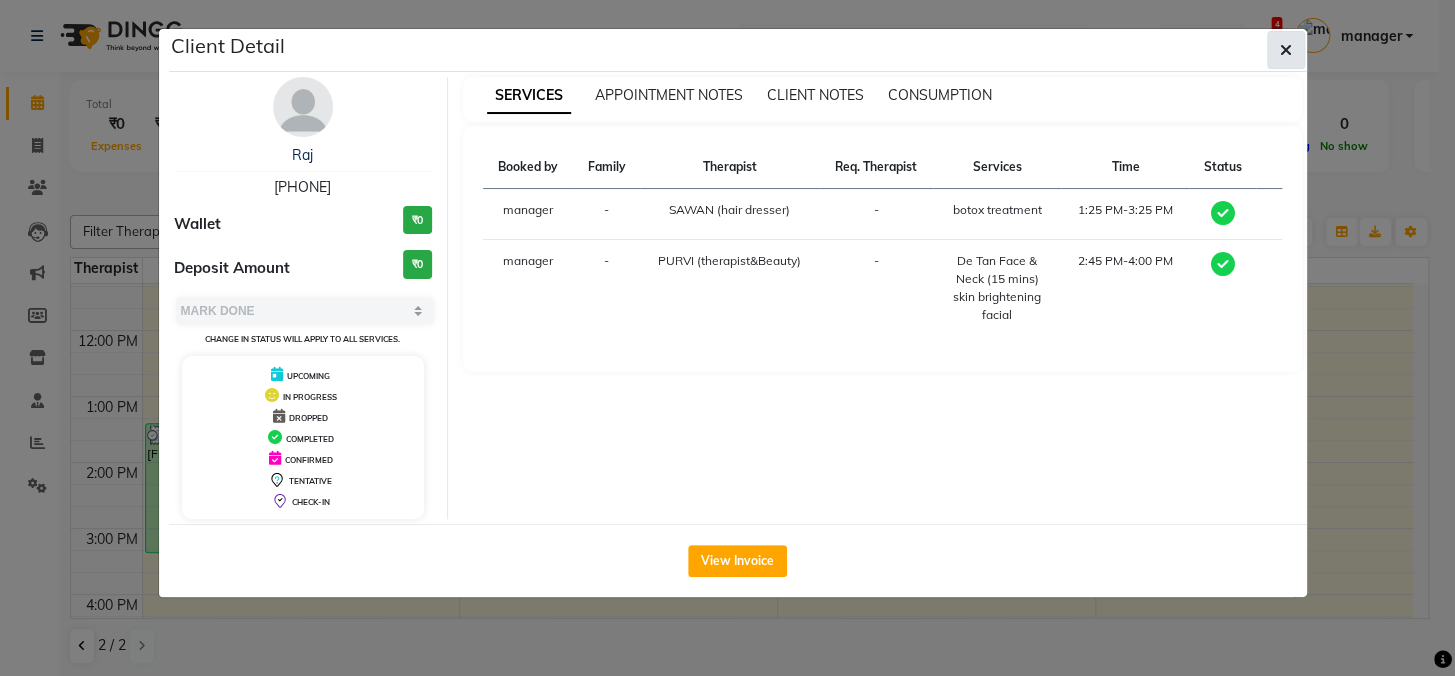 click 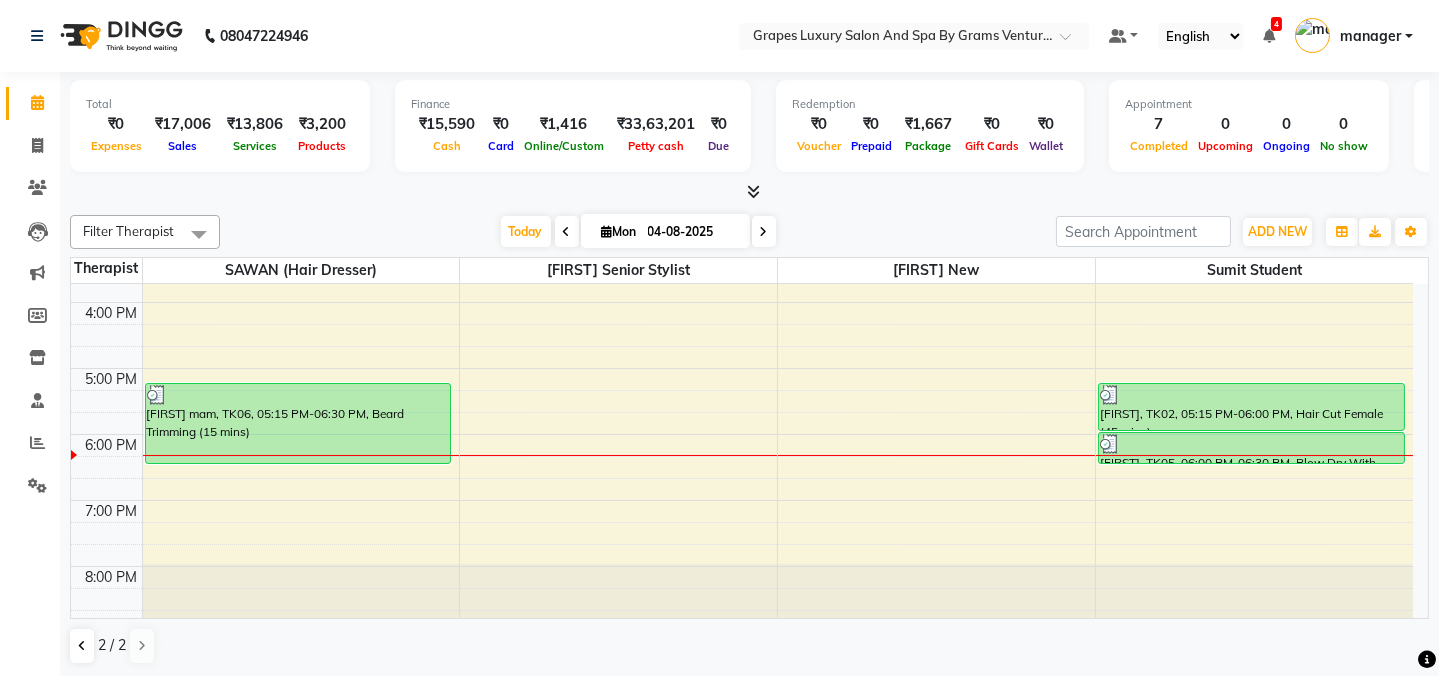 scroll, scrollTop: 519, scrollLeft: 0, axis: vertical 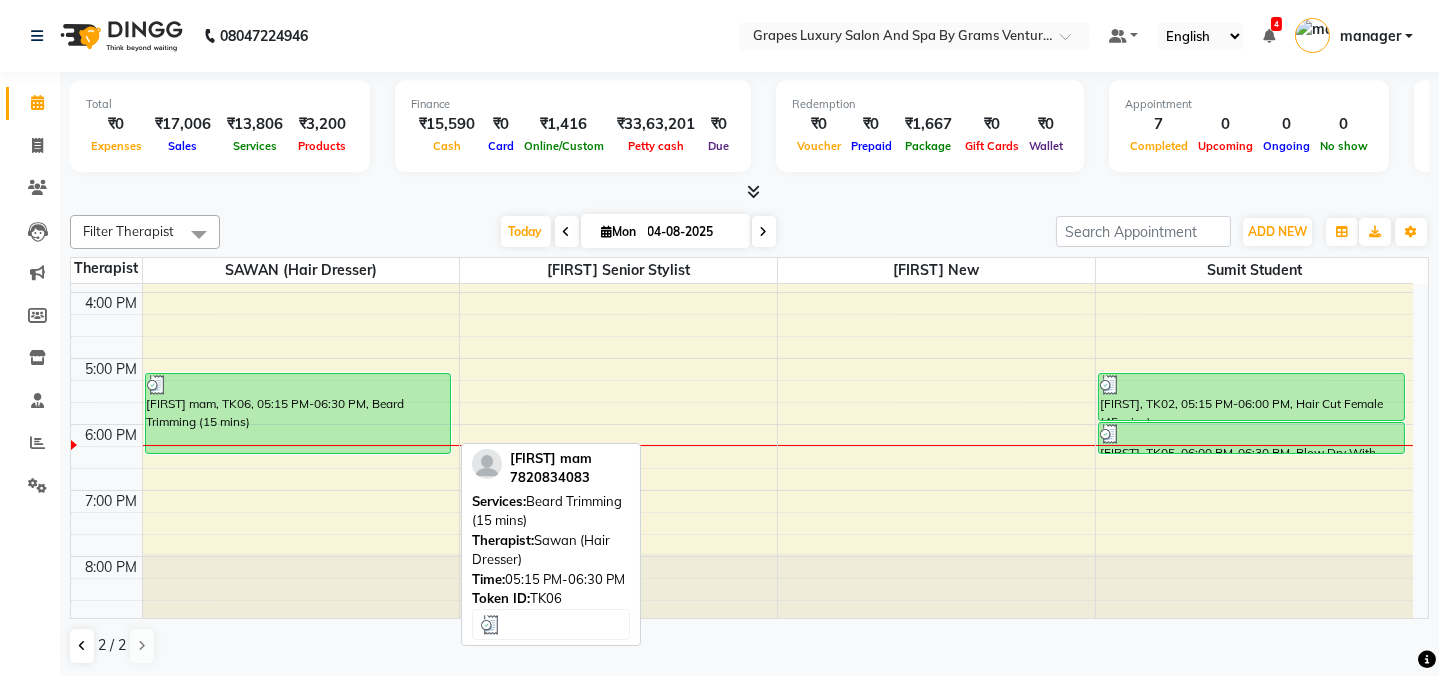click on "[FIRST] mam, TK06, 05:15 PM-06:30 PM, Beard Trimming (15 mins)" at bounding box center [298, 413] 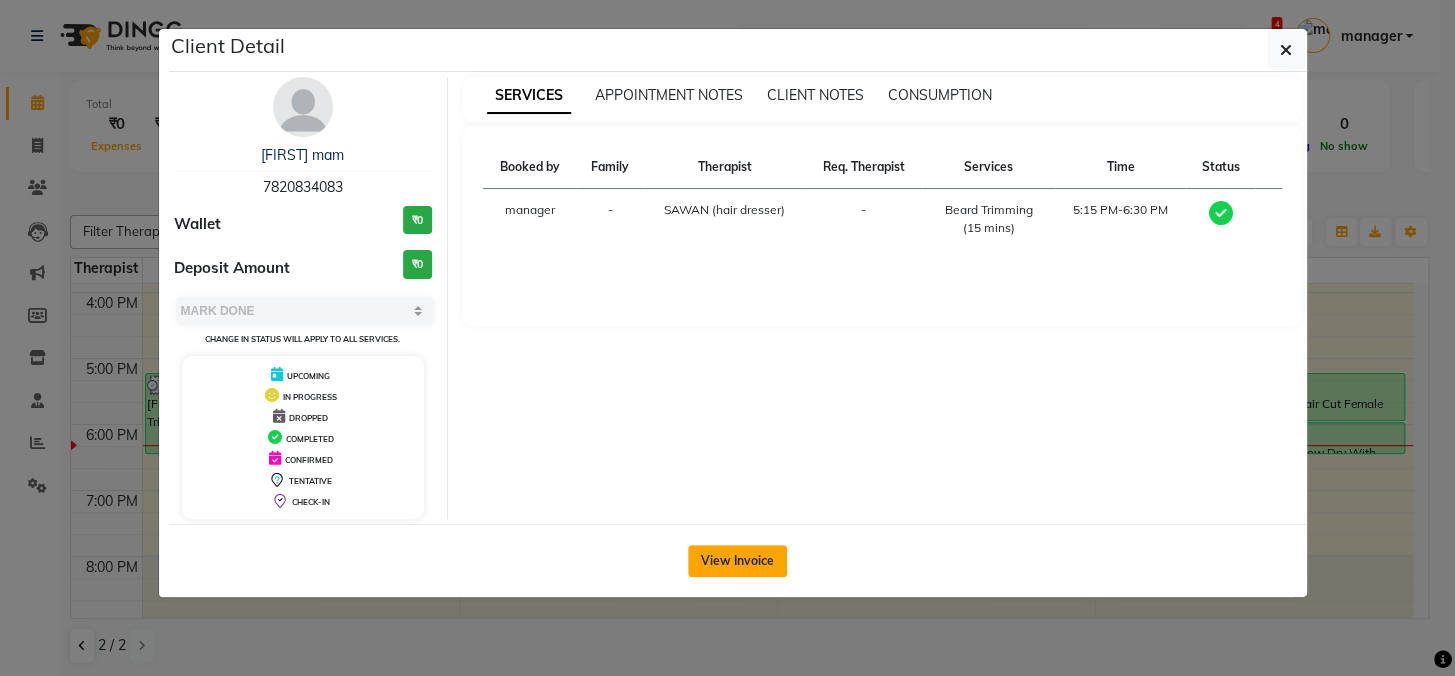 click on "View Invoice" 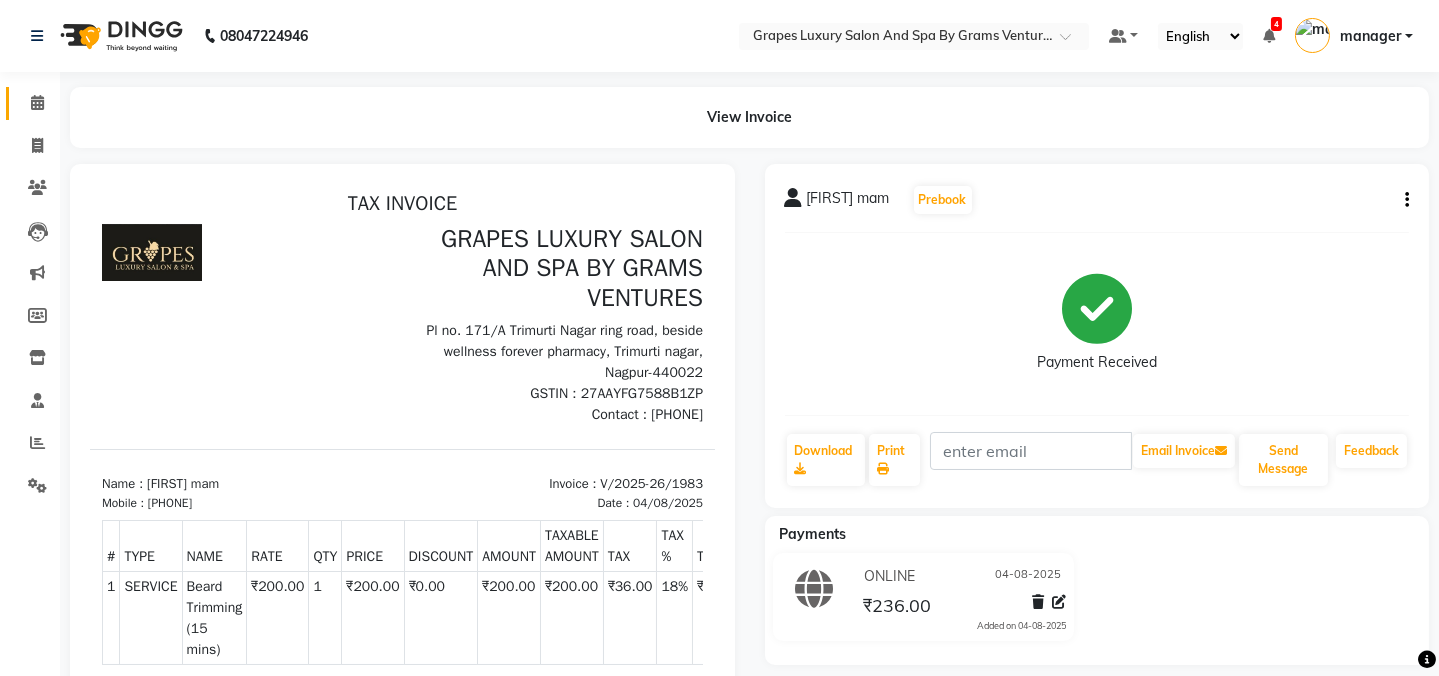scroll, scrollTop: 0, scrollLeft: 0, axis: both 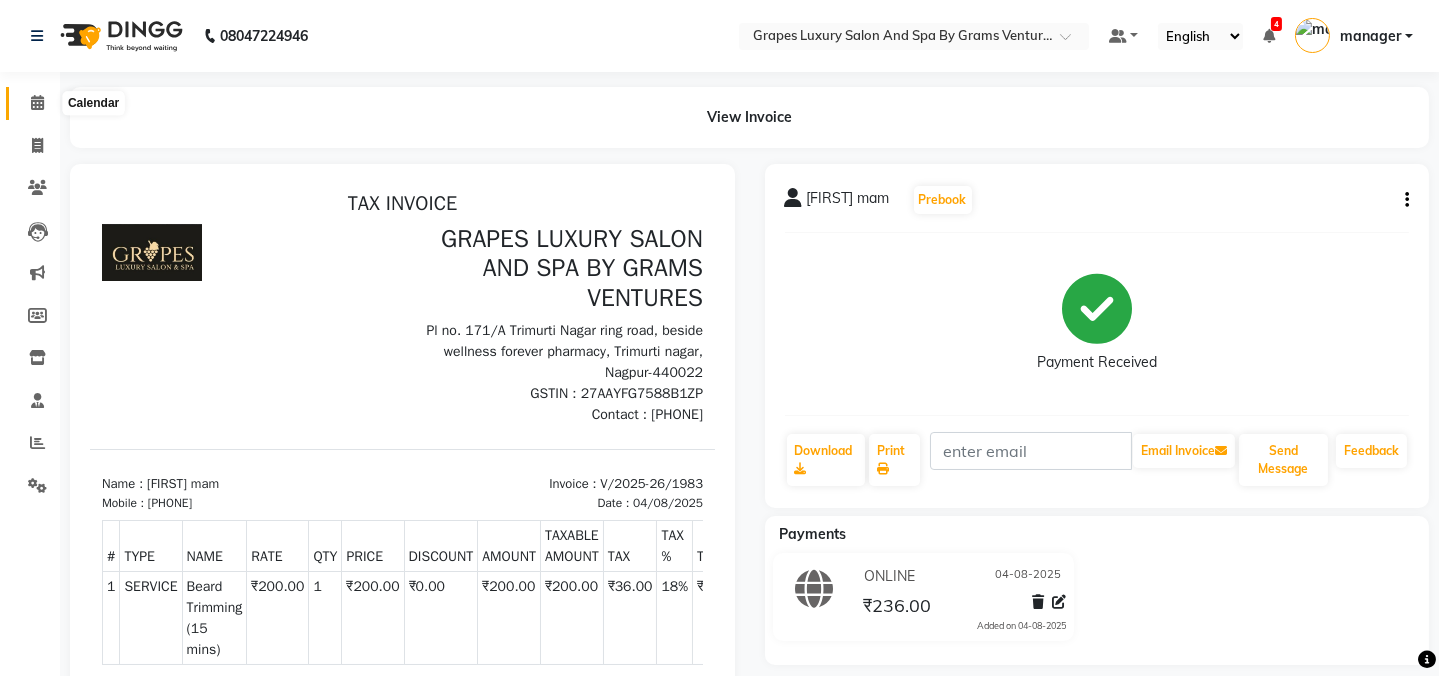 click 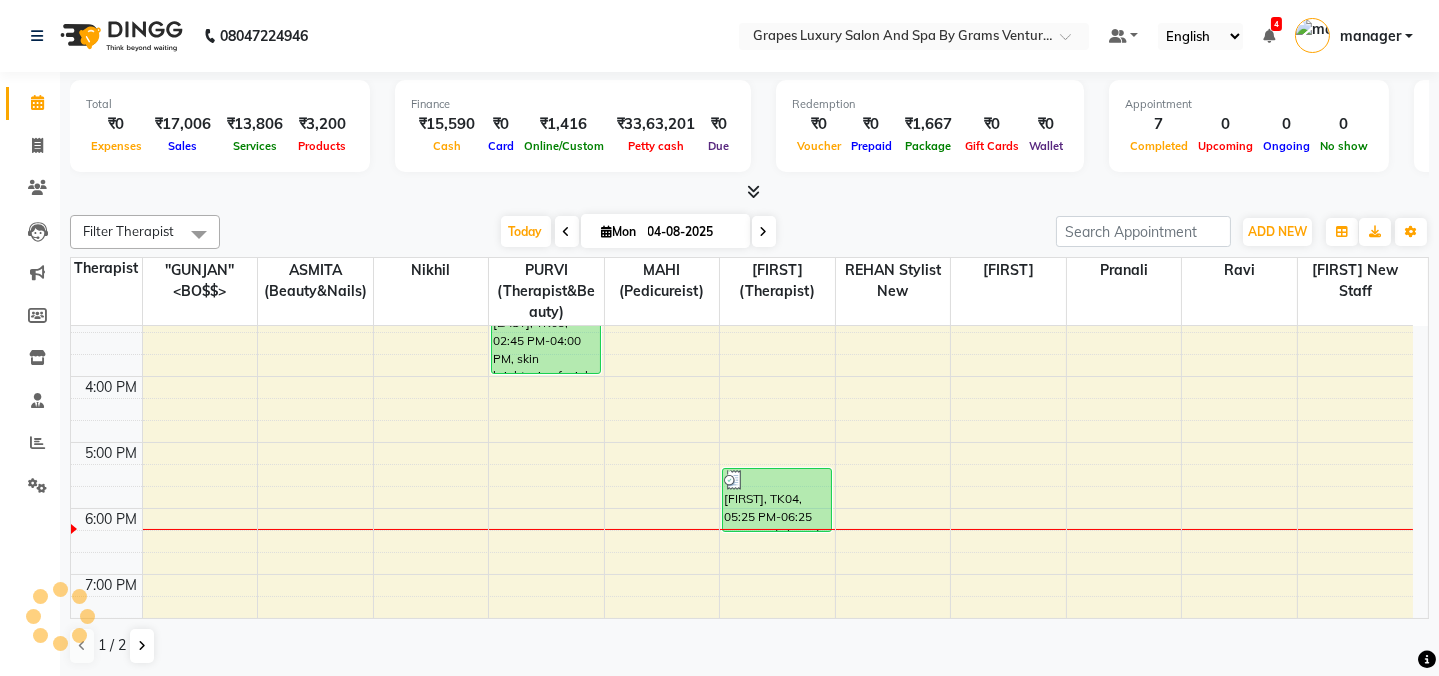 scroll, scrollTop: 0, scrollLeft: 0, axis: both 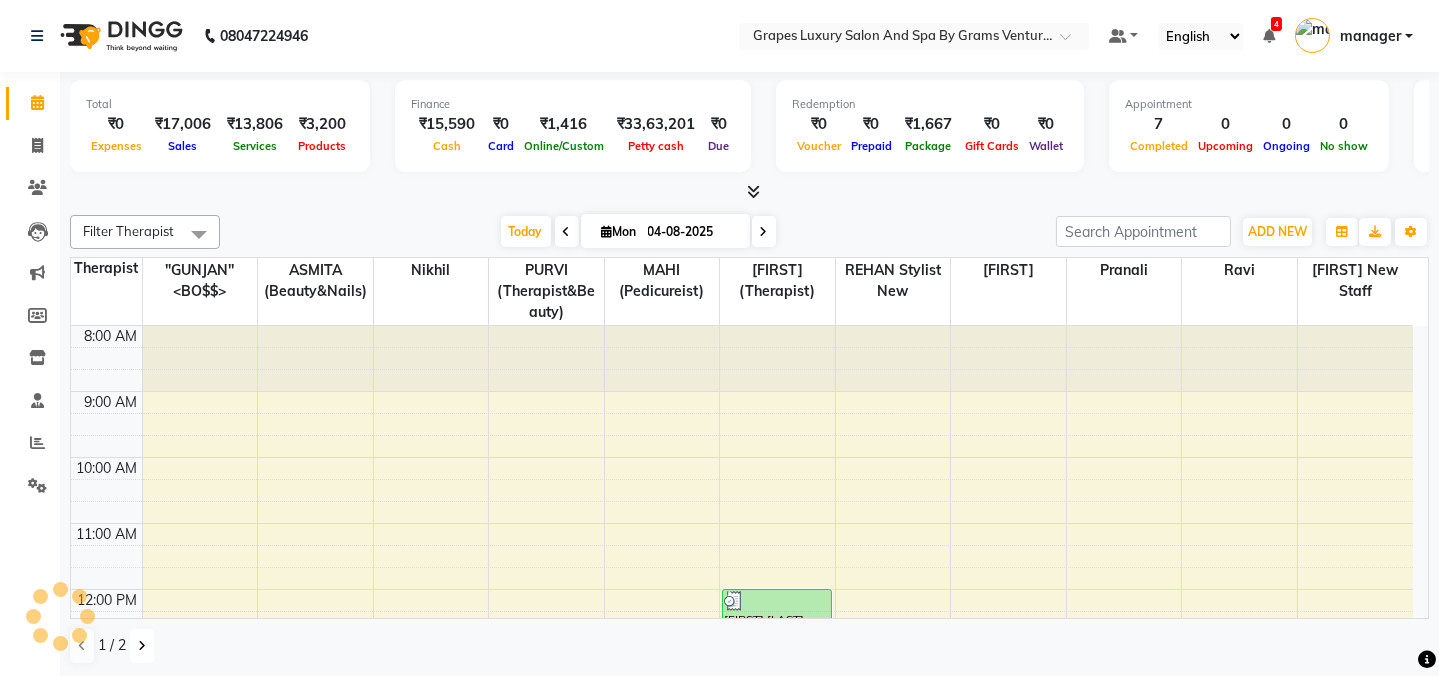click at bounding box center [142, 646] 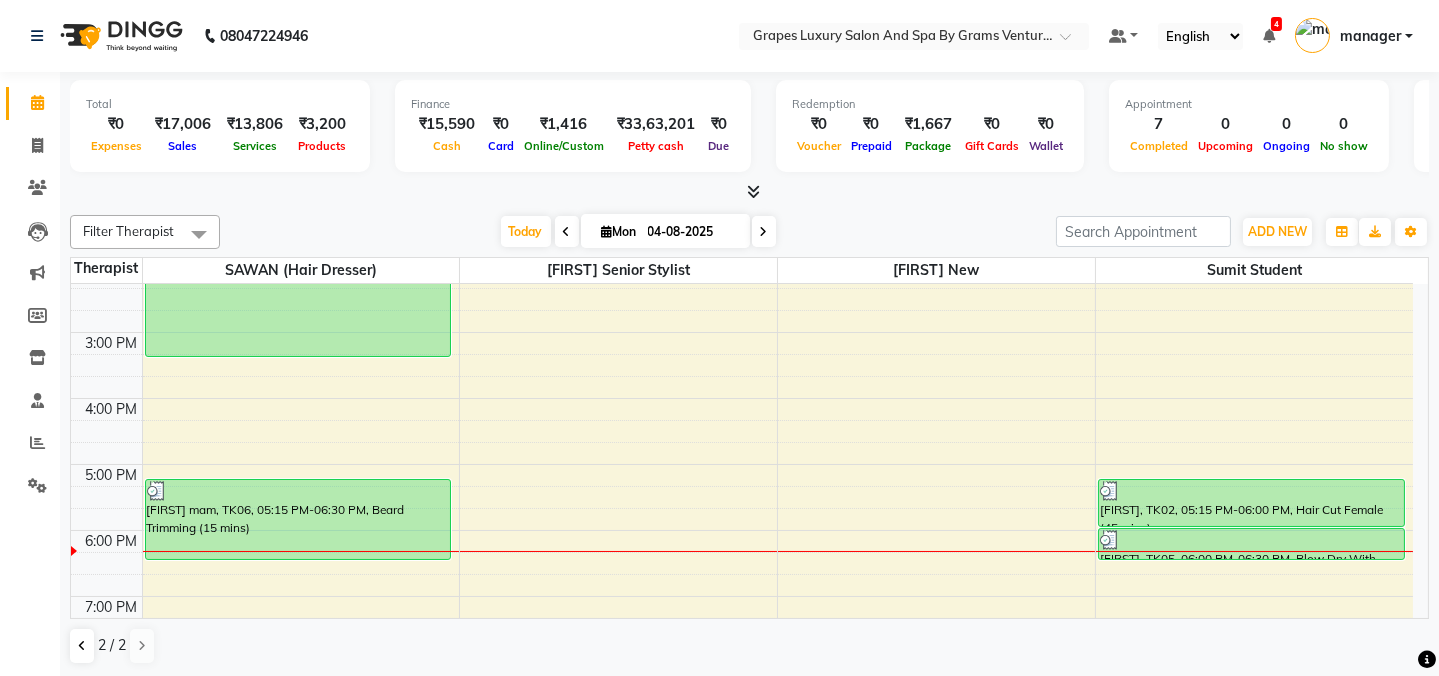 scroll, scrollTop: 519, scrollLeft: 0, axis: vertical 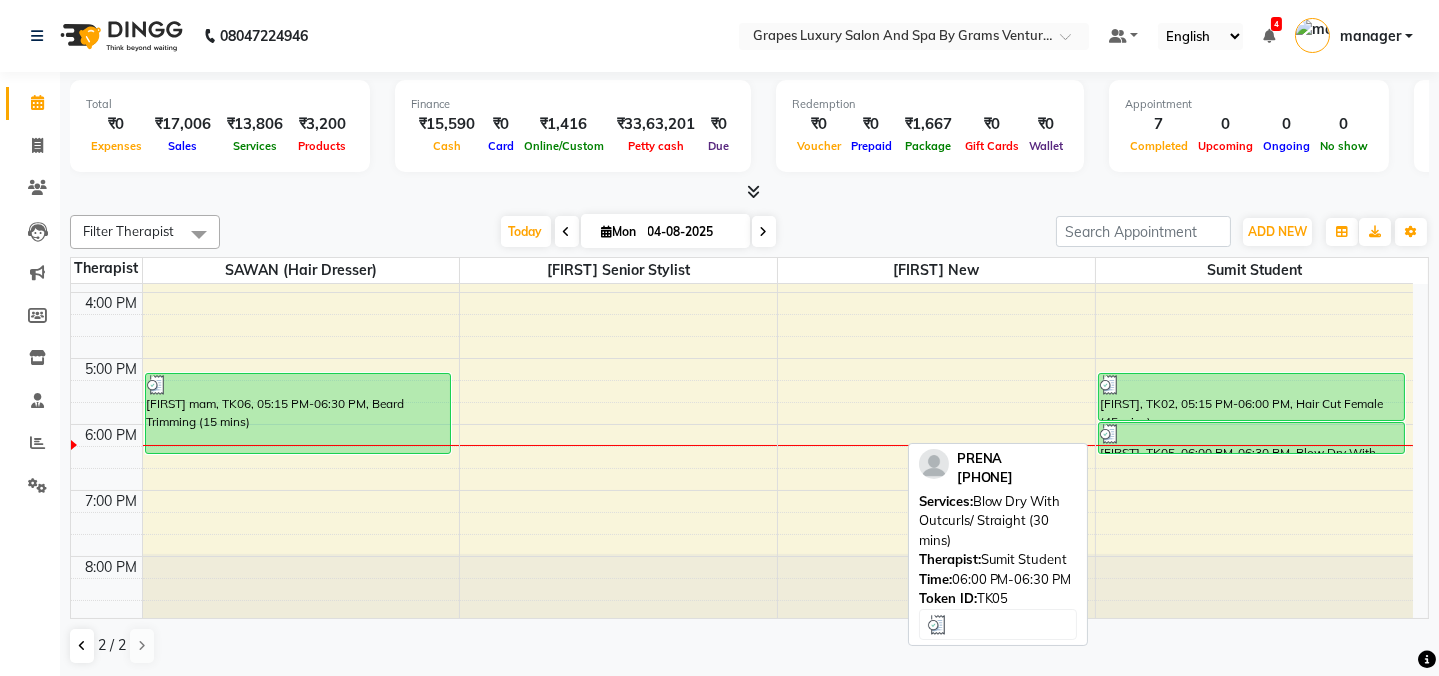 click at bounding box center [1251, 434] 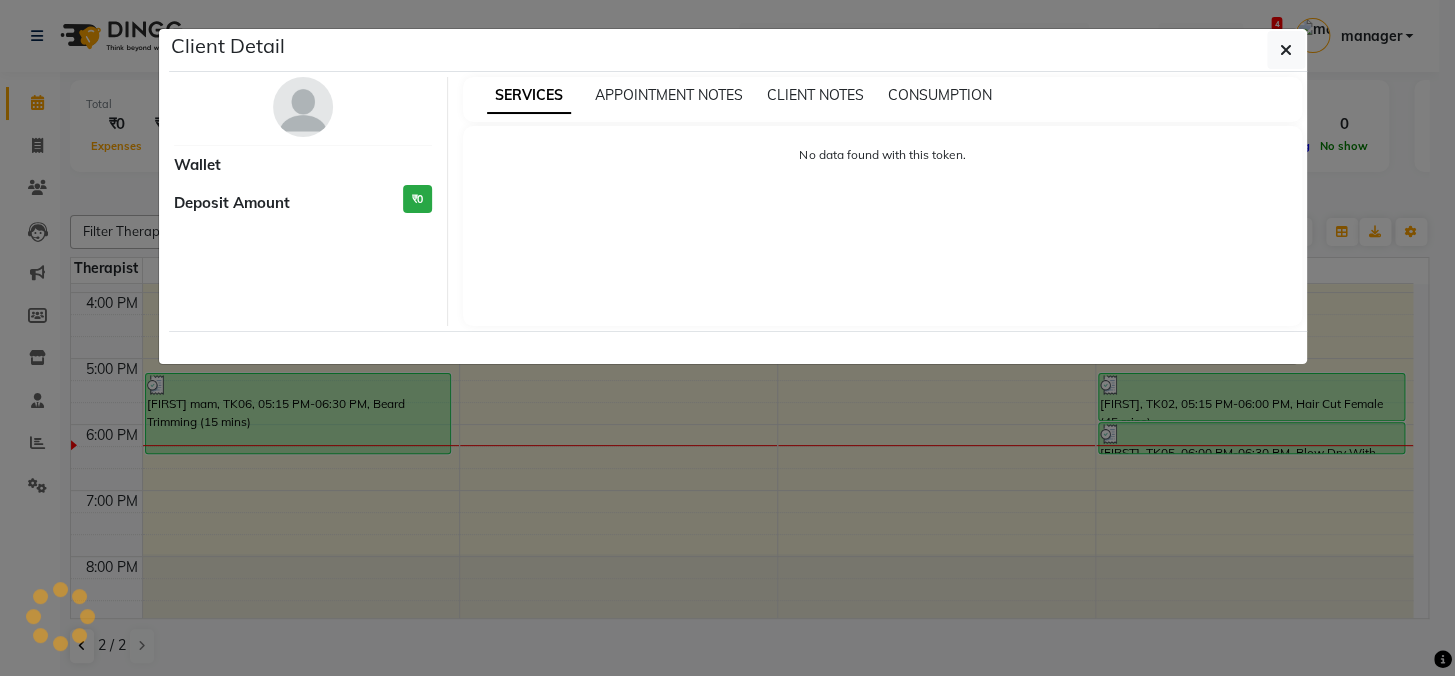 select on "3" 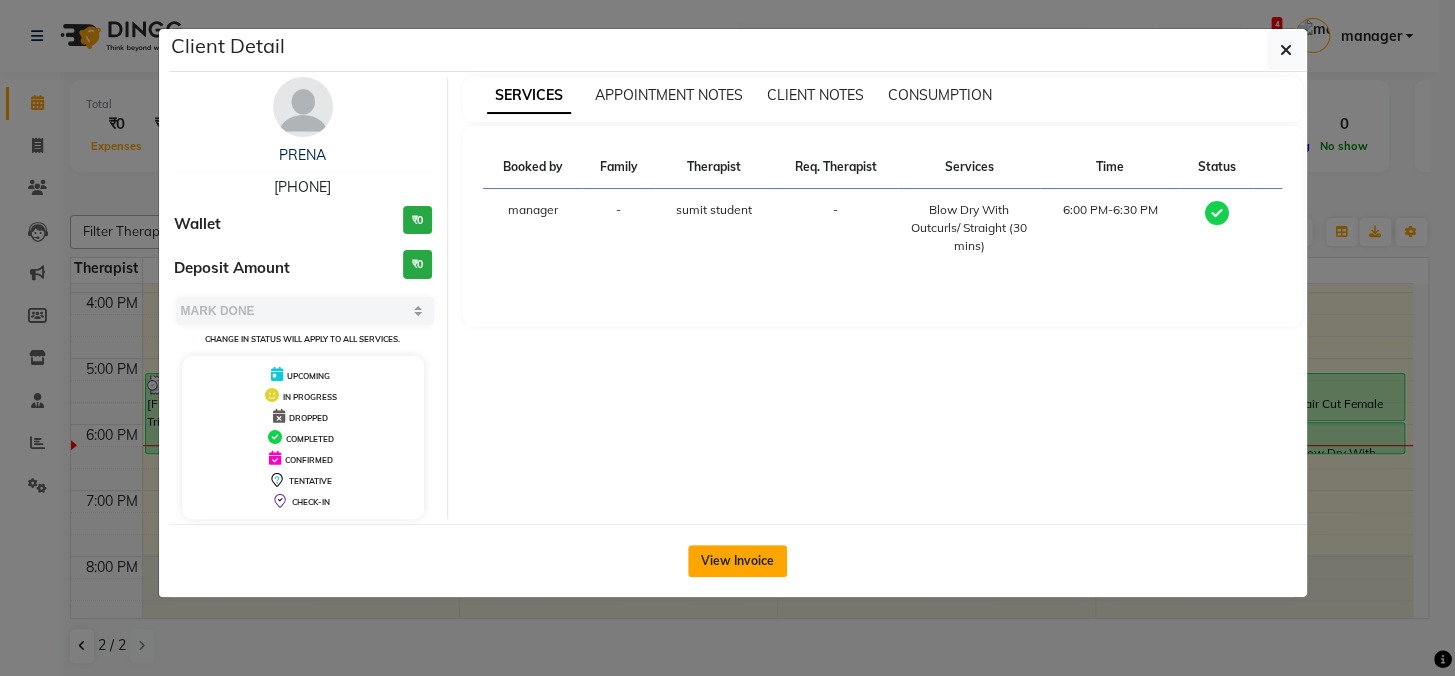 click on "View Invoice" 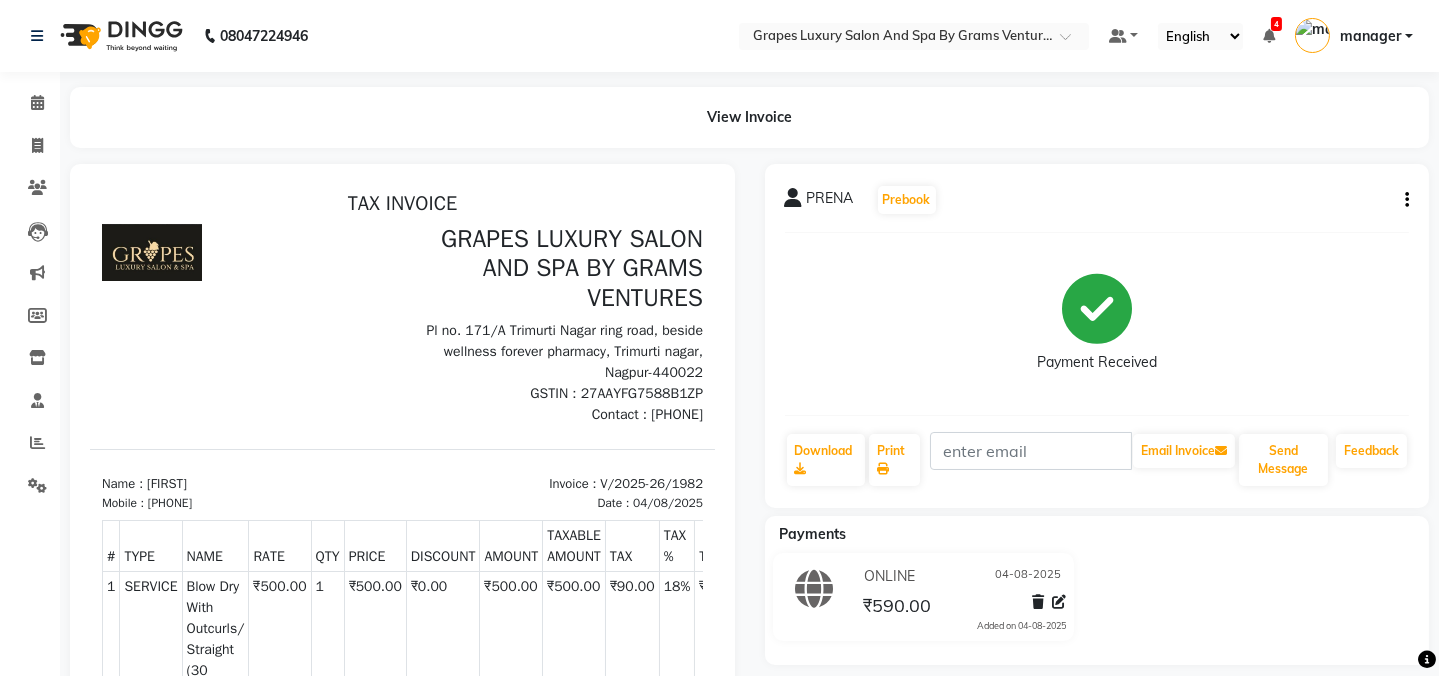 scroll, scrollTop: 0, scrollLeft: 0, axis: both 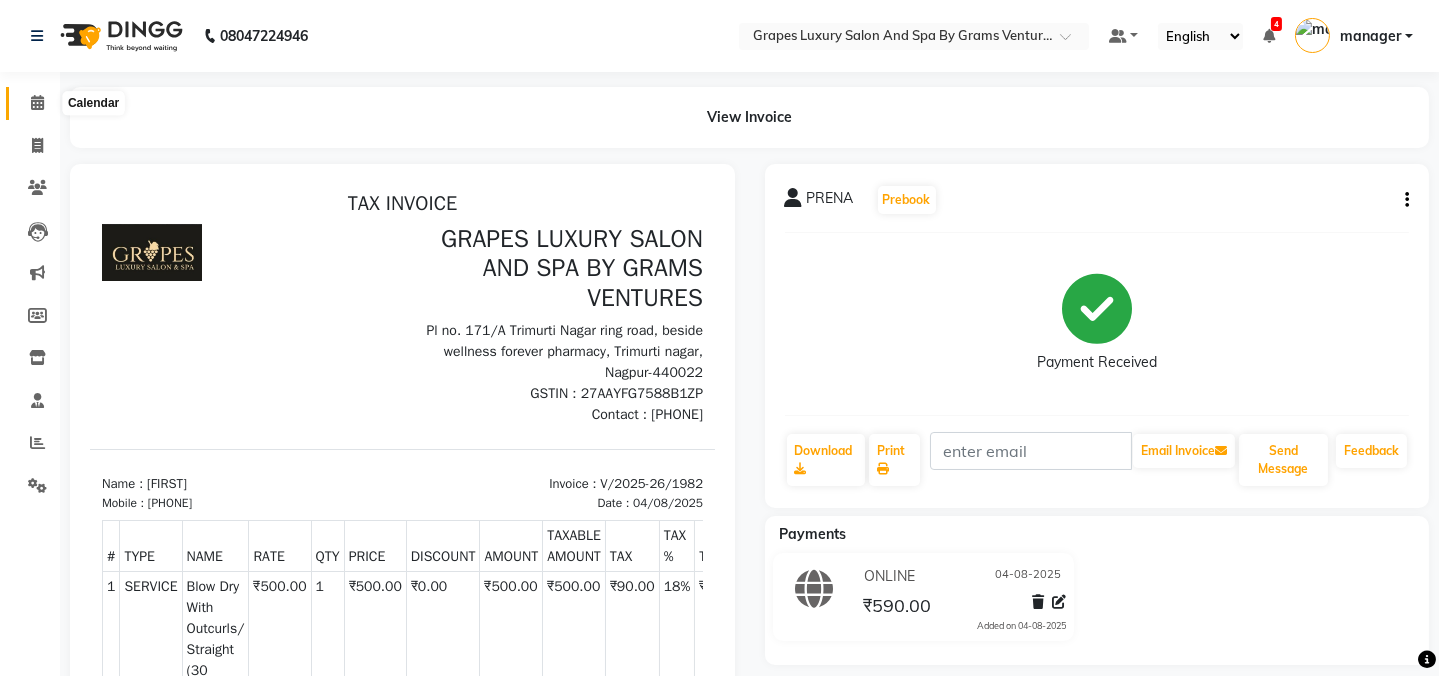 click 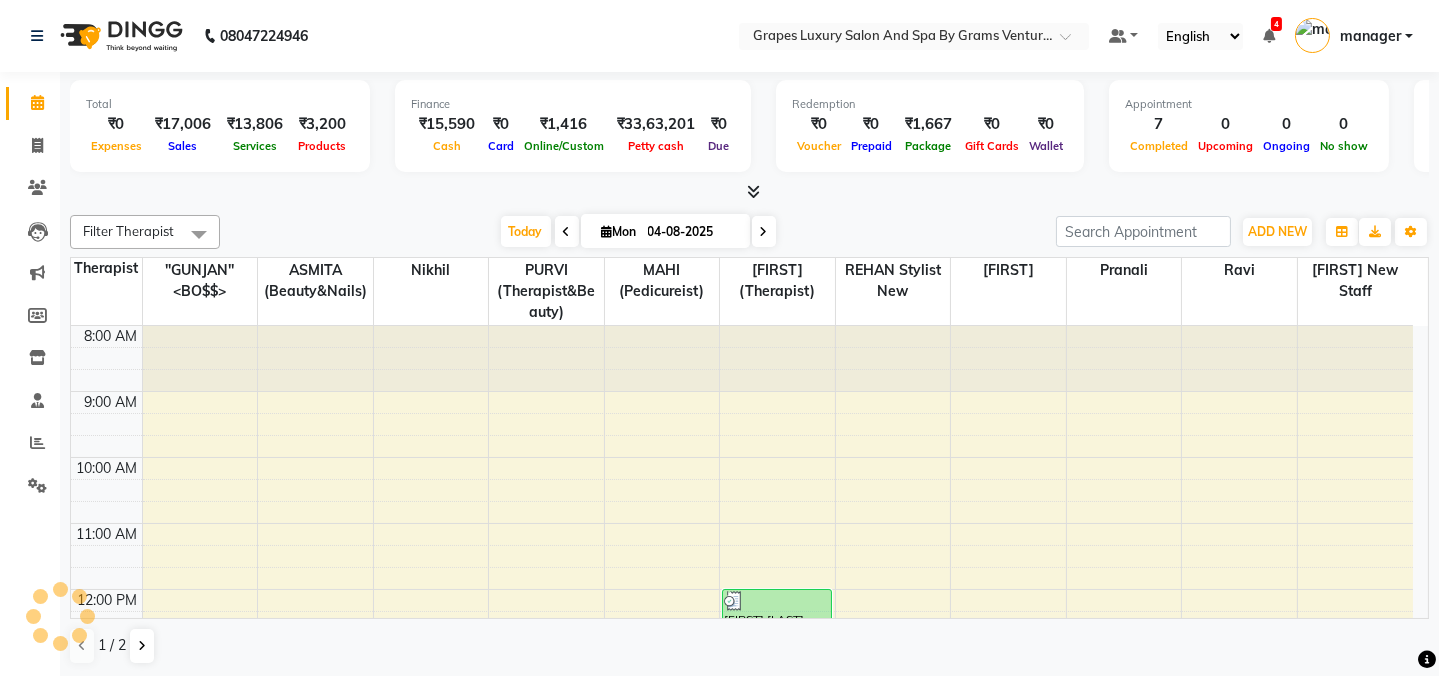 scroll, scrollTop: 0, scrollLeft: 0, axis: both 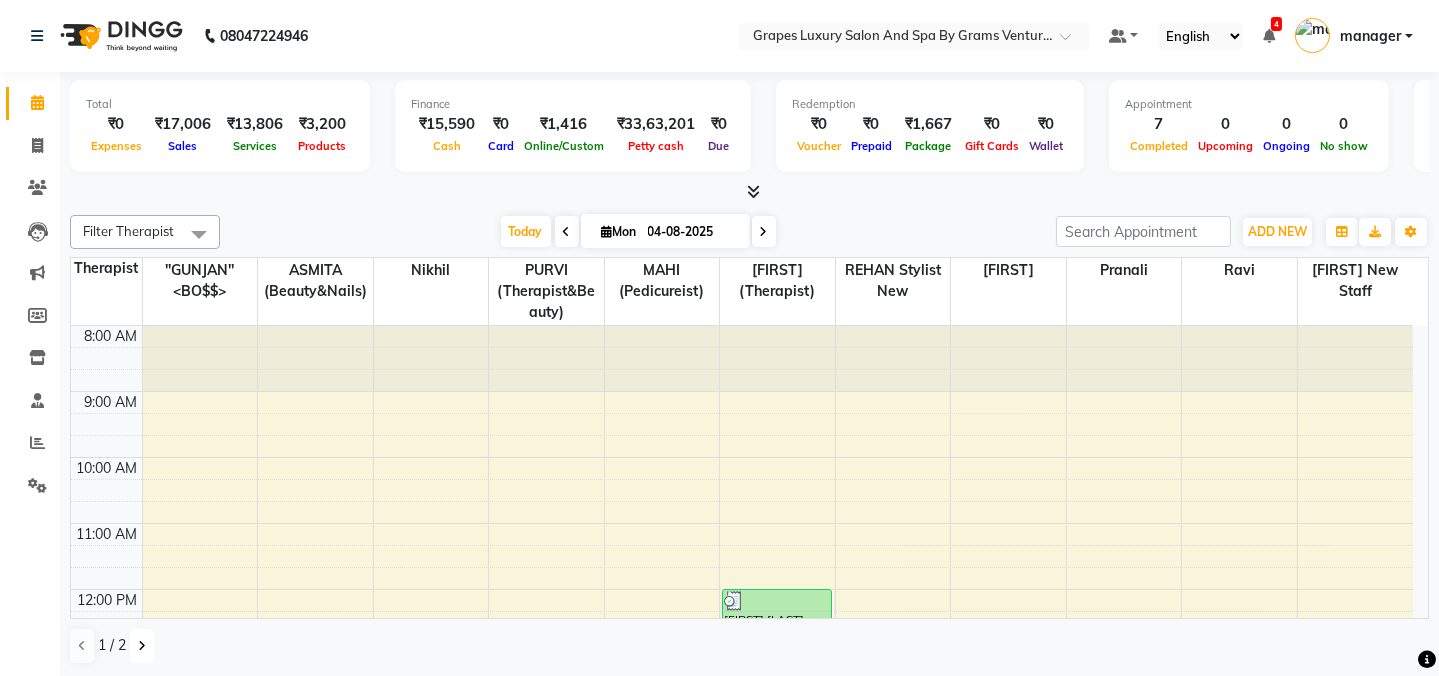 click at bounding box center (142, 646) 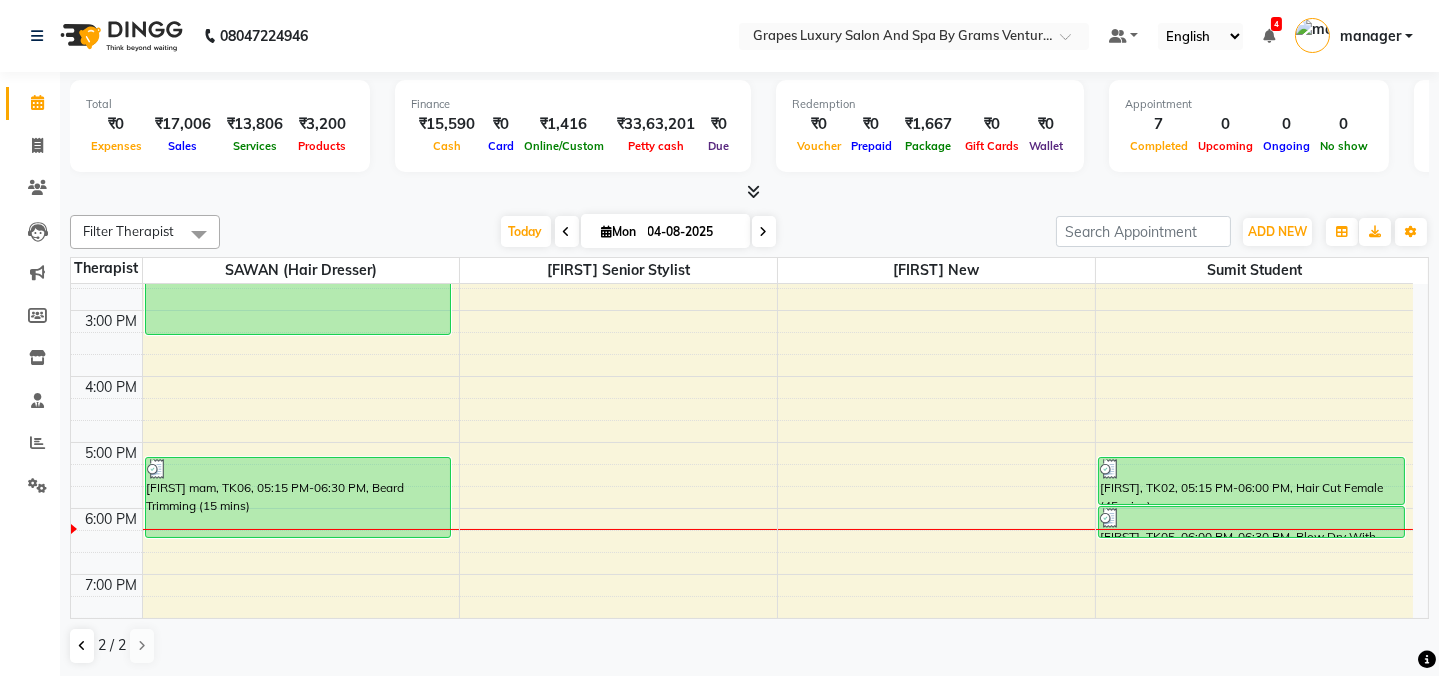 scroll, scrollTop: 437, scrollLeft: 0, axis: vertical 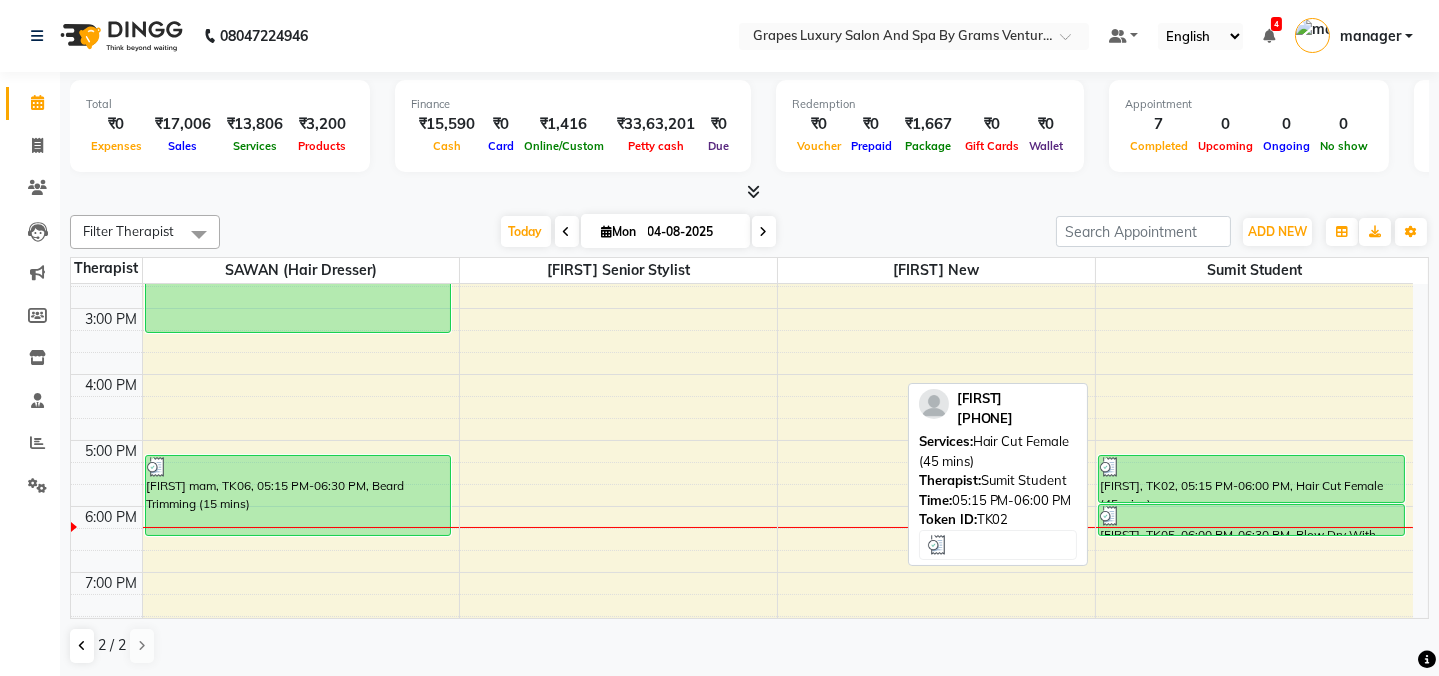 click on "[FIRST], TK02, 05:15 PM-06:00 PM, Hair Cut Female (45 mins)" at bounding box center [1251, 479] 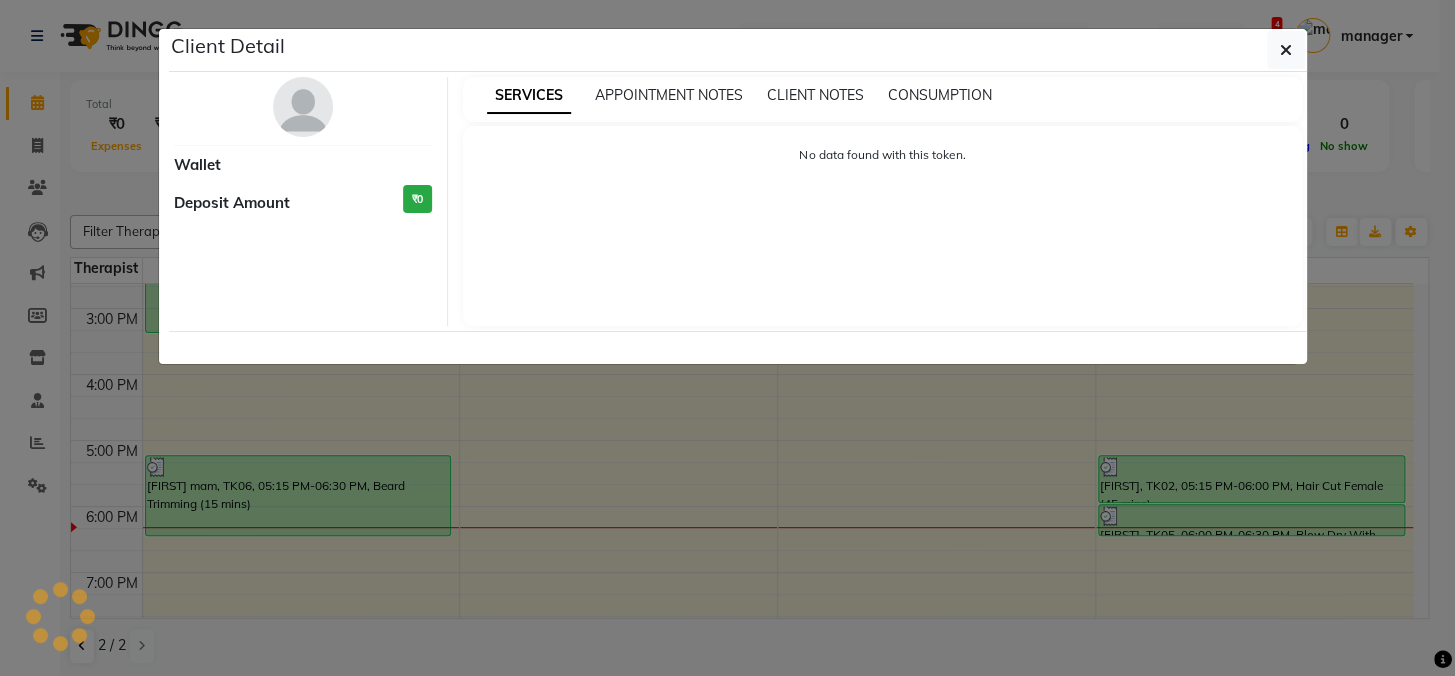 select on "3" 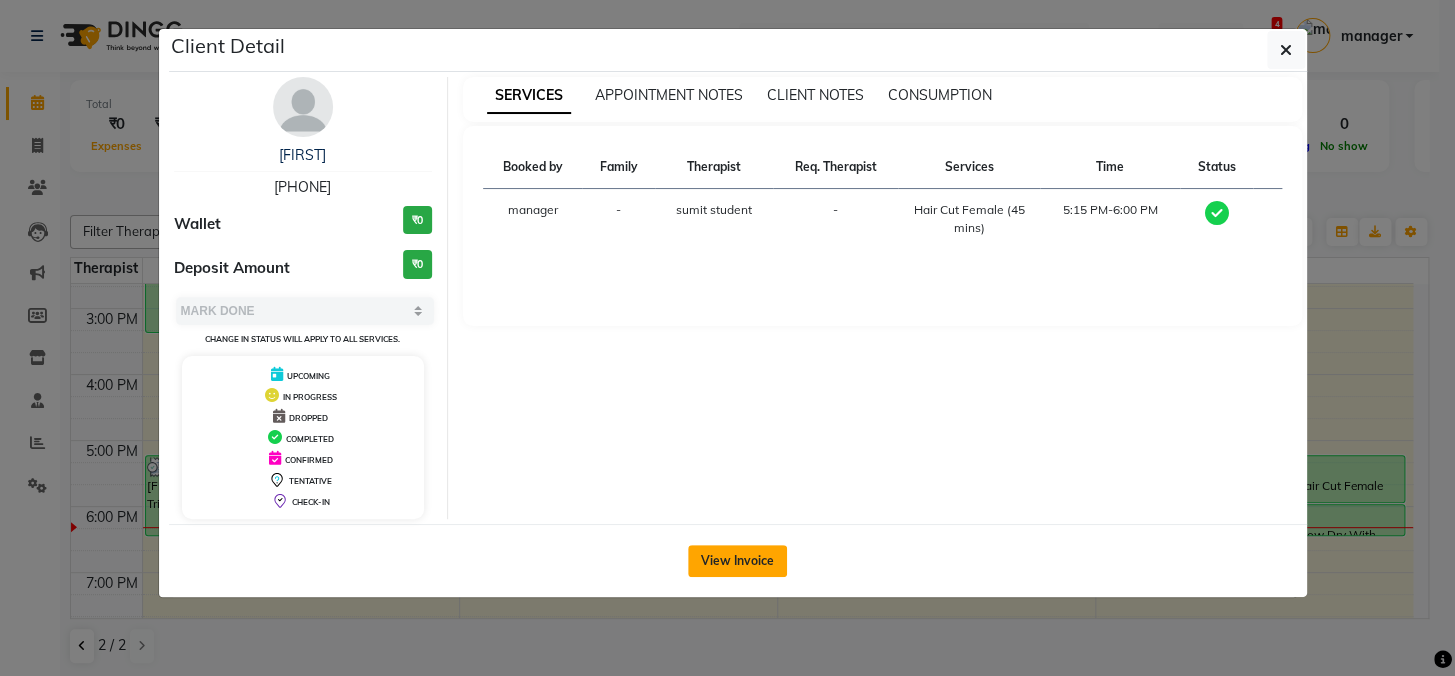 click on "View Invoice" 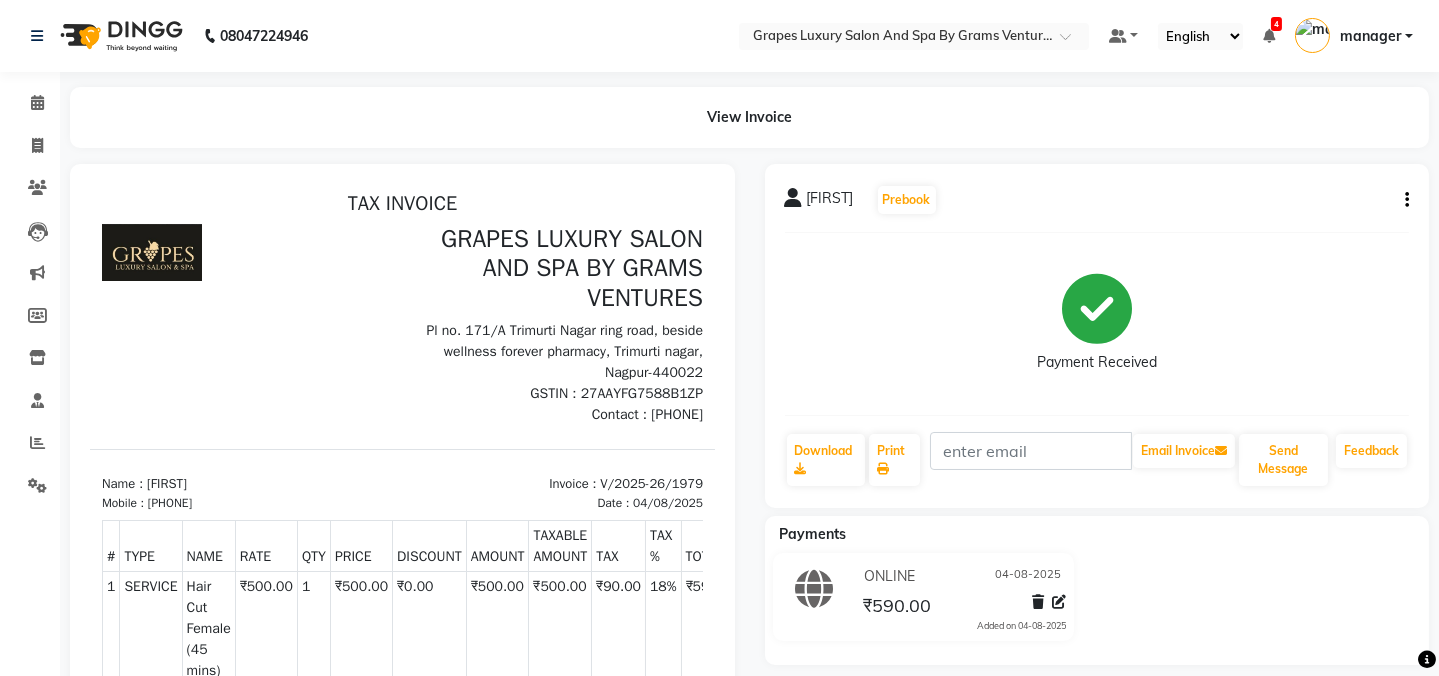 scroll, scrollTop: 0, scrollLeft: 0, axis: both 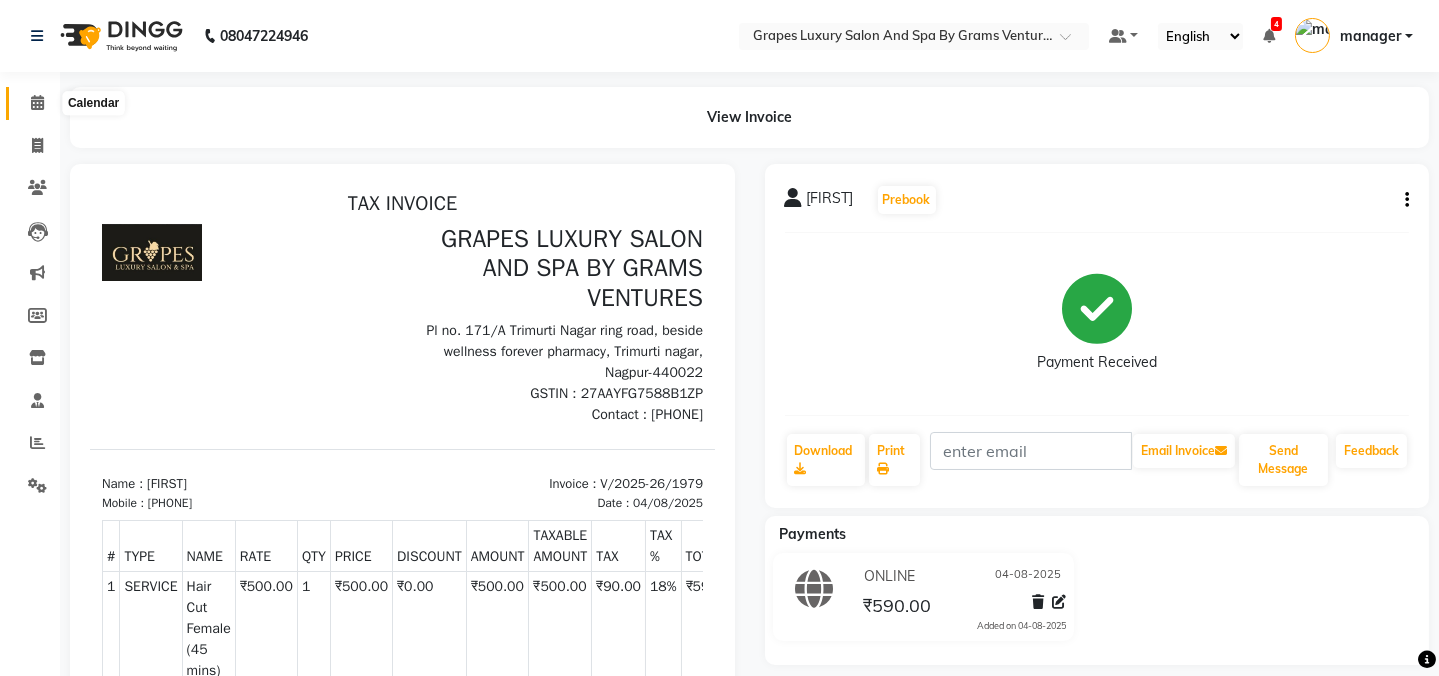 click 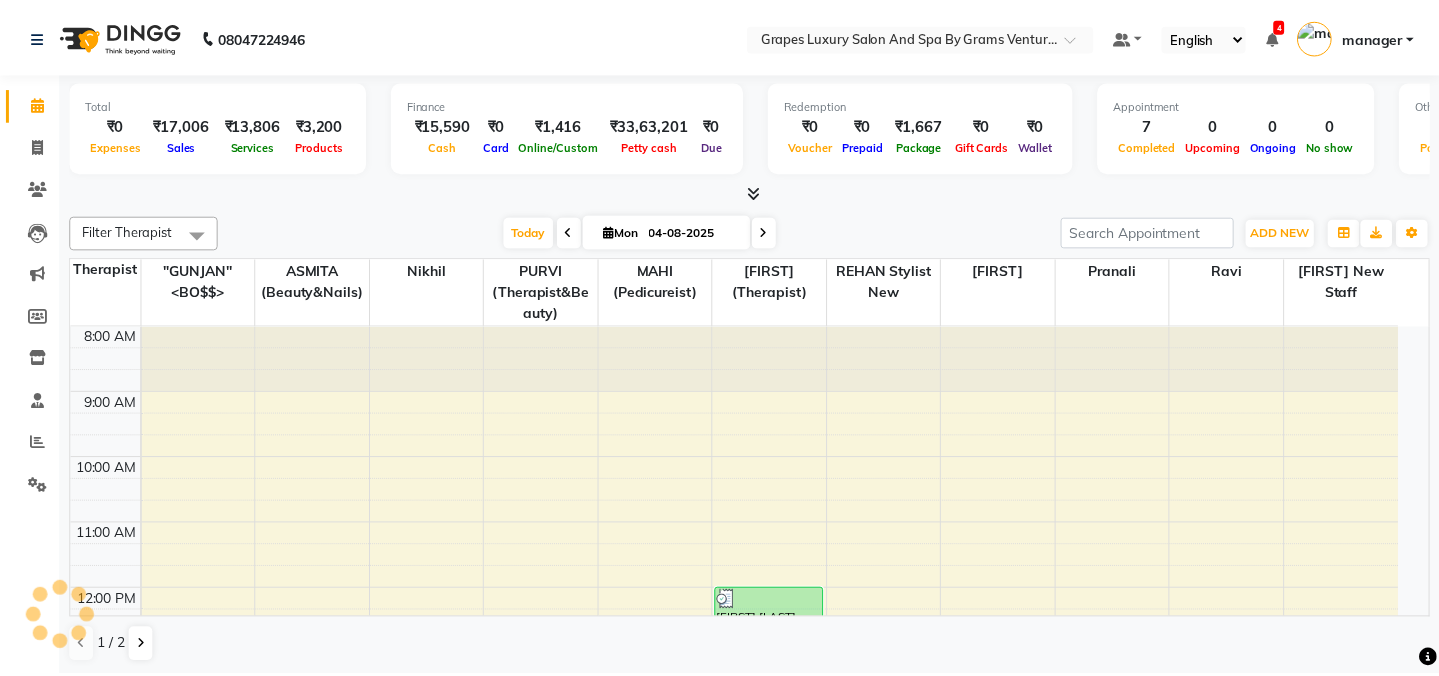 scroll, scrollTop: 0, scrollLeft: 0, axis: both 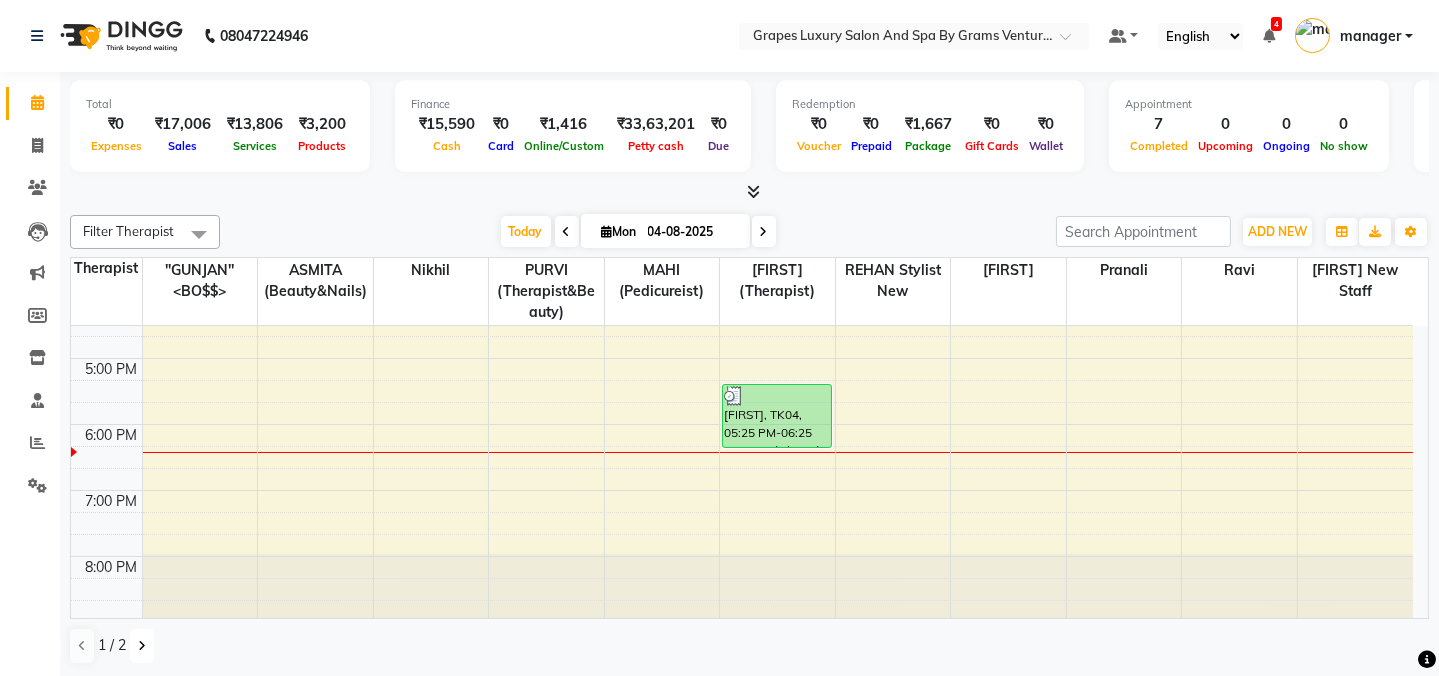 click at bounding box center [142, 646] 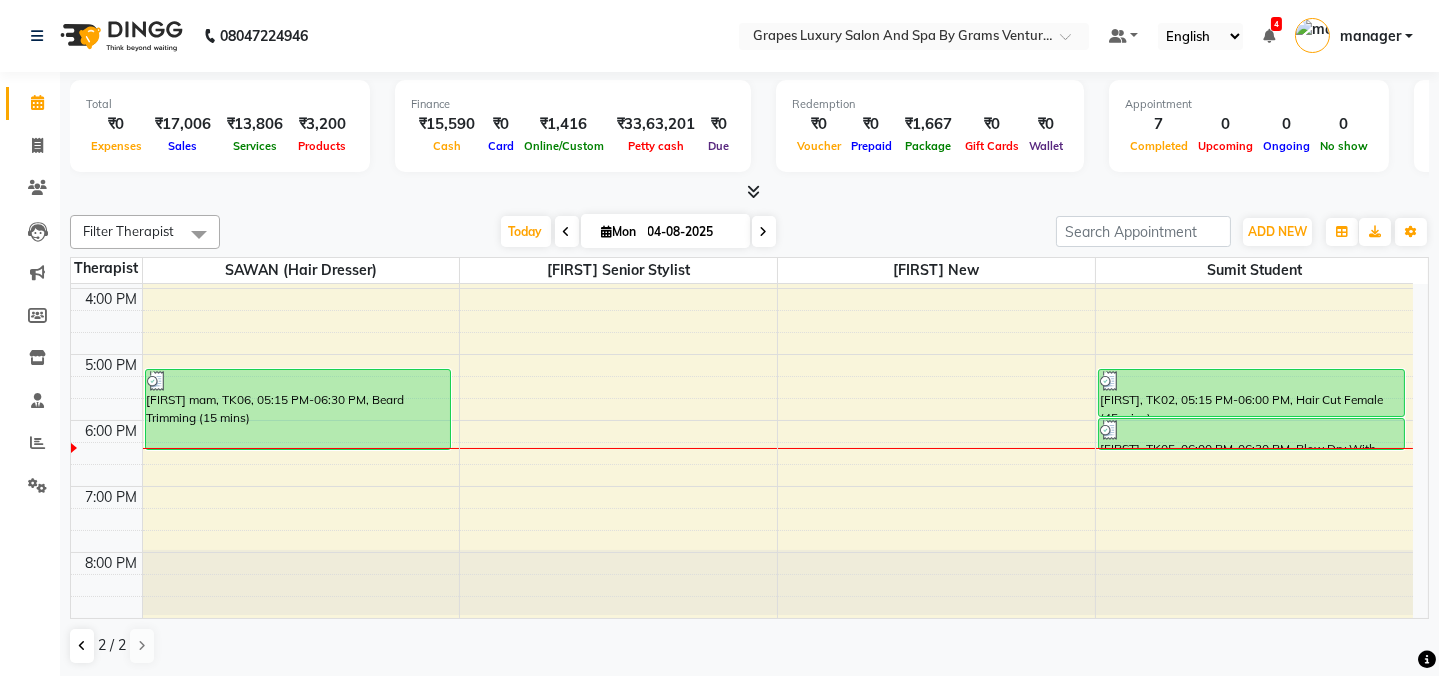 scroll, scrollTop: 519, scrollLeft: 0, axis: vertical 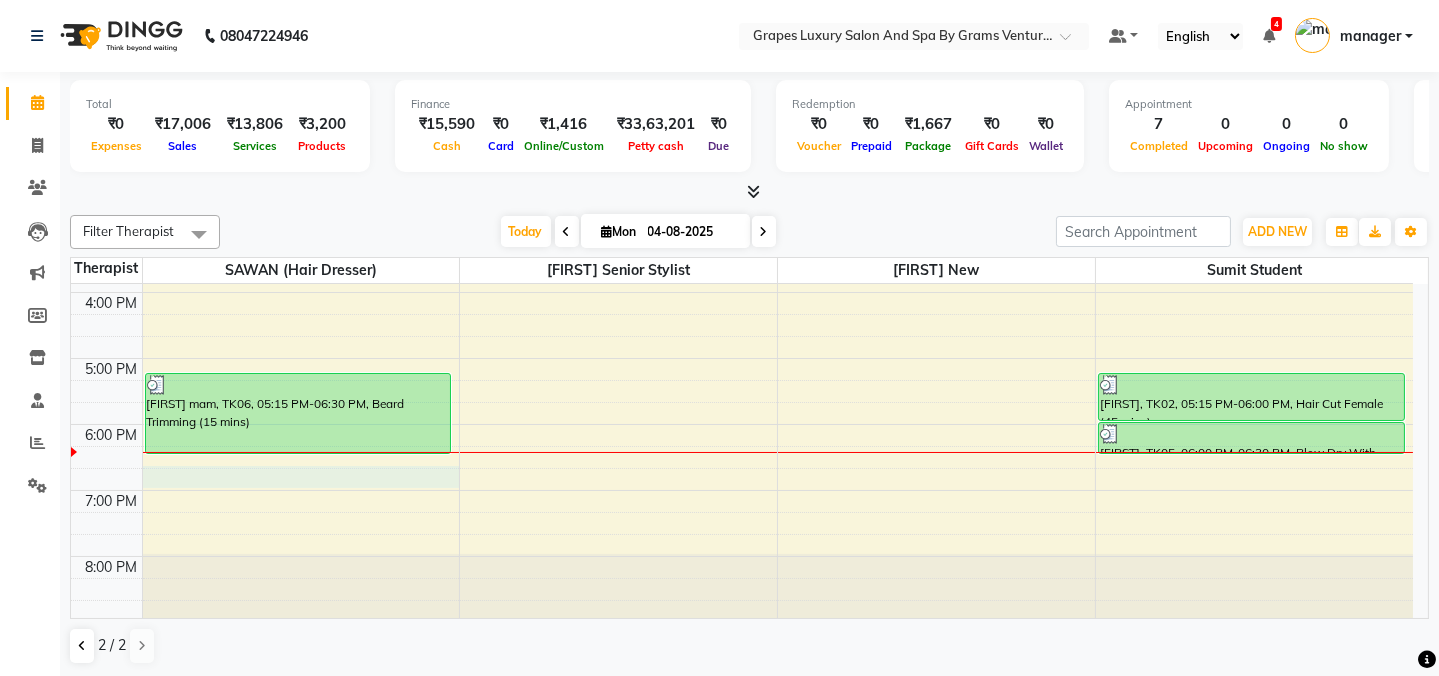 click on "8:00 AM 9:00 AM 10:00 AM 11:00 AM 12:00 PM 1:00 PM 2:00 PM 3:00 PM 4:00 PM 5:00 PM 6:00 PM 7:00 PM 8:00 PM     [FIRST], TK03, 01:25 PM-03:25 PM, botox treatment     [FIRST] mam, TK06, 05:15 PM-06:30 PM, Beard Trimming (15 mins)     [FIRST], TK02, 05:15 PM-06:00 PM, Hair Cut Female (45 mins)     [FIRST], TK05, 06:00 PM-06:30 PM, Blow Dry With Outcurls/ Straight (30 mins)" at bounding box center (742, 193) 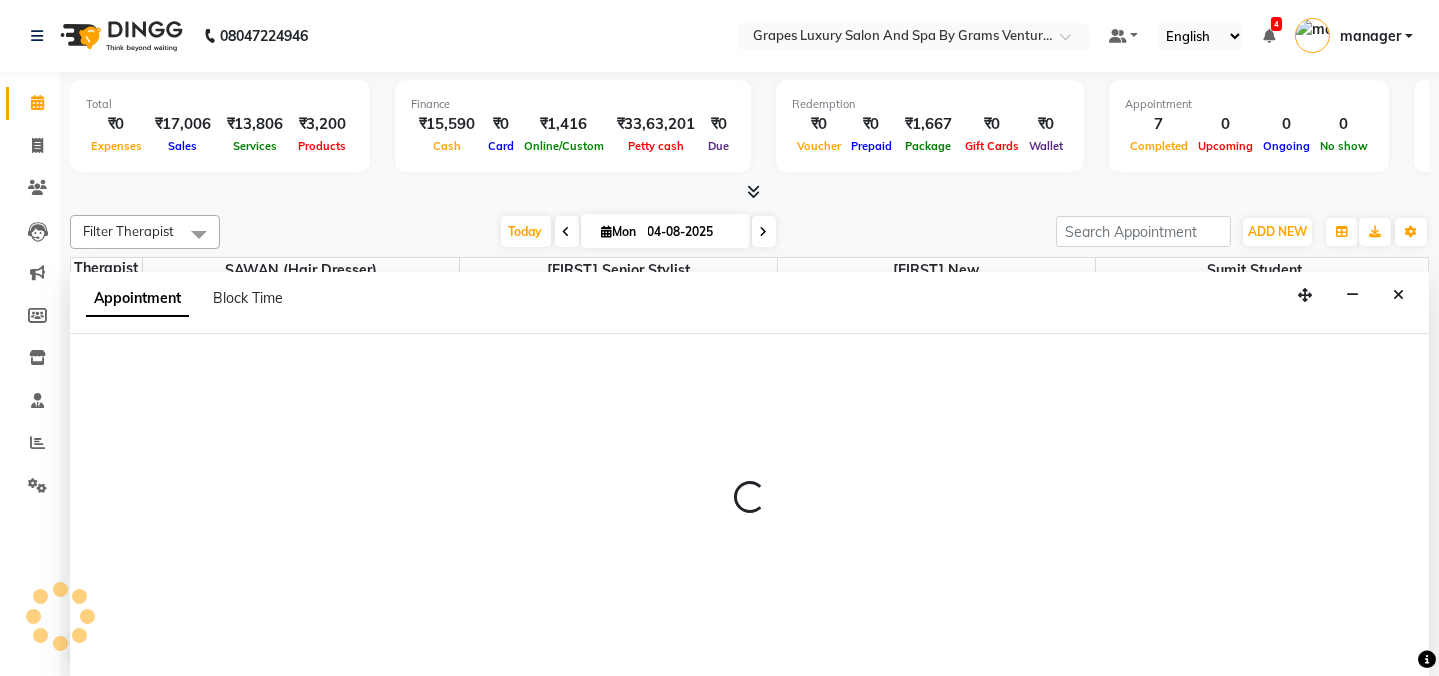scroll, scrollTop: 0, scrollLeft: 0, axis: both 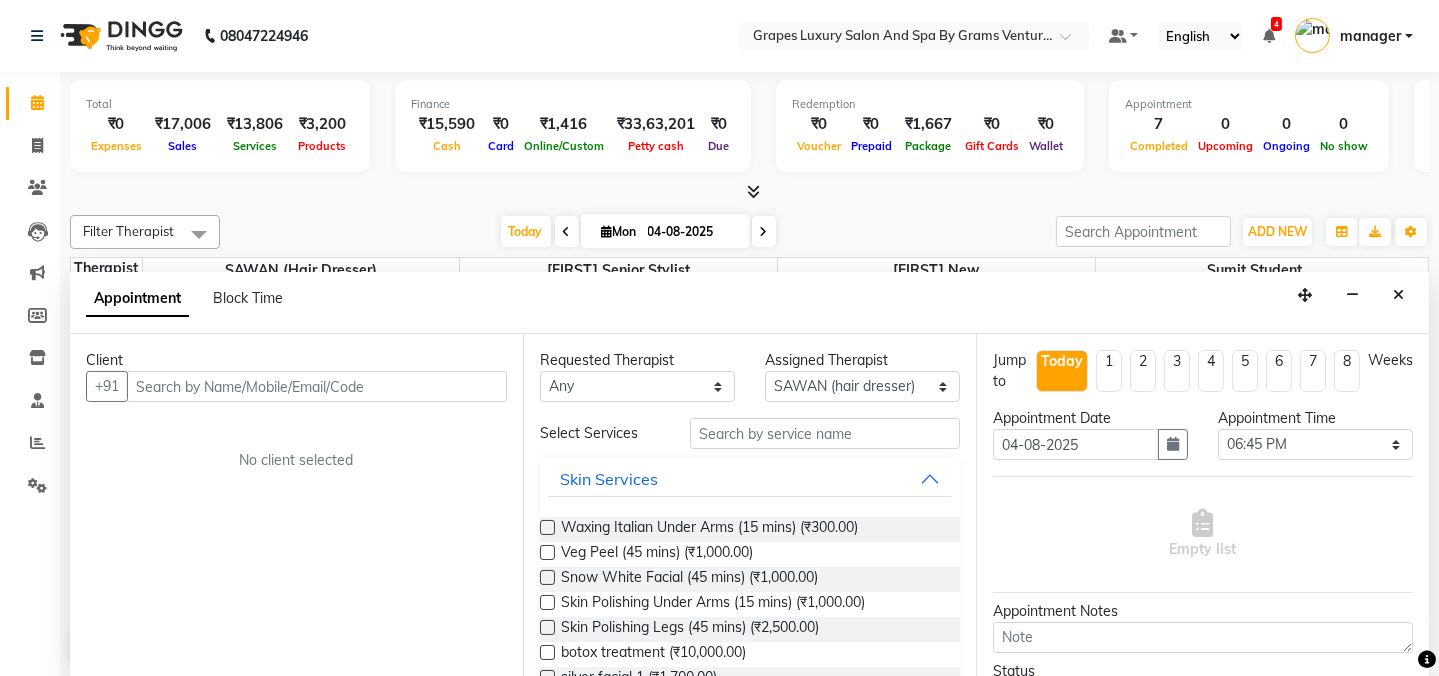 click at bounding box center (317, 386) 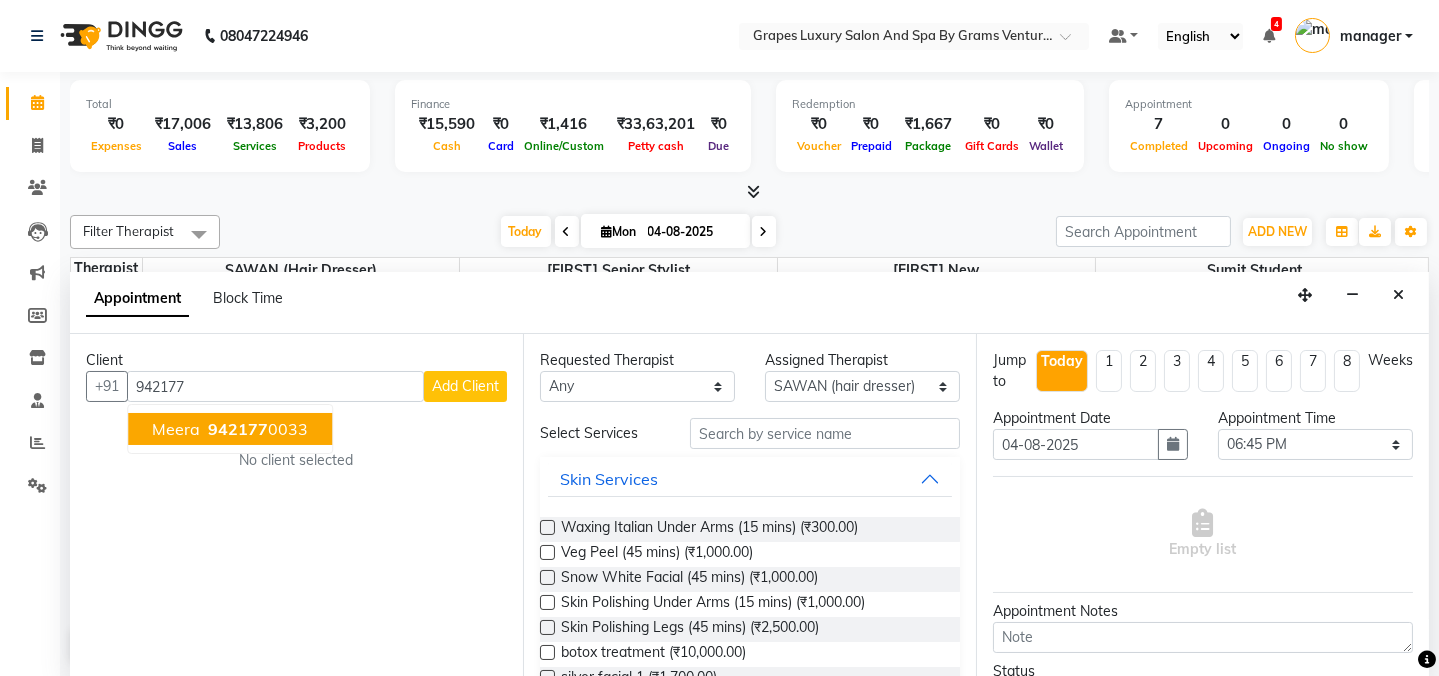 click on "942177" at bounding box center (275, 386) 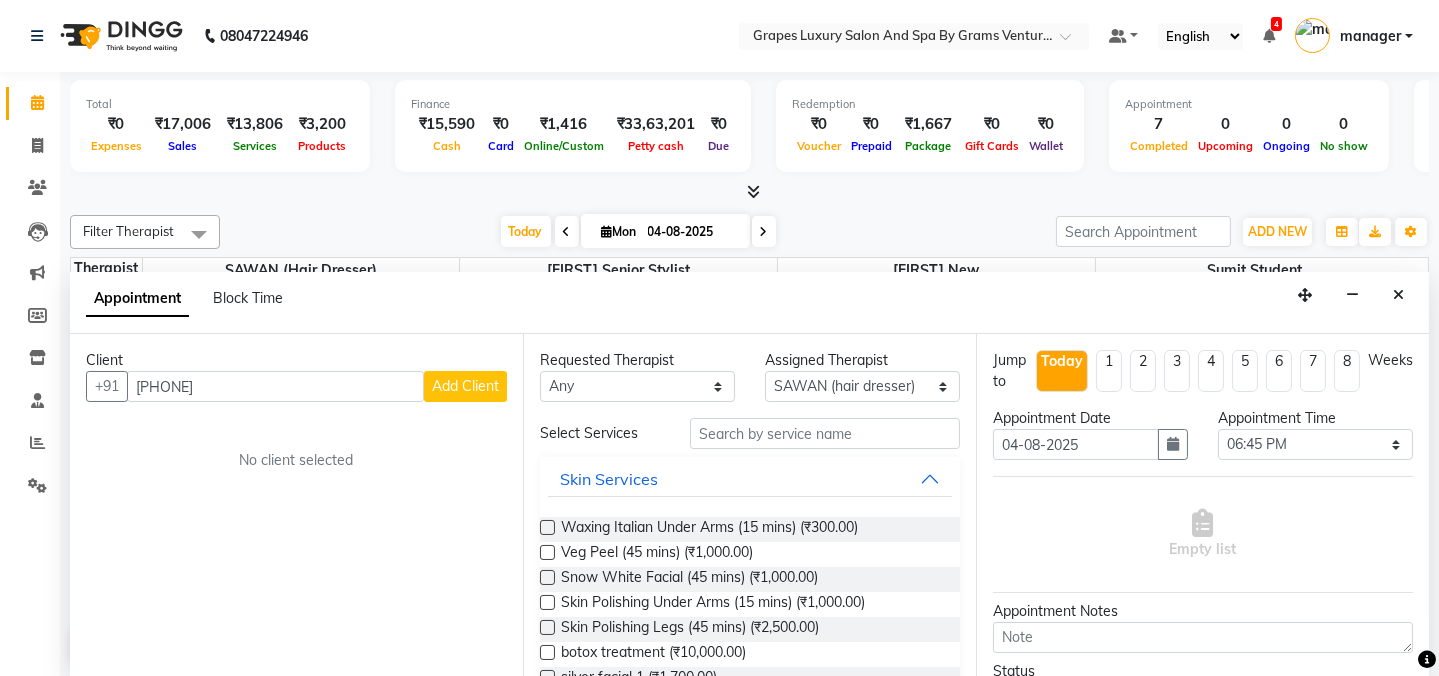 type on "[PHONE]" 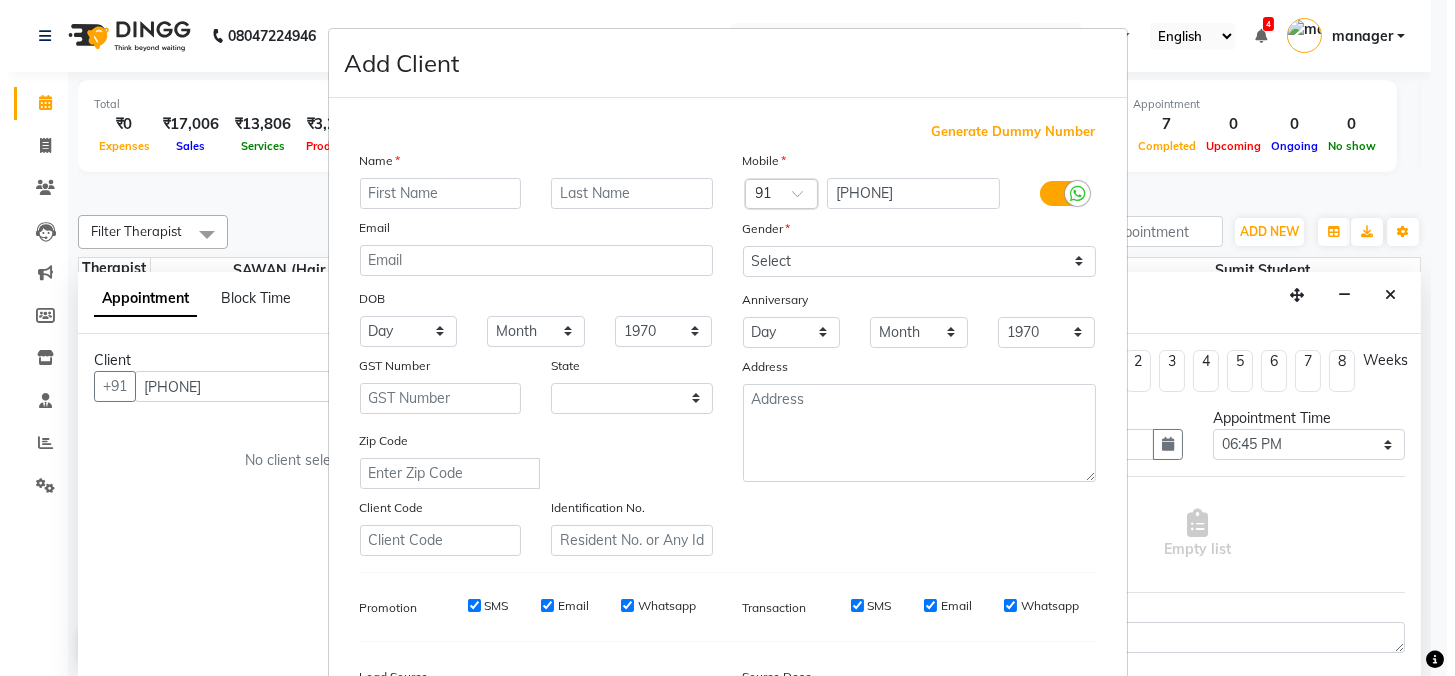 scroll, scrollTop: 0, scrollLeft: 0, axis: both 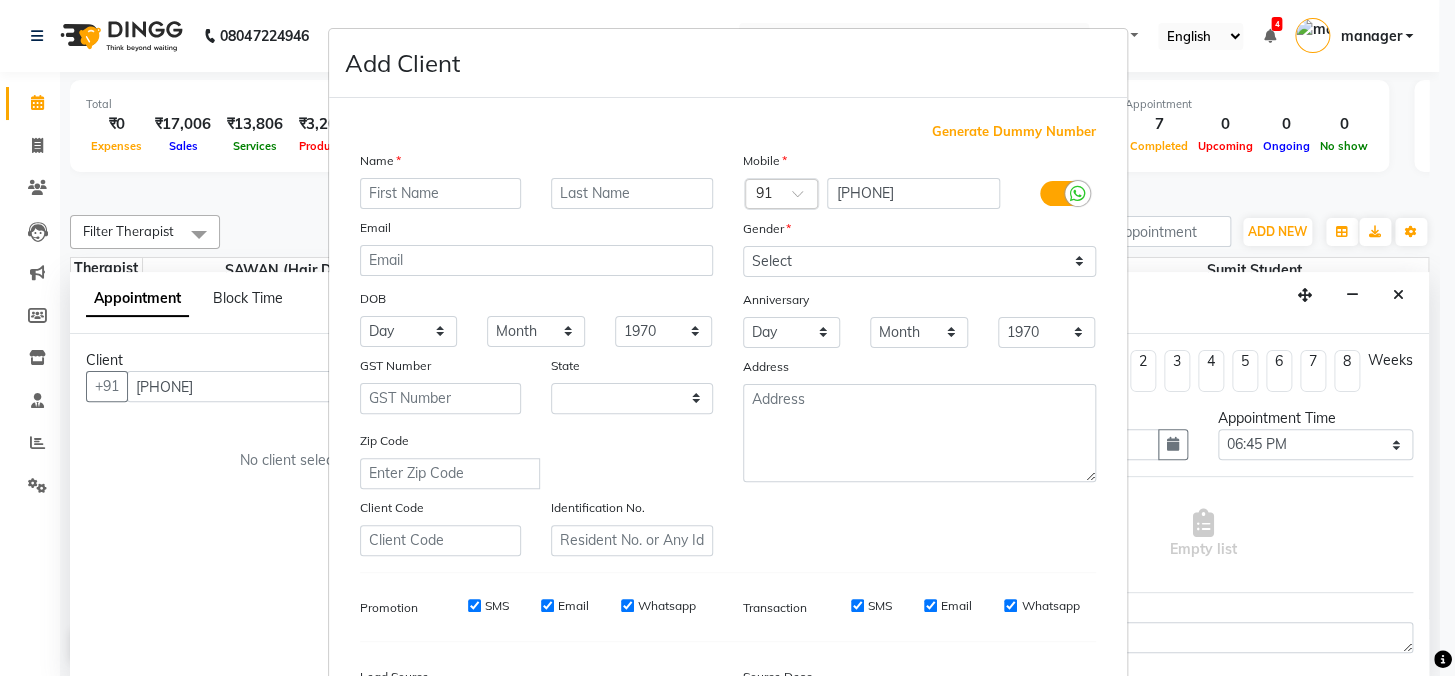 select on "22" 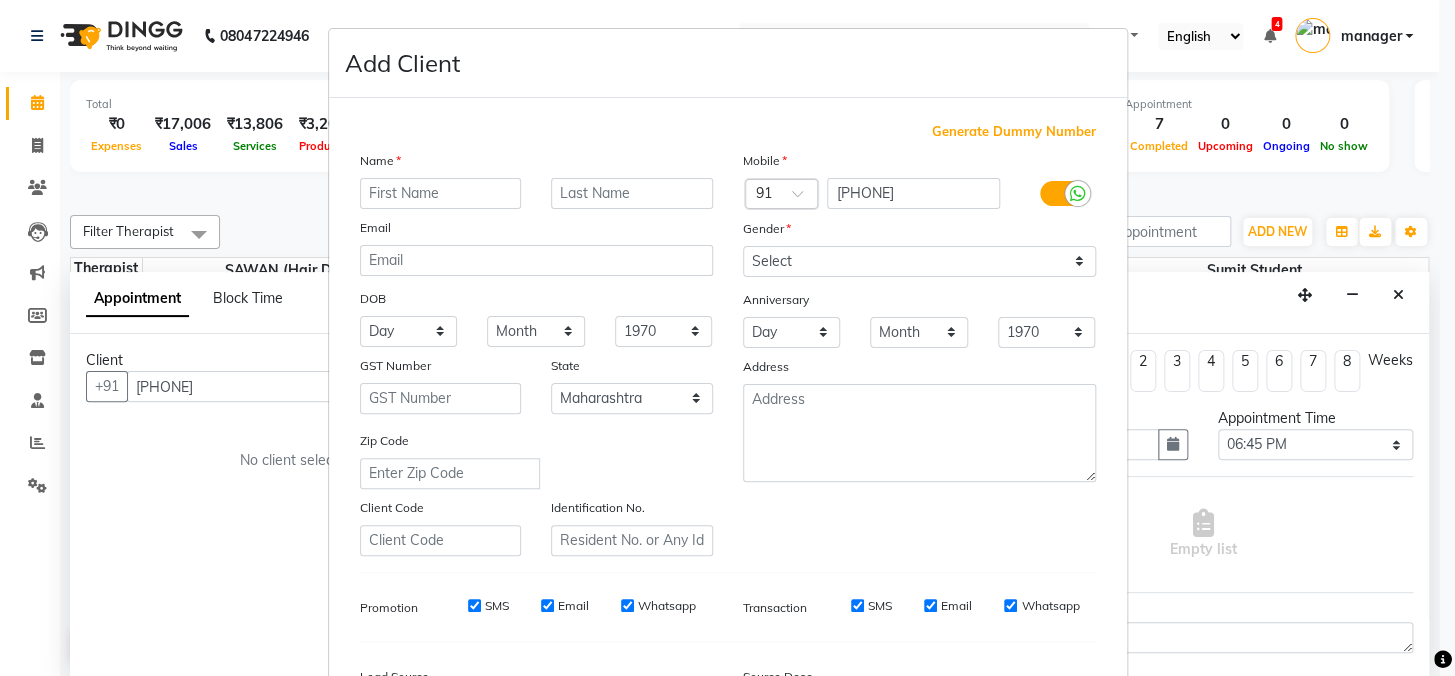 click at bounding box center [441, 193] 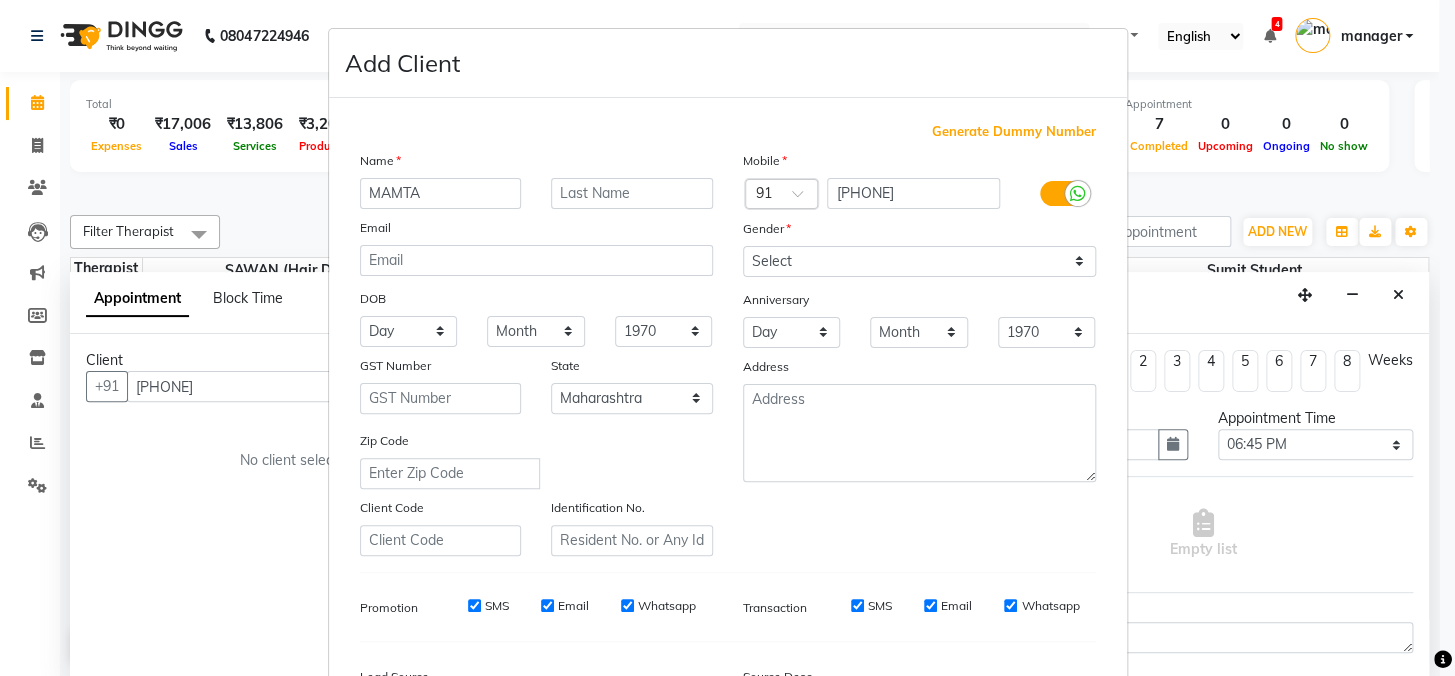 type on "MAMTA" 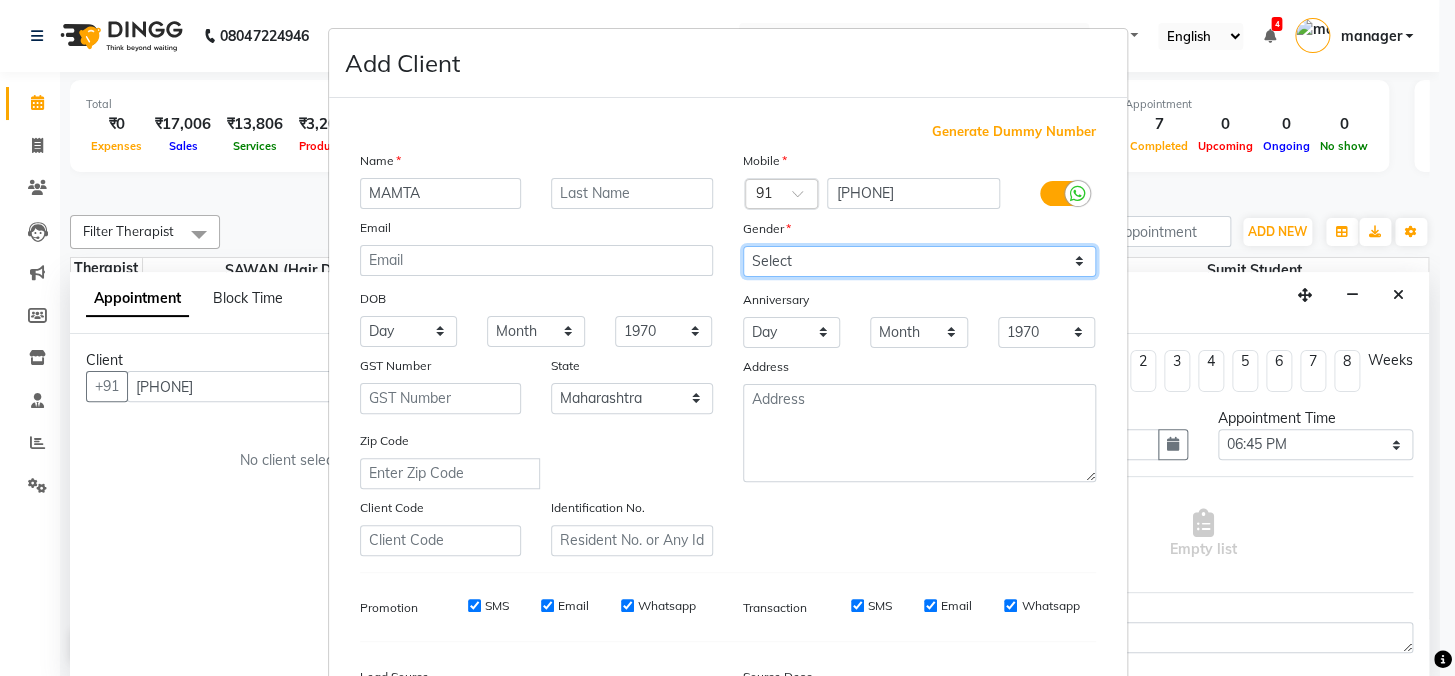 drag, startPoint x: 786, startPoint y: 255, endPoint x: 789, endPoint y: 274, distance: 19.235384 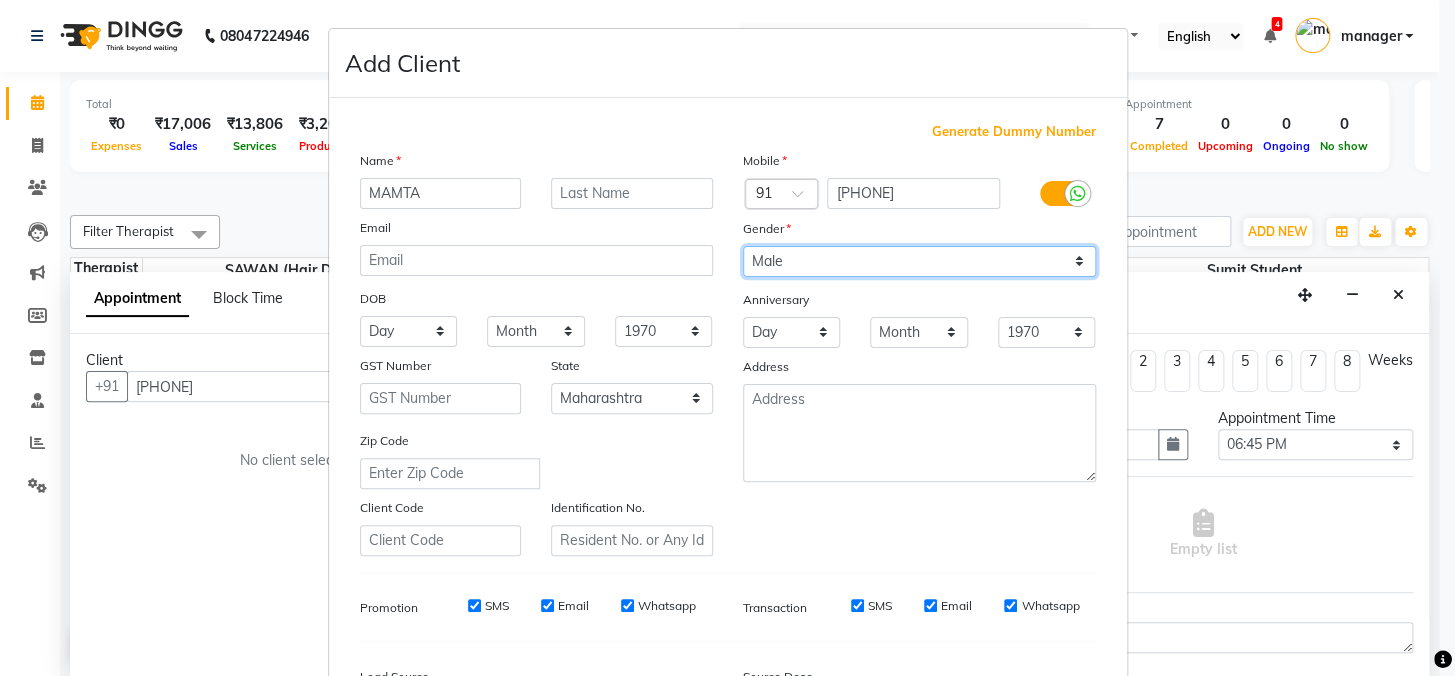 click on "Select Male Female Other Prefer Not To Say" at bounding box center [919, 261] 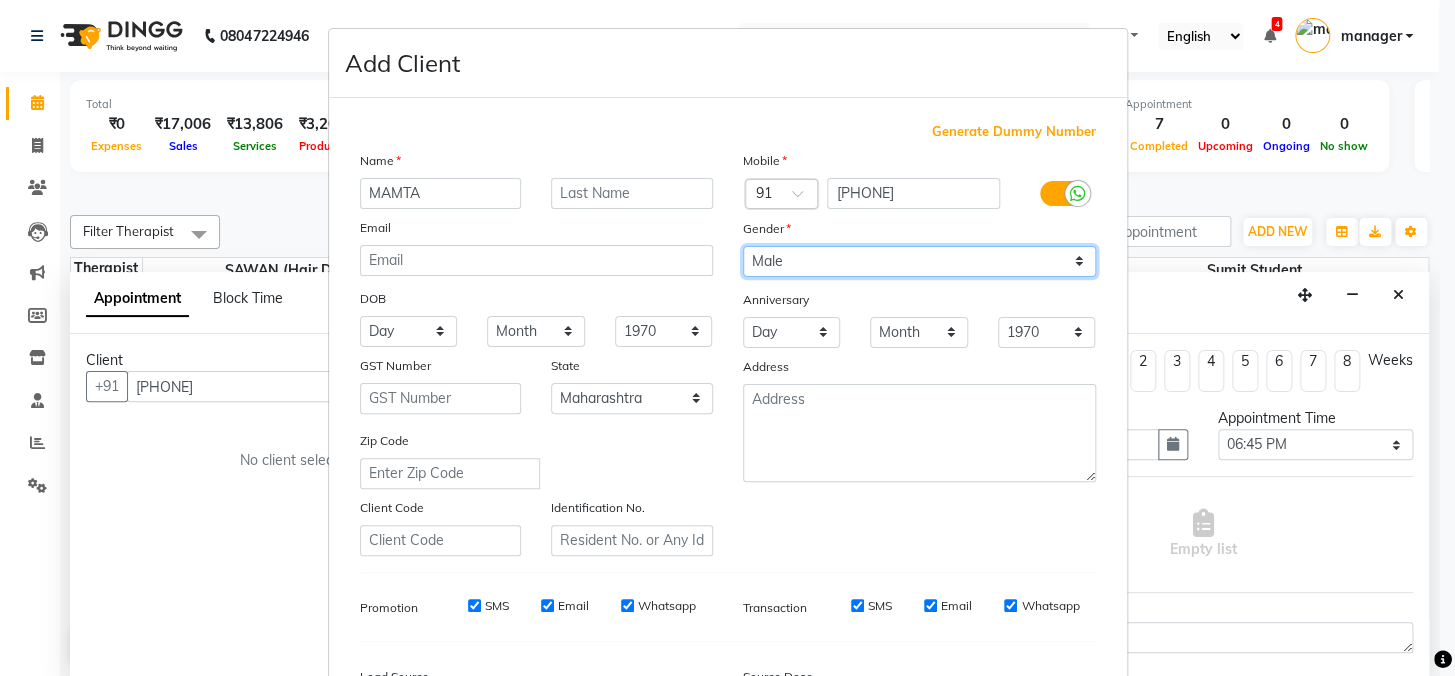 click on "Select Male Female Other Prefer Not To Say" at bounding box center (919, 261) 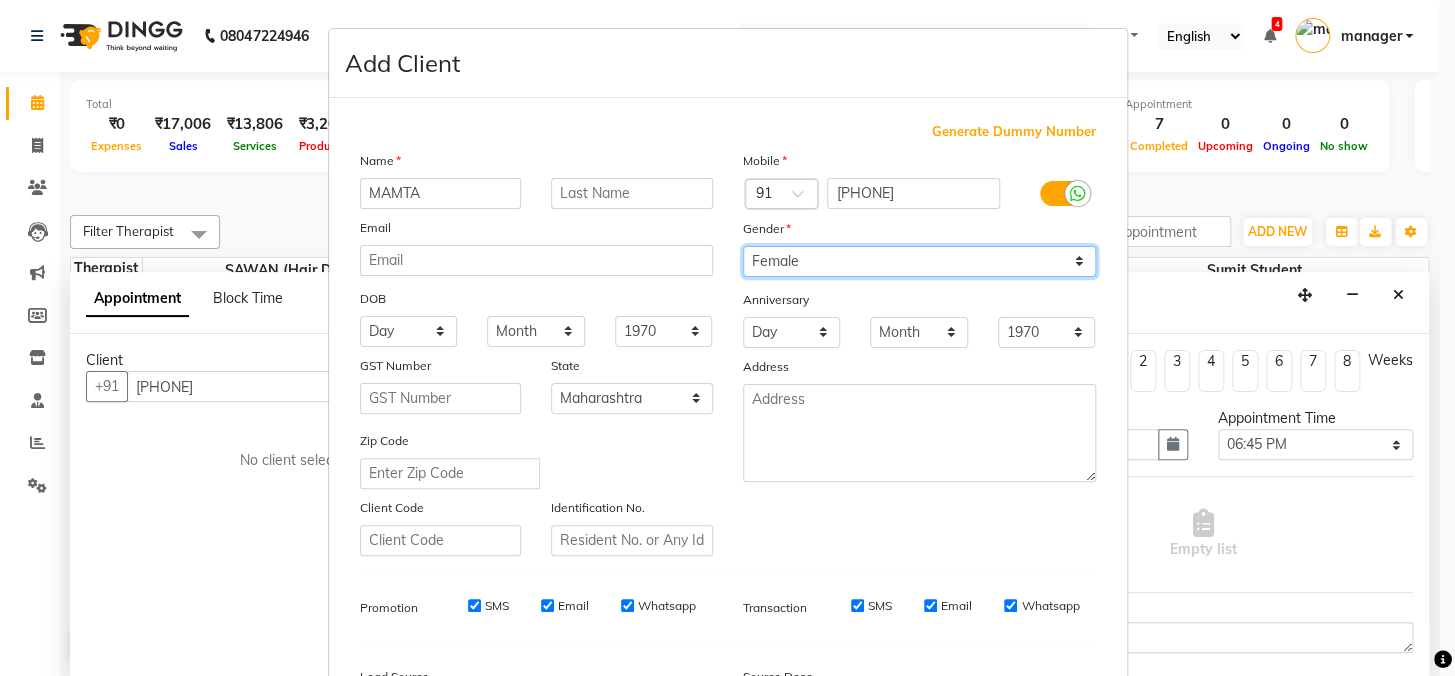 click on "Select Male Female Other Prefer Not To Say" at bounding box center [919, 261] 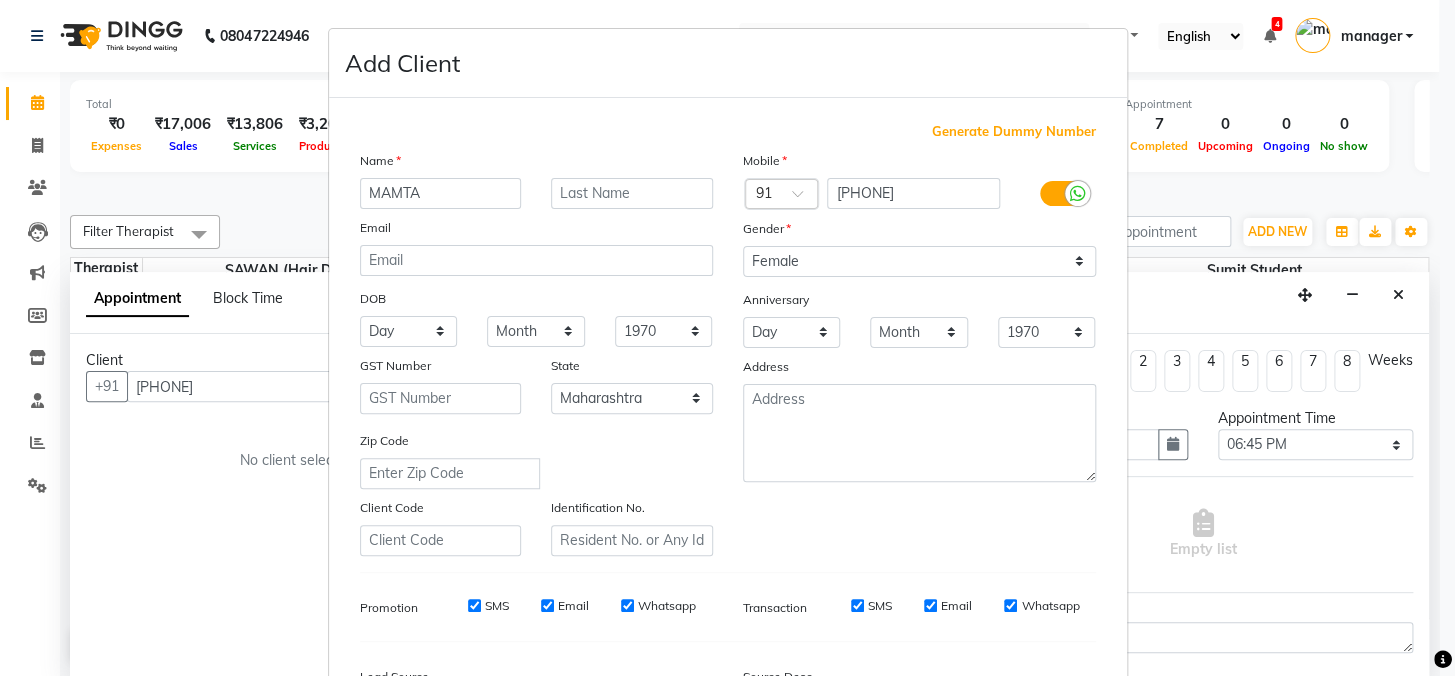 scroll, scrollTop: 252, scrollLeft: 0, axis: vertical 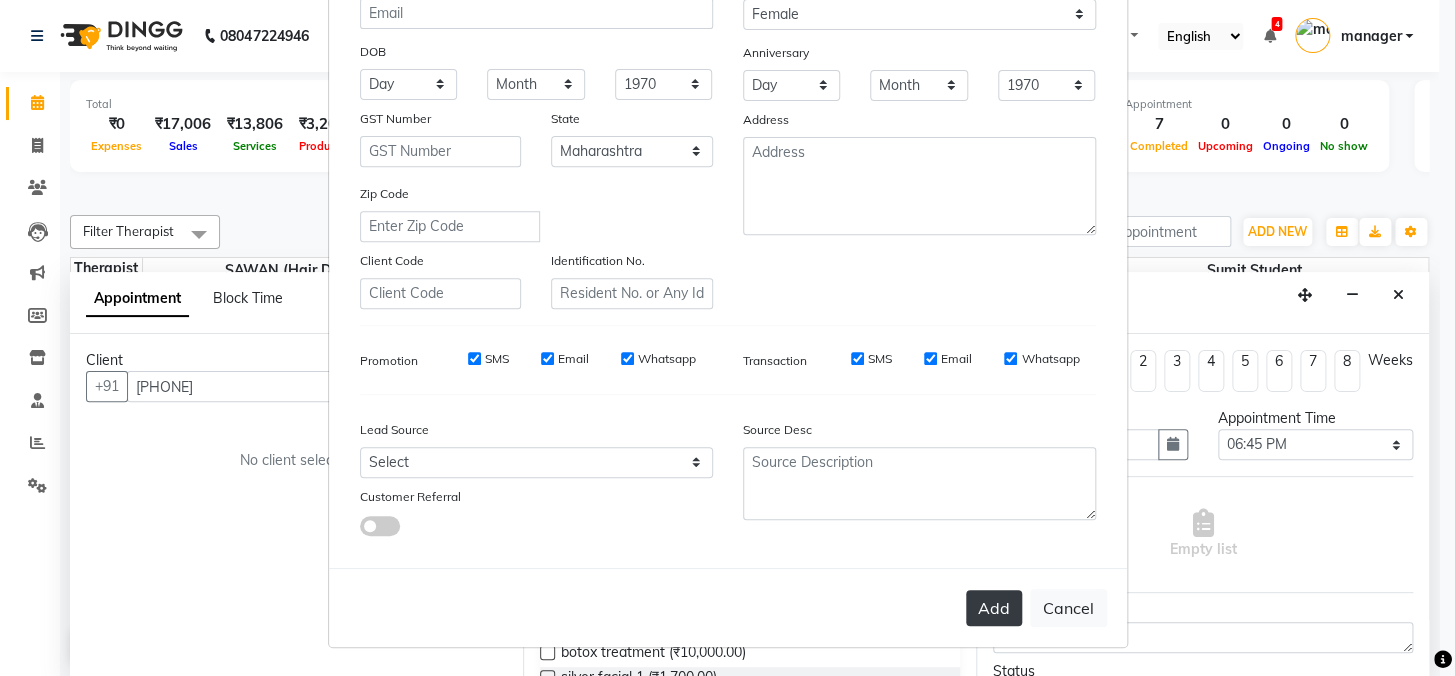 drag, startPoint x: 991, startPoint y: 601, endPoint x: 895, endPoint y: 495, distance: 143.01048 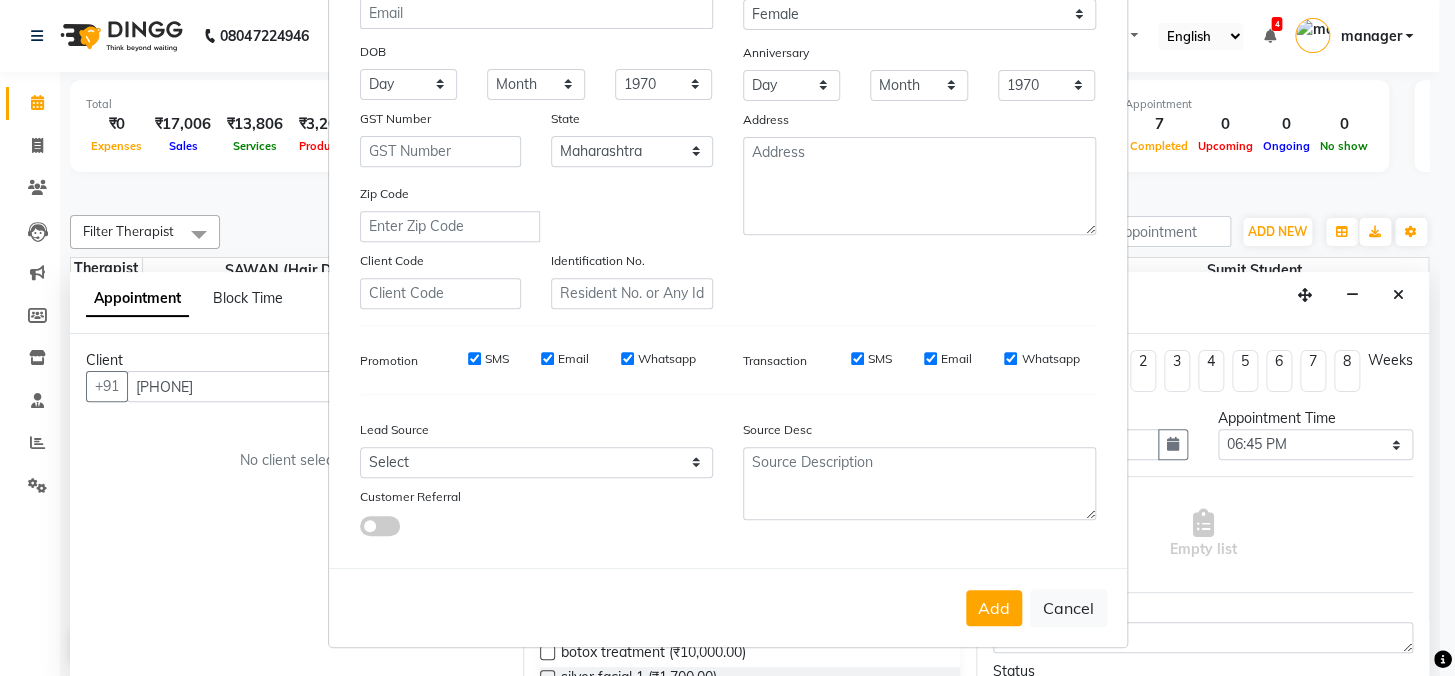click on "Add" at bounding box center [994, 608] 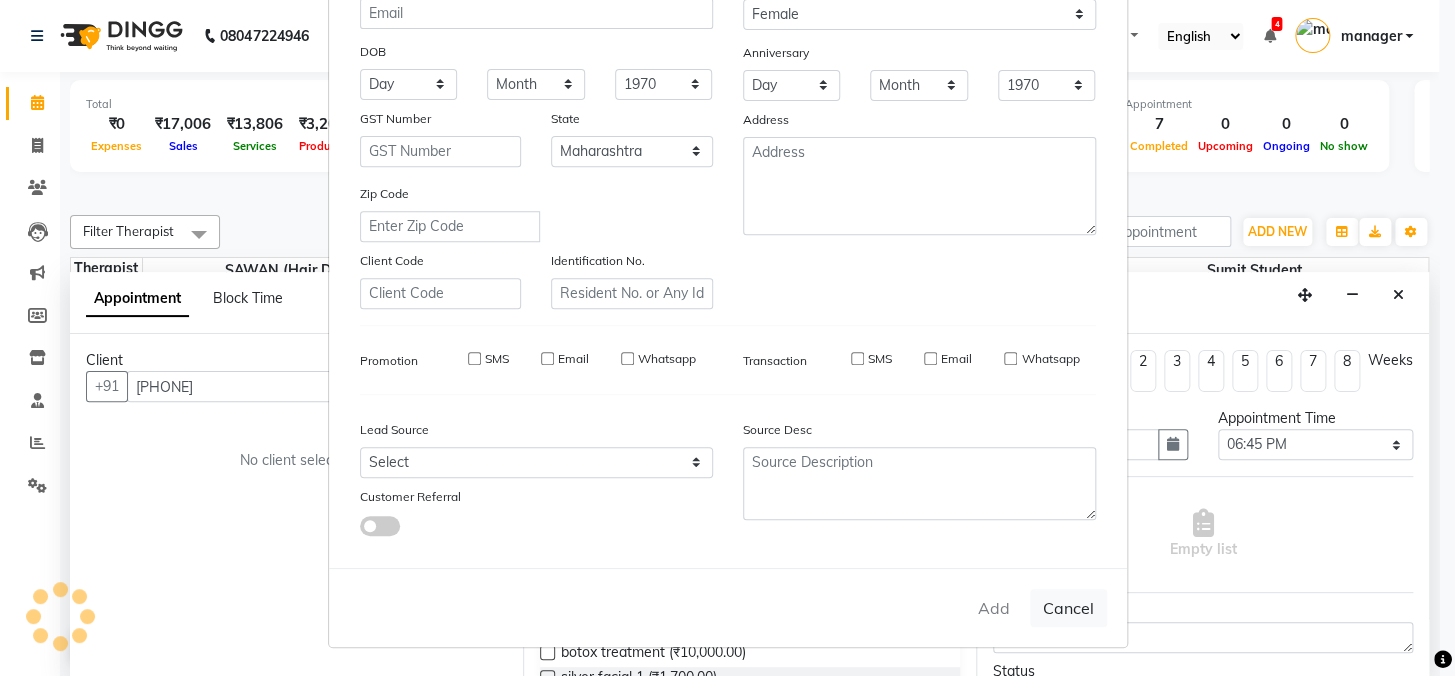 type 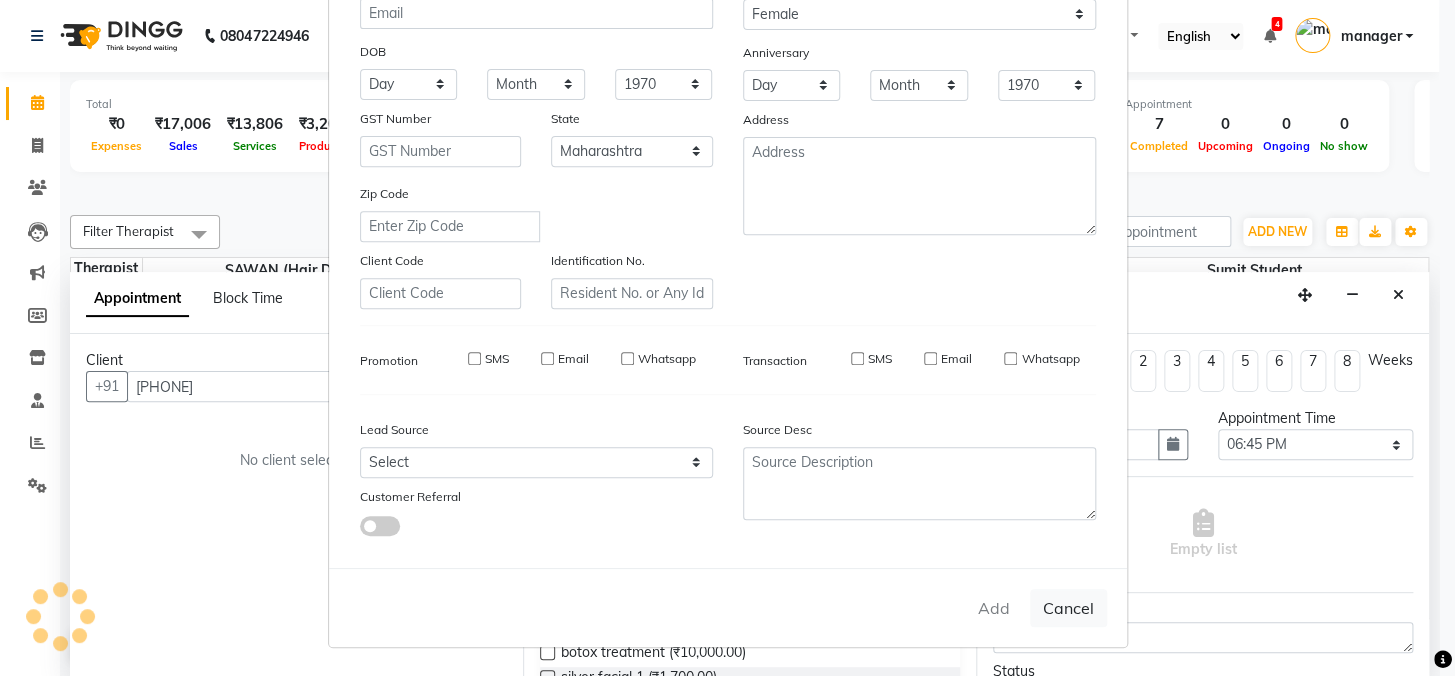 select 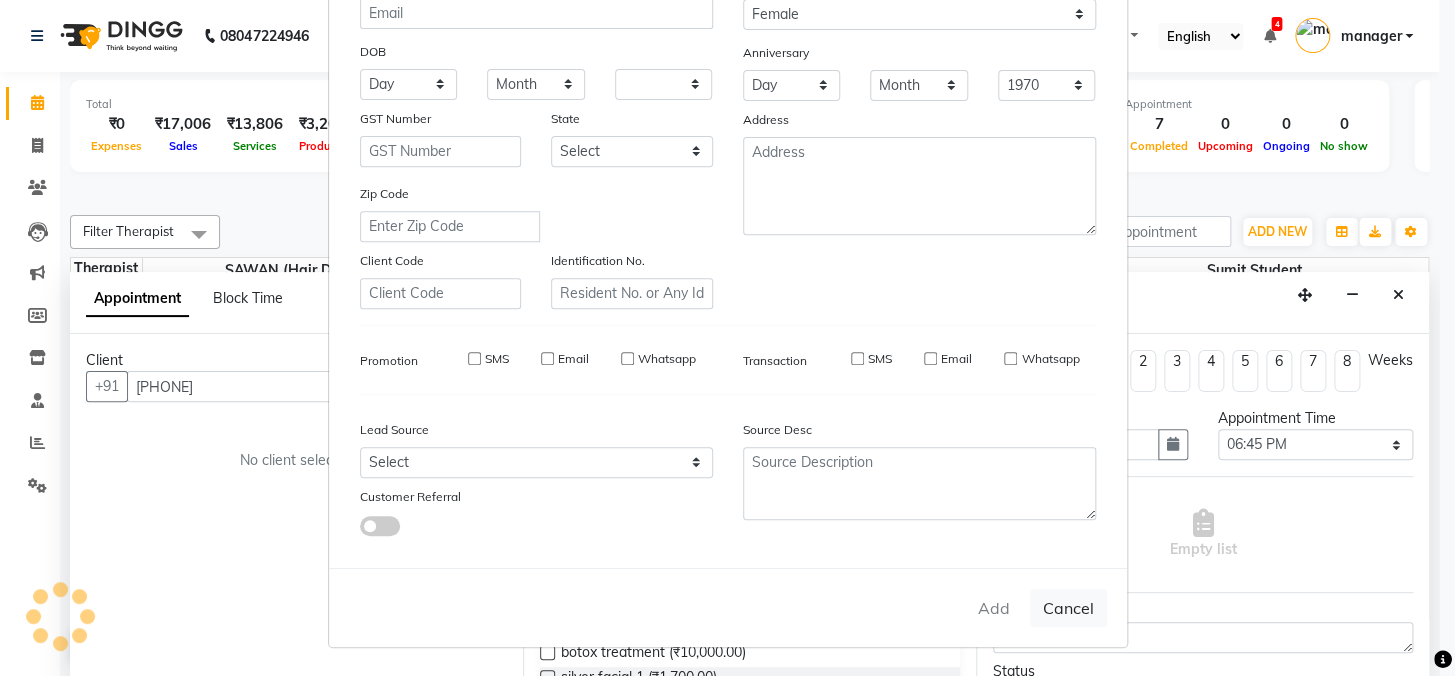 select 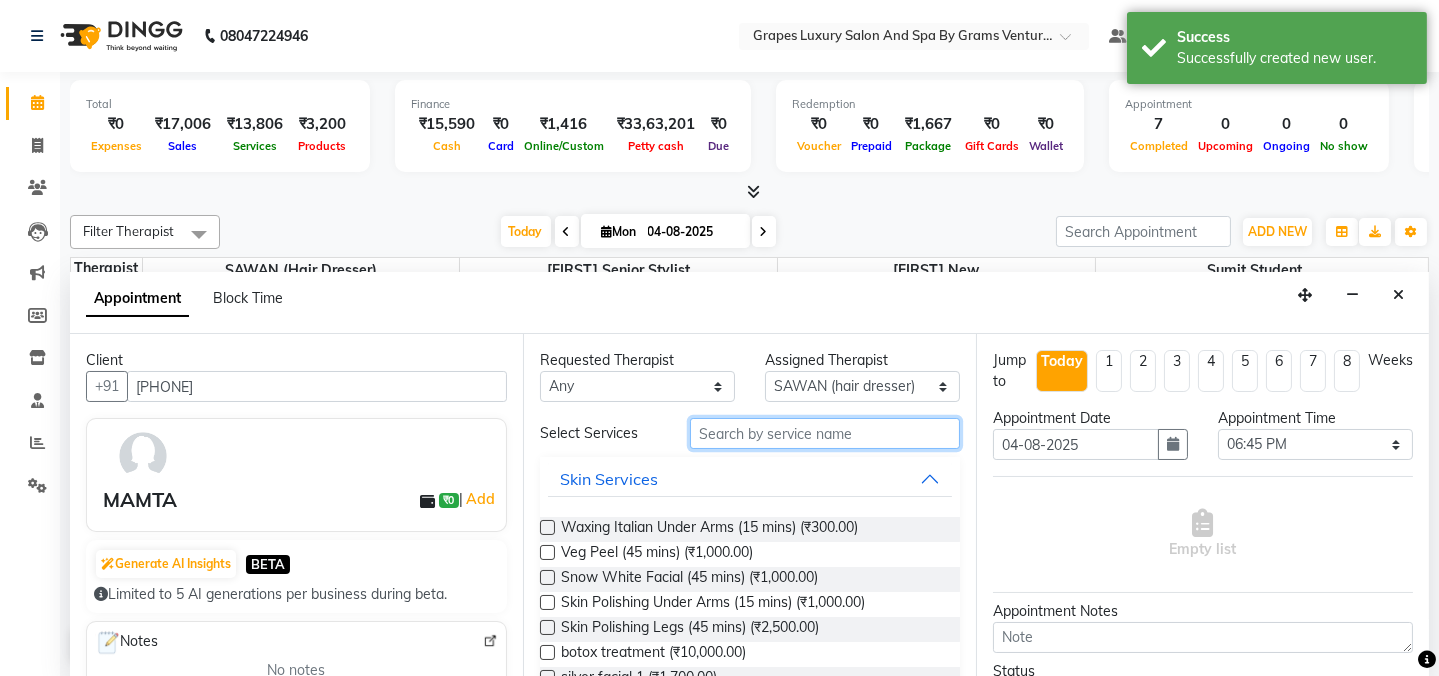 click at bounding box center [825, 433] 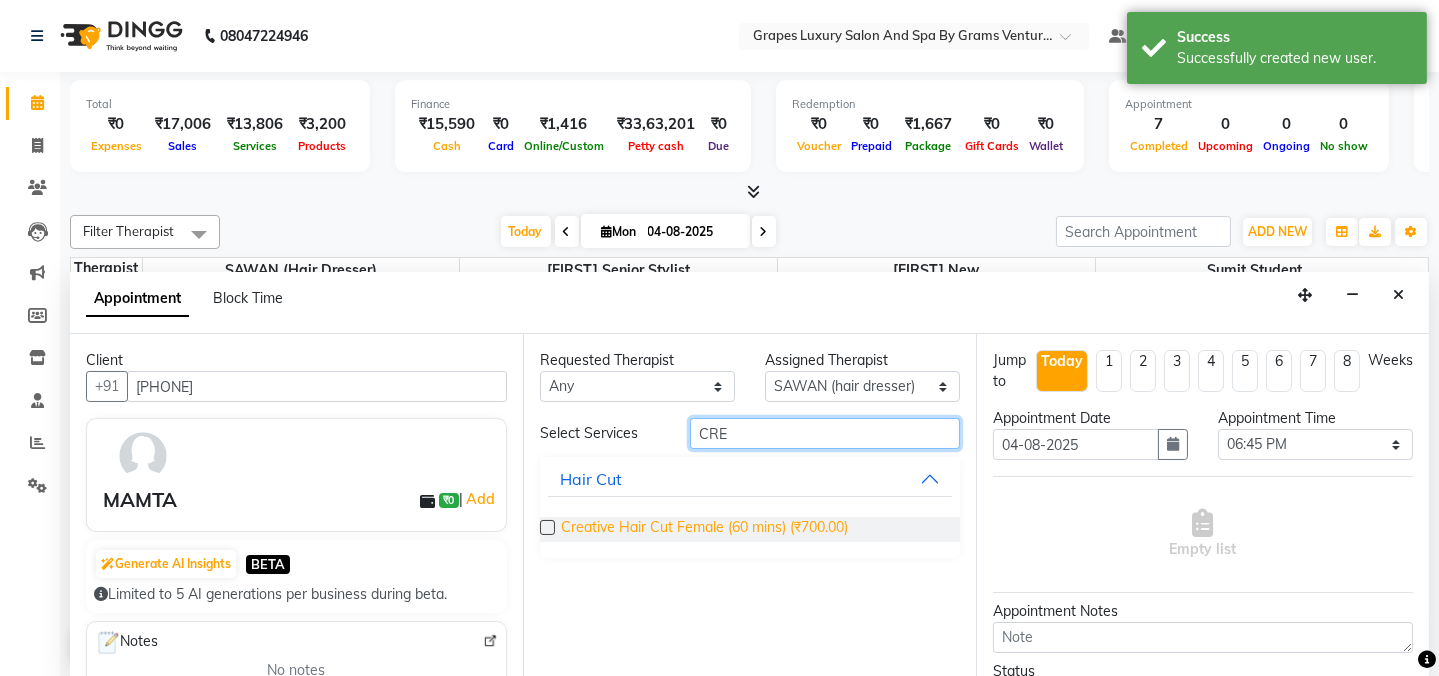type on "CRE" 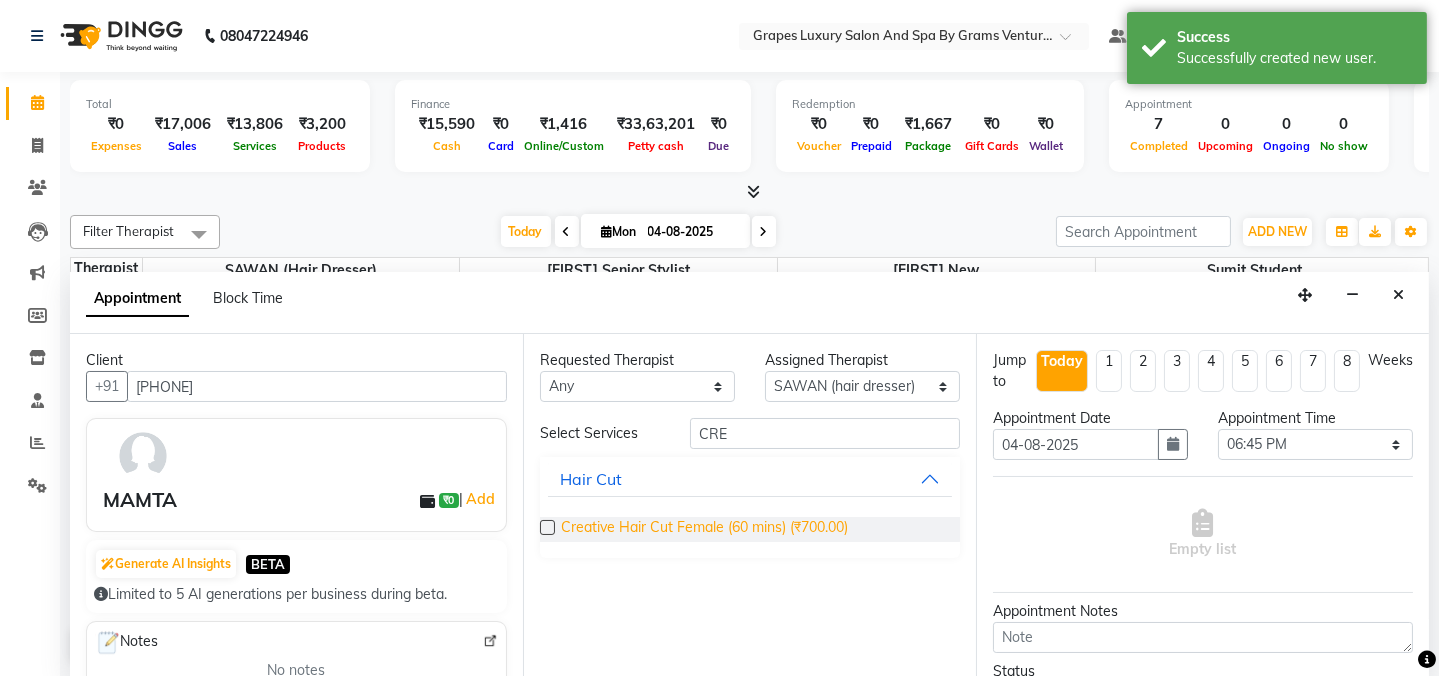 drag, startPoint x: 681, startPoint y: 520, endPoint x: 816, endPoint y: 524, distance: 135.05925 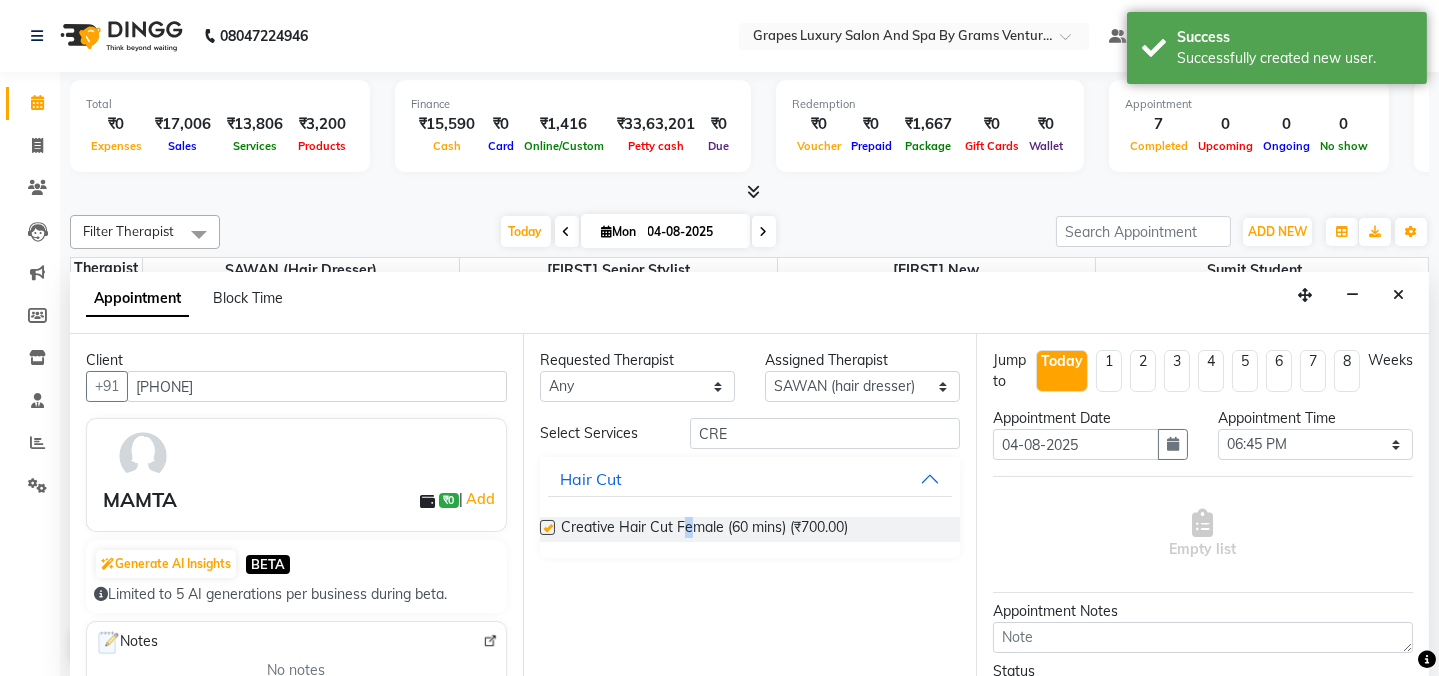 checkbox on "false" 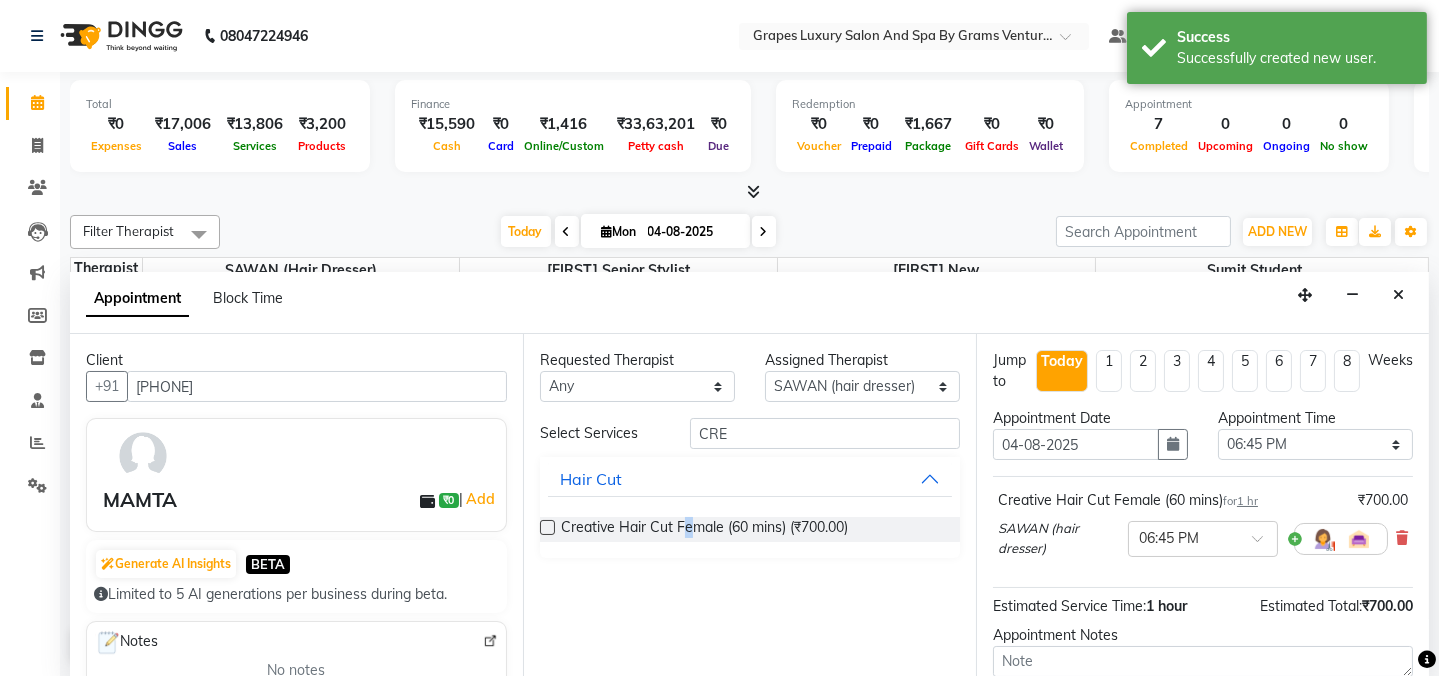 scroll, scrollTop: 184, scrollLeft: 0, axis: vertical 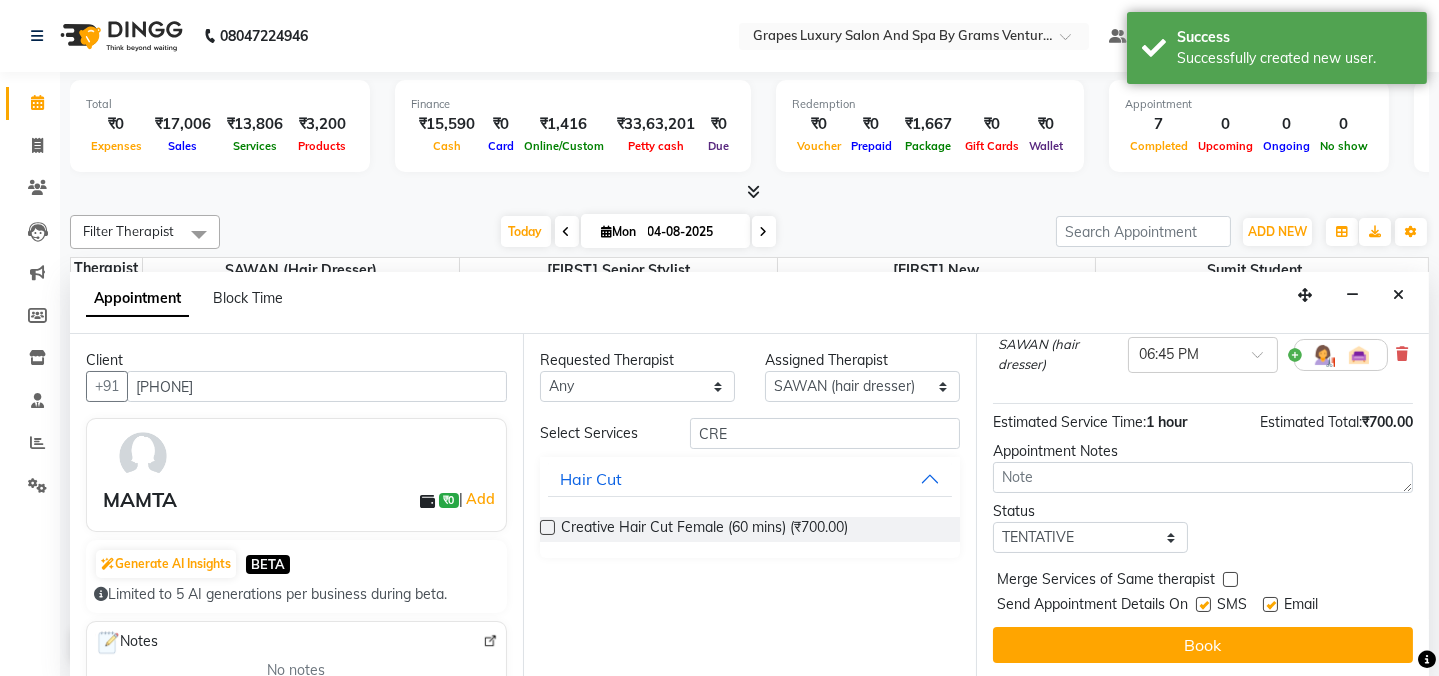 click at bounding box center (1203, 604) 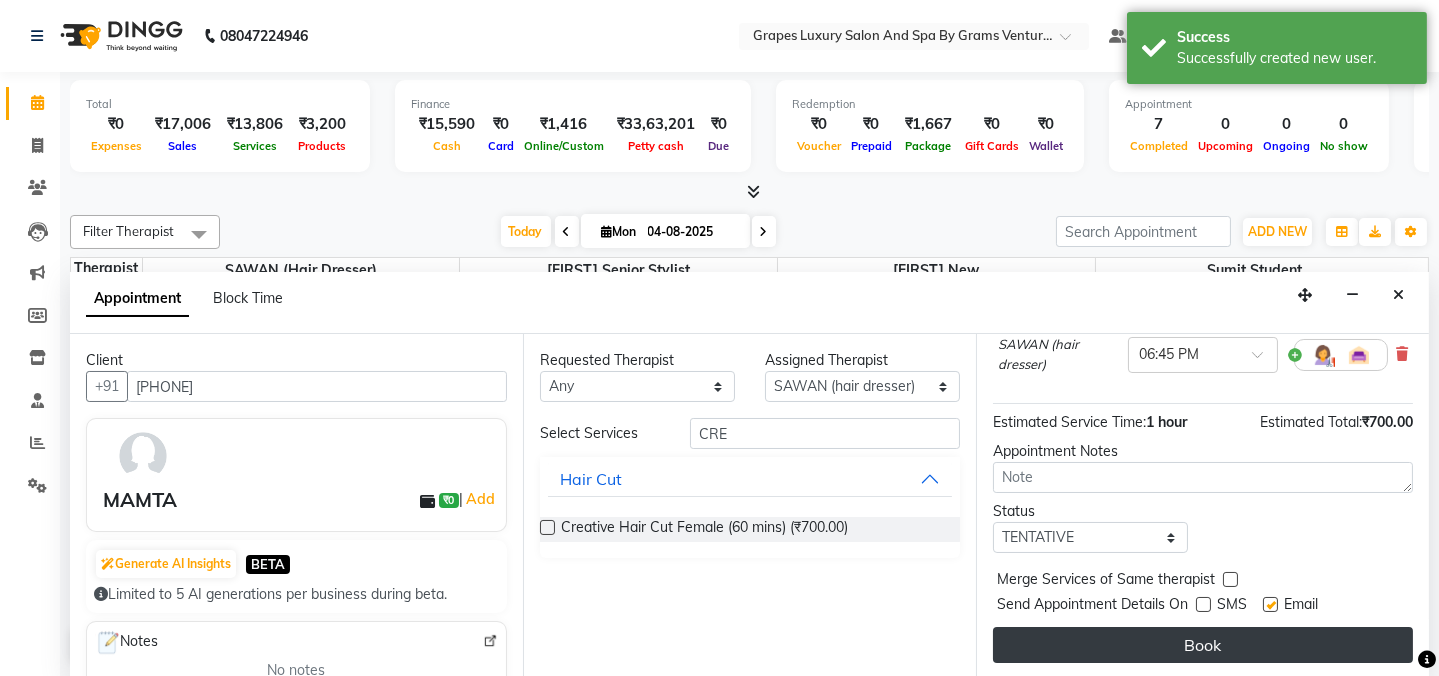 click on "Book" at bounding box center [1203, 645] 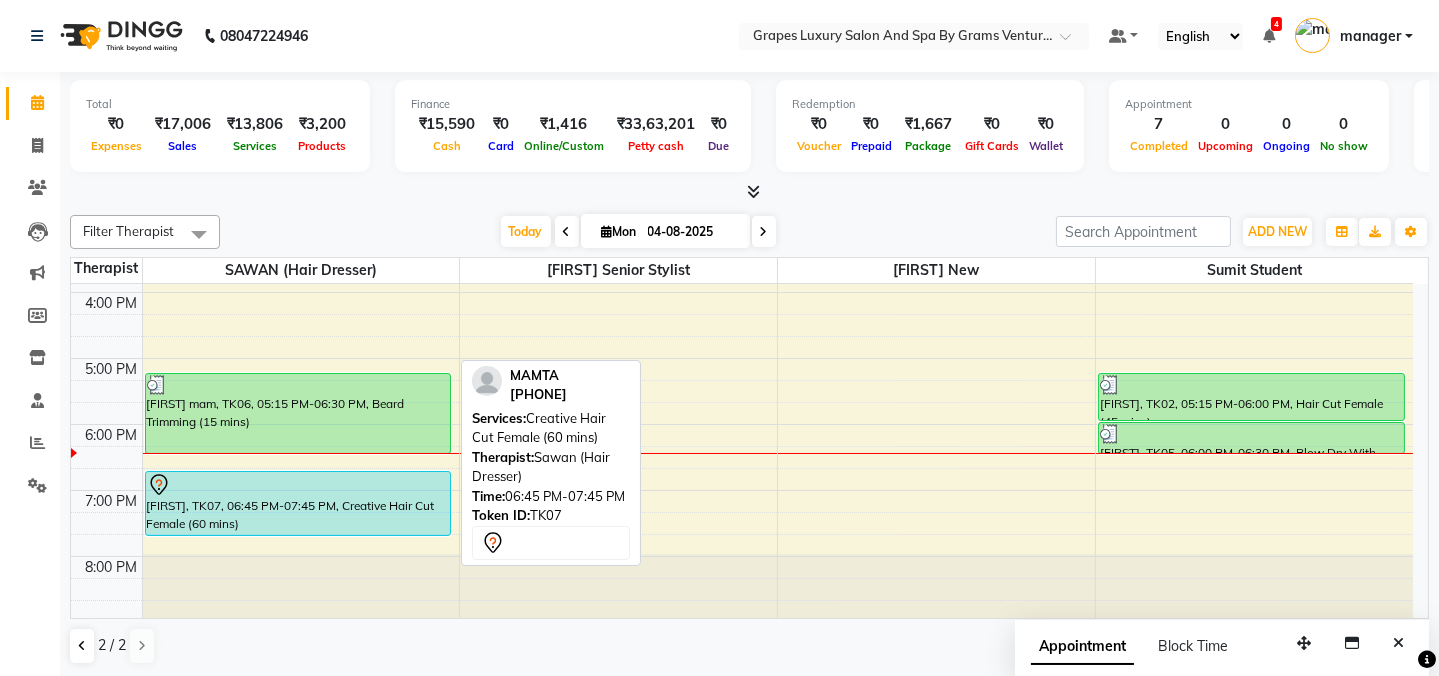 click on "[FIRST], TK07, 06:45 PM-07:45 PM, Creative Hair Cut Female (60 mins)" at bounding box center [298, 503] 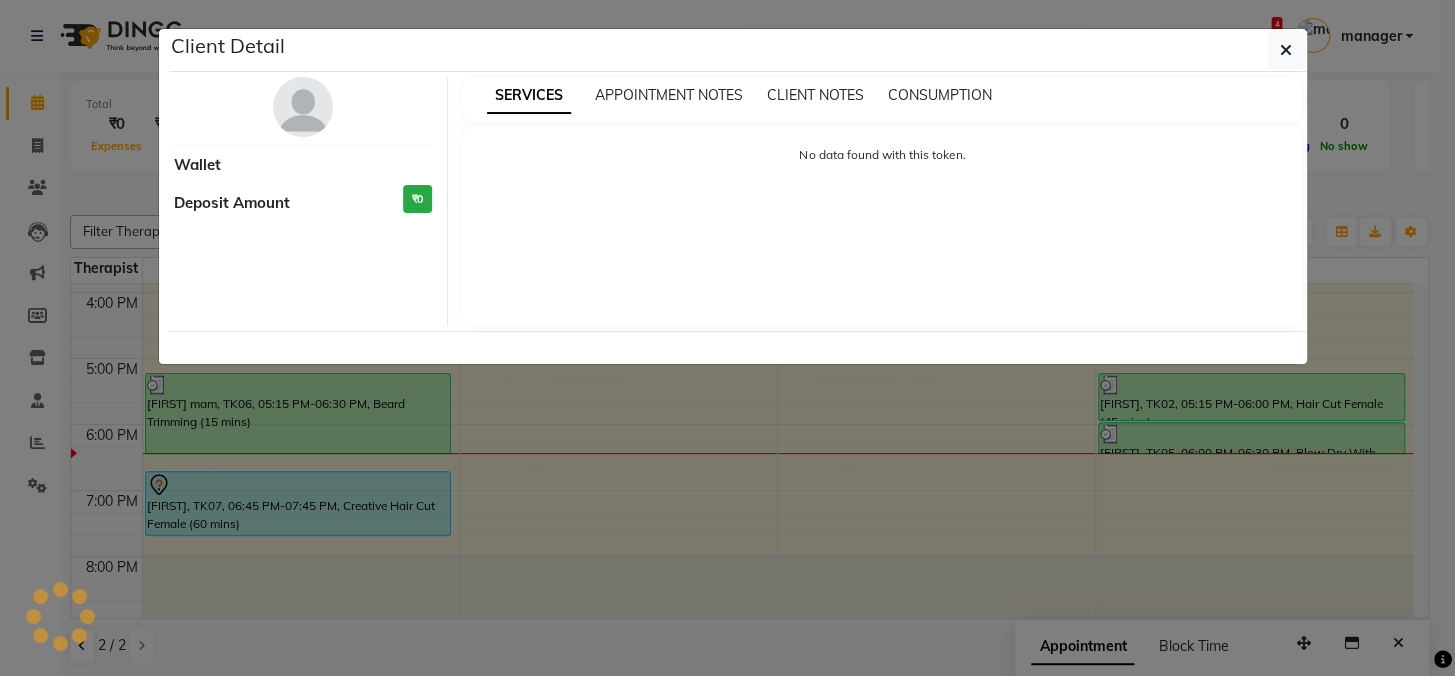 select on "7" 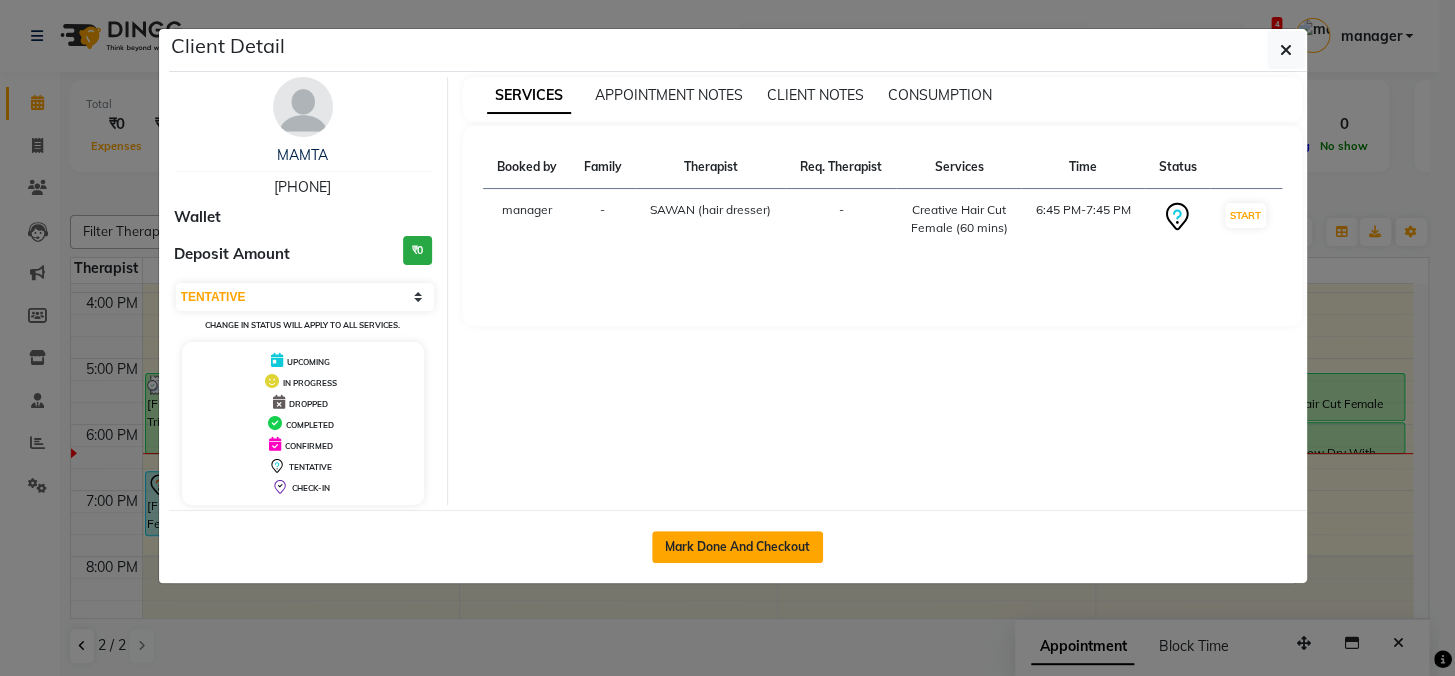 click on "Mark Done And Checkout" 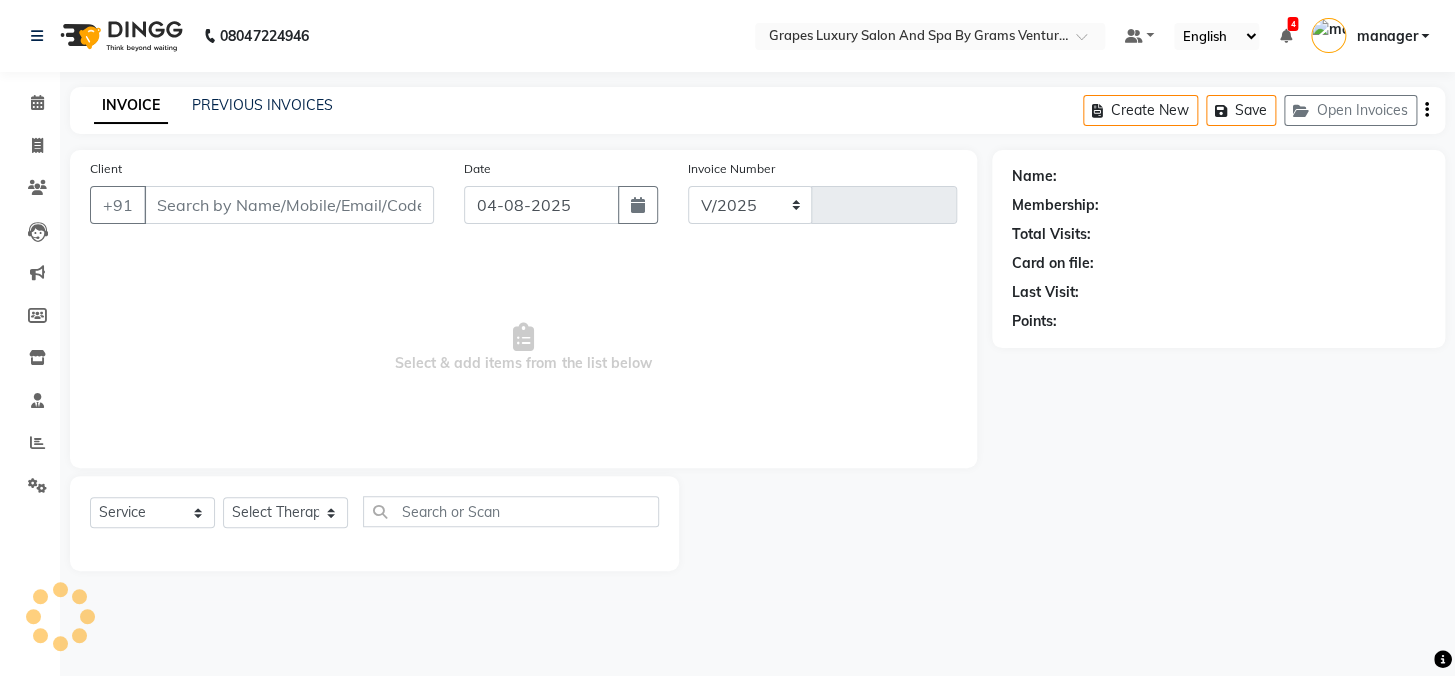 select on "3585" 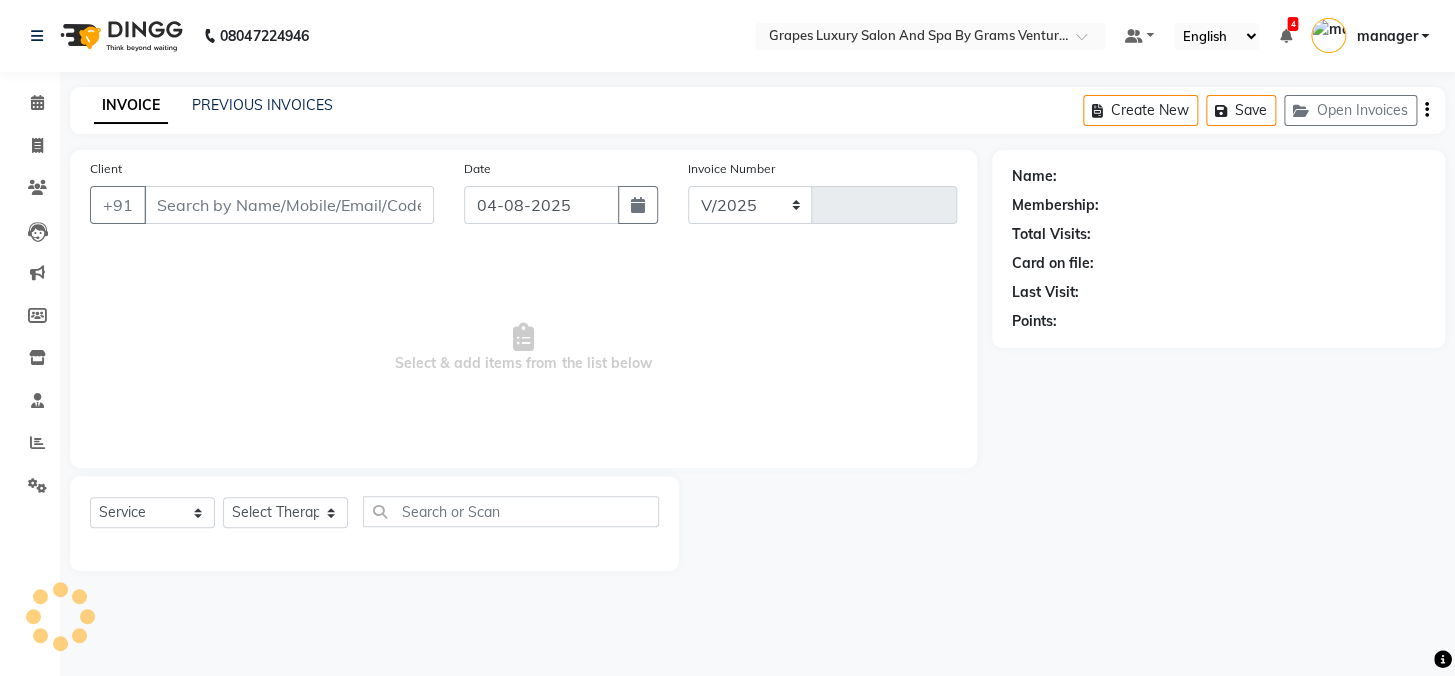 type on "1984" 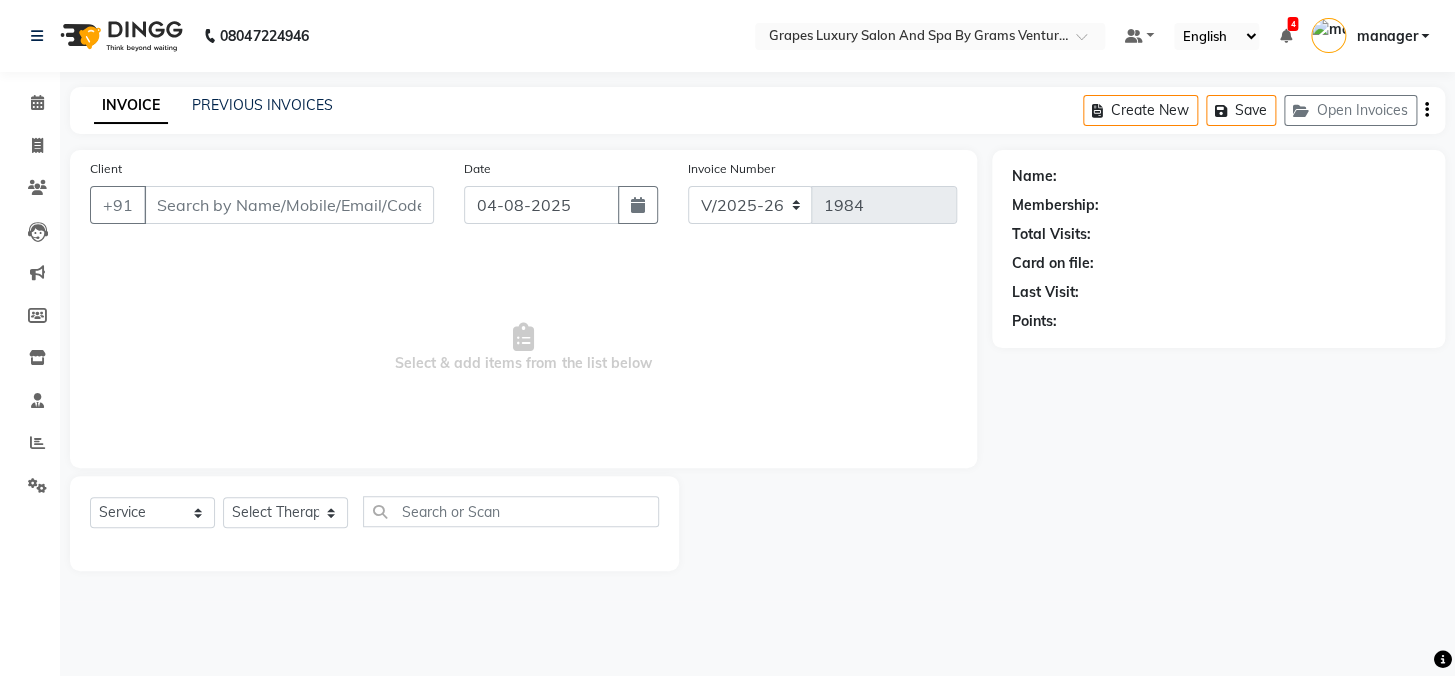type on "[PHONE]" 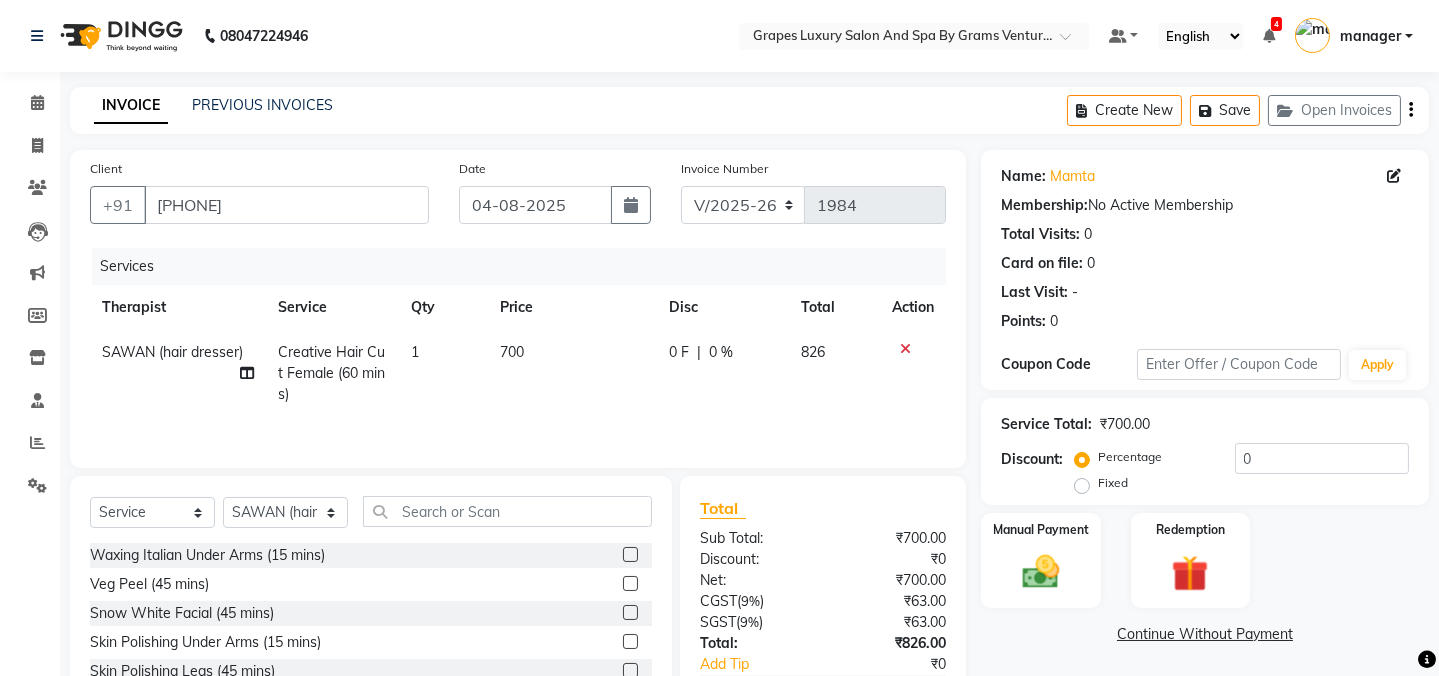 scroll, scrollTop: 125, scrollLeft: 0, axis: vertical 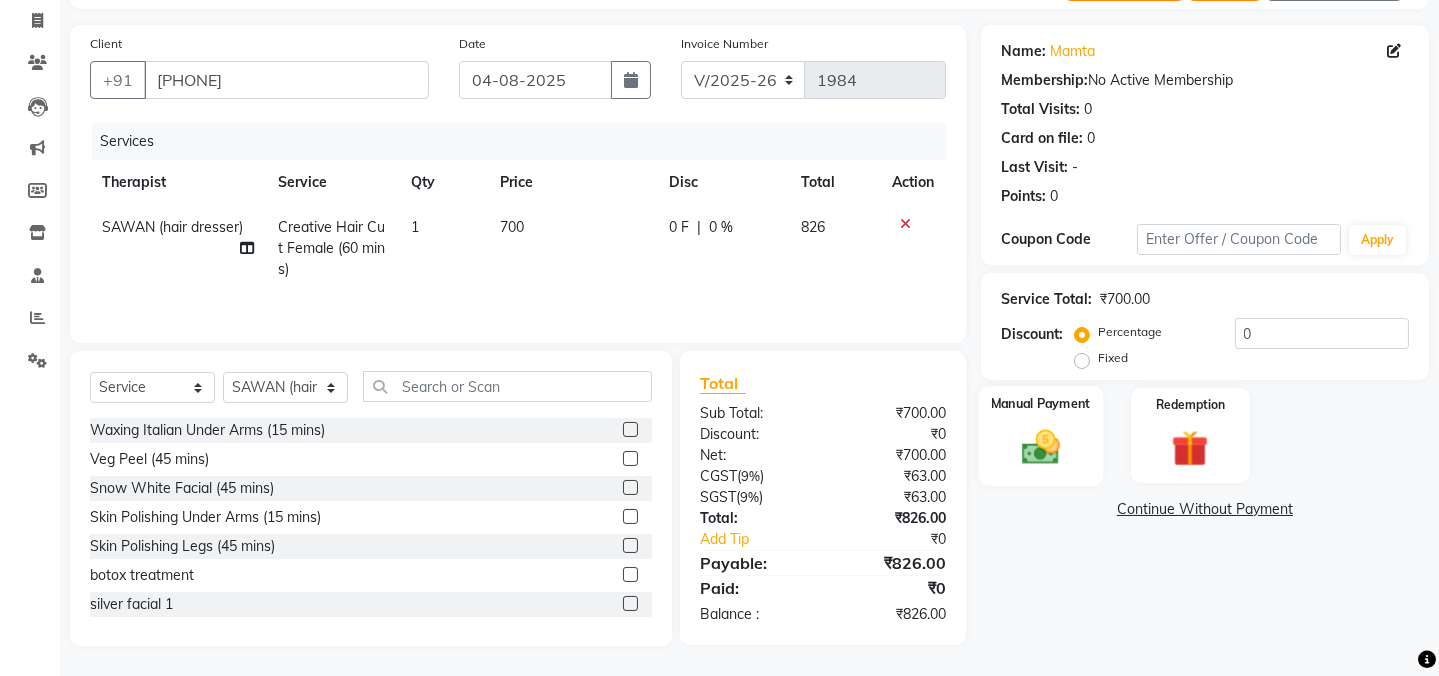 drag, startPoint x: 1031, startPoint y: 442, endPoint x: 1028, endPoint y: 423, distance: 19.235384 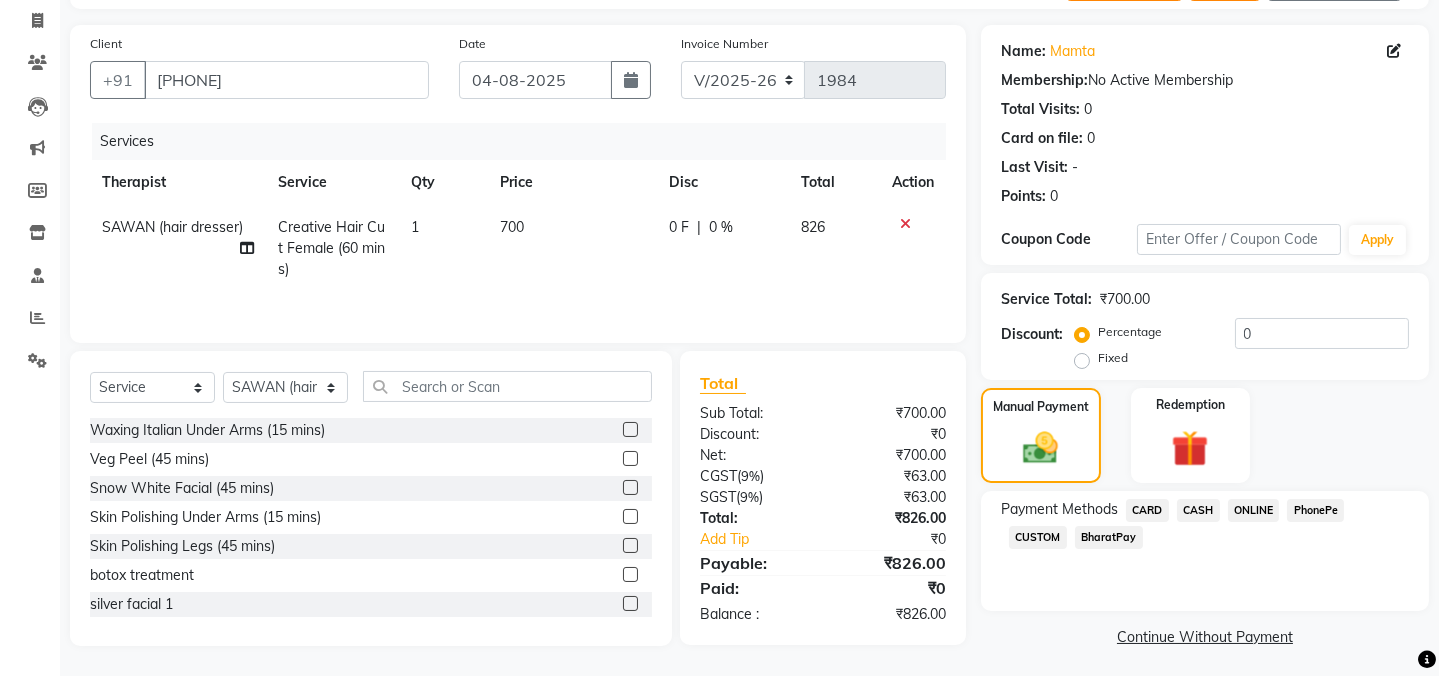 drag, startPoint x: 1265, startPoint y: 512, endPoint x: 1289, endPoint y: 559, distance: 52.773098 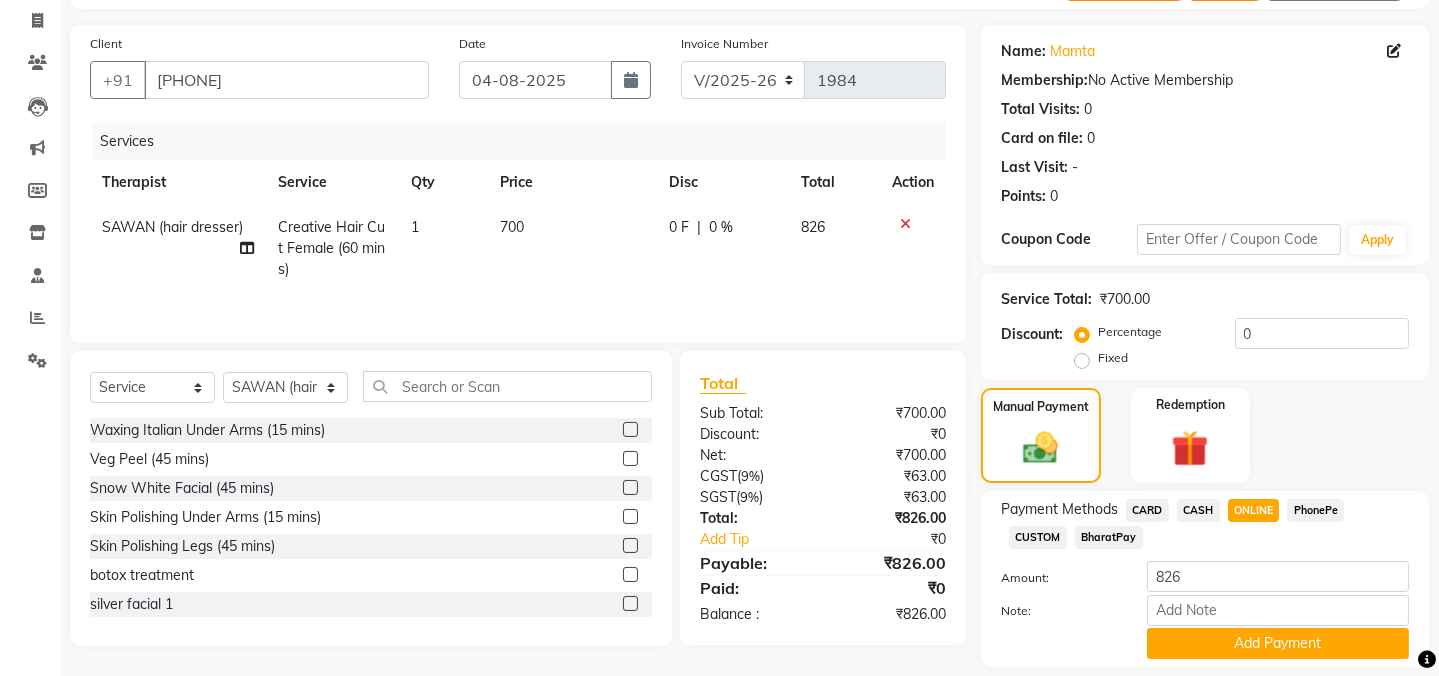 drag, startPoint x: 1322, startPoint y: 651, endPoint x: 1436, endPoint y: 649, distance: 114.01754 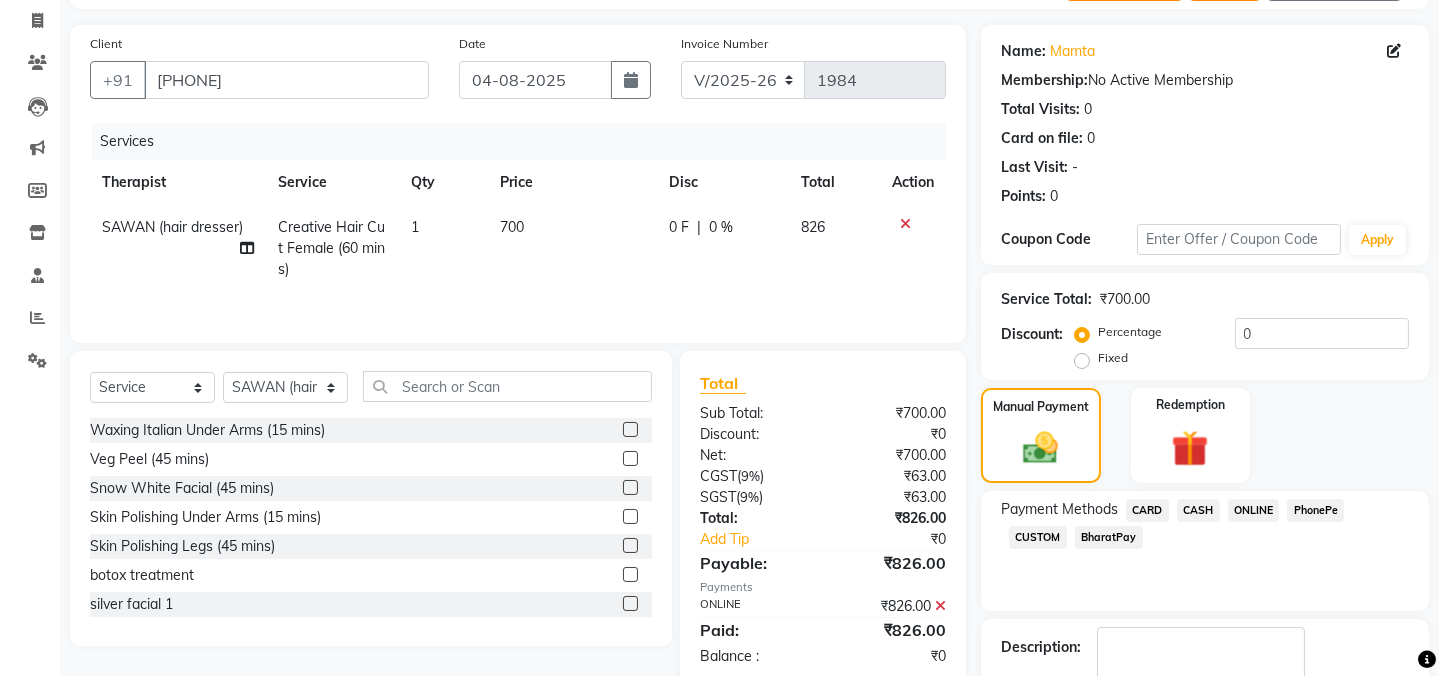click on "Name: [FIRST]  Membership:  No Active Membership  Total Visits:  0 Card on file:  0 Last Visit:   - Points:   0  Coupon Code Apply Service Total:  ₹700.00  Discount:  Percentage   Fixed  0 Manual Payment Redemption Payment Methods  CARD   CASH   ONLINE   PhonePe   CUSTOM   BharatPay  Description:                  Send Details On SMS Email  Checkout" 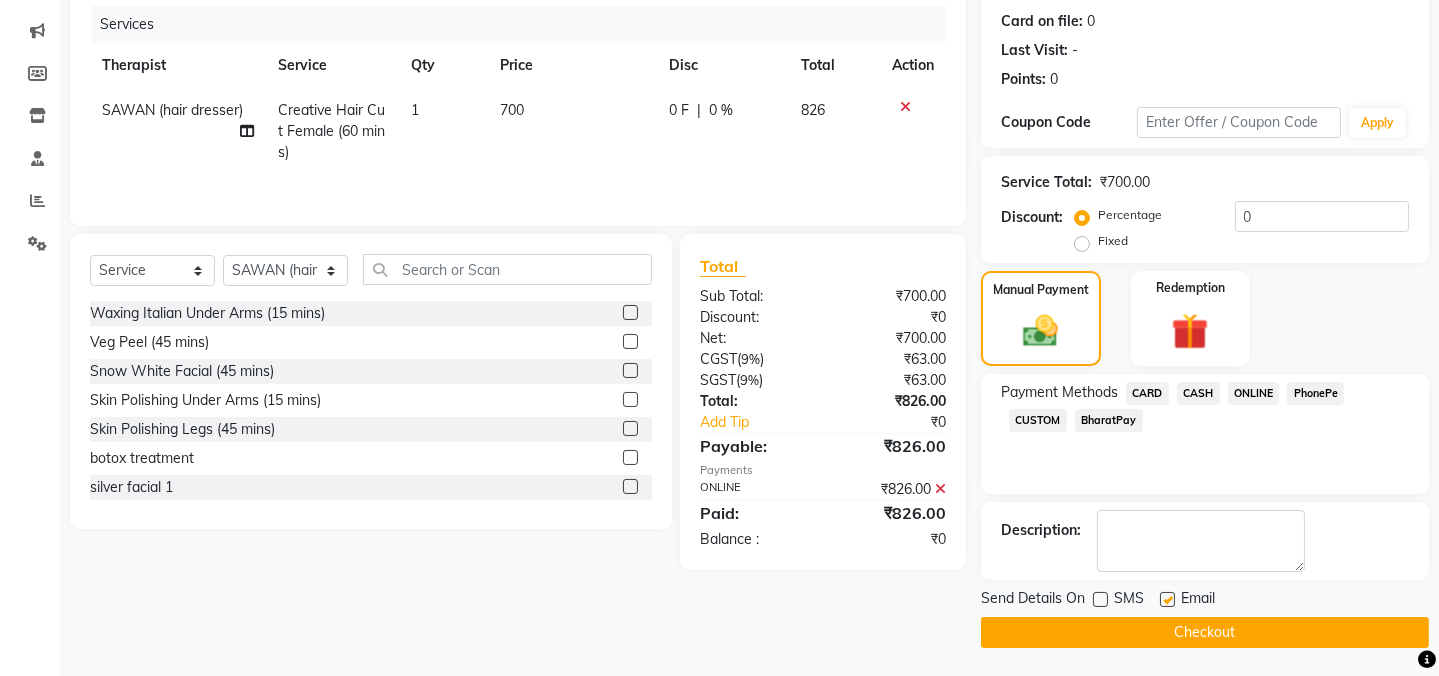 drag, startPoint x: 1164, startPoint y: 600, endPoint x: 1180, endPoint y: 637, distance: 40.311287 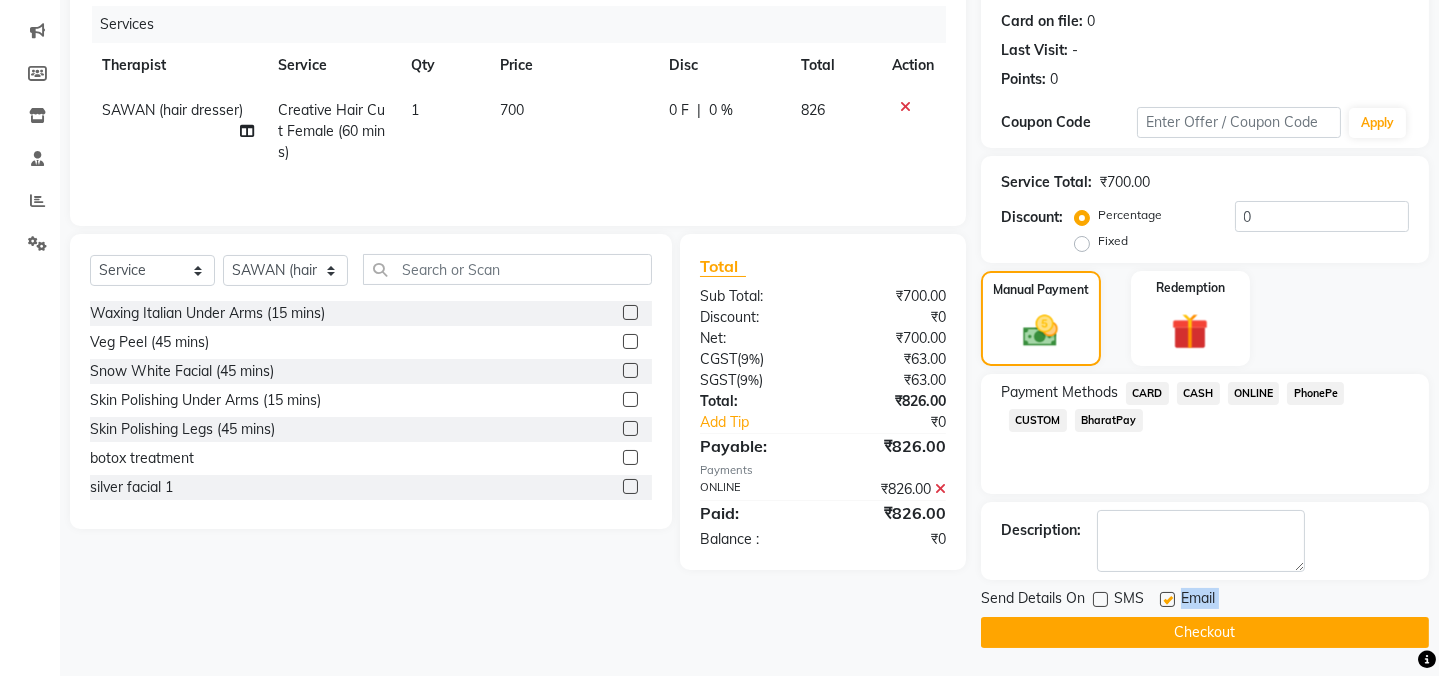 click on "Checkout" 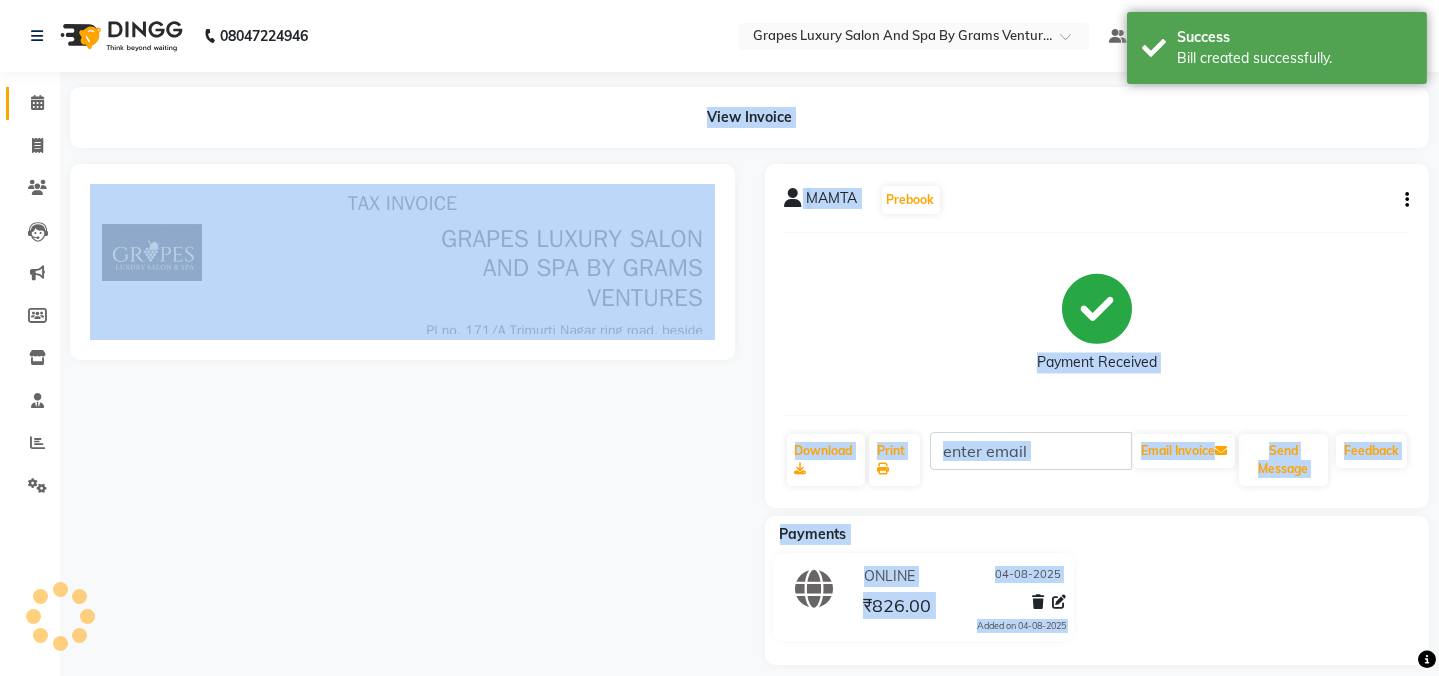 scroll, scrollTop: 0, scrollLeft: 0, axis: both 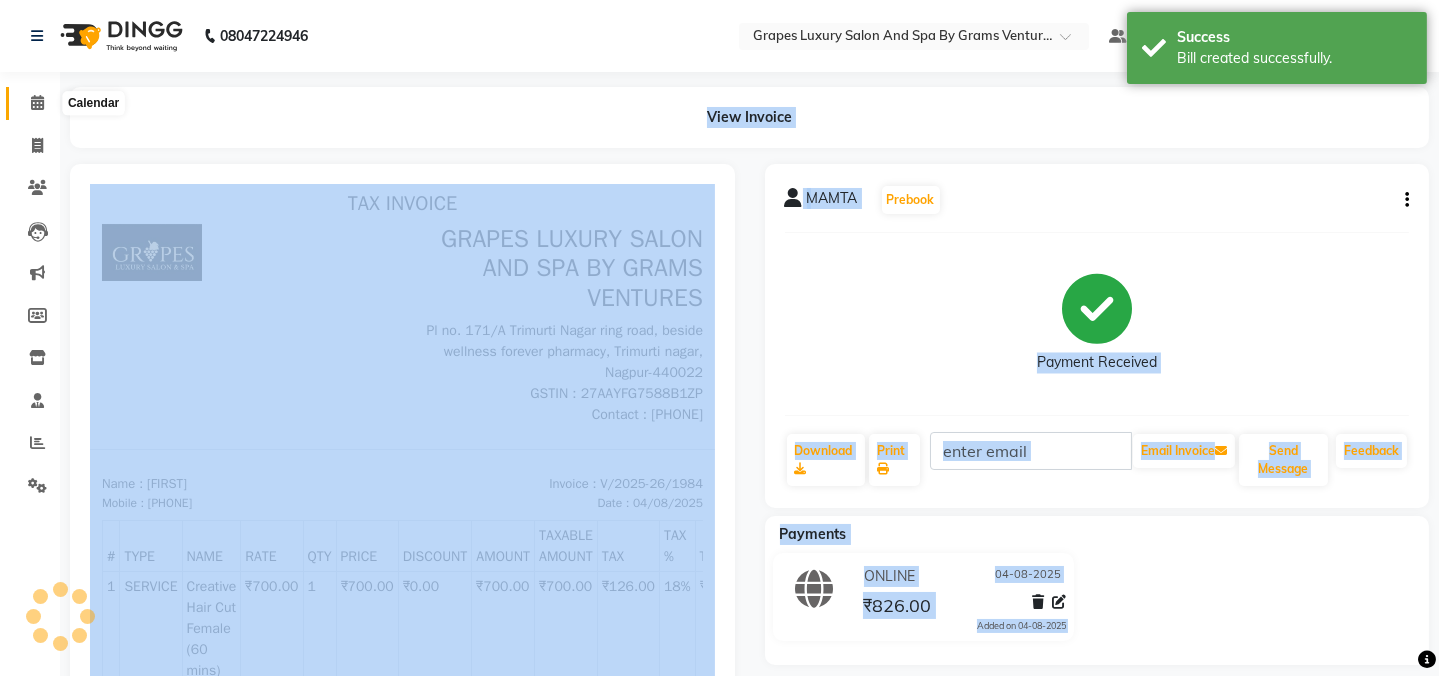 click 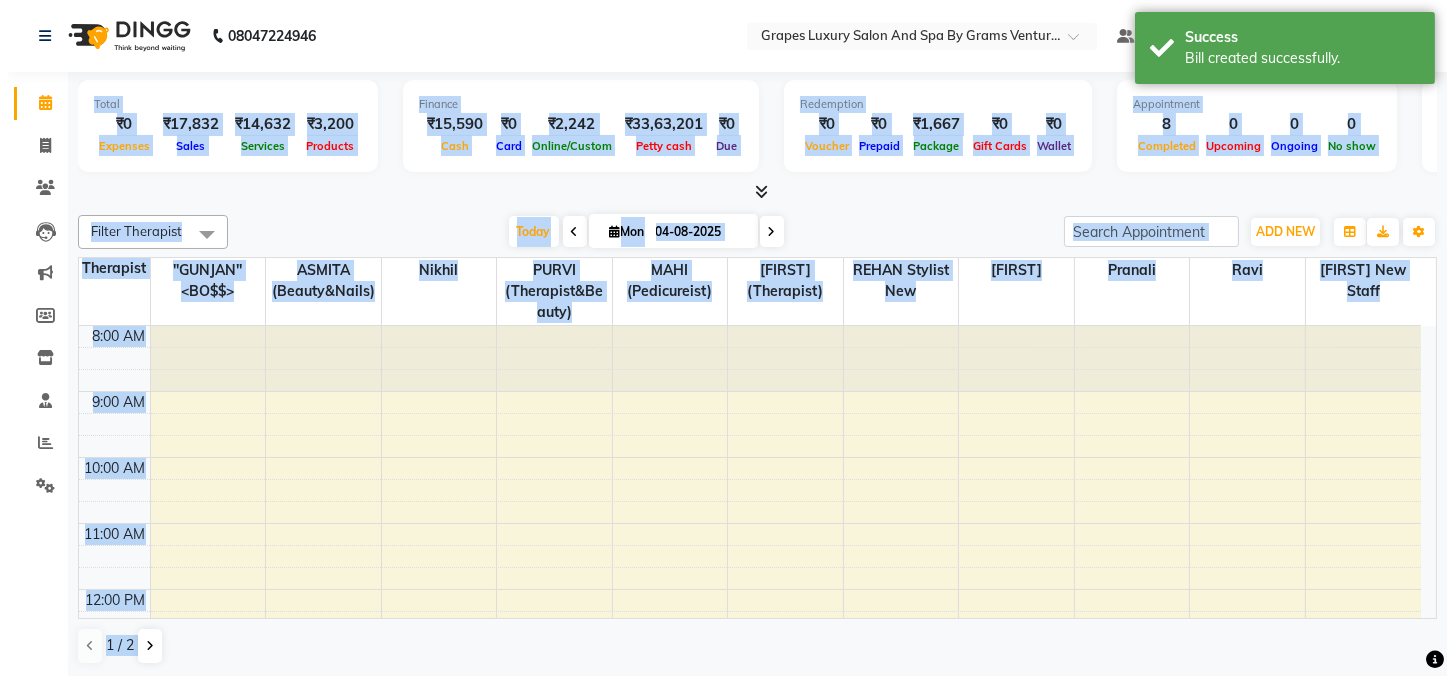 scroll, scrollTop: 0, scrollLeft: 0, axis: both 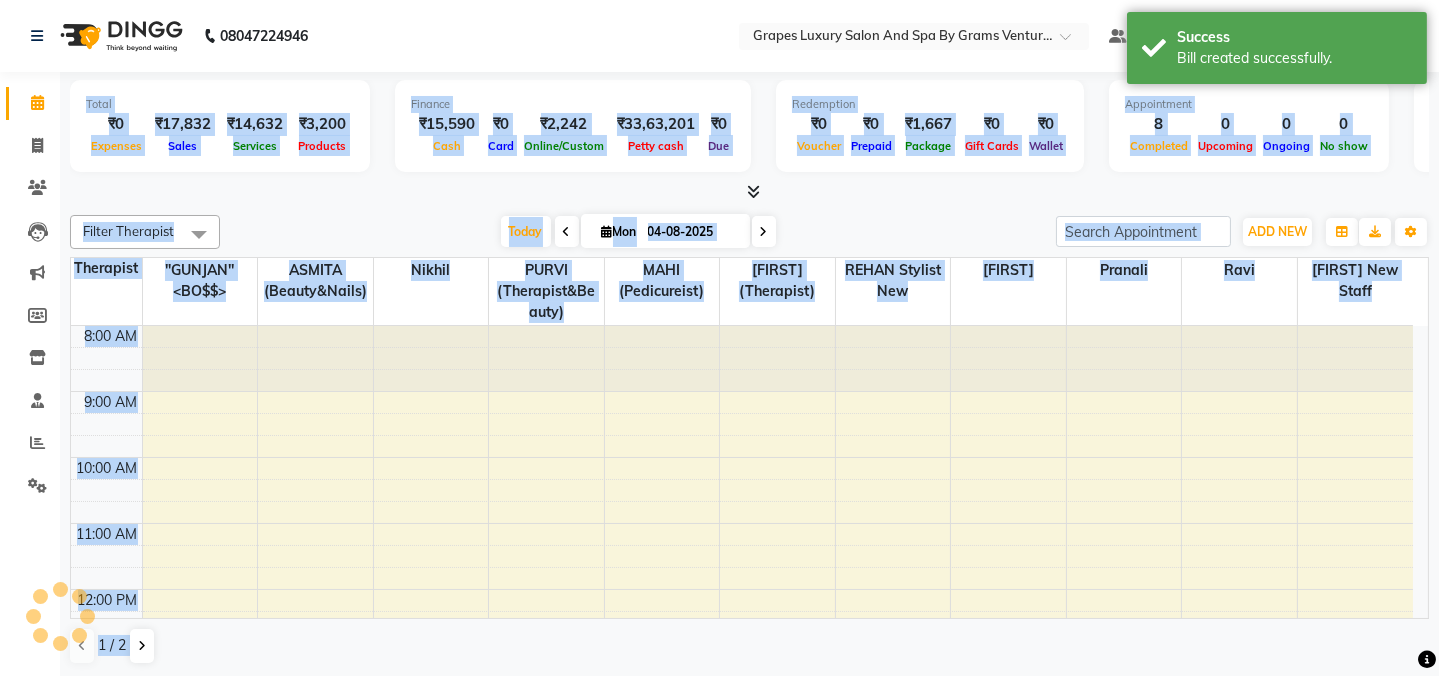 click on "Today  Mon 04-08-2025" at bounding box center [638, 232] 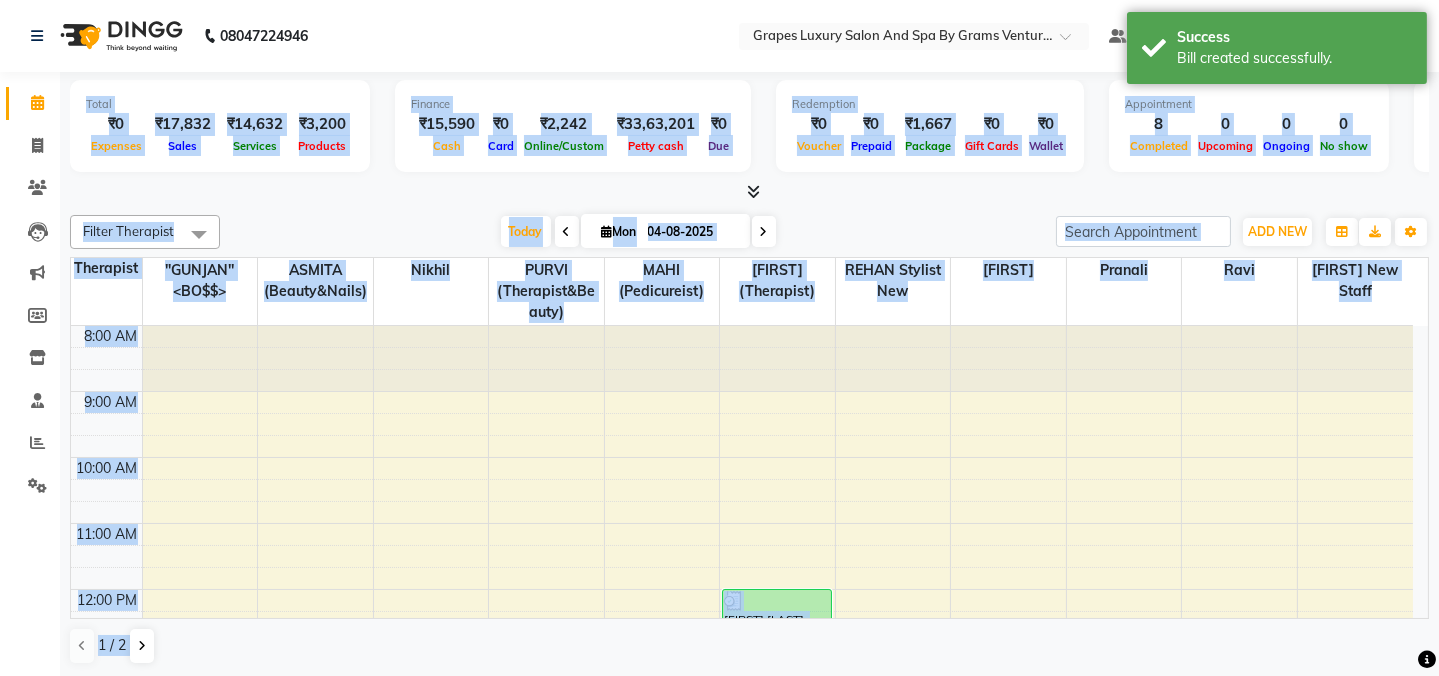 click on "Filter Therapist Select All "GUNJAN"   <BO$$> ASMITA (beauty&nails) faizaan Jiya new staff MAHI (pedicureist) nikhil  Pooja (Therapist) pranali PURVI (therapist&Beauty) ravi REHAN  stylist new SAWAN (hair dresser) sejal new sumit student  viswas senior stylist Today  Mon 04-08-2025 Toggle Dropdown Add Appointment Add Invoice Add Attendance Add Client Add Transaction Toggle Dropdown Add Appointment Add Invoice Add Attendance Add Client ADD NEW Toggle Dropdown Add Appointment Add Invoice Add Attendance Add Client Add Transaction Filter Therapist Select All "GUNJAN"   <BO$$> ASMITA (beauty&nails) faizaan Jiya new staff MAHI (pedicureist) nikhil  Pooja (Therapist) pranali PURVI (therapist&Beauty) ravi REHAN  stylist new SAWAN (hair dresser) sejal new sumit student  viswas senior stylist Group By  Staff View   Room View  View as Vertical  Vertical - Week View  Horizontal  Horizontal - Week View  List  Toggle Dropdown Calendar Settings Manage Tags   Arrange Therapists   Reset Therapists  Full Screen Zoom 75% 11" at bounding box center [749, 232] 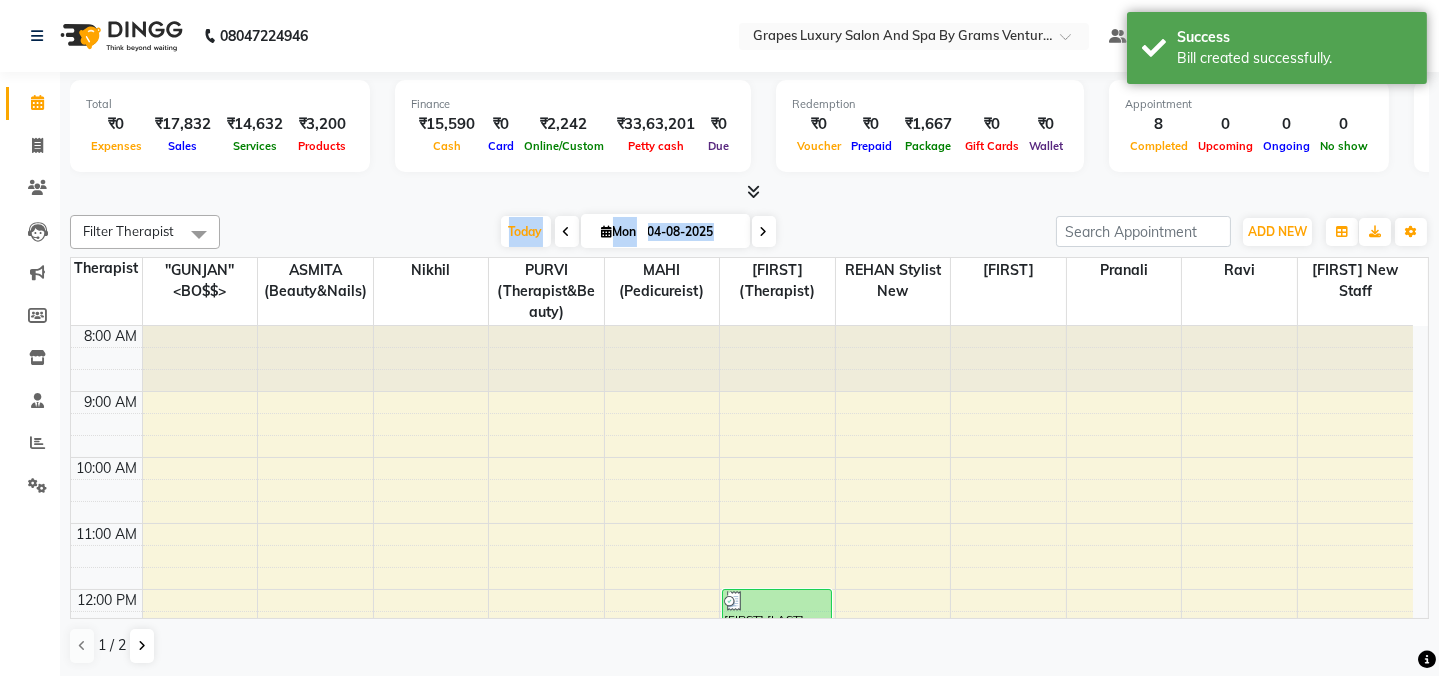 click on "Filter Therapist Select All "GUNJAN"   <BO$$> ASMITA (beauty&nails) faizaan Jiya new staff MAHI (pedicureist) nikhil  Pooja (Therapist) pranali PURVI (therapist&Beauty) ravi REHAN  stylist new SAWAN (hair dresser) sejal new sumit student  viswas senior stylist Today  Mon 04-08-2025 Toggle Dropdown Add Appointment Add Invoice Add Attendance Add Client Add Transaction Toggle Dropdown Add Appointment Add Invoice Add Attendance Add Client ADD NEW Toggle Dropdown Add Appointment Add Invoice Add Attendance Add Client Add Transaction Filter Therapist Select All "GUNJAN"   <BO$$> ASMITA (beauty&nails) faizaan Jiya new staff MAHI (pedicureist) nikhil  Pooja (Therapist) pranali PURVI (therapist&Beauty) ravi REHAN  stylist new SAWAN (hair dresser) sejal new sumit student  viswas senior stylist Group By  Staff View   Room View  View as Vertical  Vertical - Week View  Horizontal  Horizontal - Week View  List  Toggle Dropdown Calendar Settings Manage Tags   Arrange Therapists   Reset Therapists  Full Screen Zoom 75% 11" at bounding box center [749, 232] 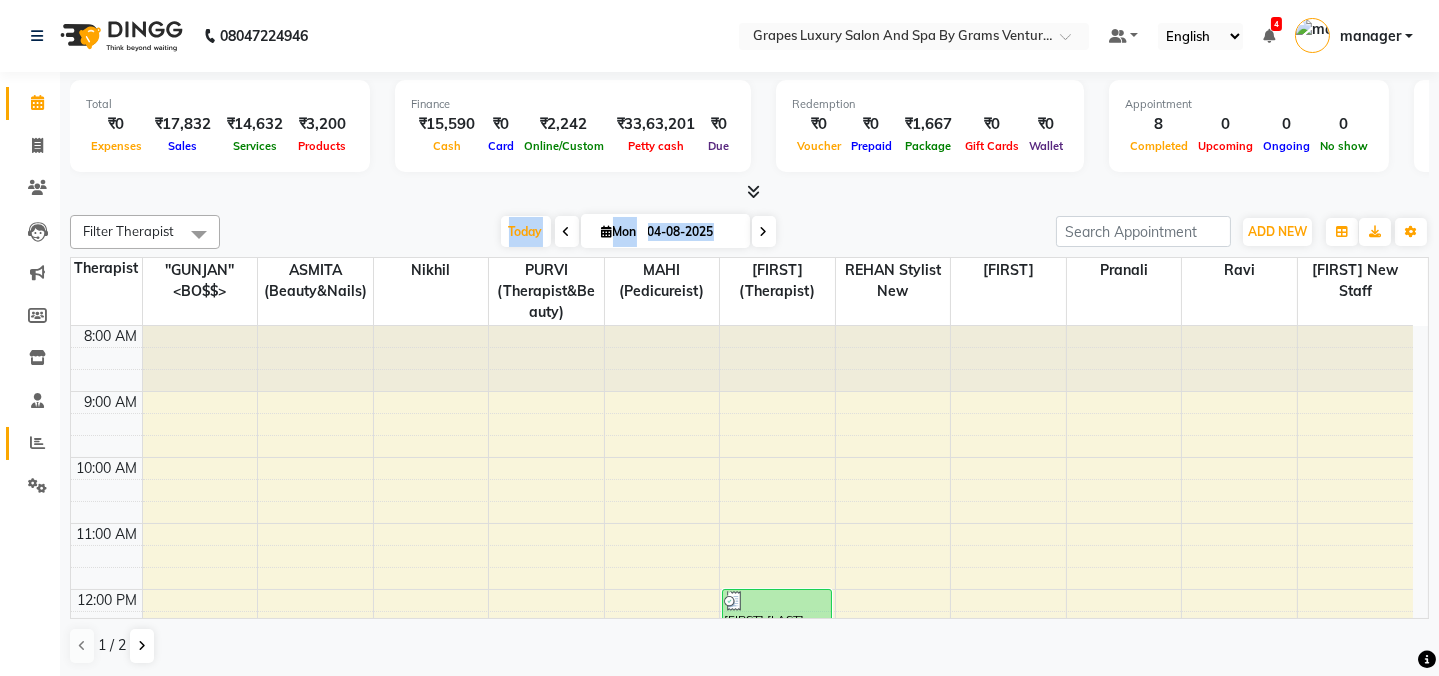 click on "Reports" 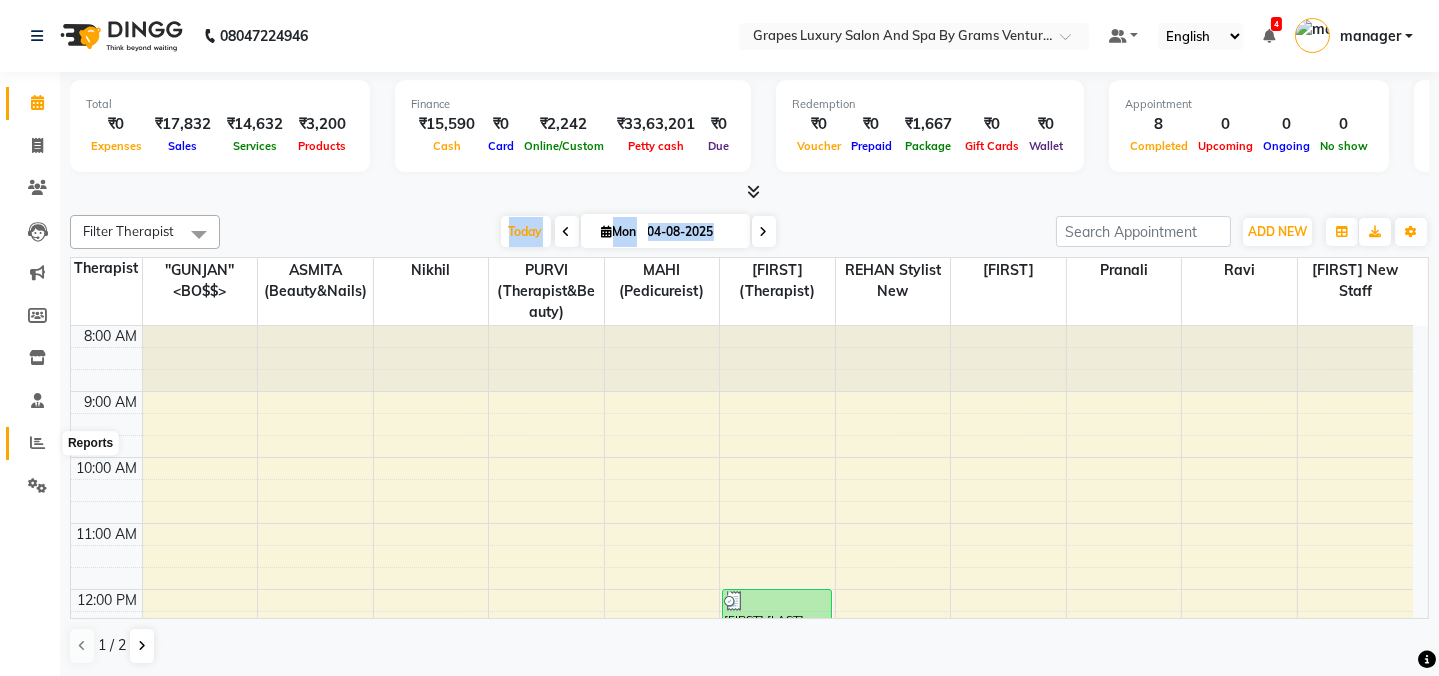 click 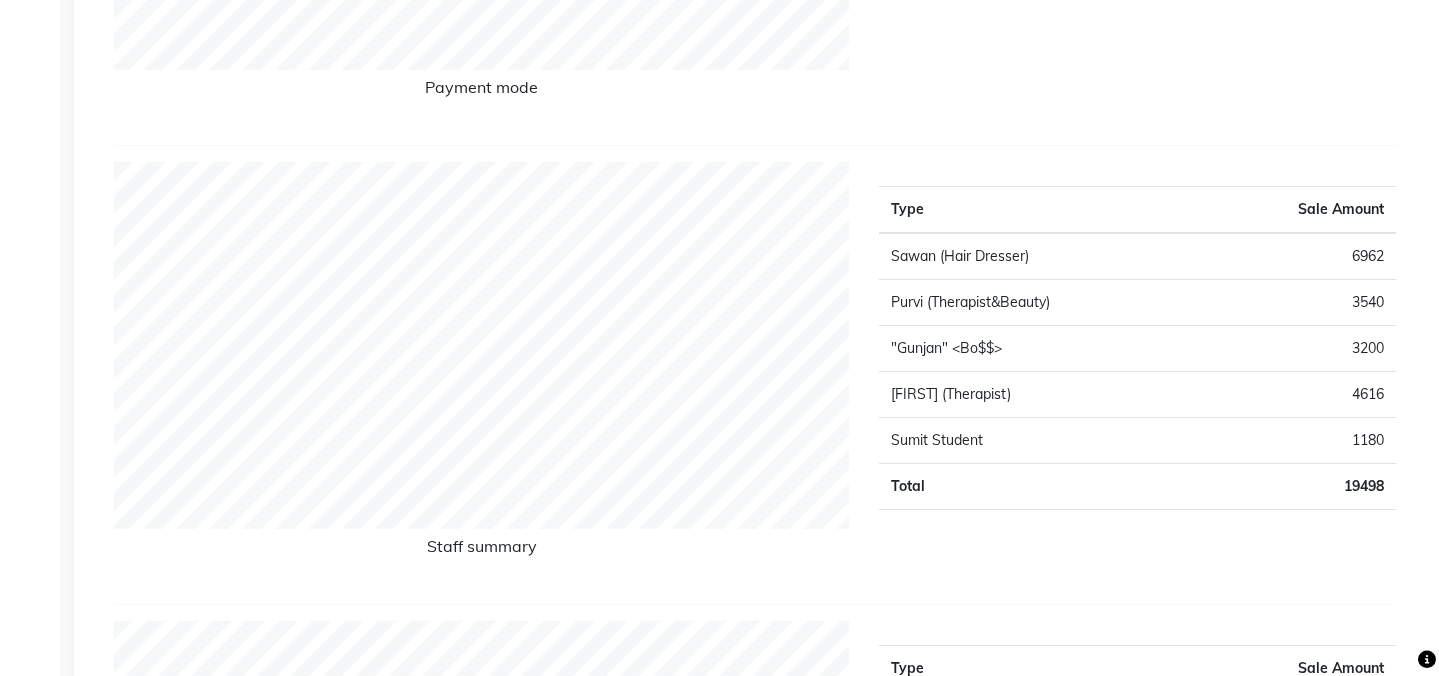 scroll, scrollTop: 0, scrollLeft: 0, axis: both 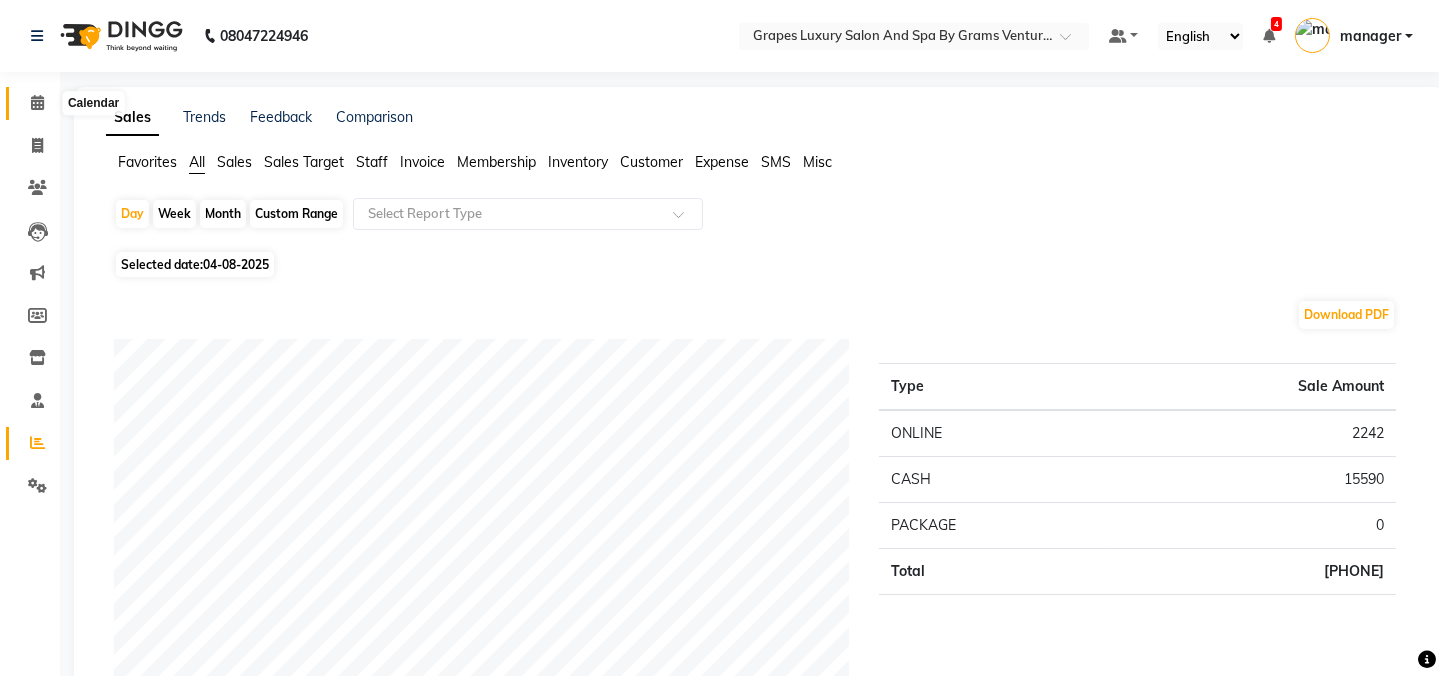 click 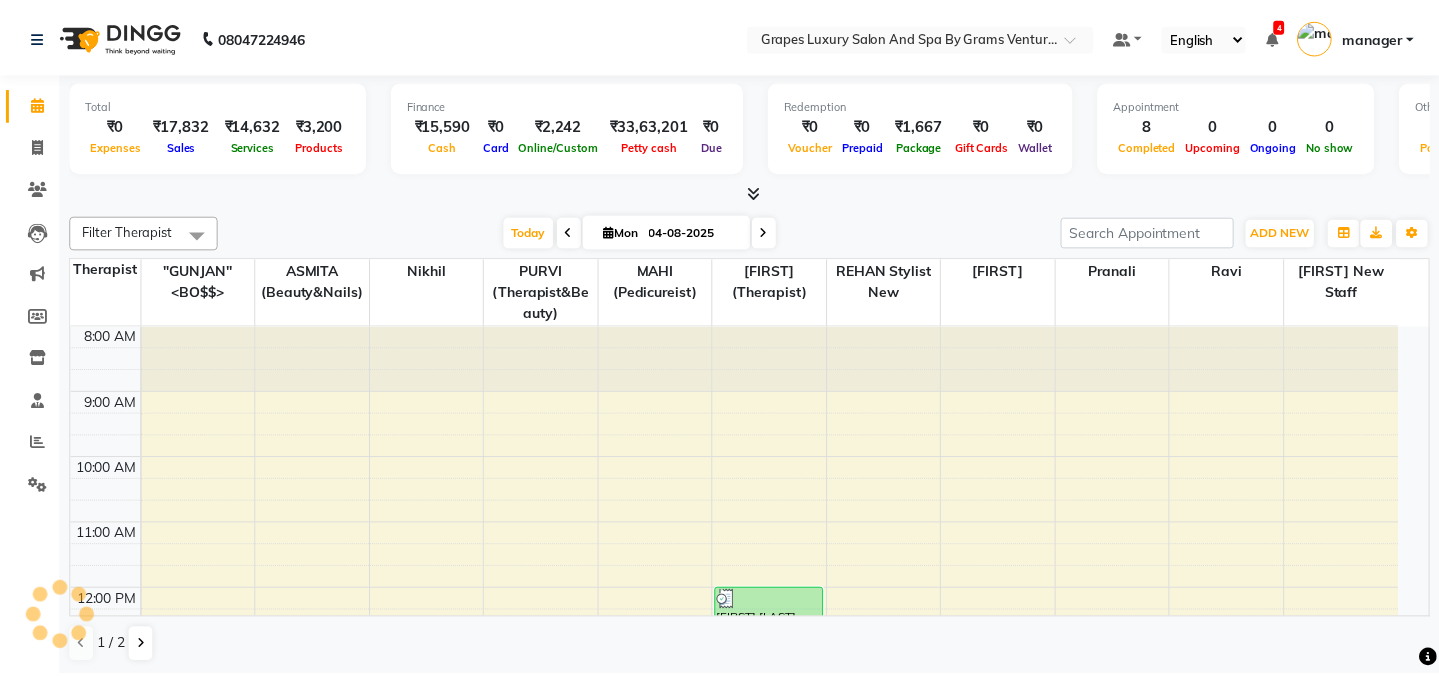 scroll, scrollTop: 0, scrollLeft: 0, axis: both 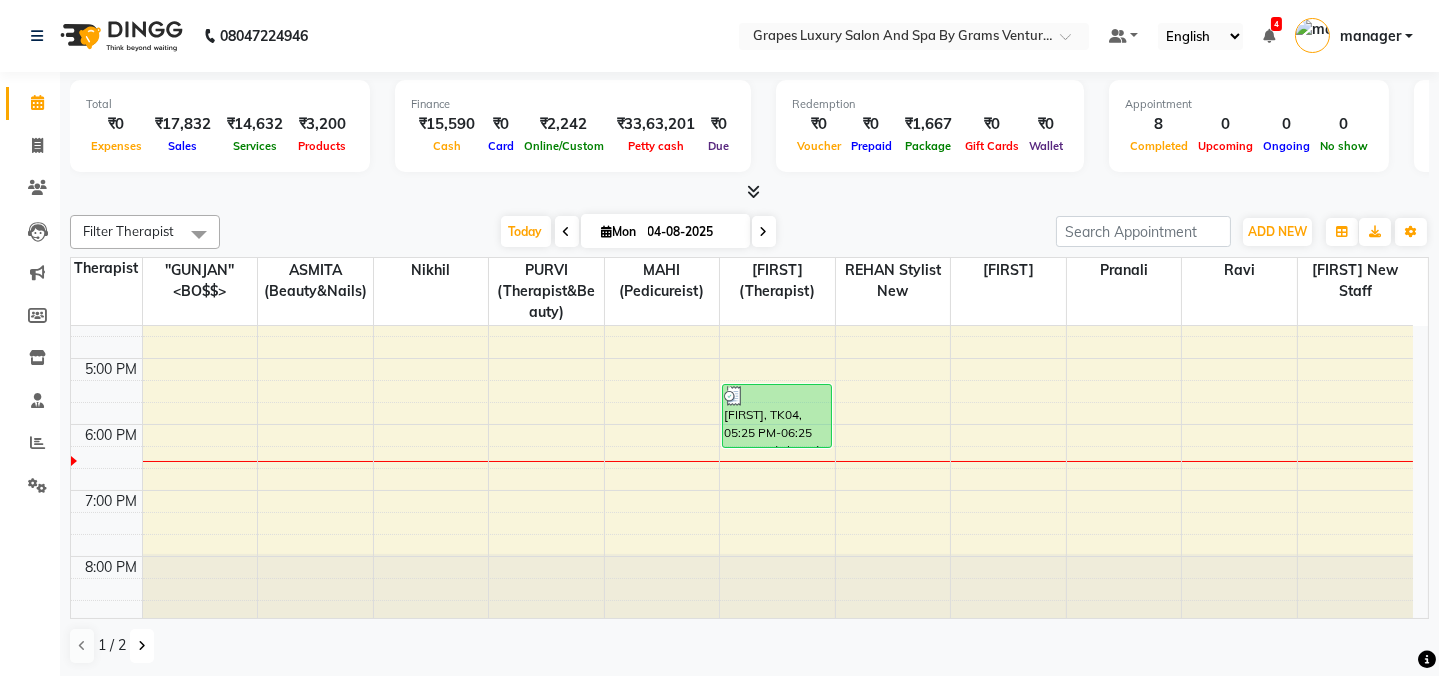 click at bounding box center (142, 646) 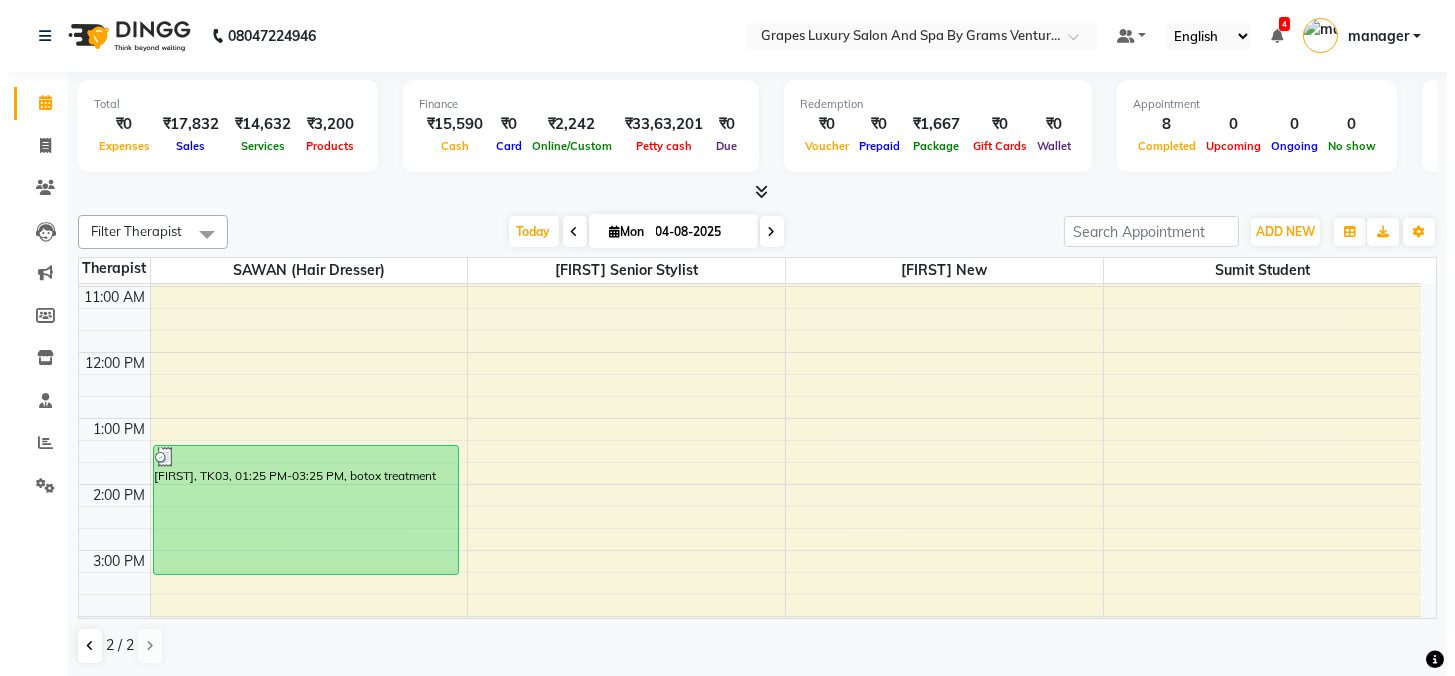 scroll, scrollTop: 155, scrollLeft: 0, axis: vertical 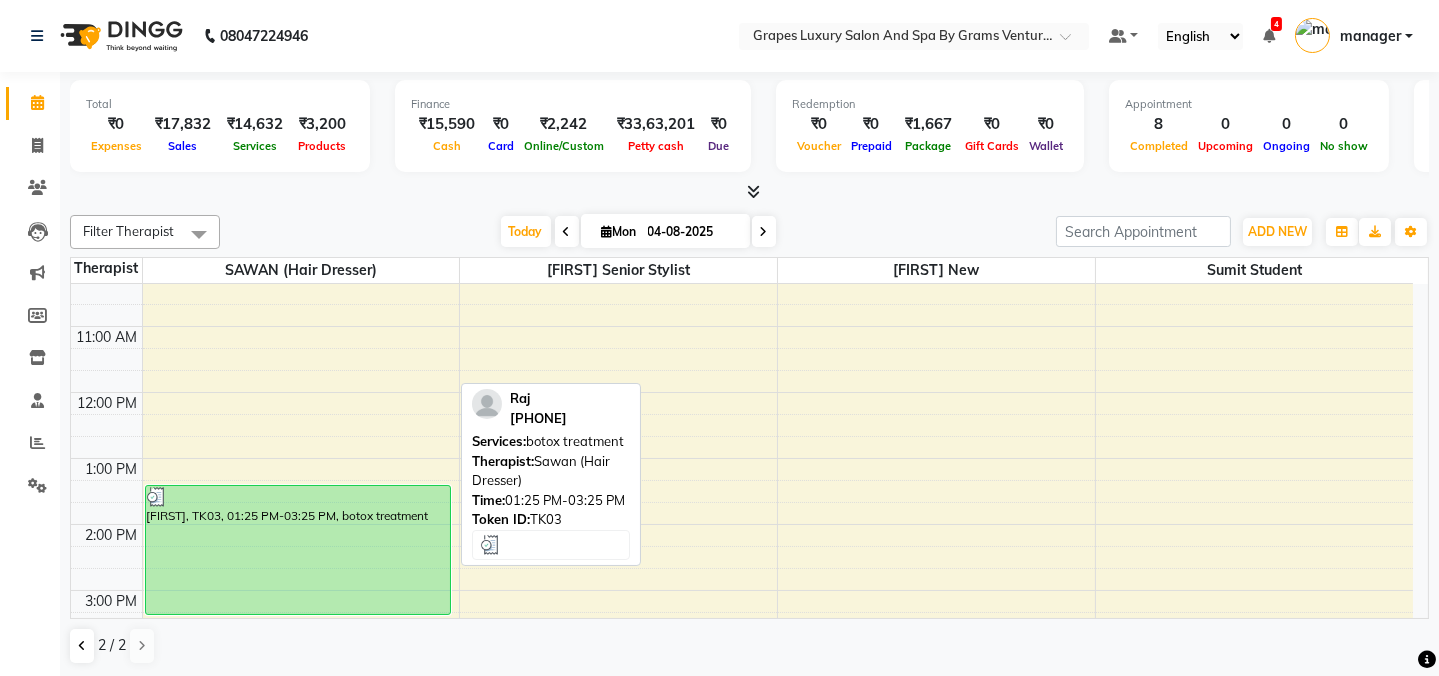 click on "[FIRST], TK03, 01:25 PM-03:25 PM, botox treatment" at bounding box center [298, 550] 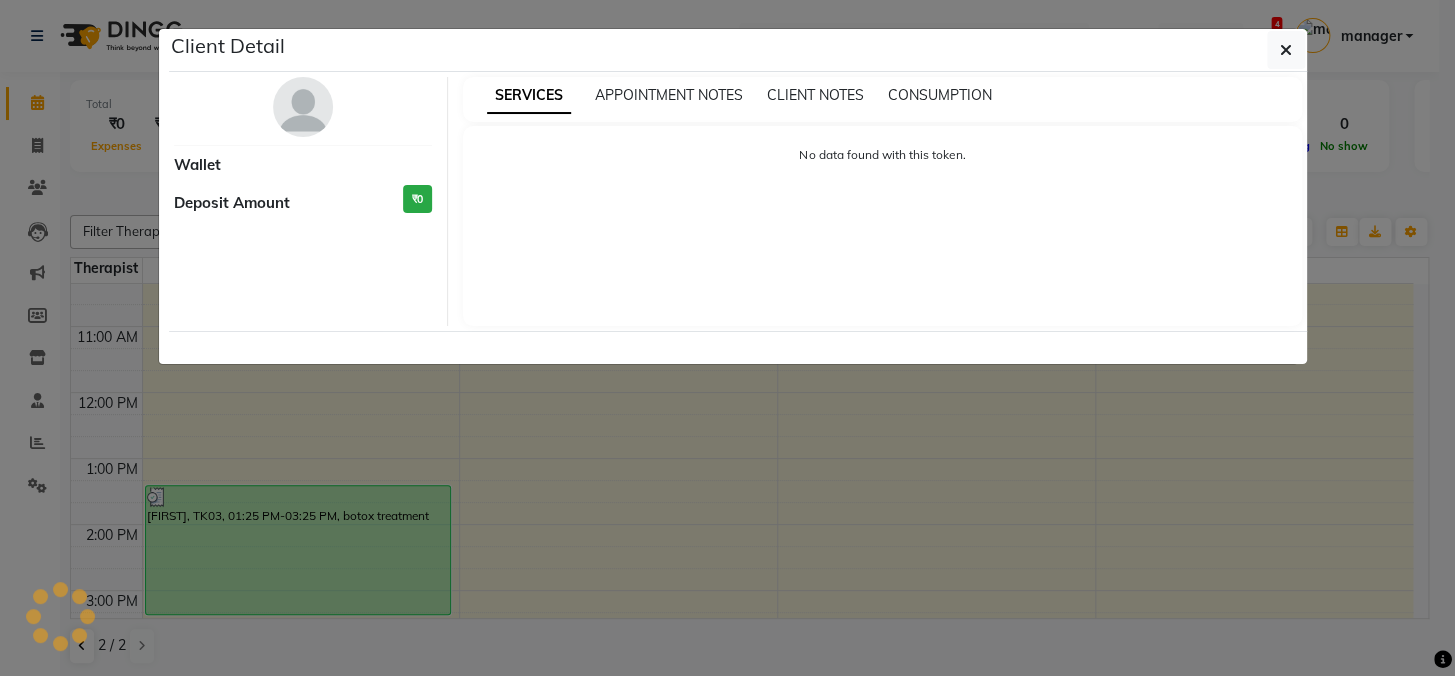 select on "3" 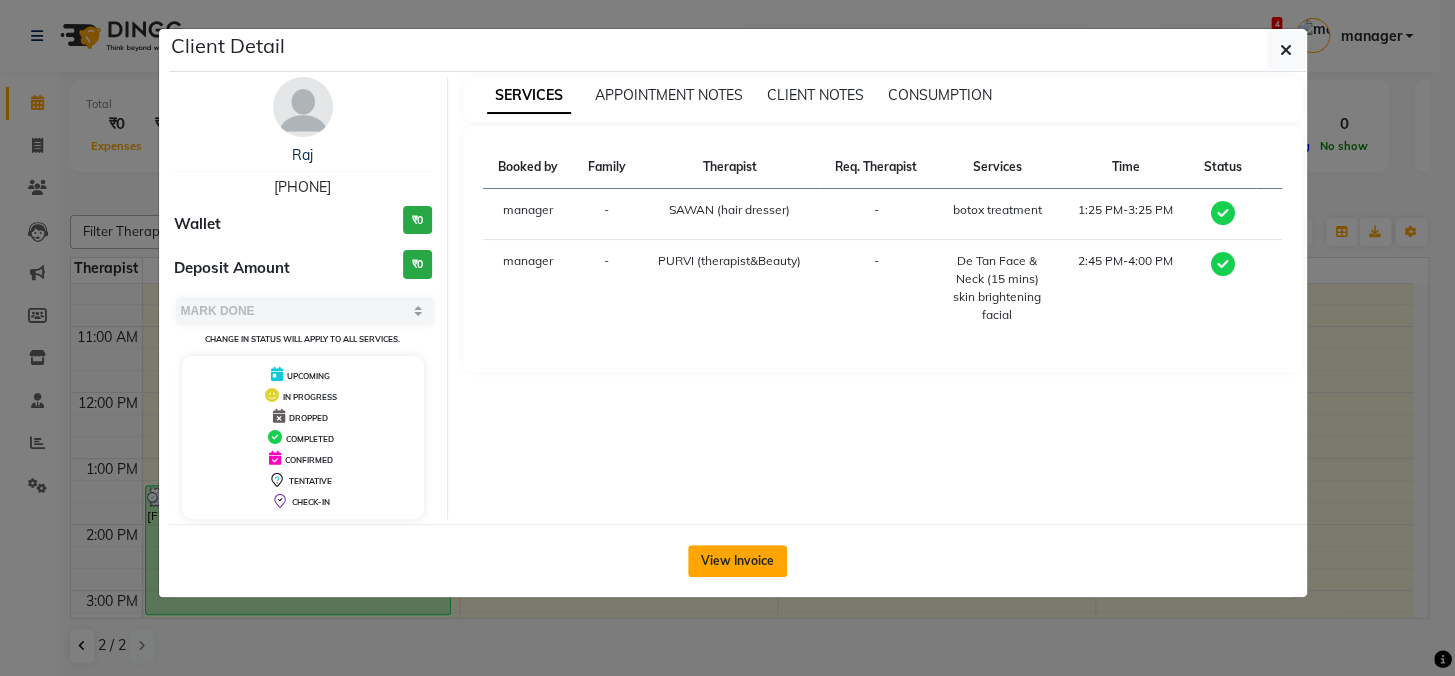 click on "View Invoice" 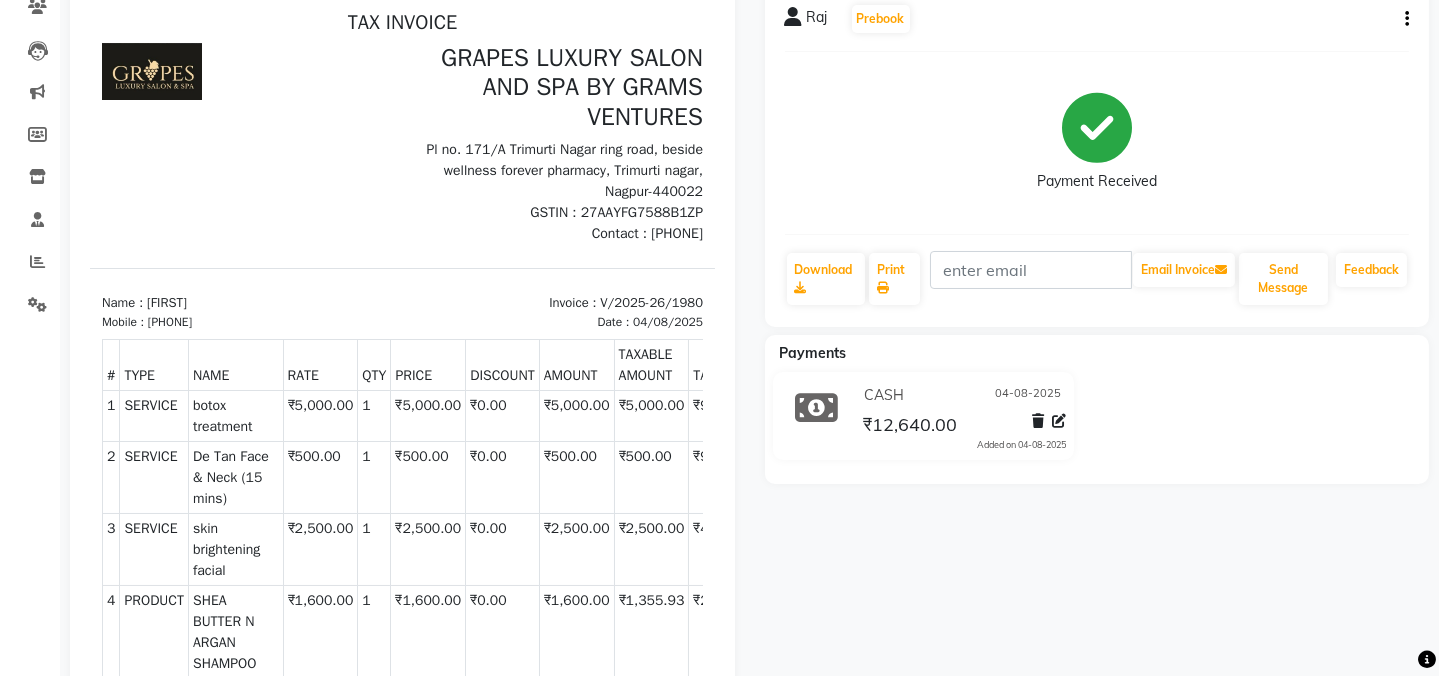 scroll, scrollTop: 363, scrollLeft: 0, axis: vertical 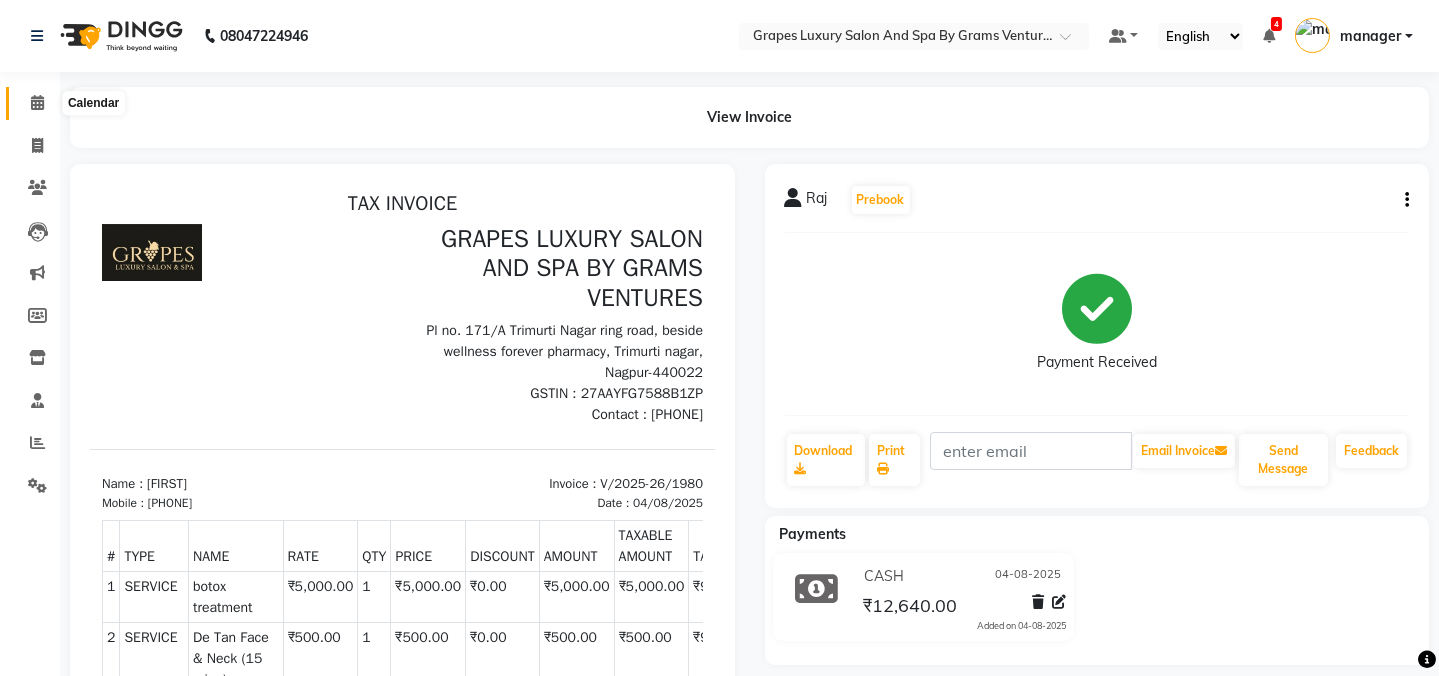click 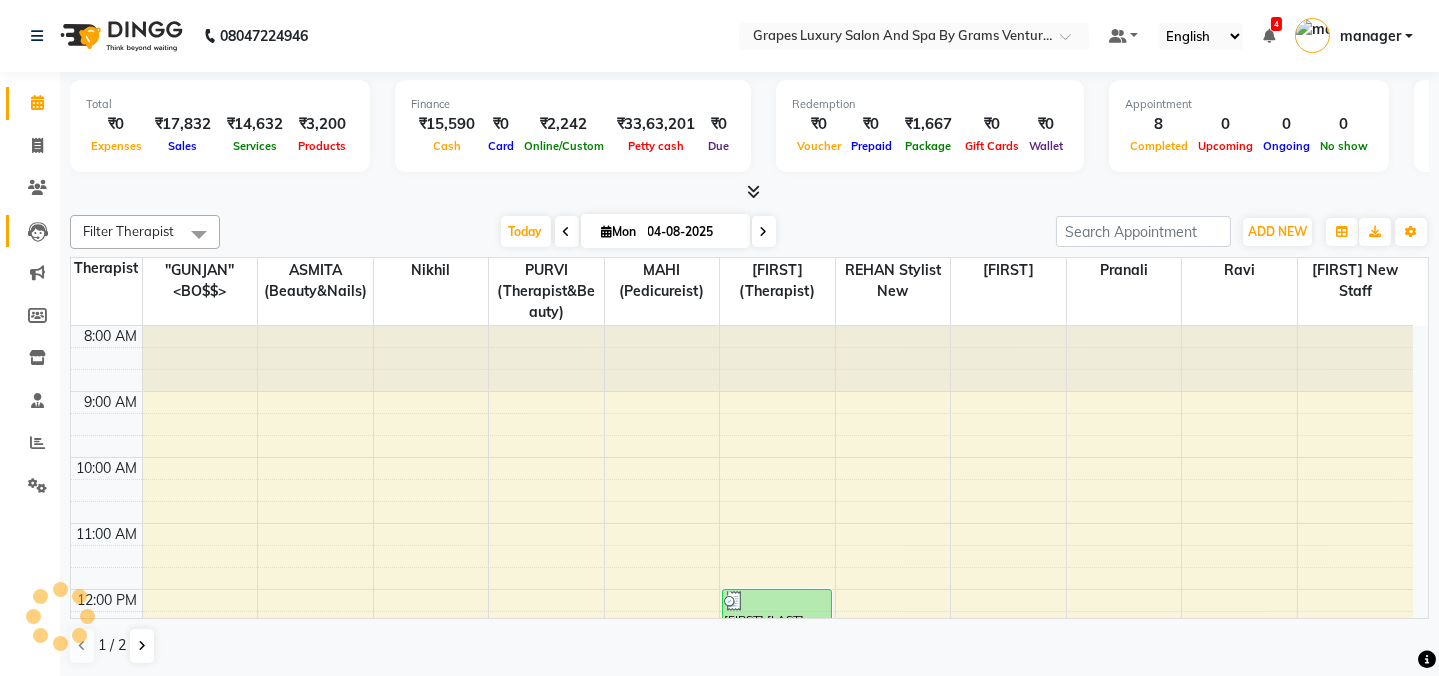 scroll, scrollTop: 0, scrollLeft: 0, axis: both 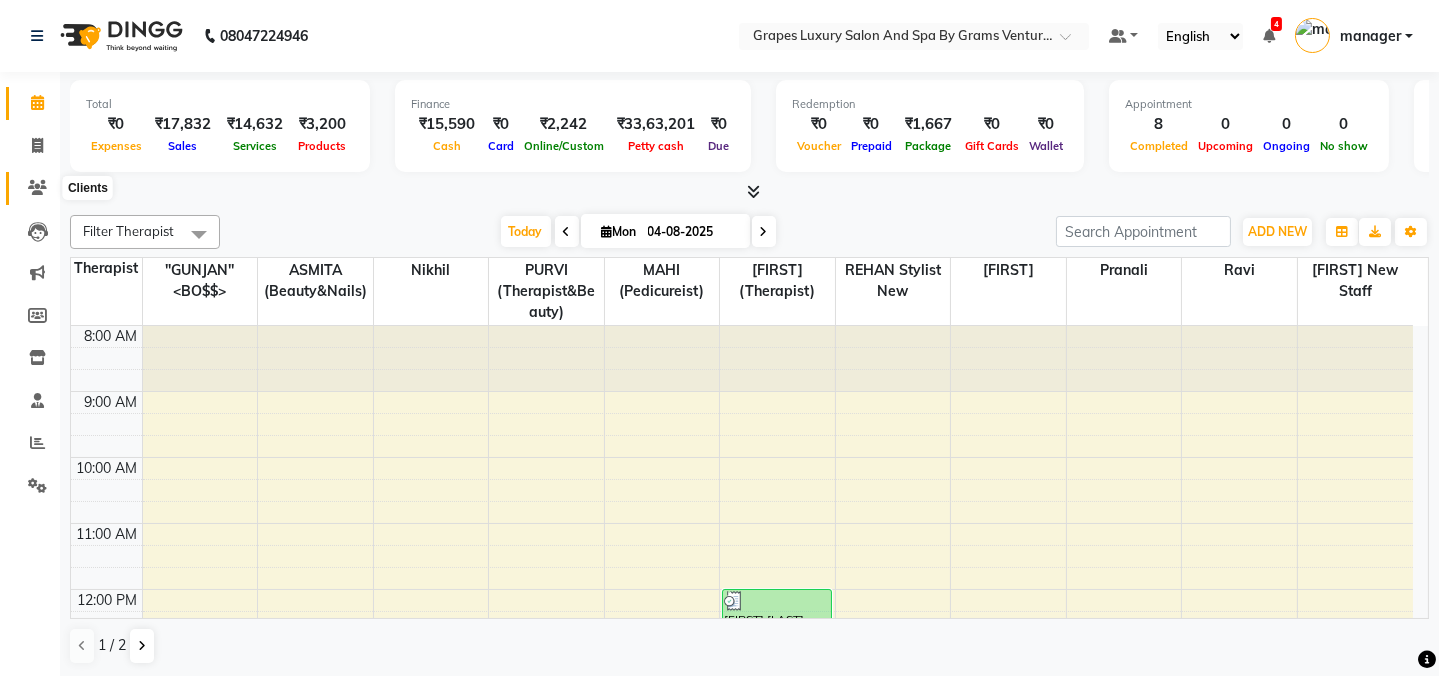 click 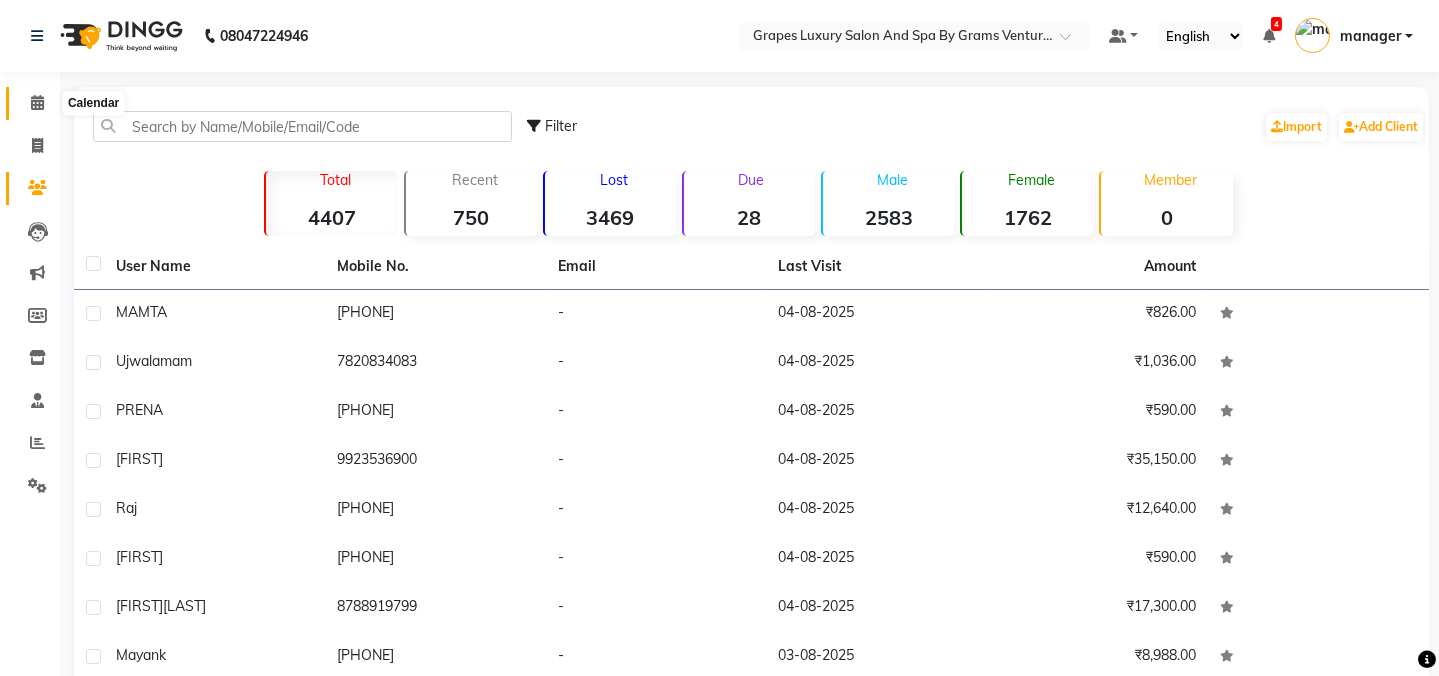 click 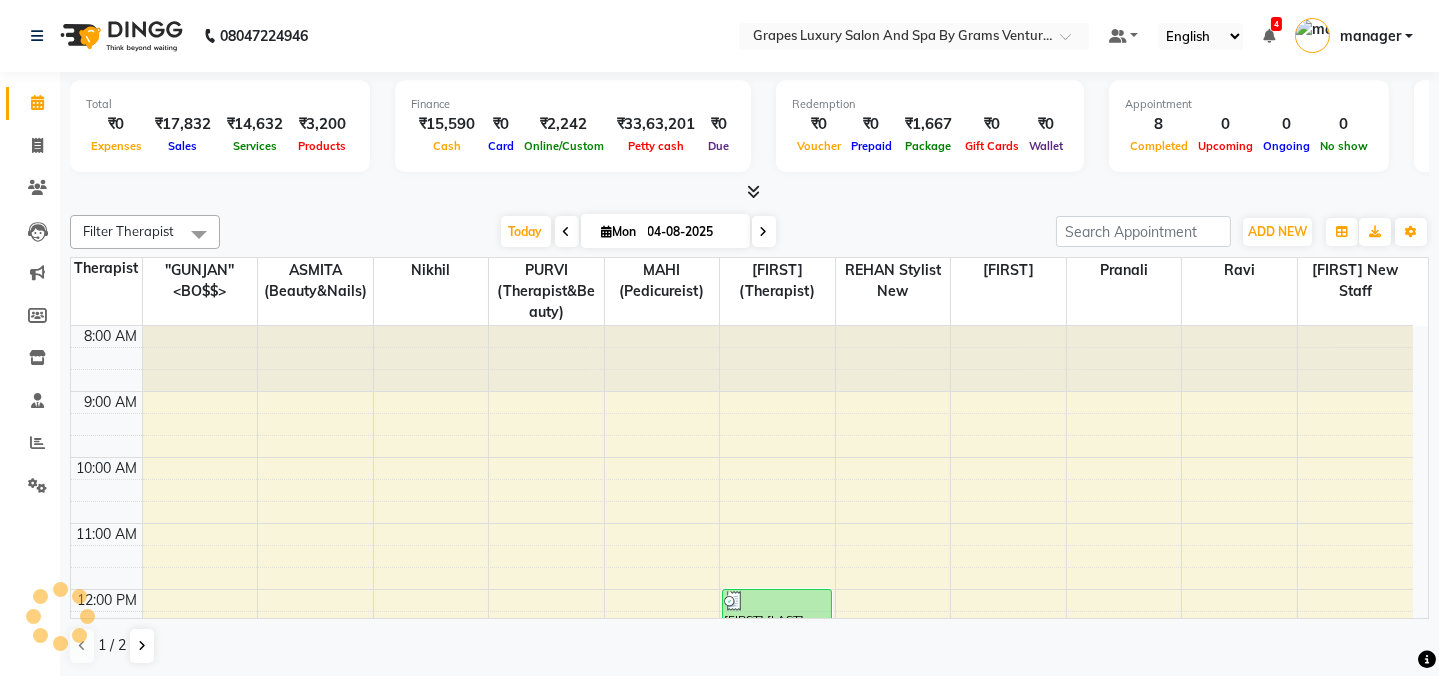 scroll, scrollTop: 0, scrollLeft: 0, axis: both 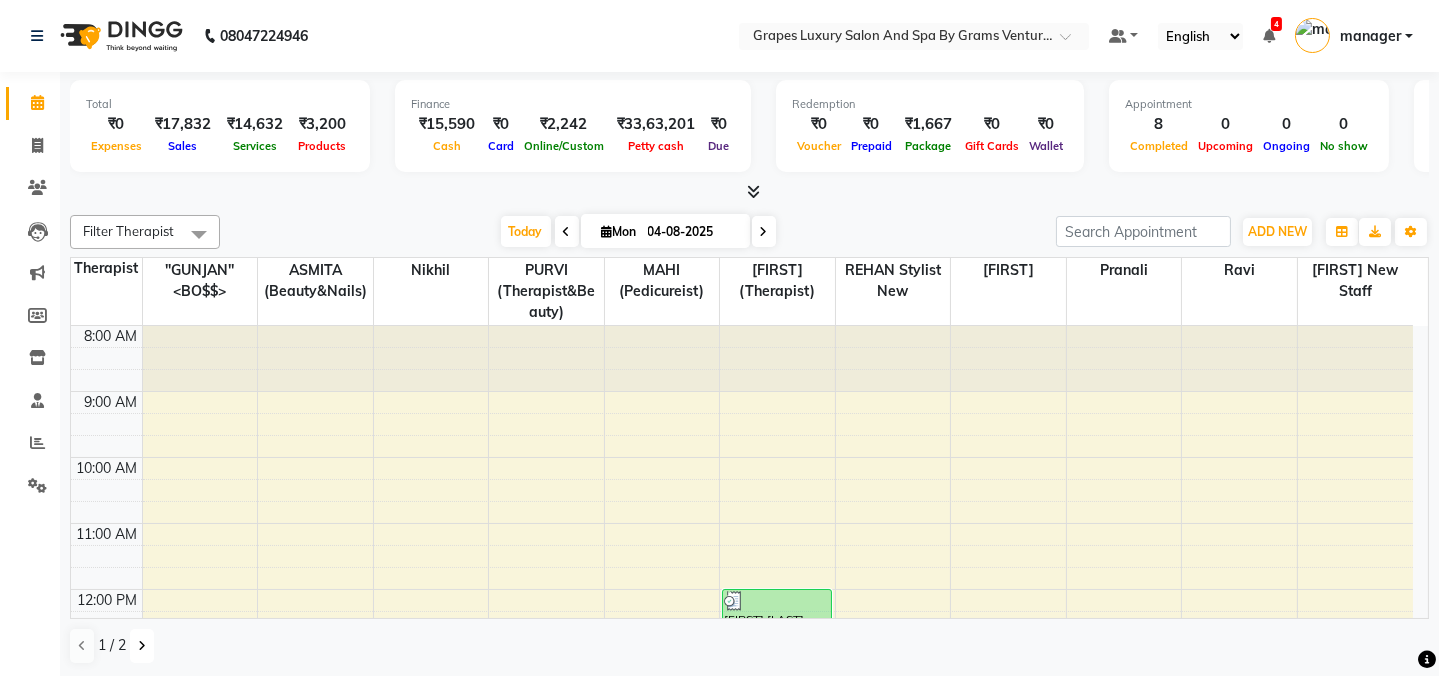 click at bounding box center (142, 646) 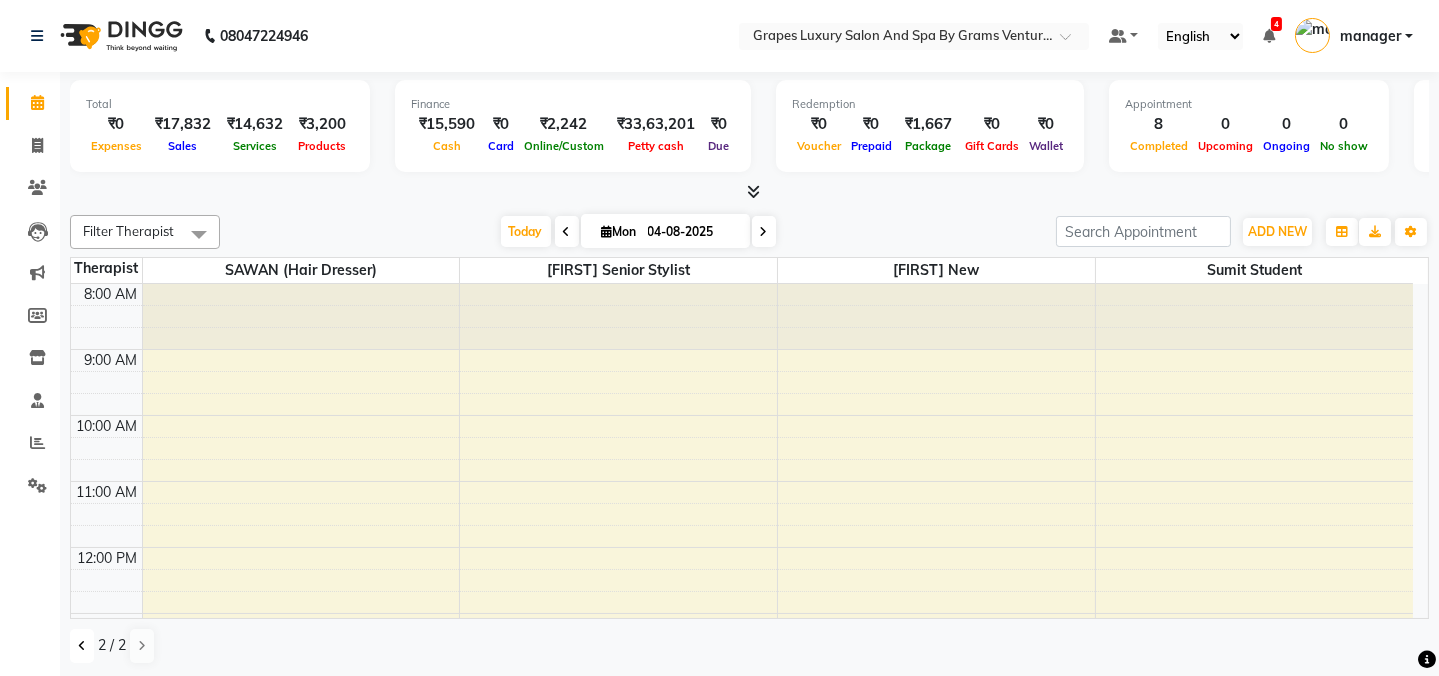 click at bounding box center (82, 646) 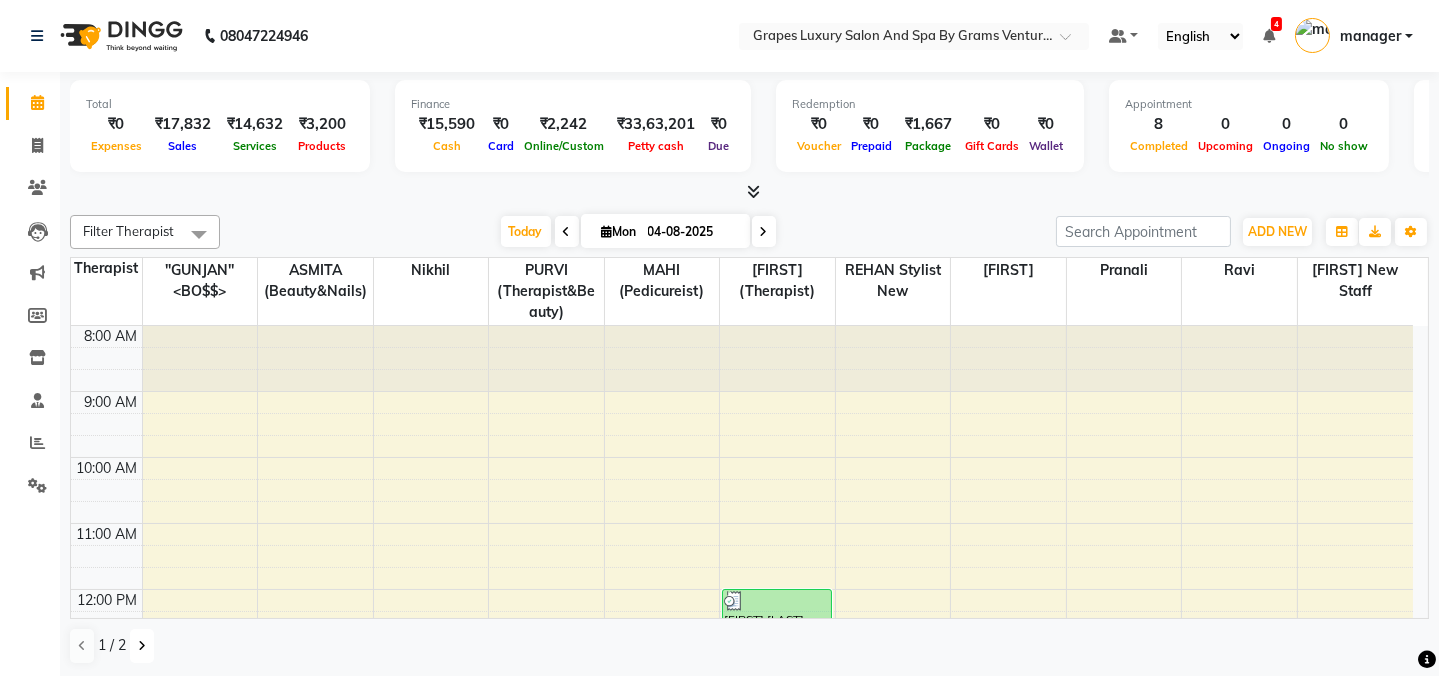 click at bounding box center [142, 646] 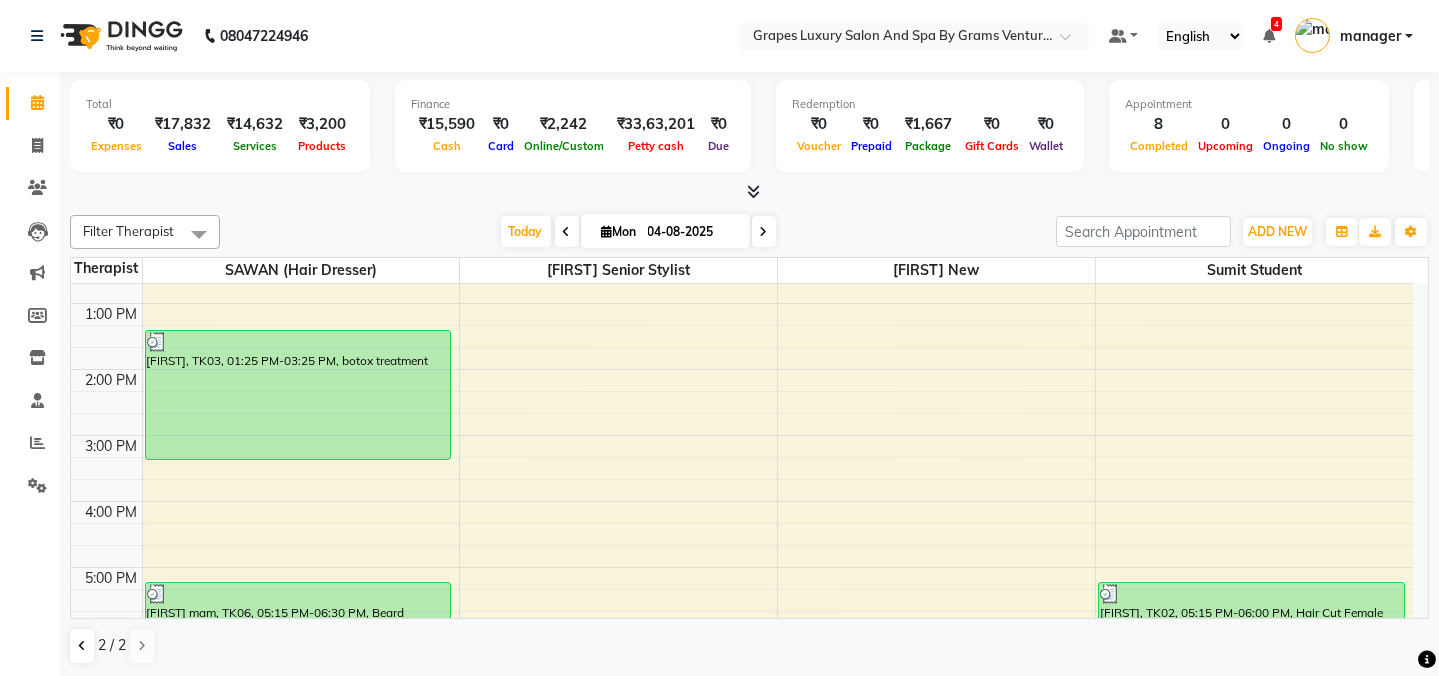 scroll, scrollTop: 293, scrollLeft: 0, axis: vertical 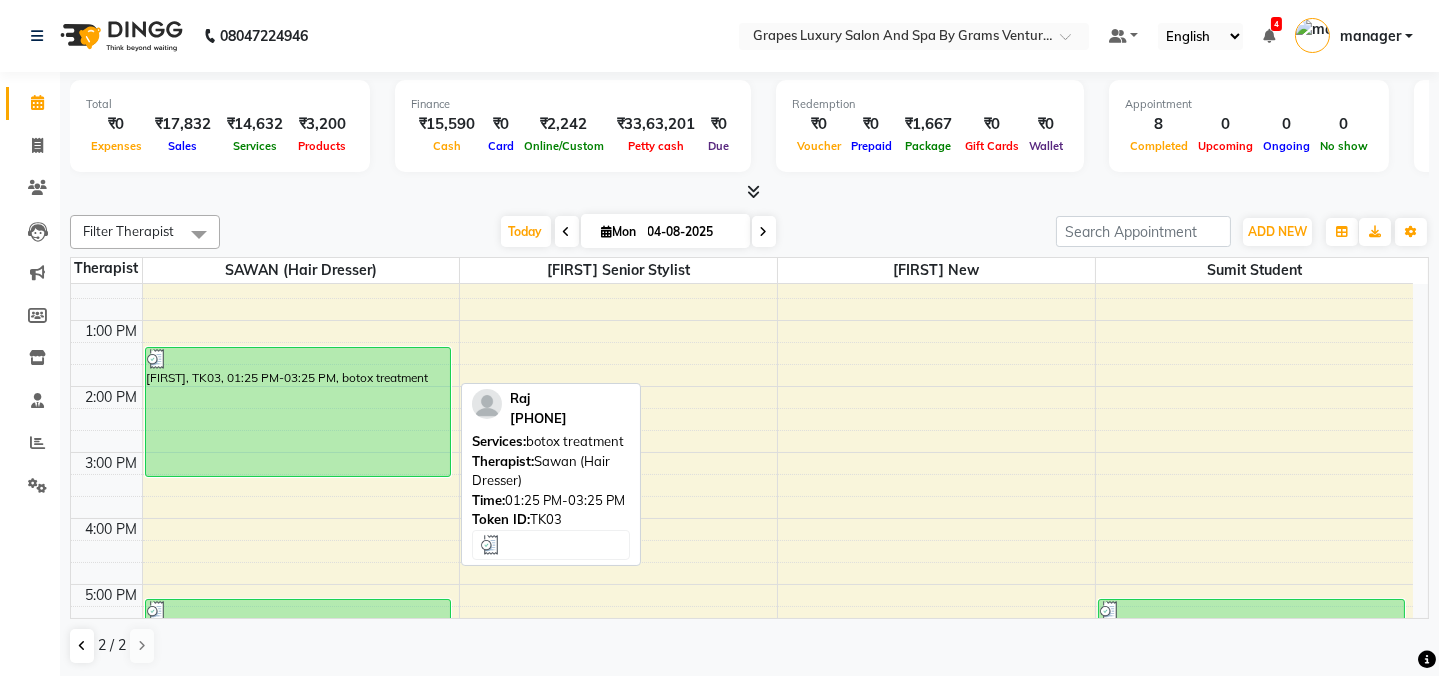 click on "[FIRST], TK03, 01:25 PM-03:25 PM, botox treatment" at bounding box center [298, 412] 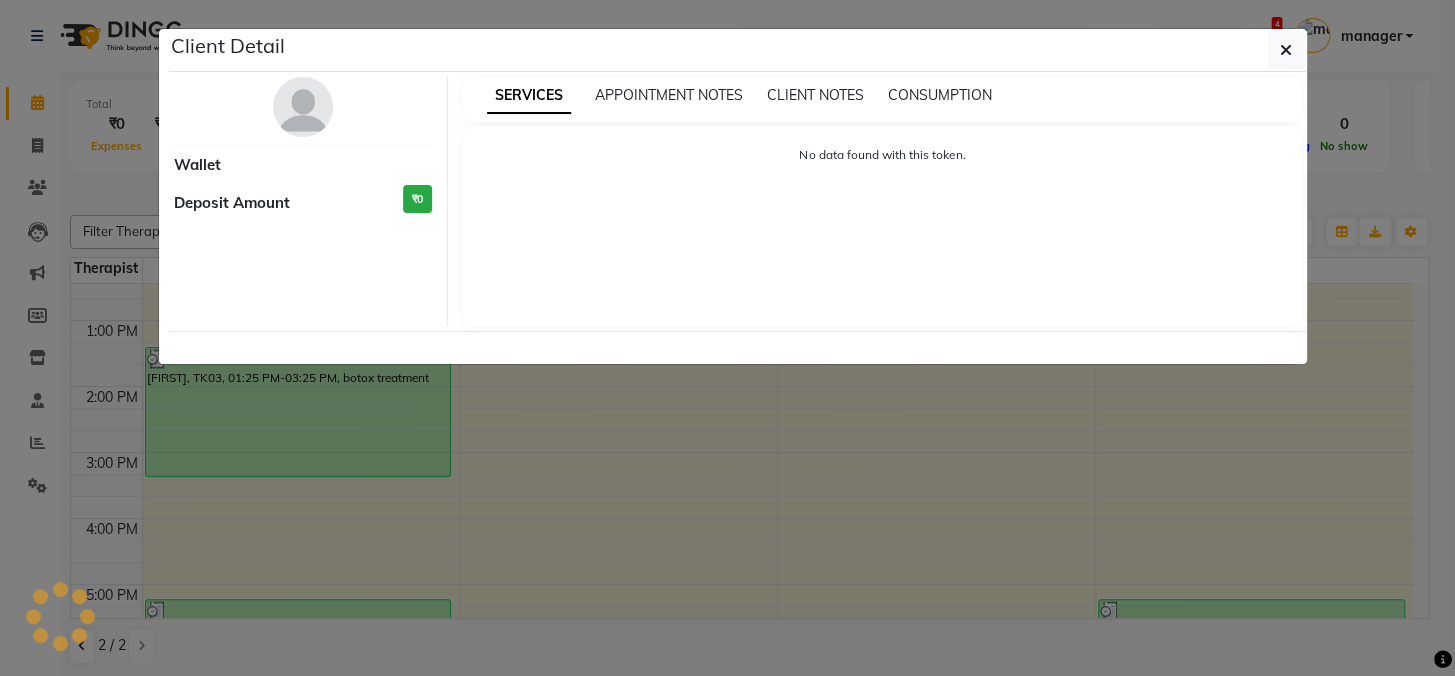 select on "3" 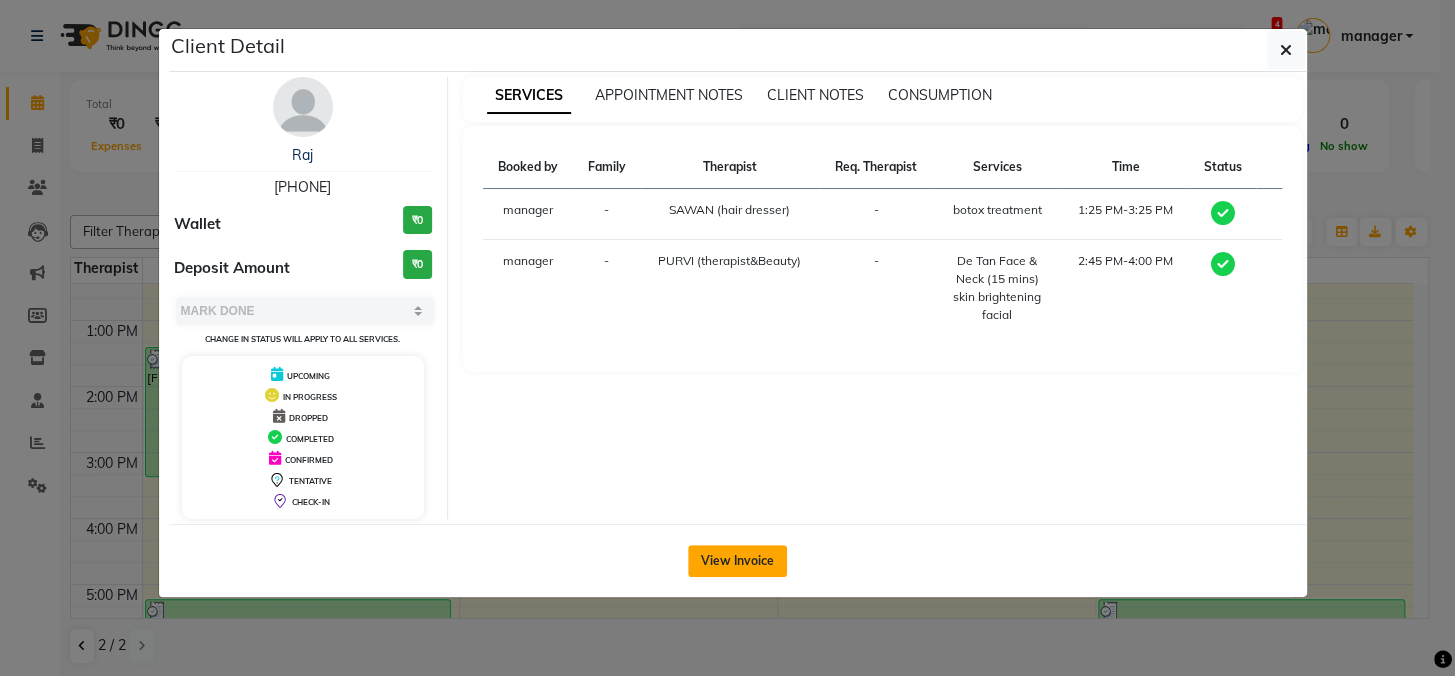 click on "View Invoice" 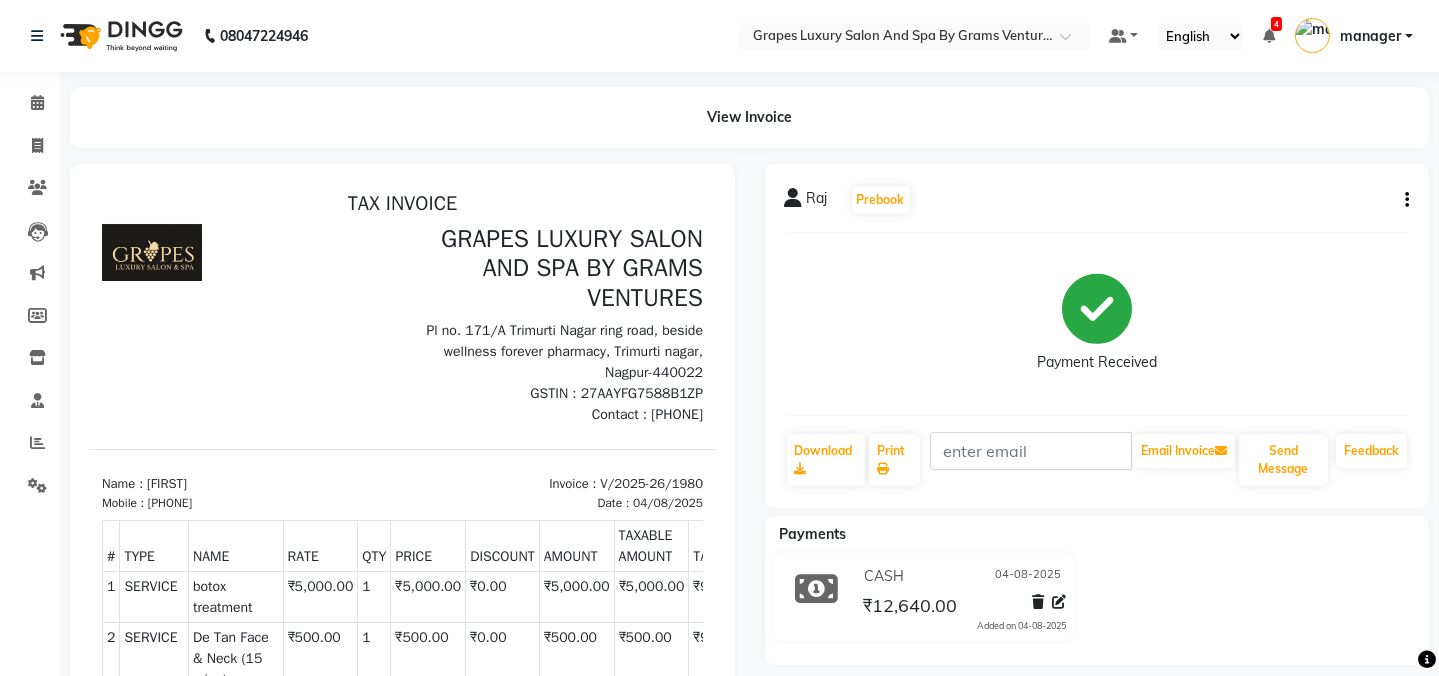 scroll, scrollTop: 0, scrollLeft: 0, axis: both 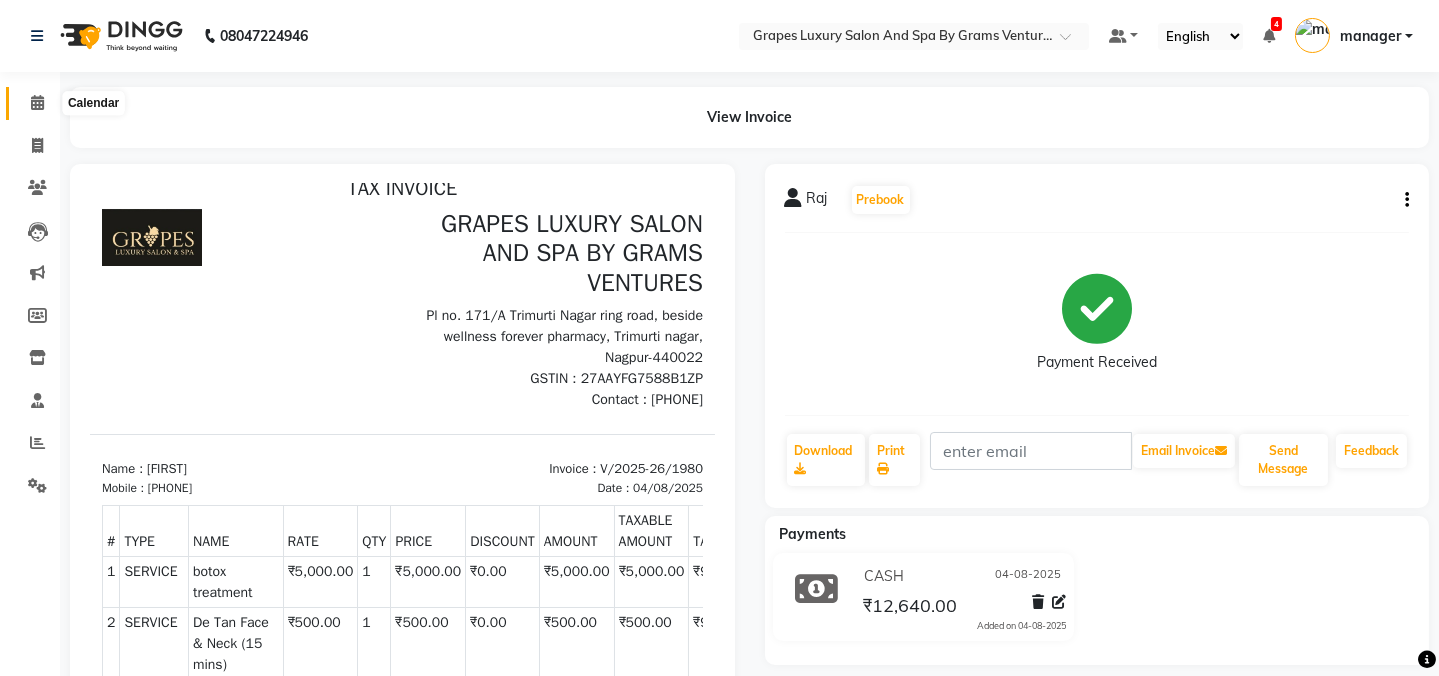 click 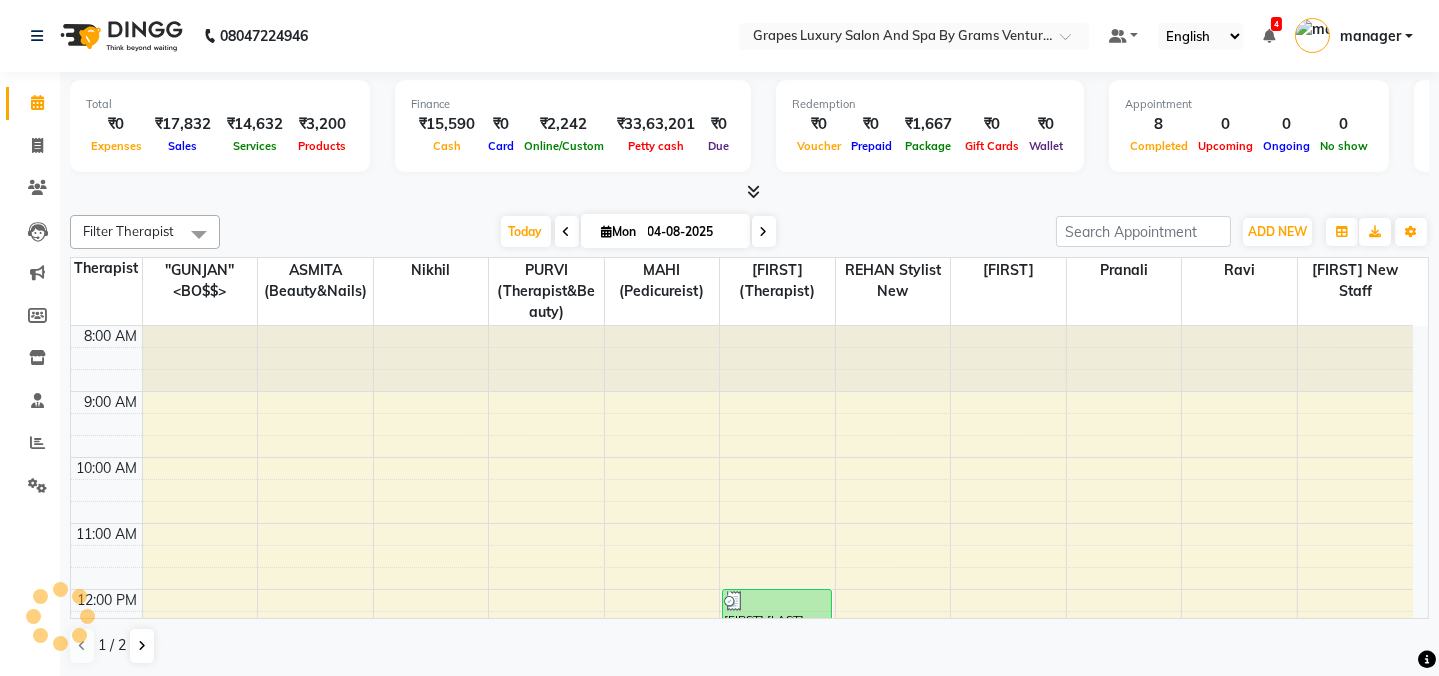 scroll, scrollTop: 0, scrollLeft: 0, axis: both 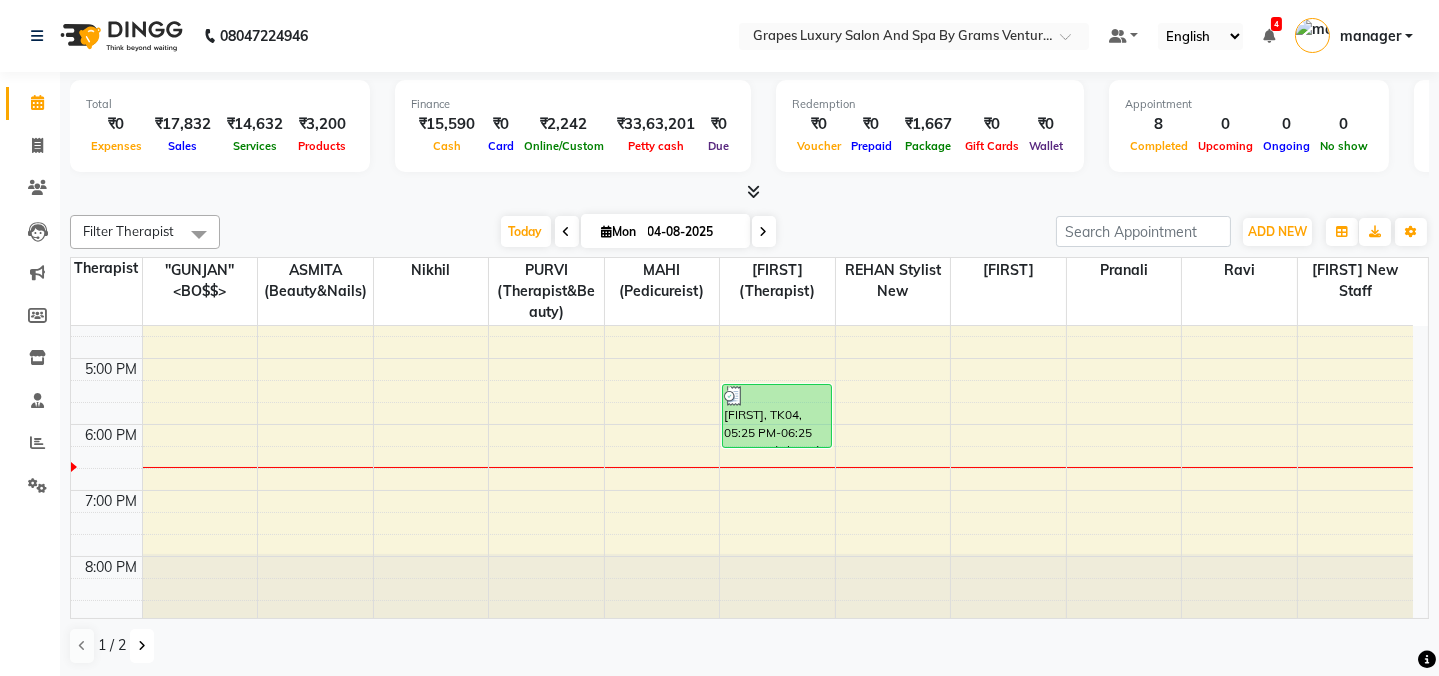 click at bounding box center (142, 646) 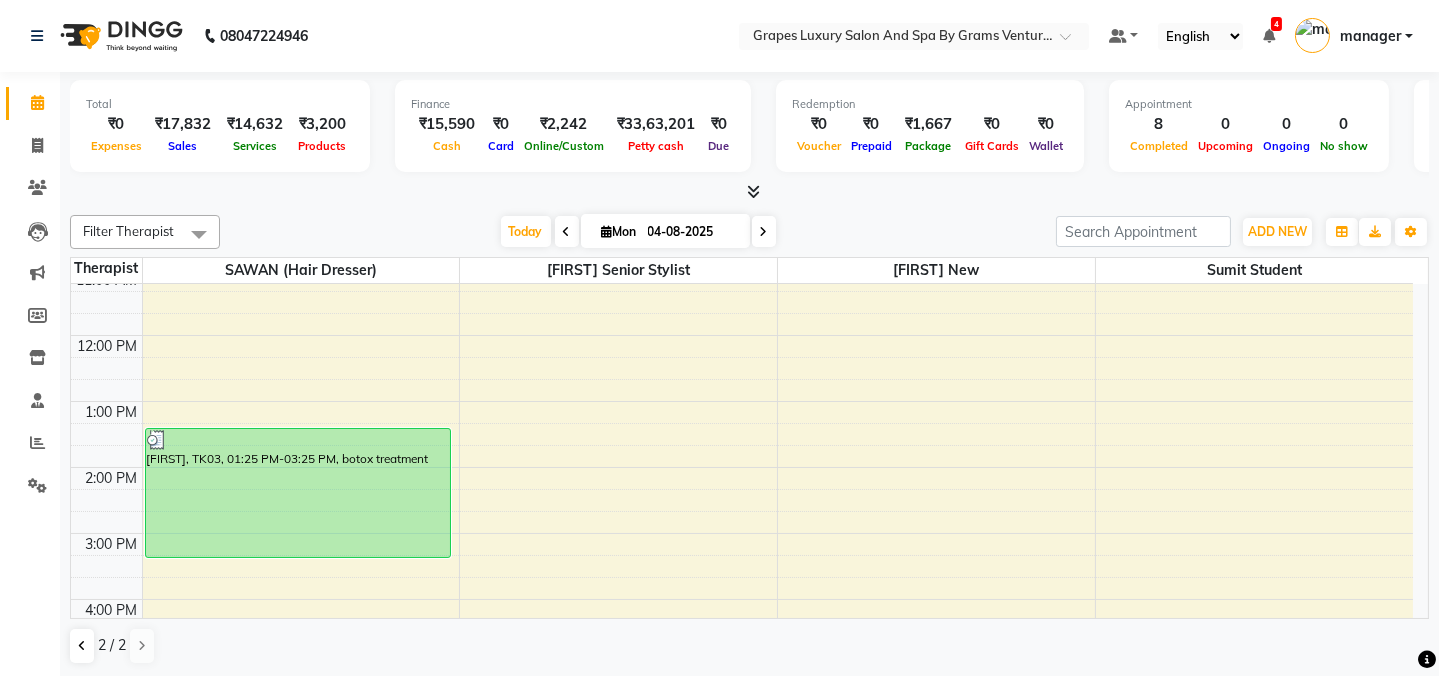 scroll, scrollTop: 0, scrollLeft: 0, axis: both 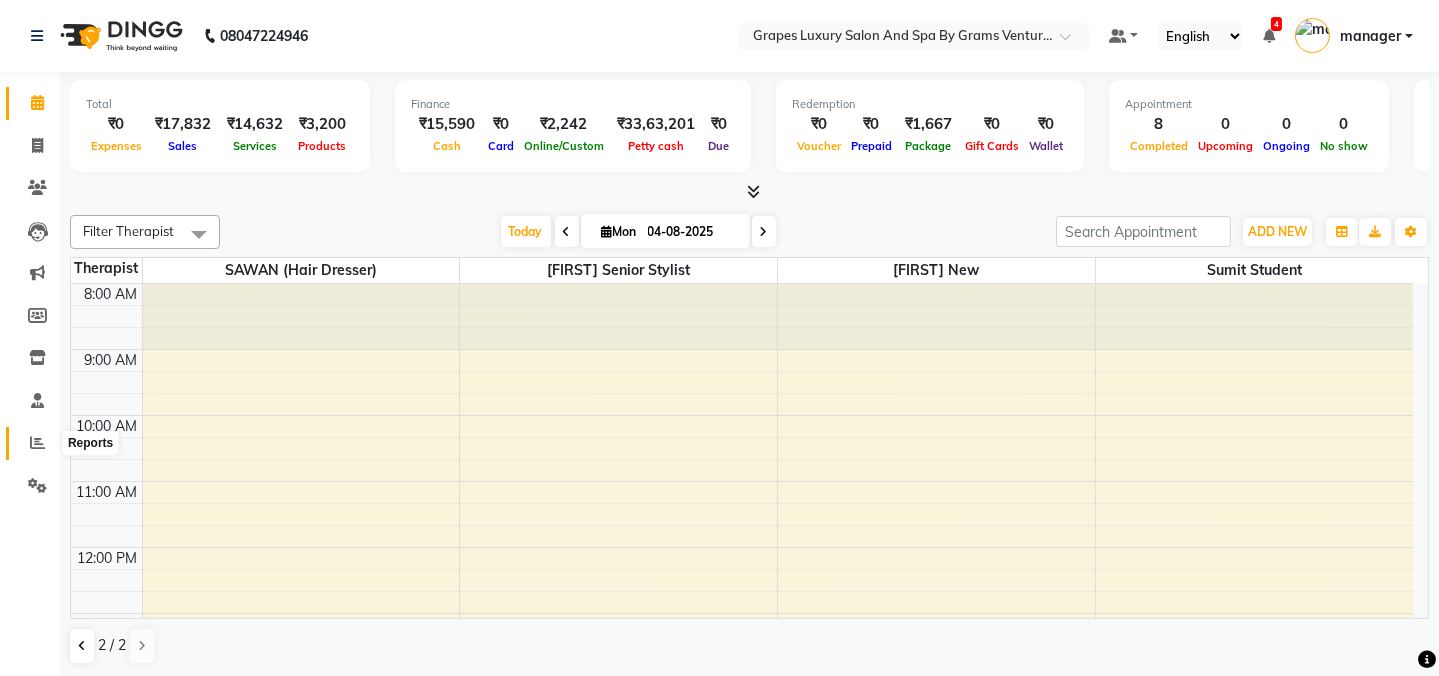 click 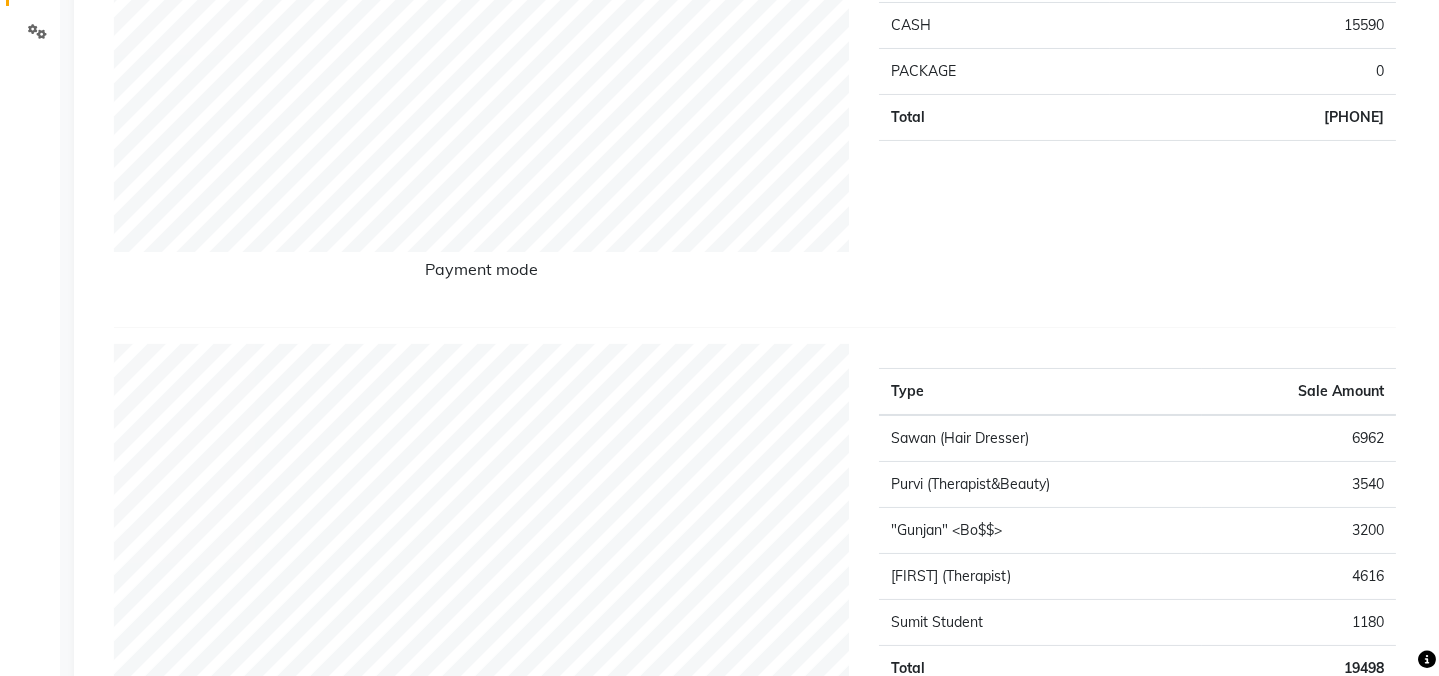 scroll, scrollTop: 0, scrollLeft: 0, axis: both 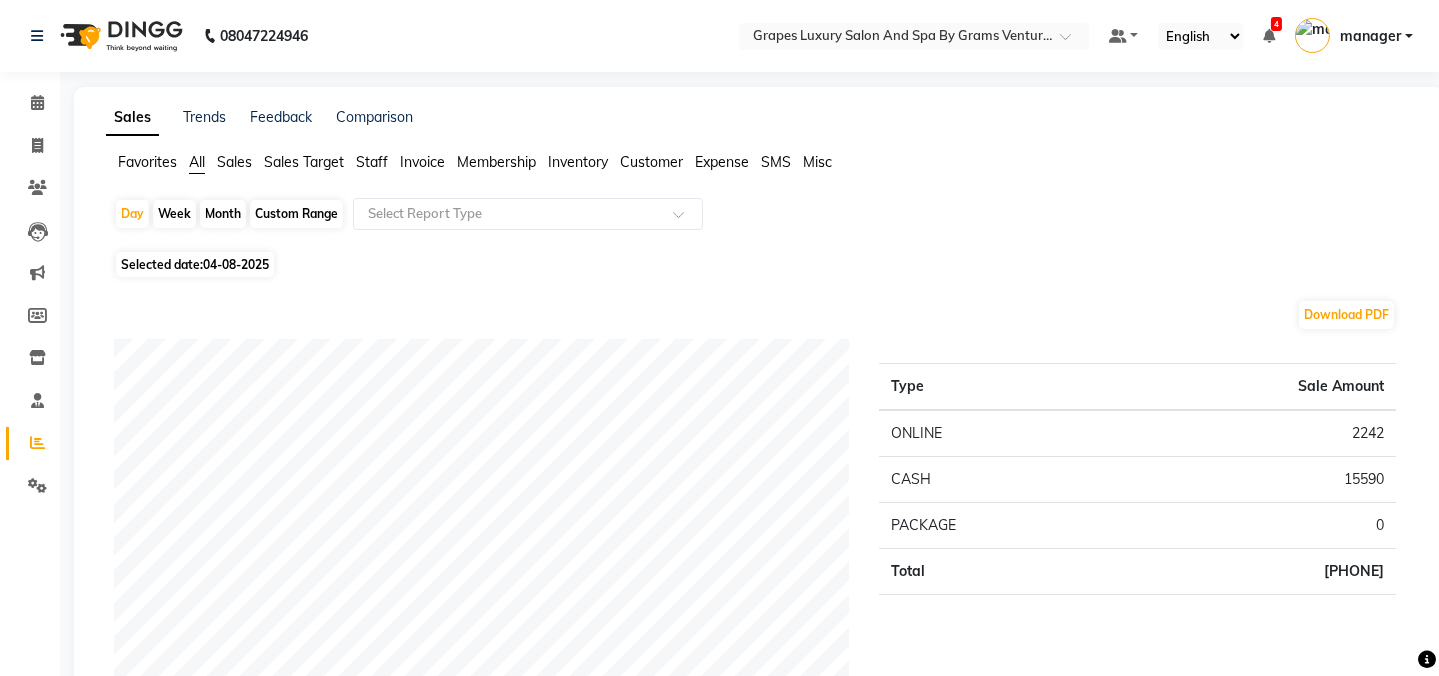 click on "Month" 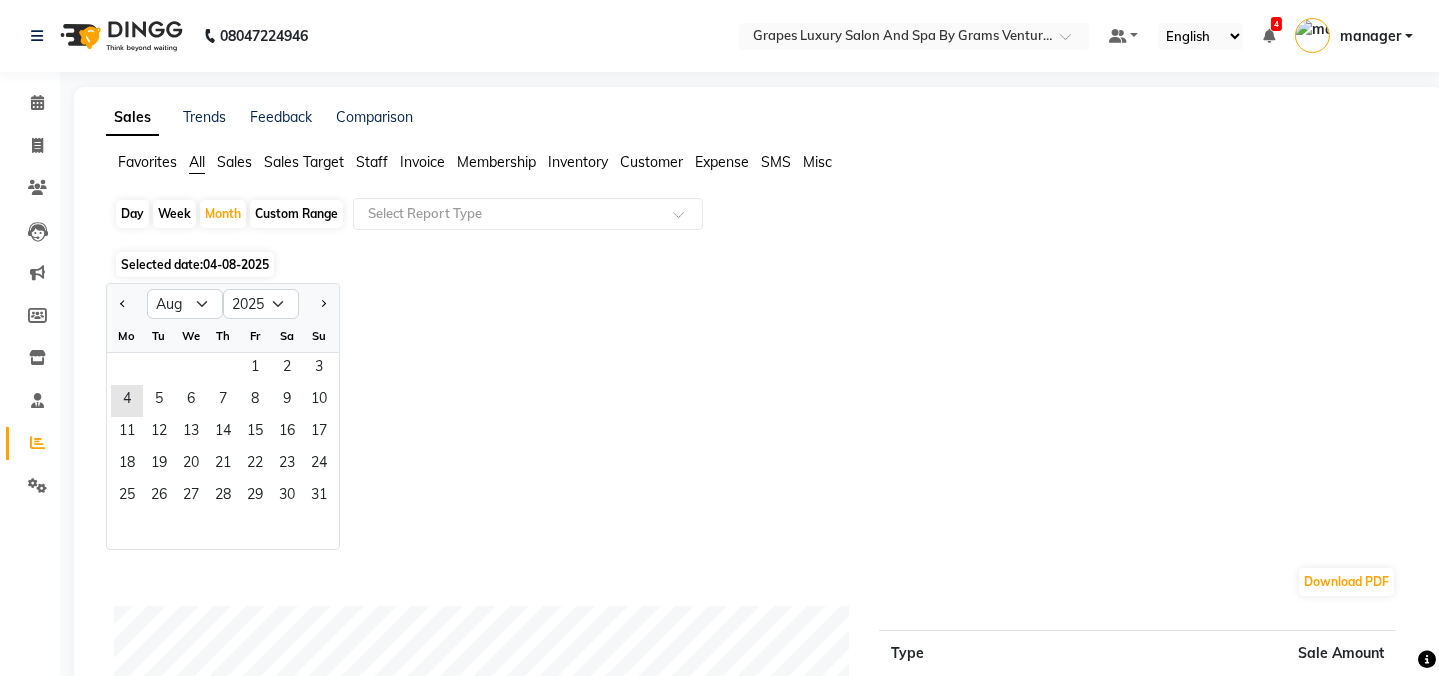 click on "Day" 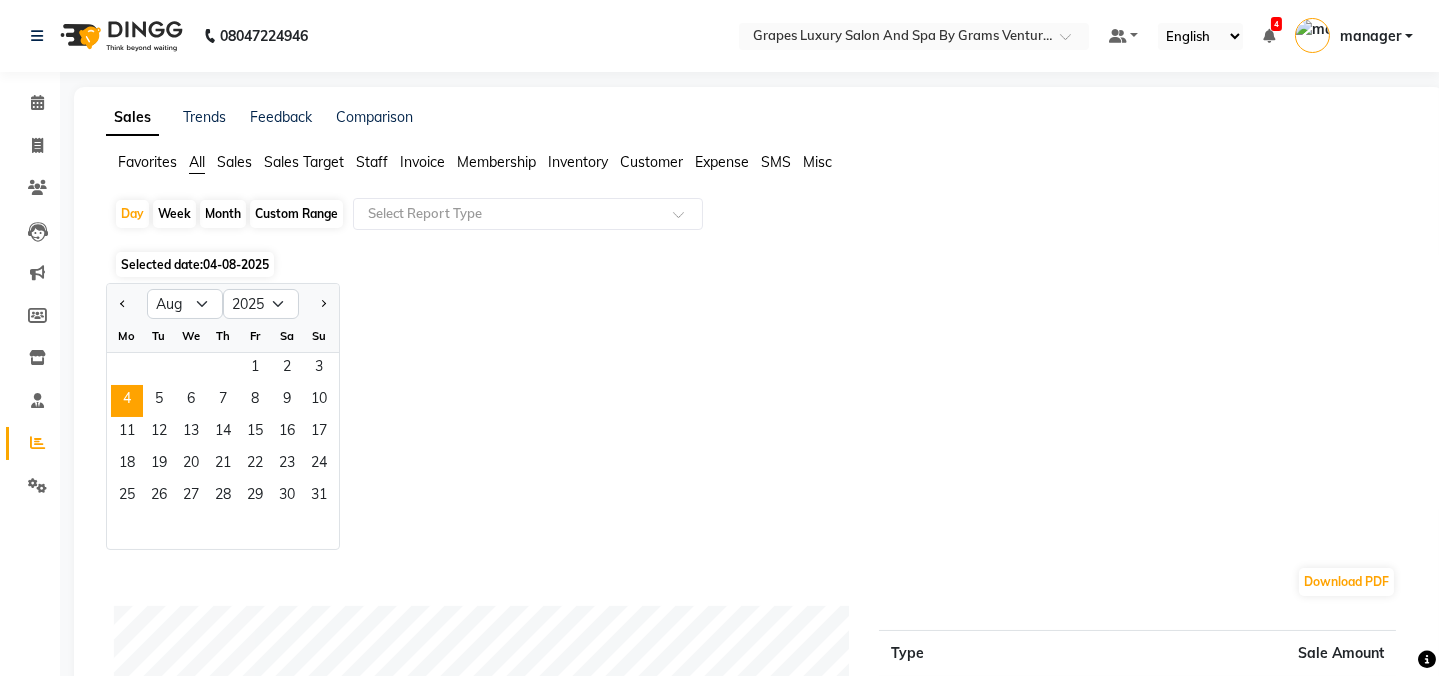 click on "Month" 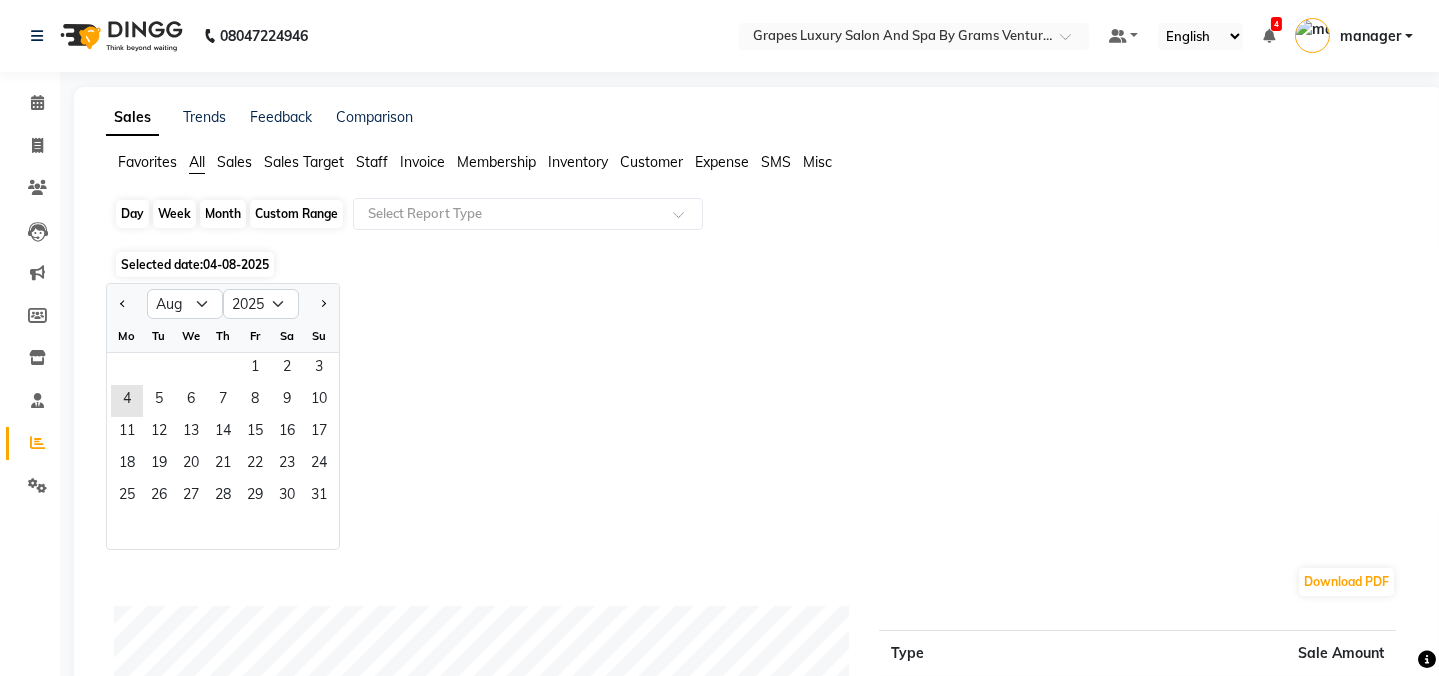 click on "Month" 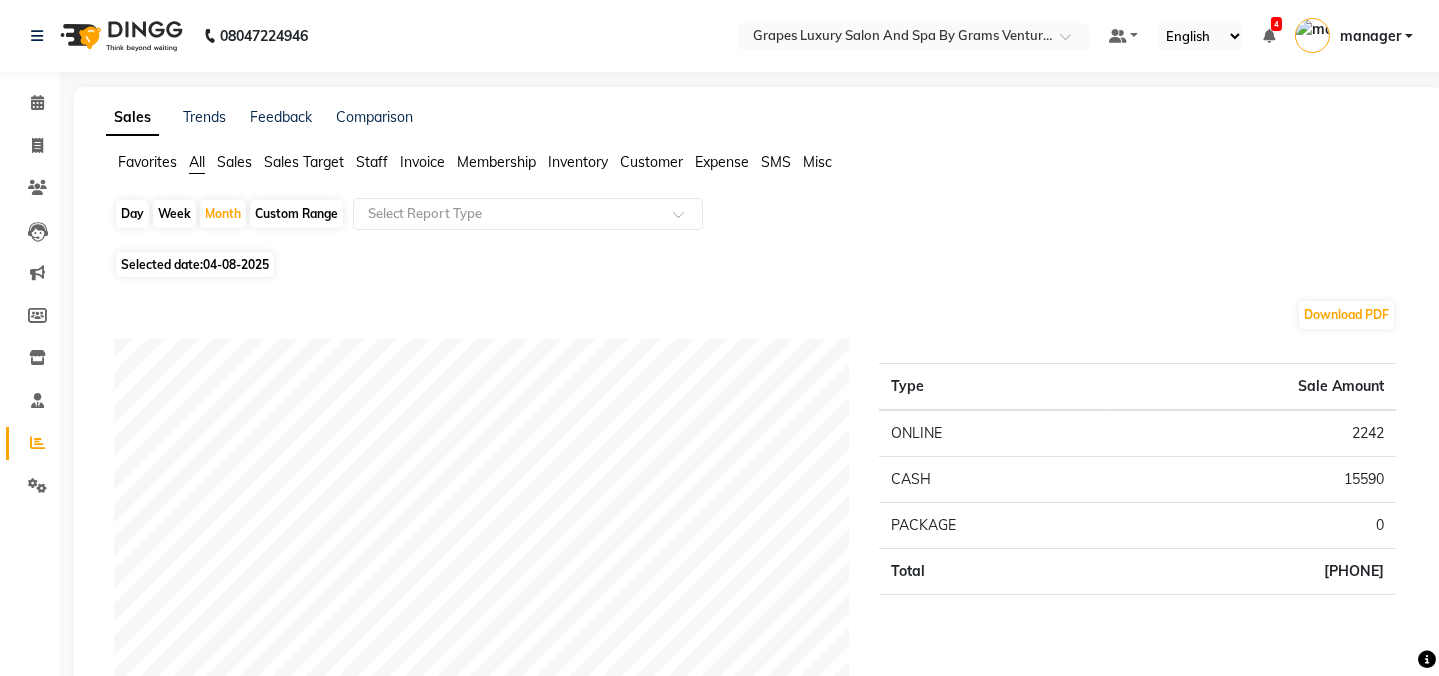 click on "Day" 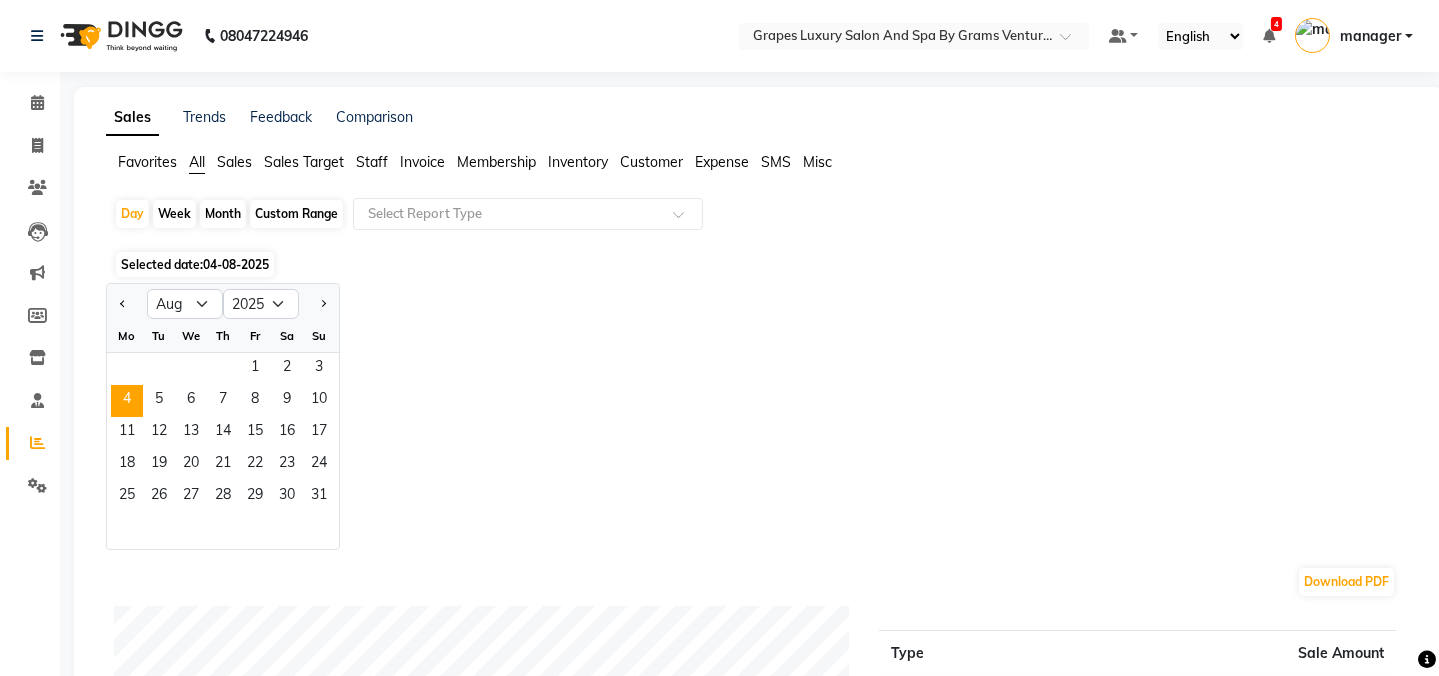click on "Month" 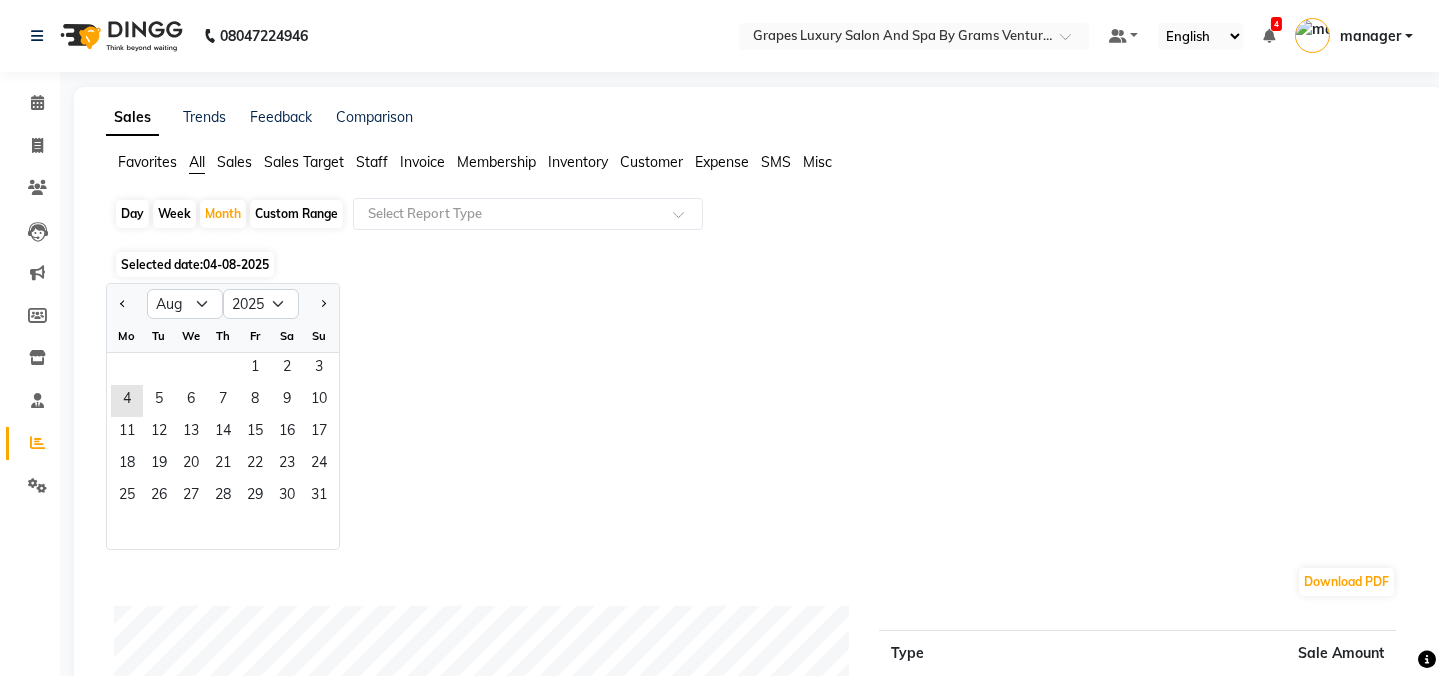 click on "Day" 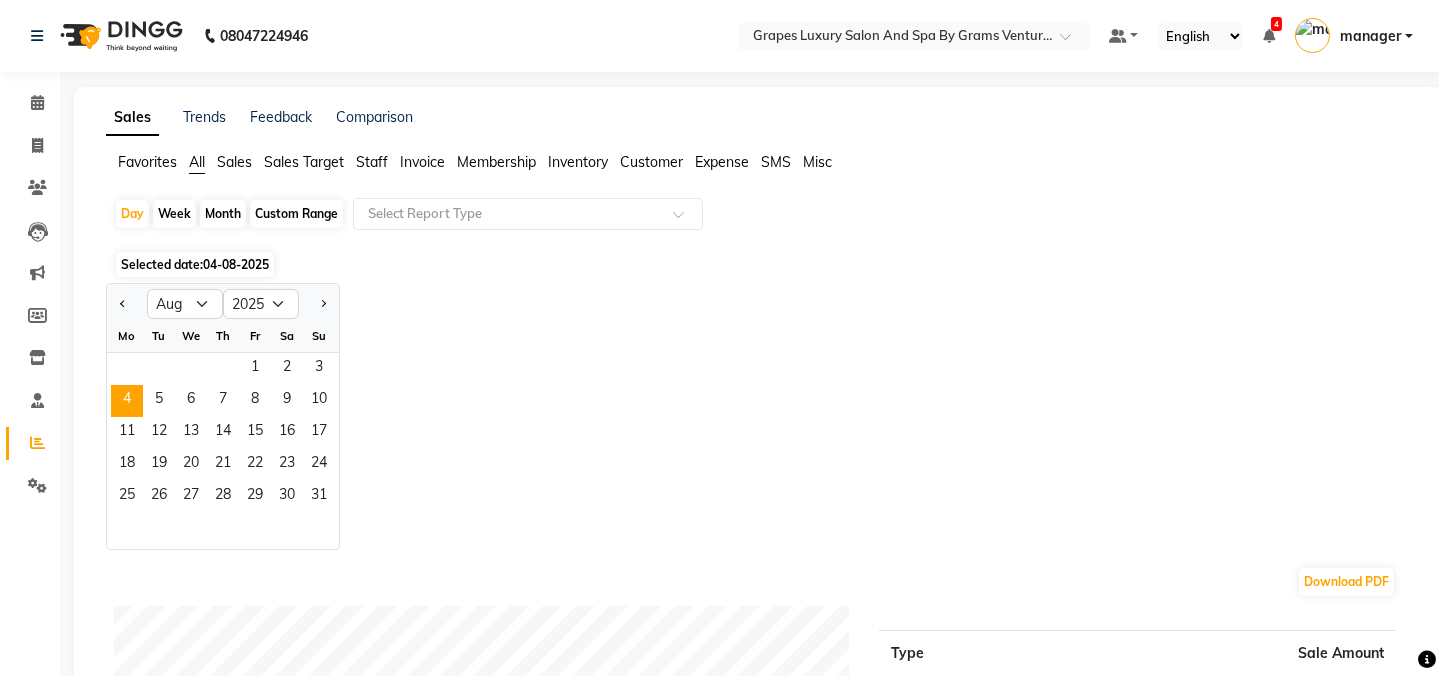 click on "Month" 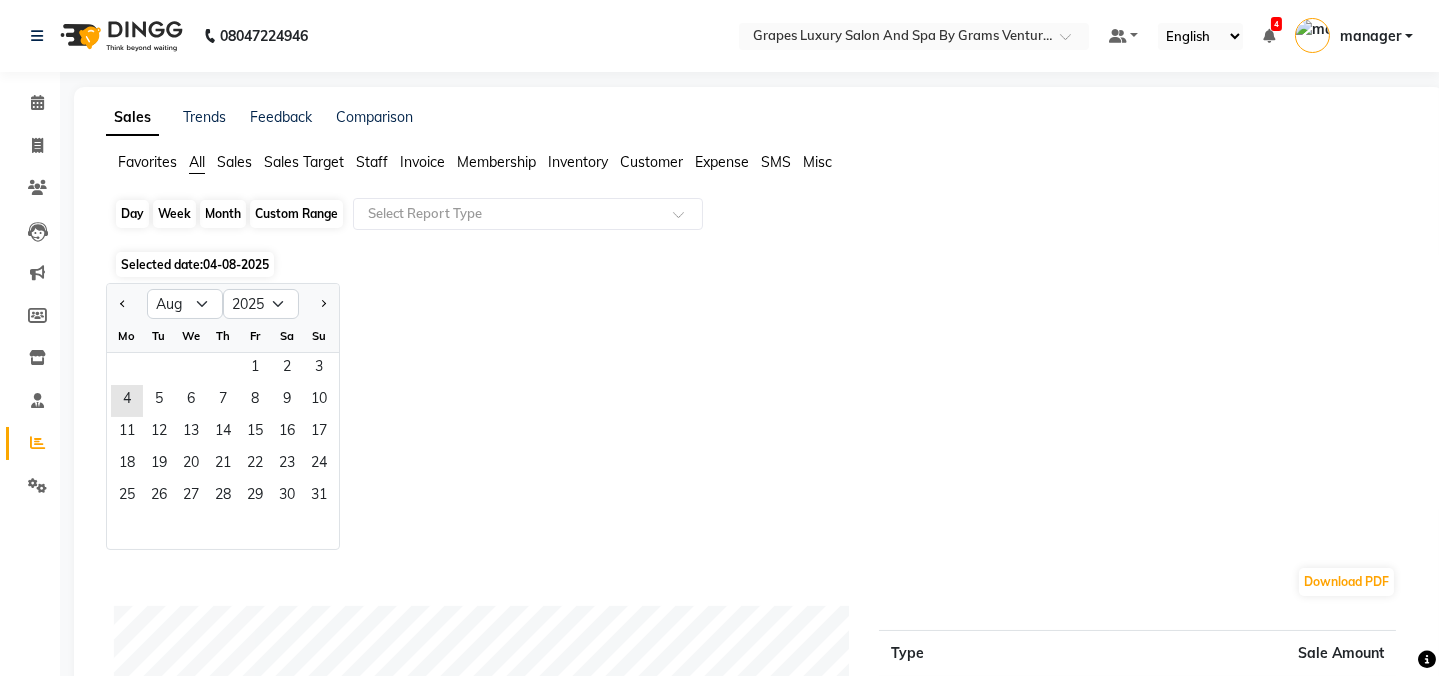 click on "Month" 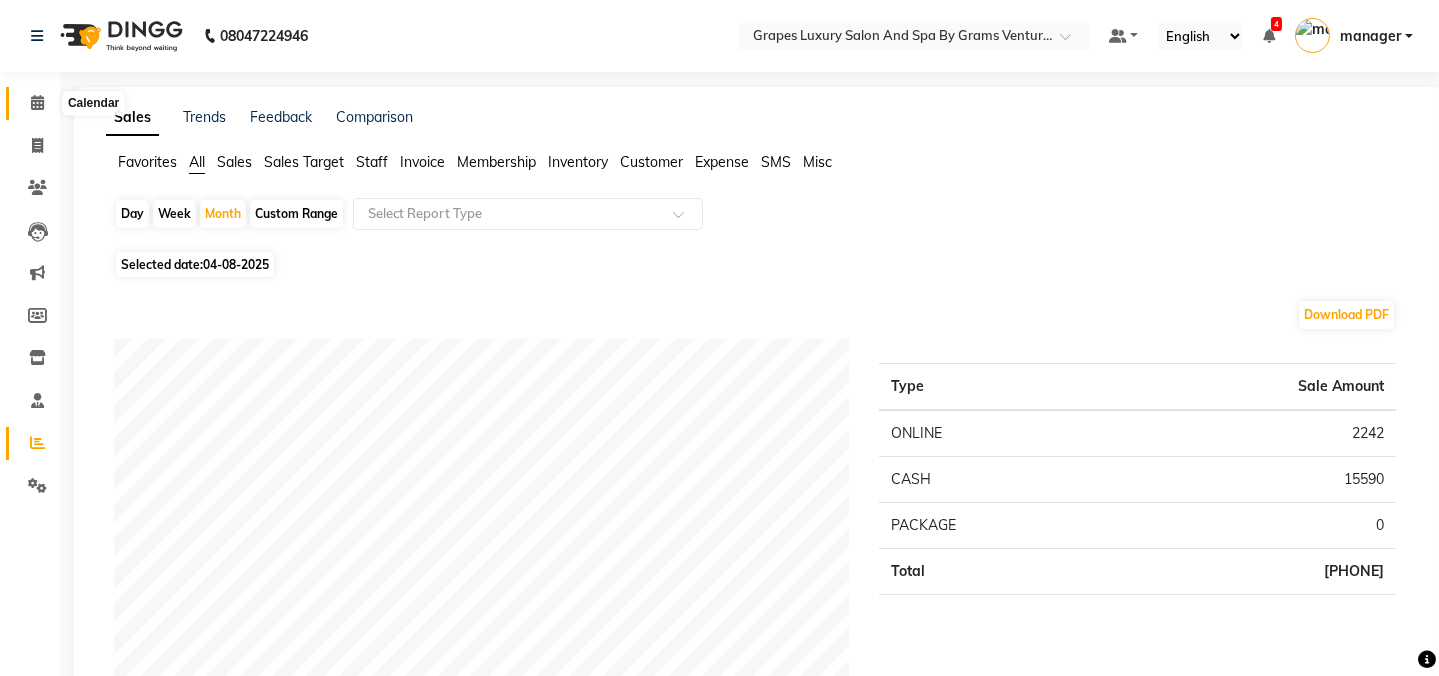 click 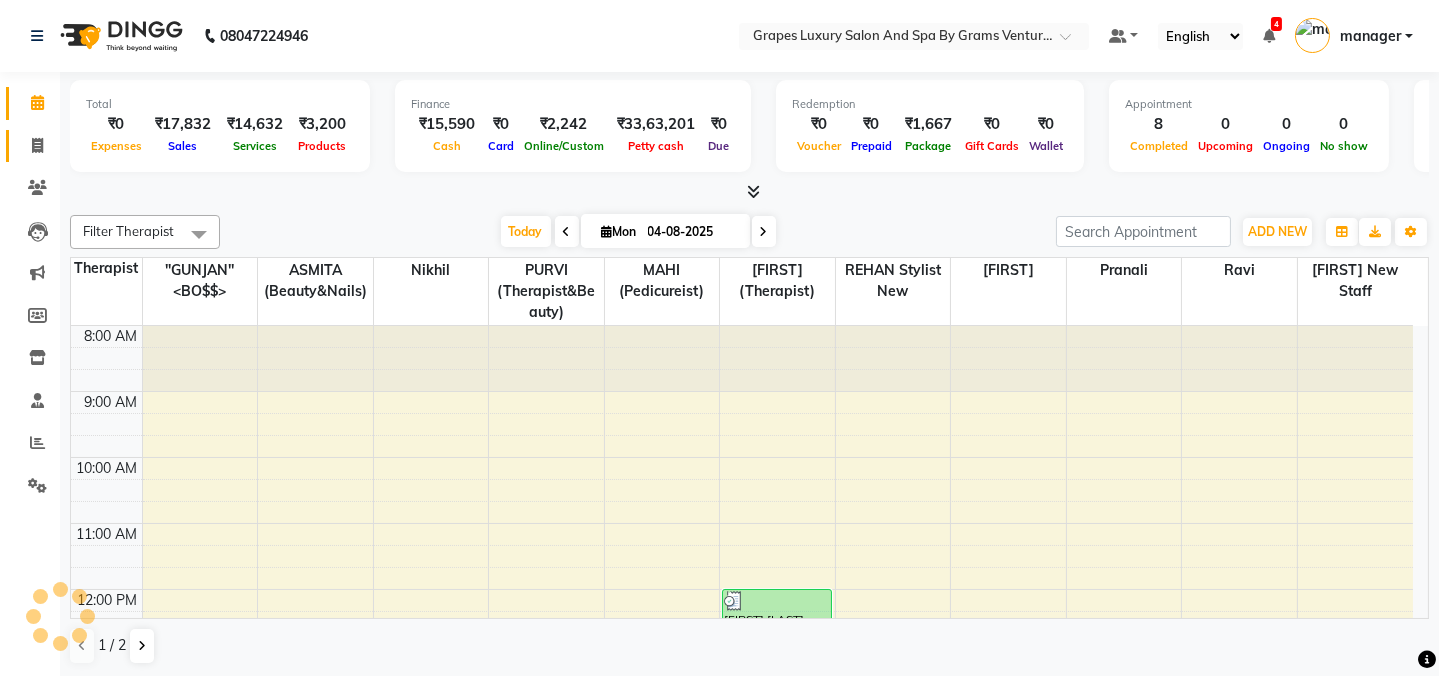 scroll, scrollTop: 0, scrollLeft: 0, axis: both 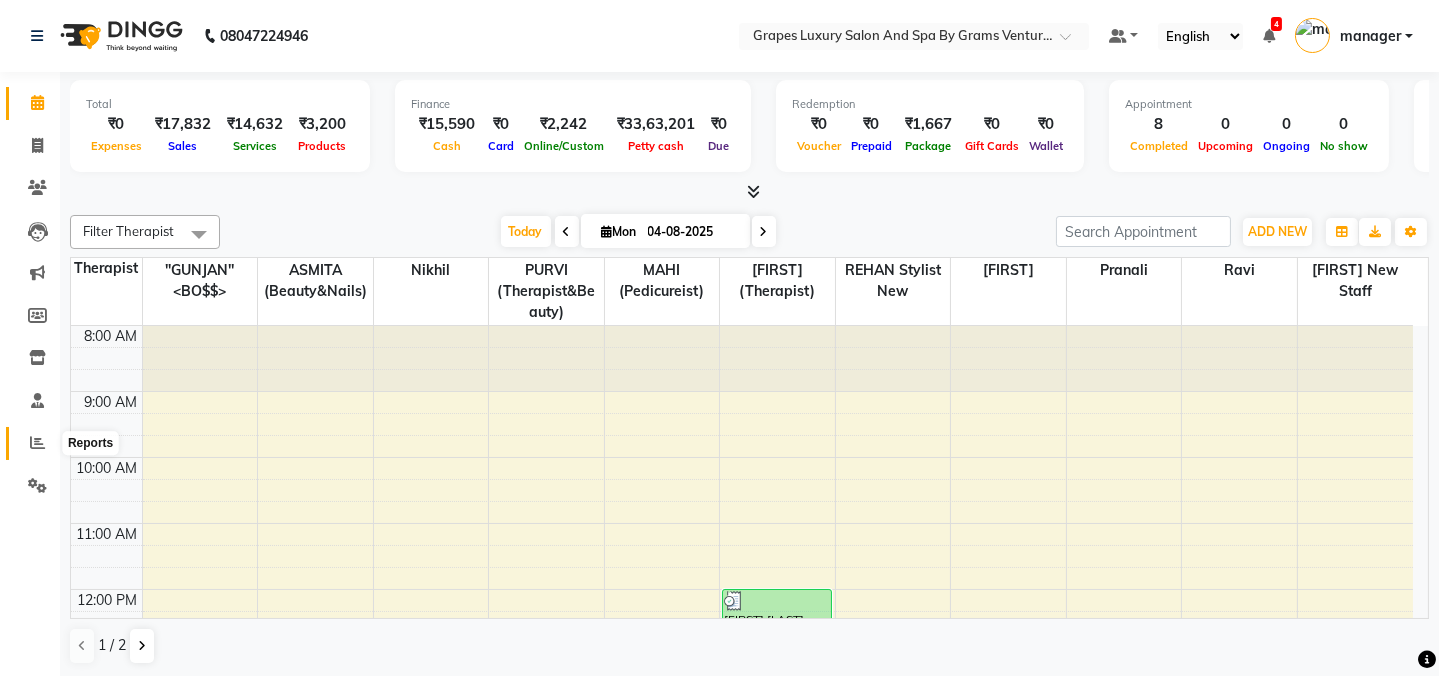 click 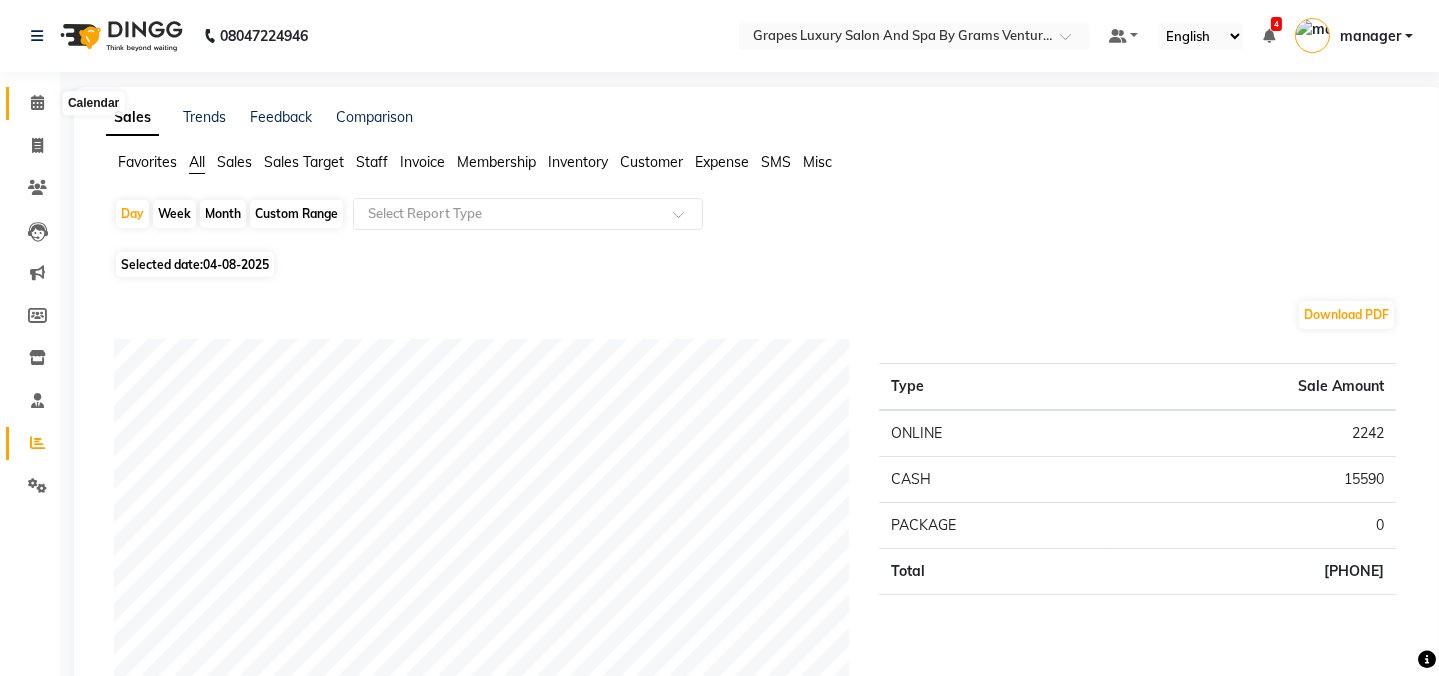 click 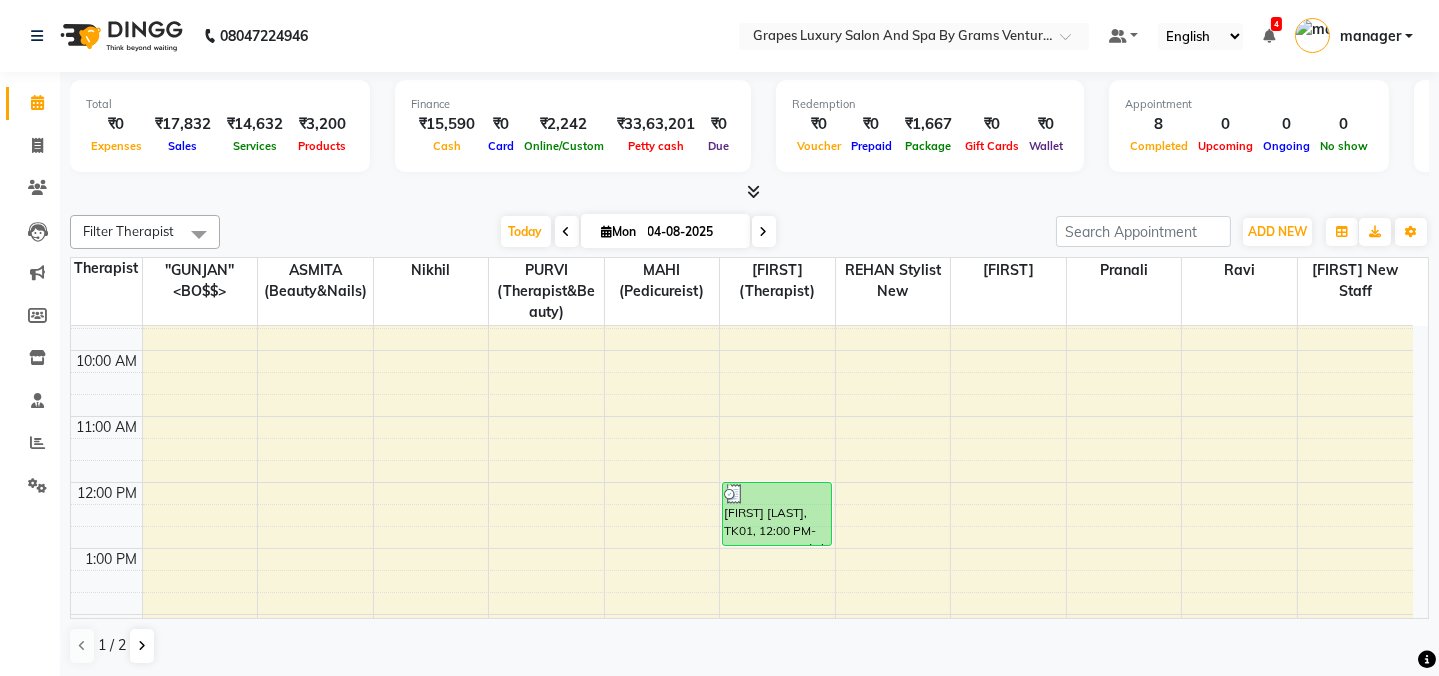 scroll, scrollTop: 0, scrollLeft: 0, axis: both 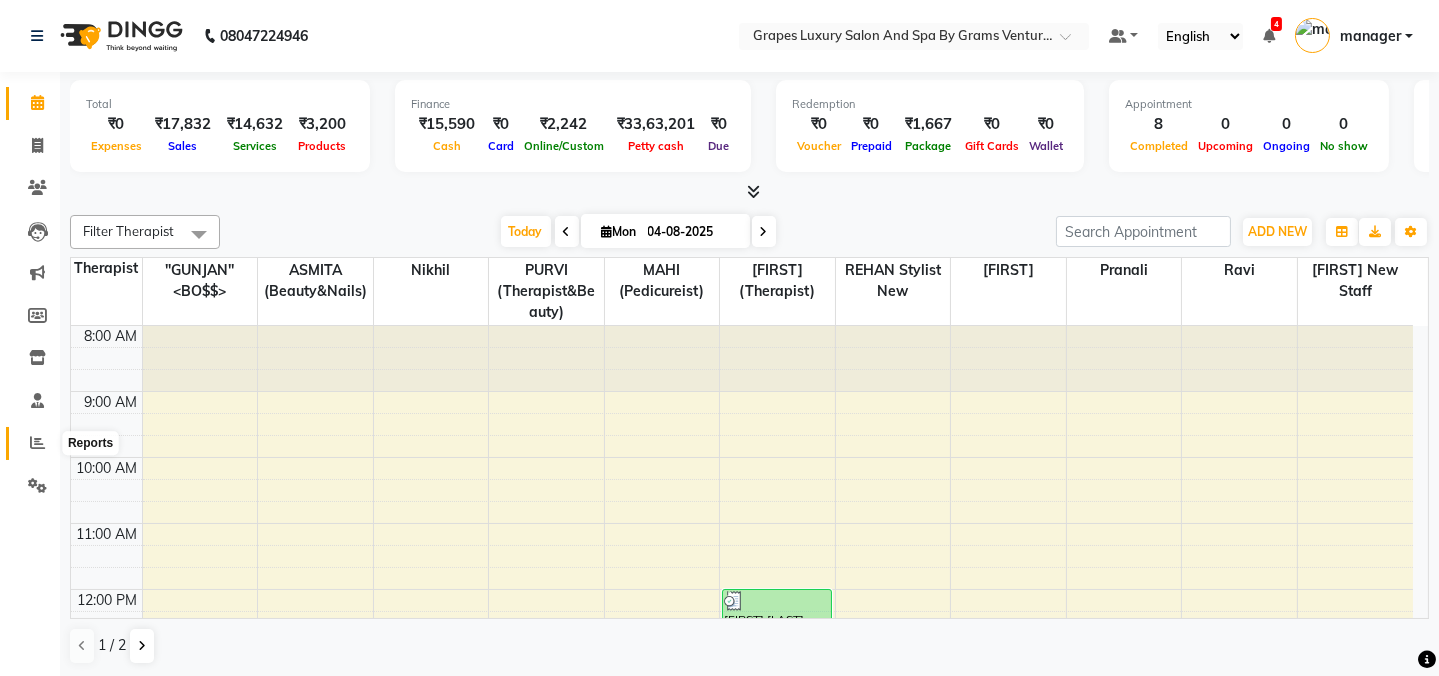 click 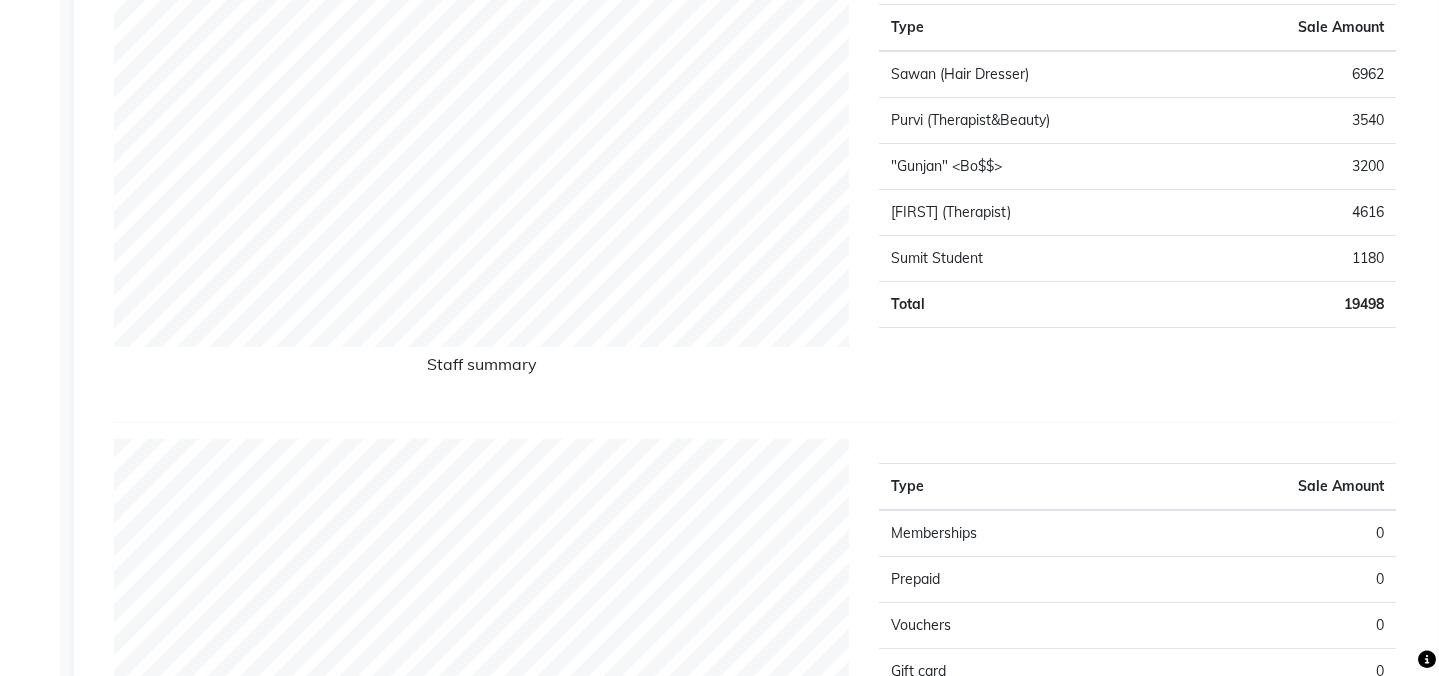 scroll, scrollTop: 0, scrollLeft: 0, axis: both 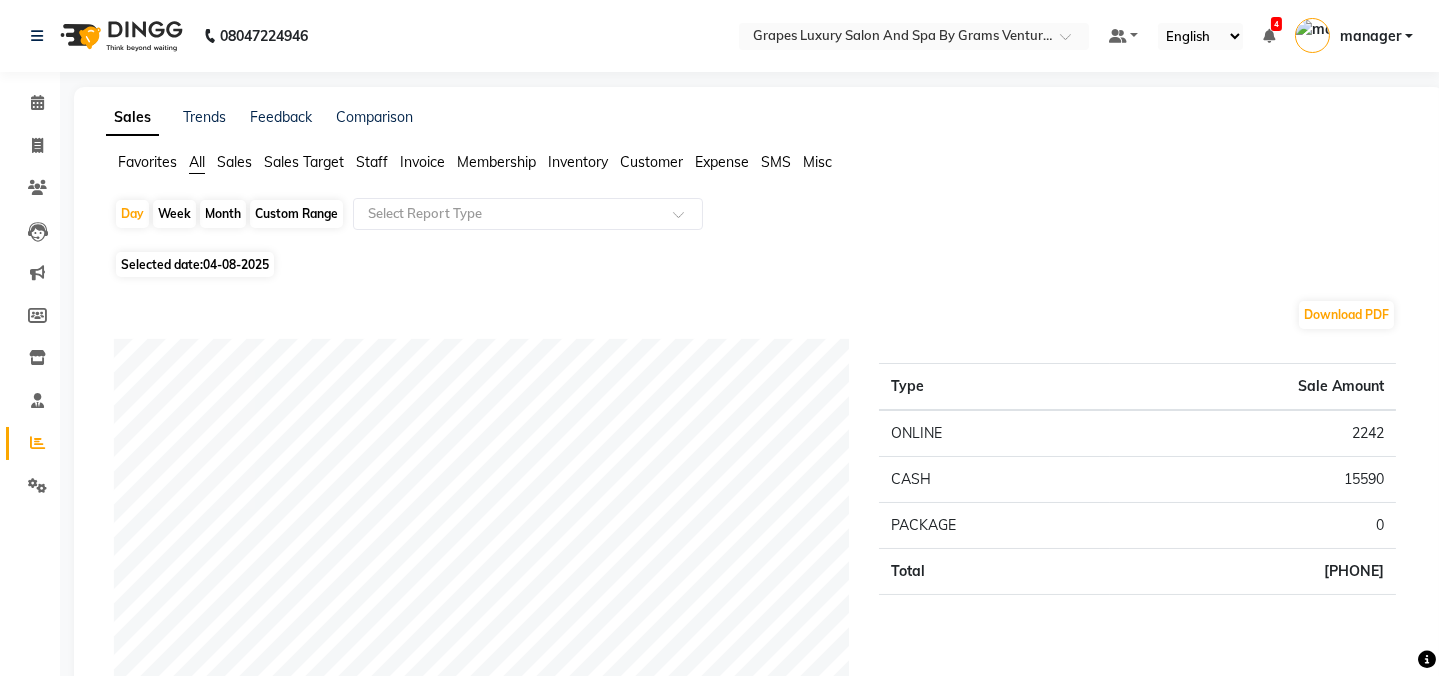 click on "Month" 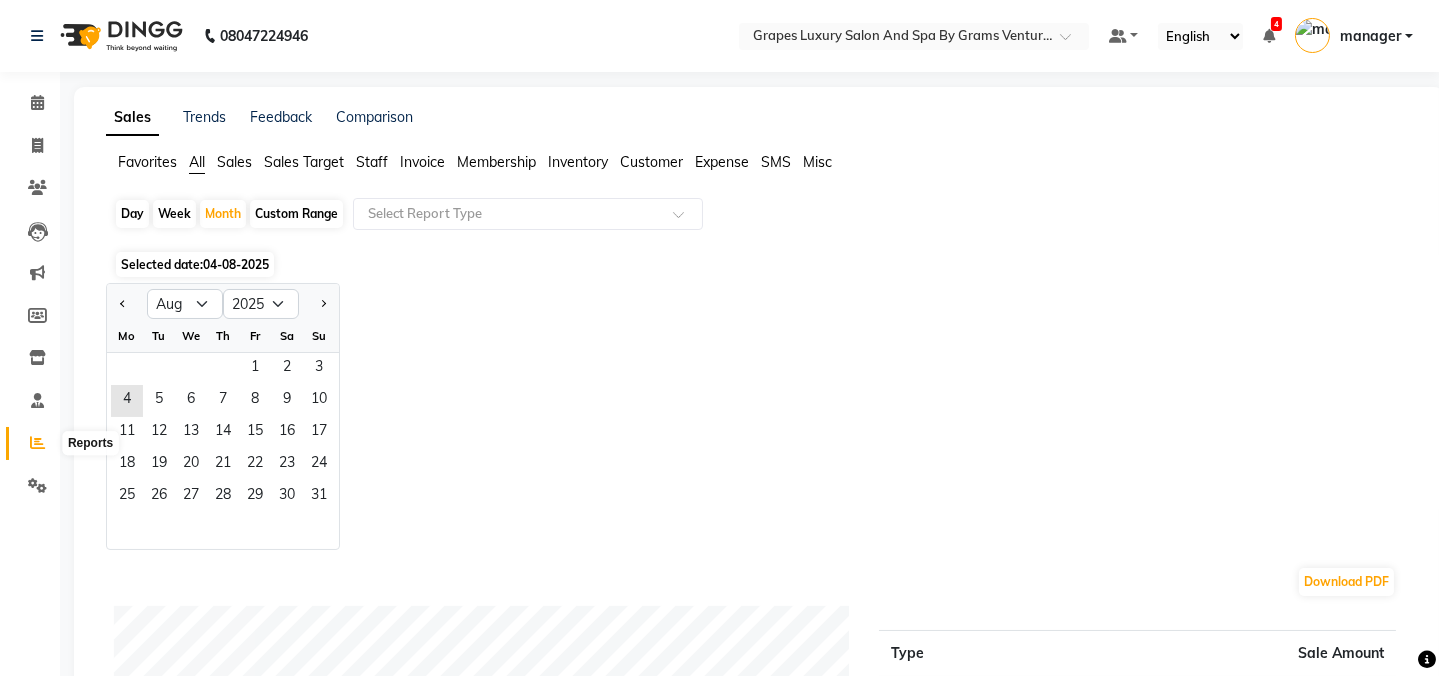 click 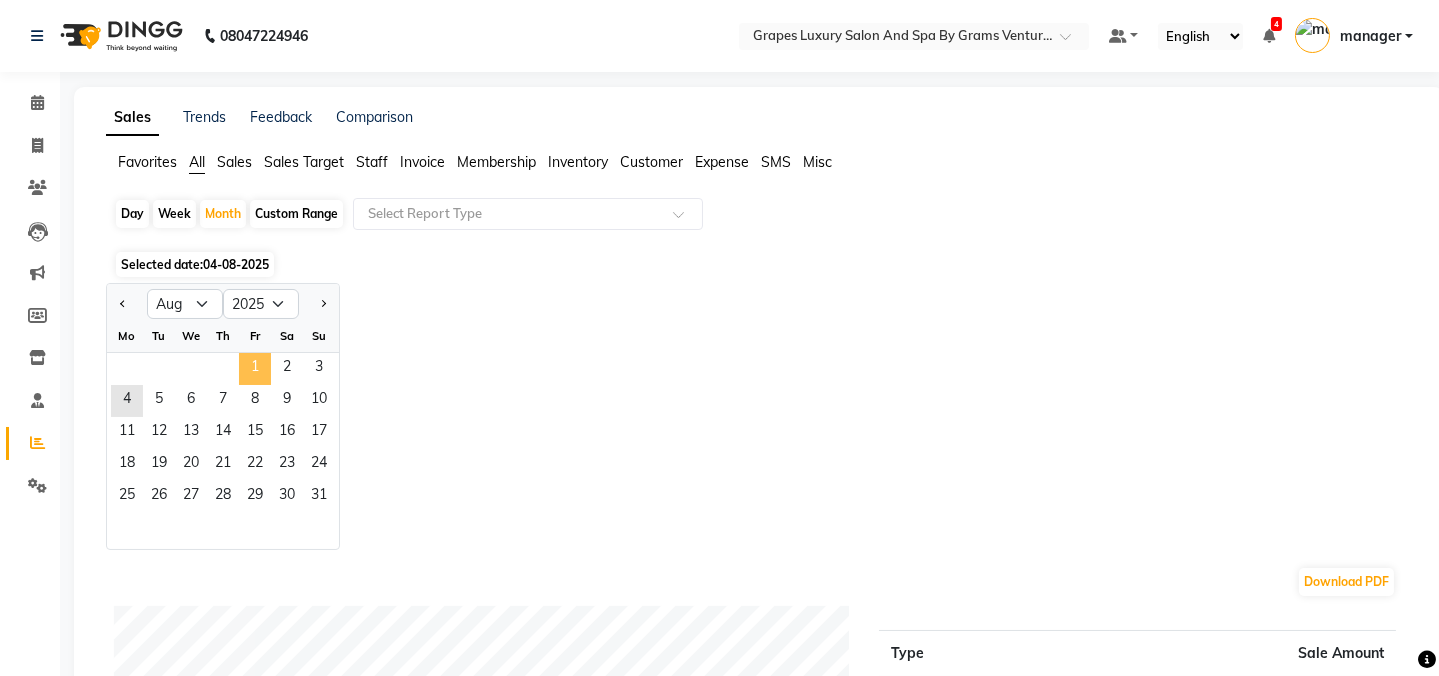 click on "1" 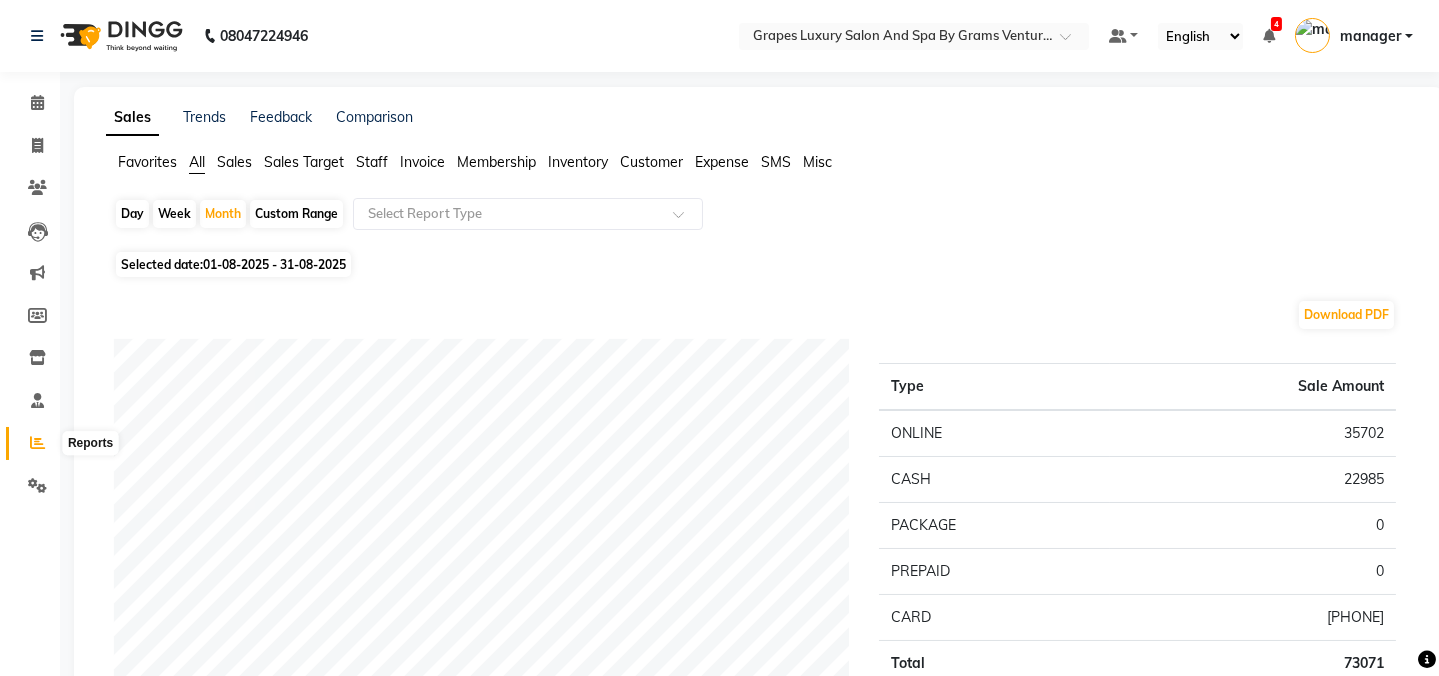 scroll, scrollTop: 90, scrollLeft: 0, axis: vertical 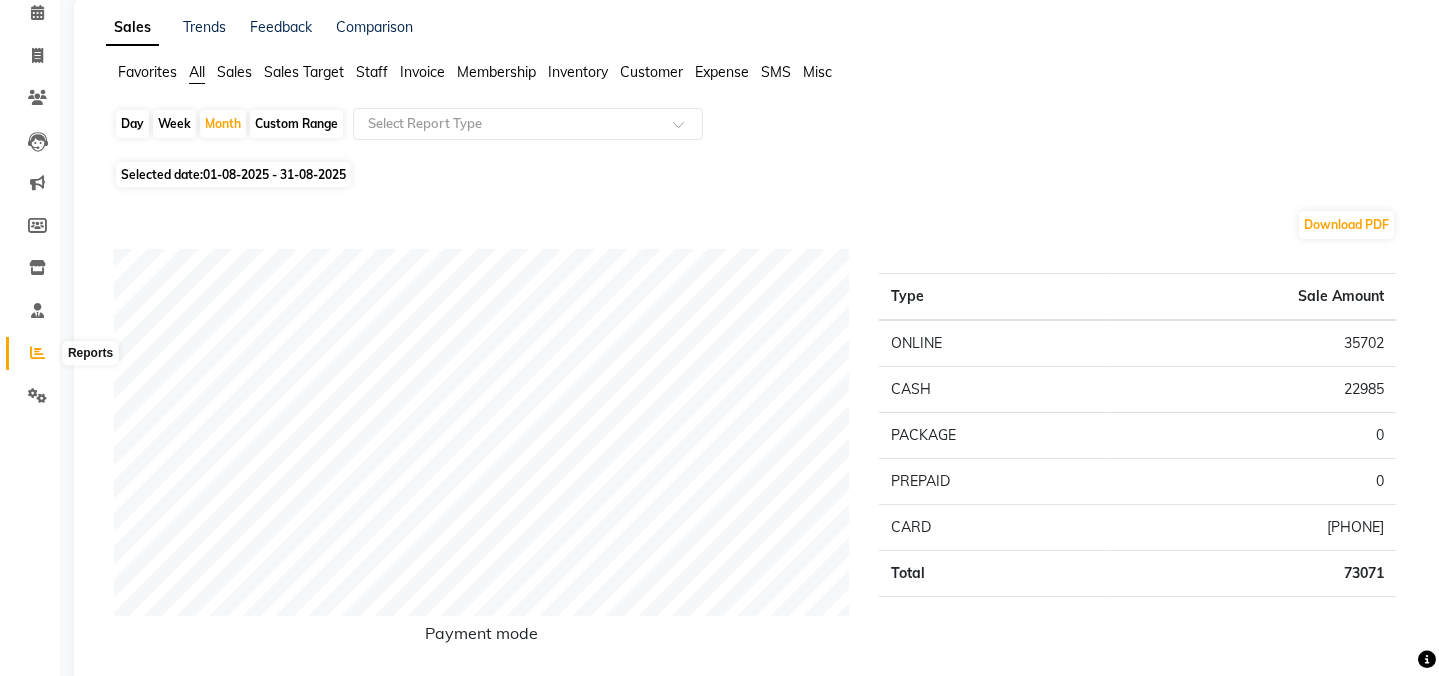 click 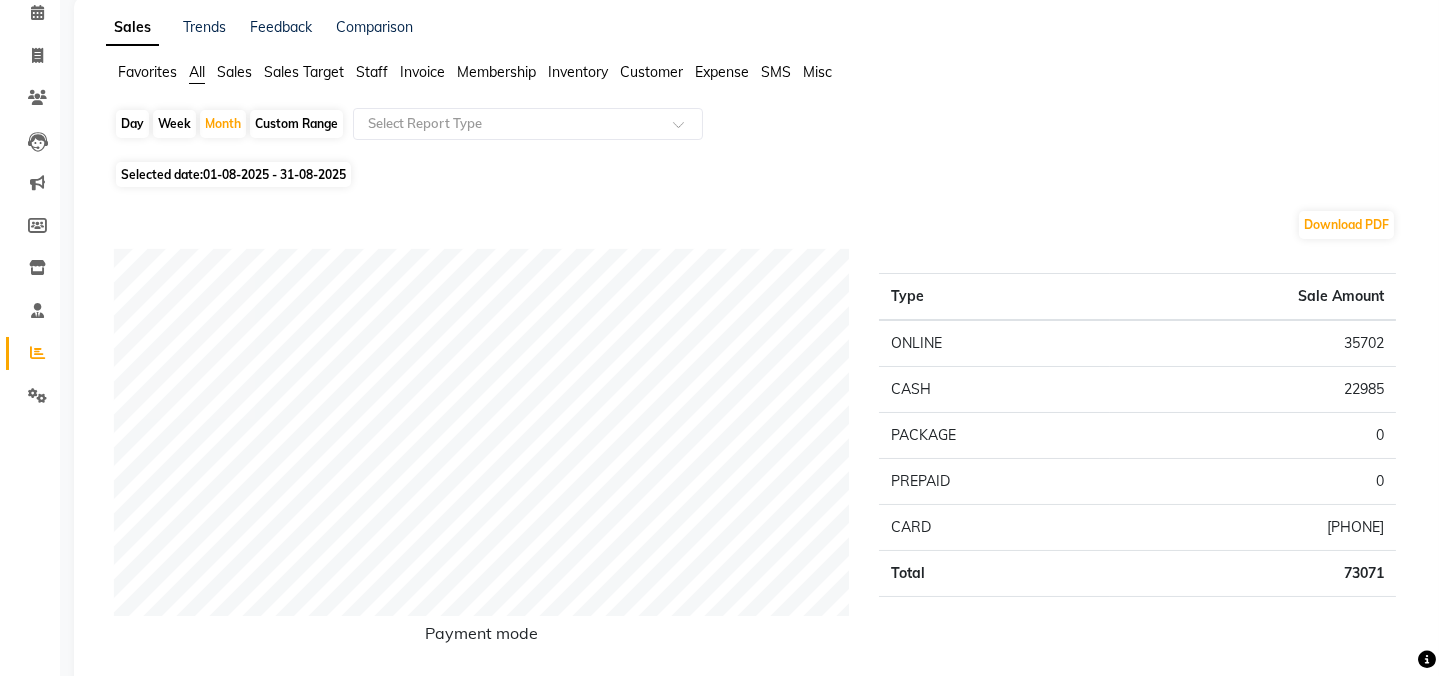 click on "Day" 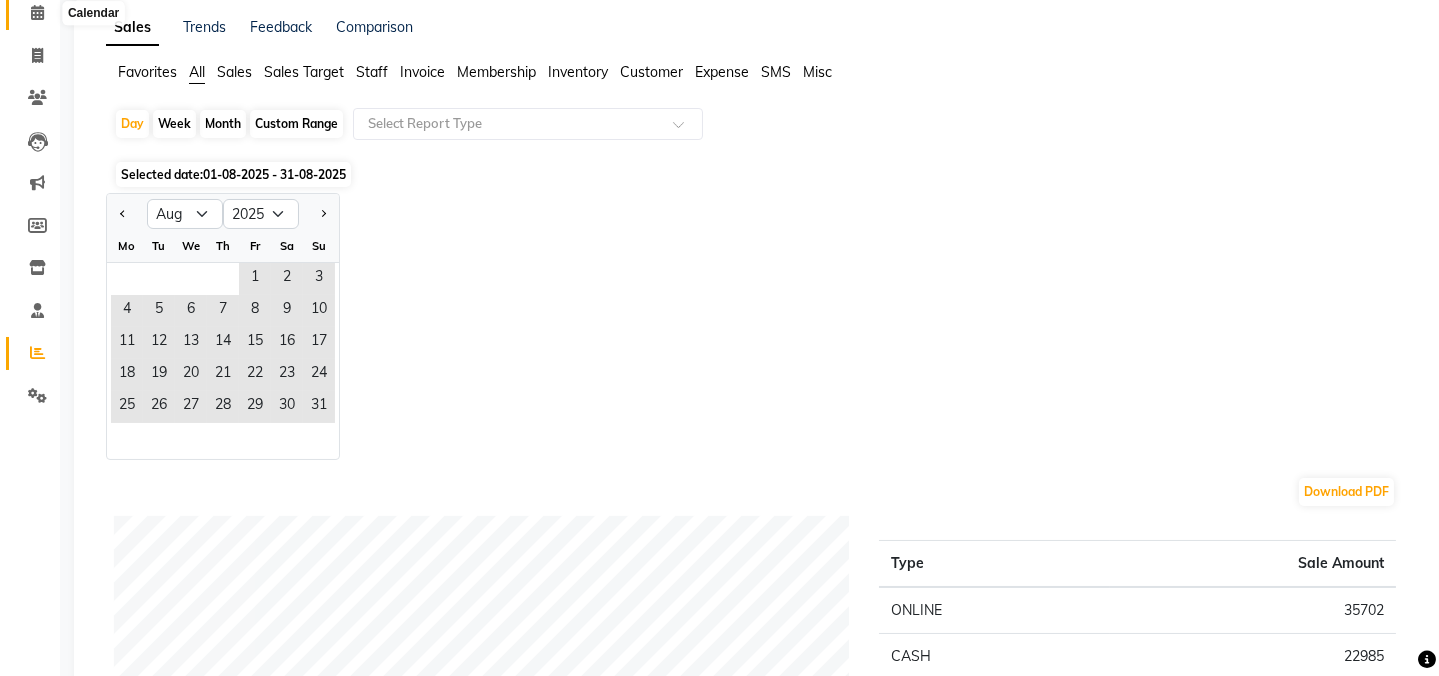 click 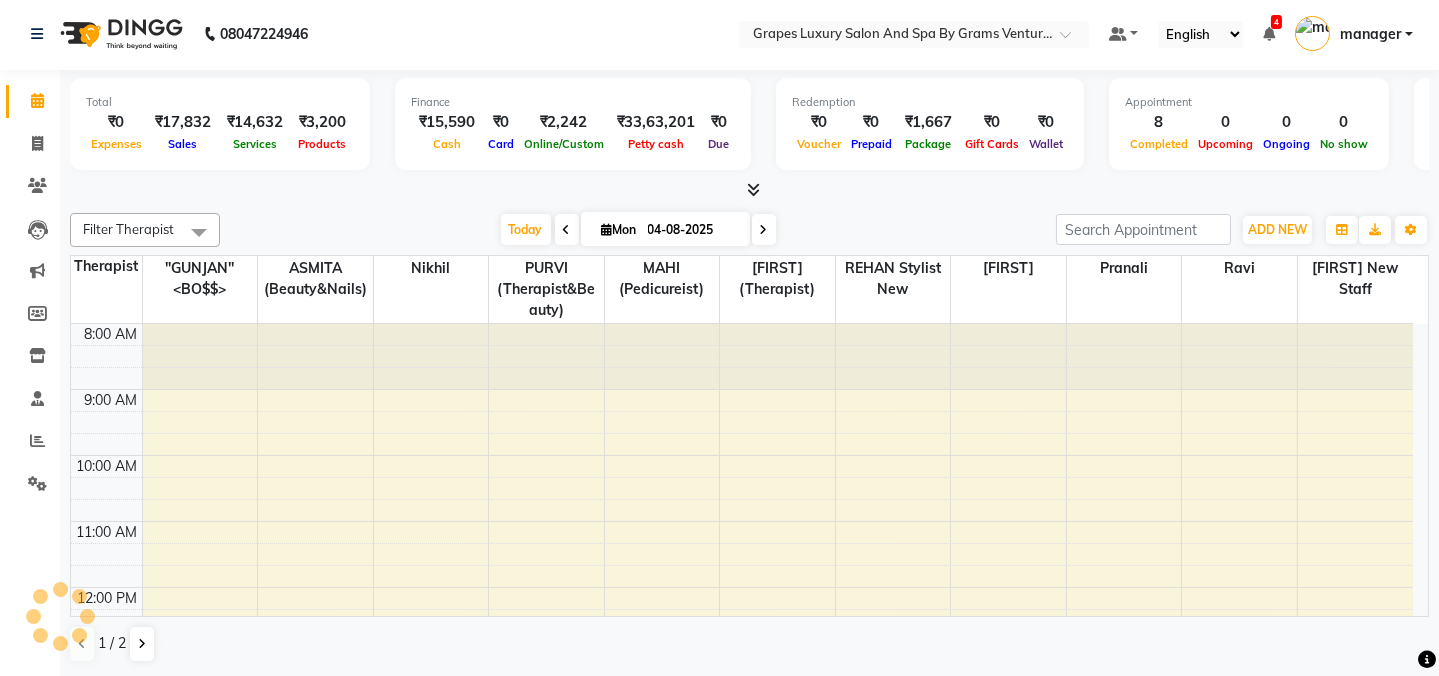 scroll, scrollTop: 0, scrollLeft: 0, axis: both 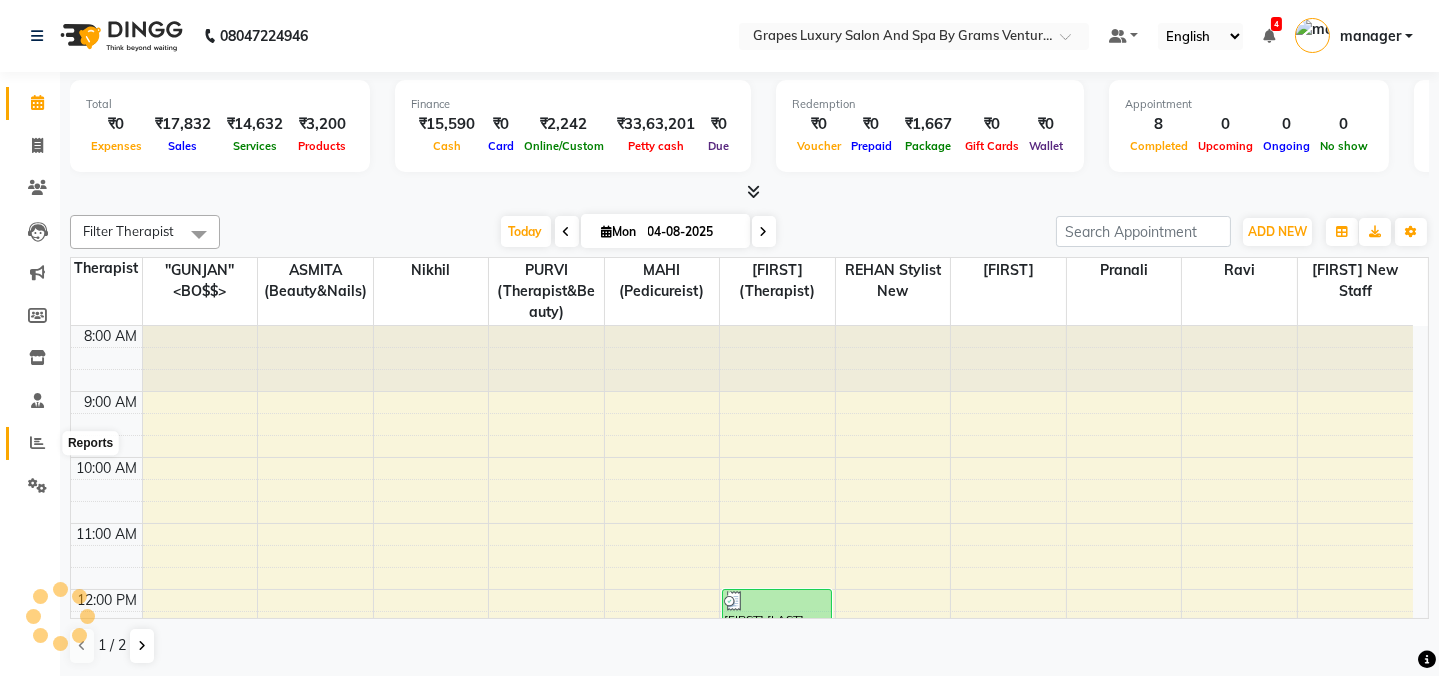 click 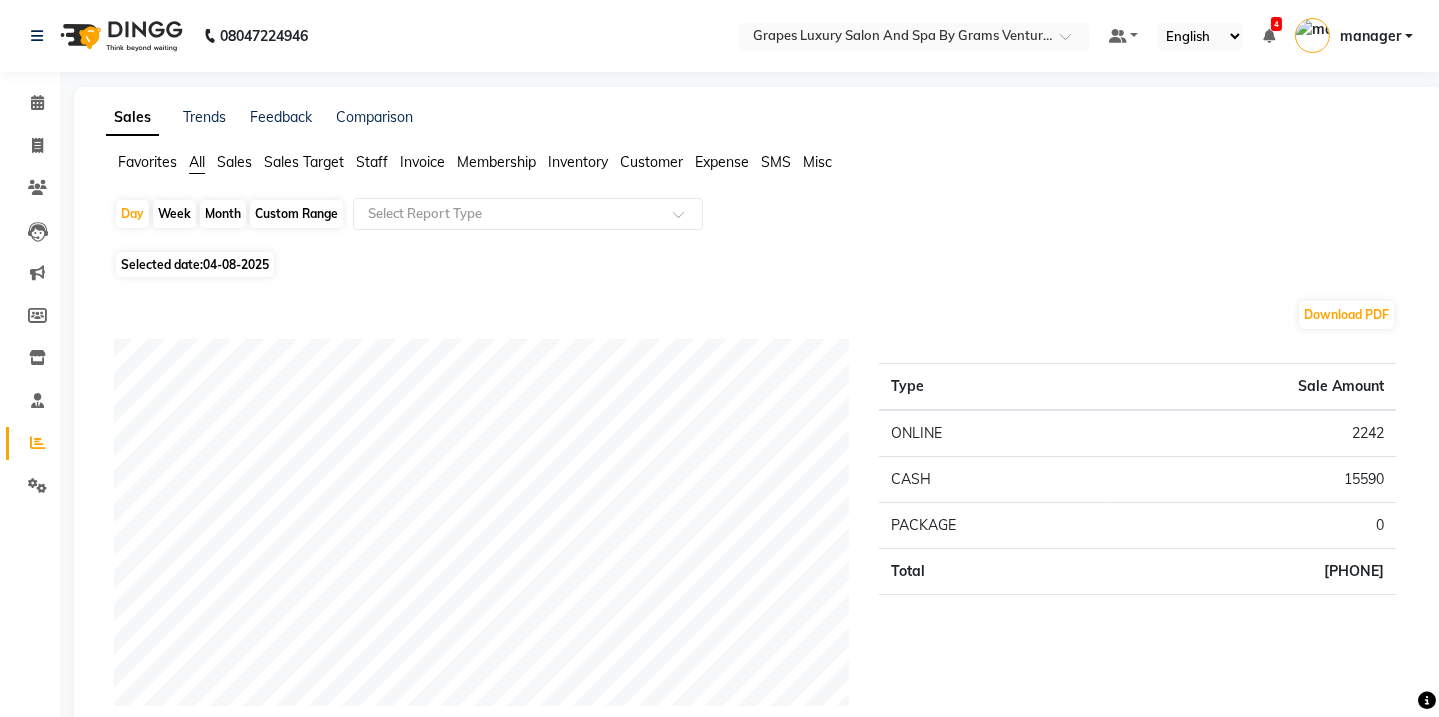 scroll, scrollTop: 363, scrollLeft: 0, axis: vertical 